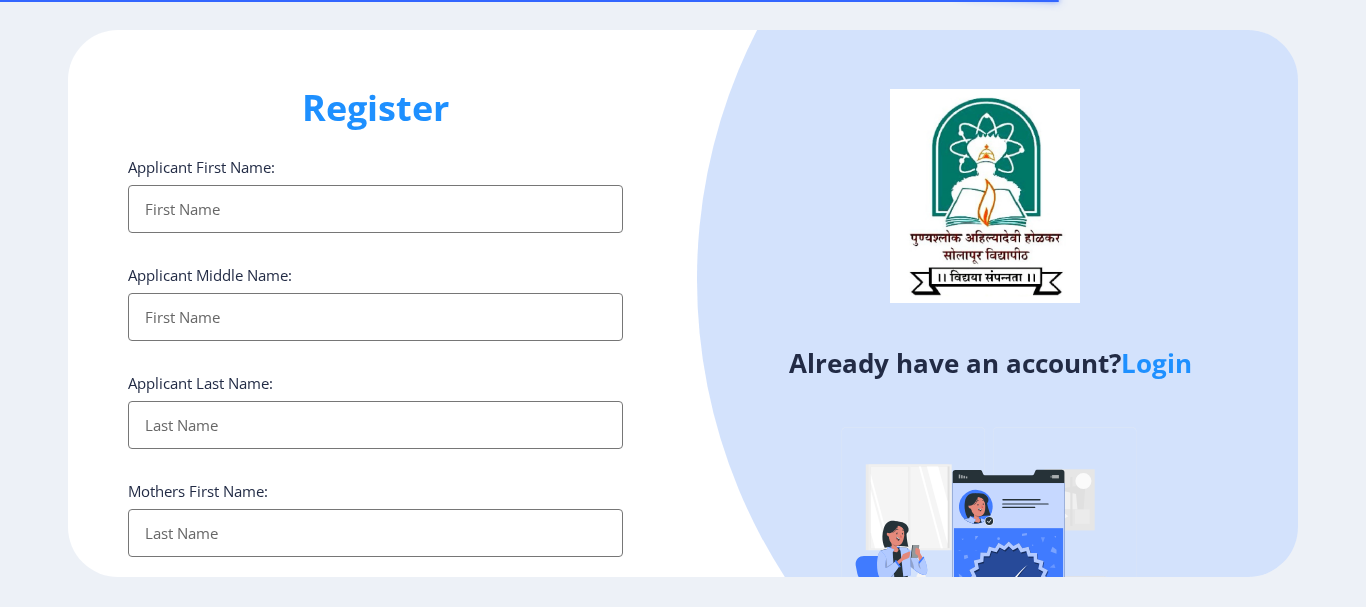 select 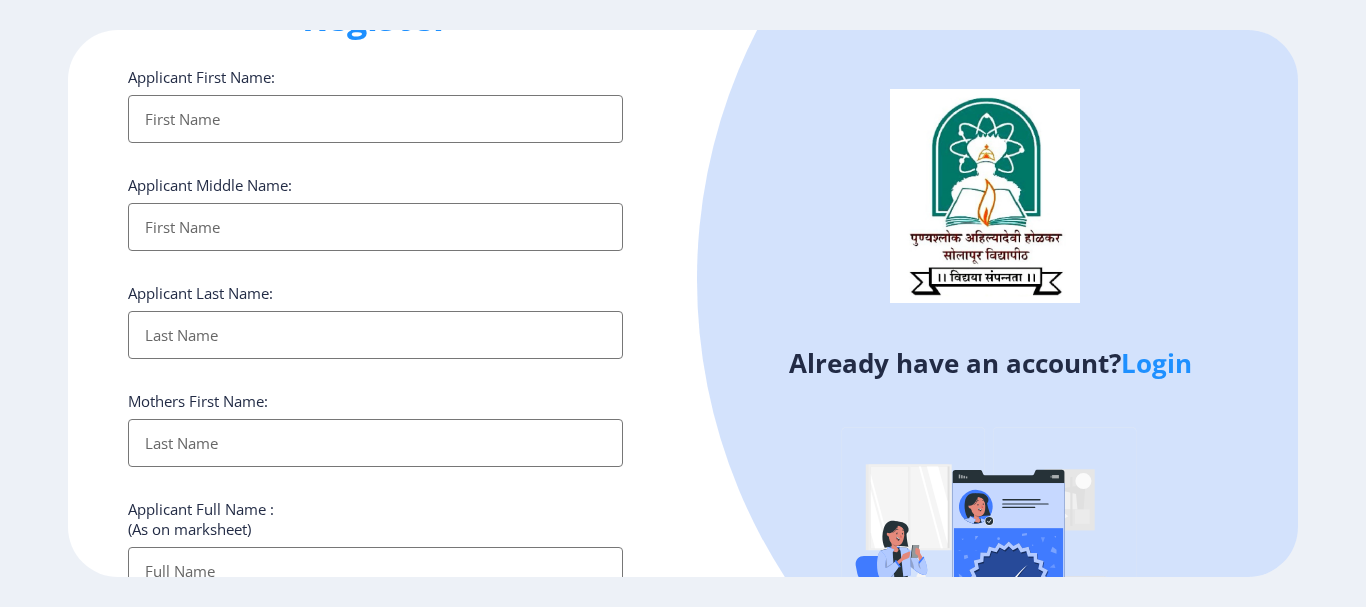 scroll, scrollTop: 0, scrollLeft: 0, axis: both 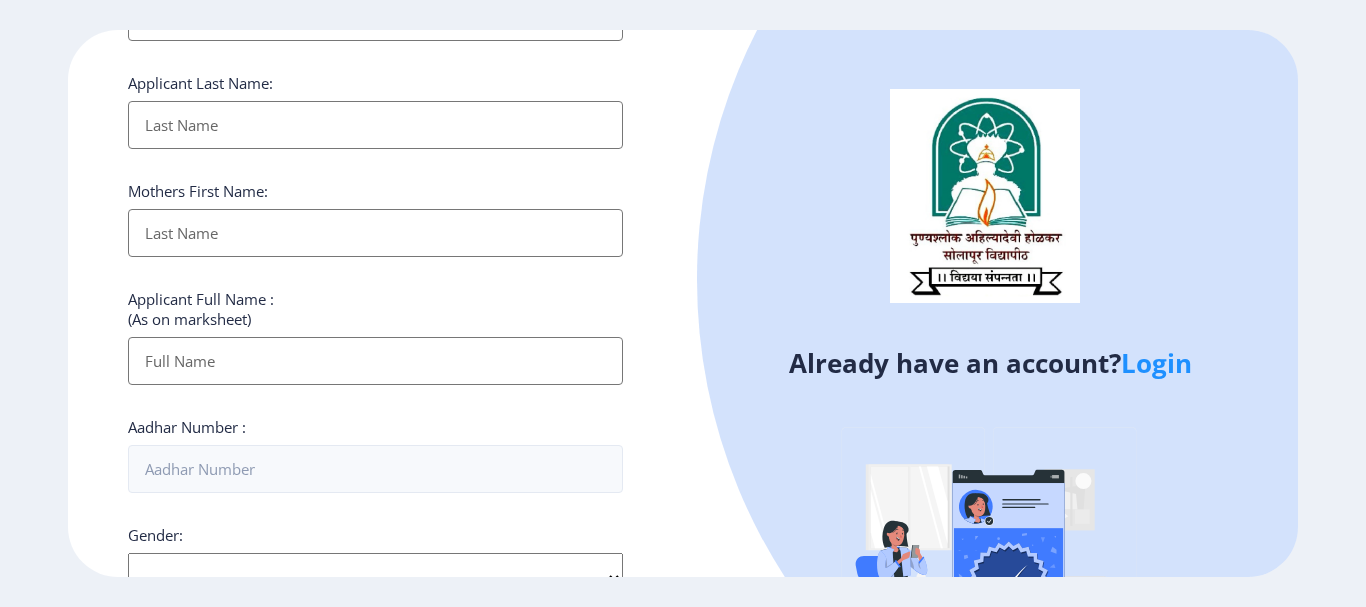 click on "Applicant First Name:" at bounding box center [375, 361] 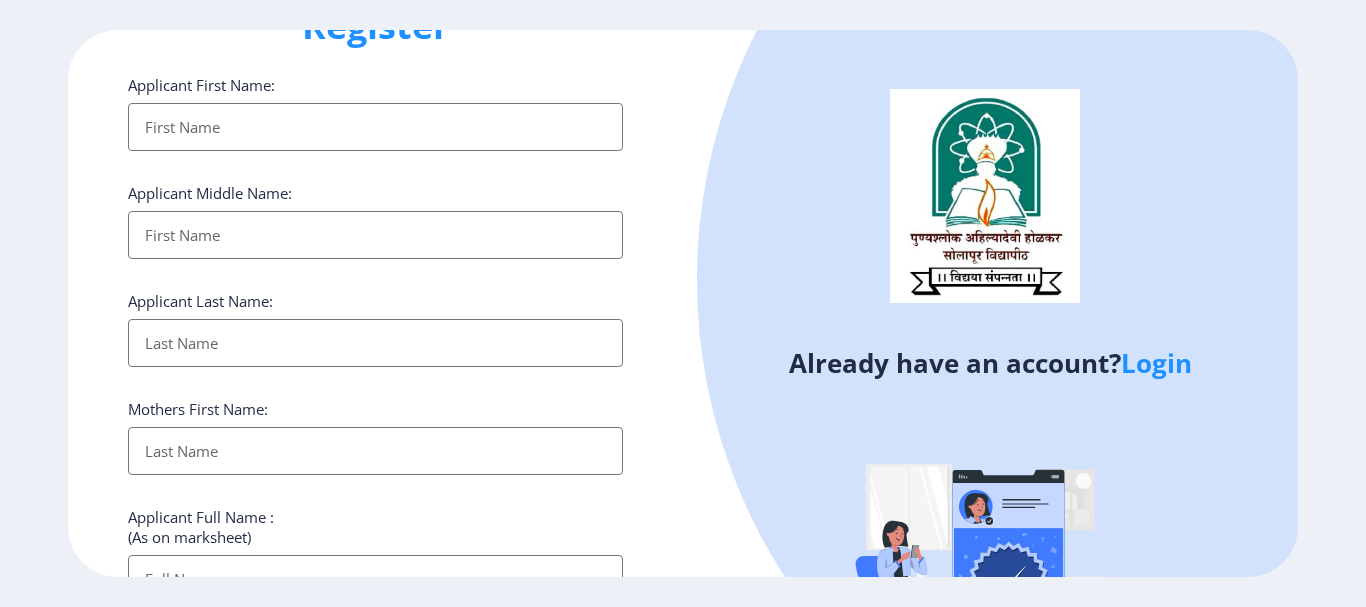scroll, scrollTop: 0, scrollLeft: 0, axis: both 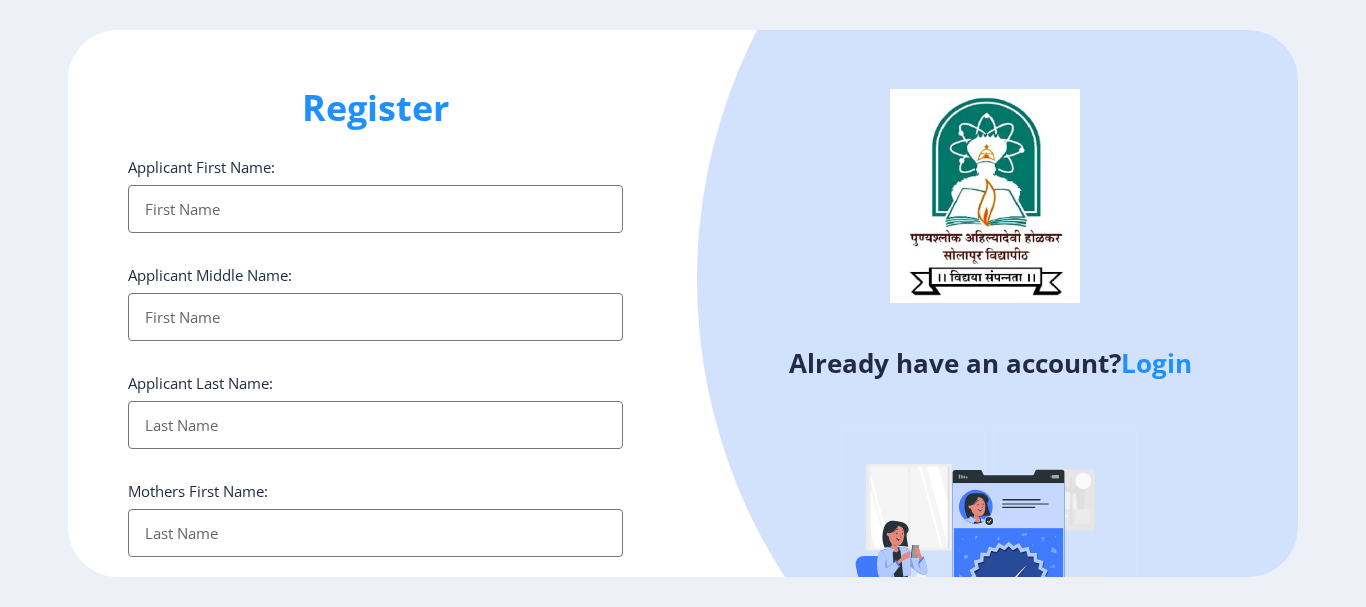 click on "Applicant First Name:" at bounding box center (375, 209) 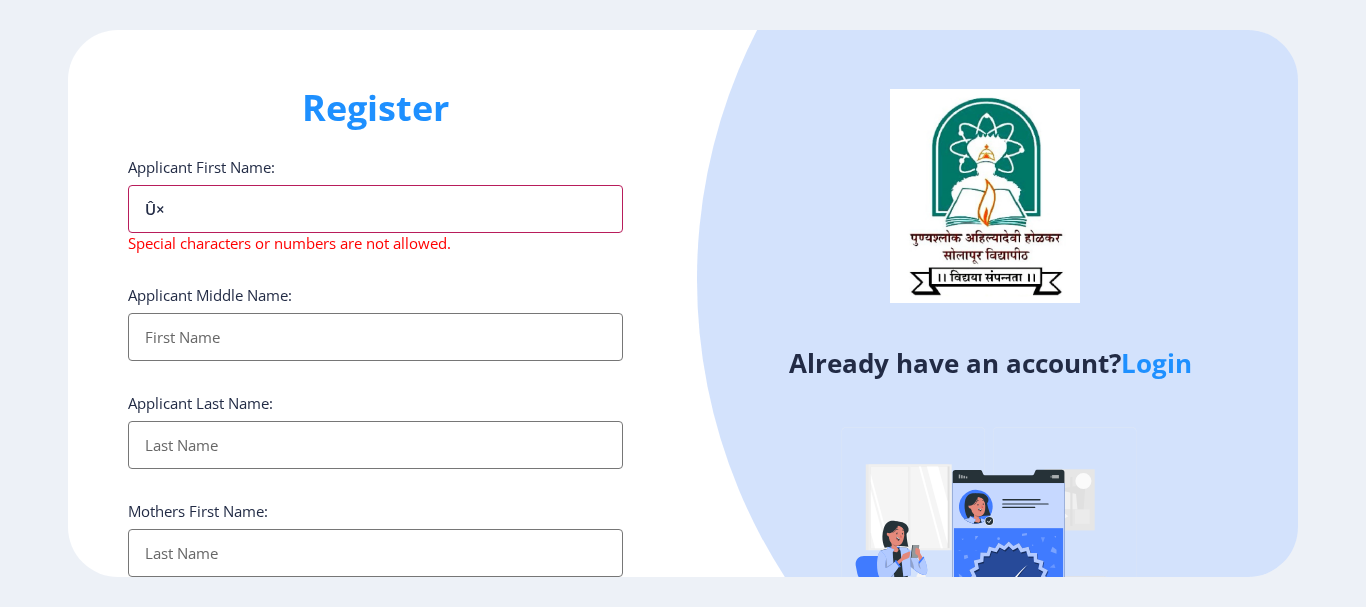 type on "Û" 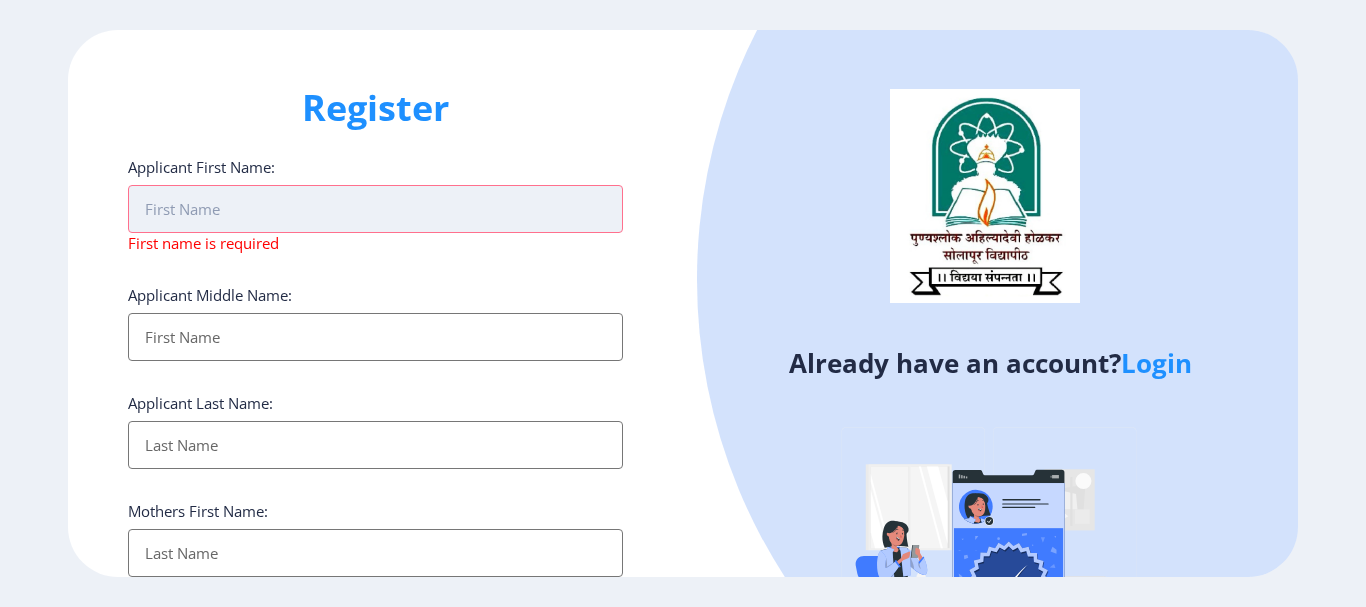 click on "Applicant First Name:" at bounding box center (375, 209) 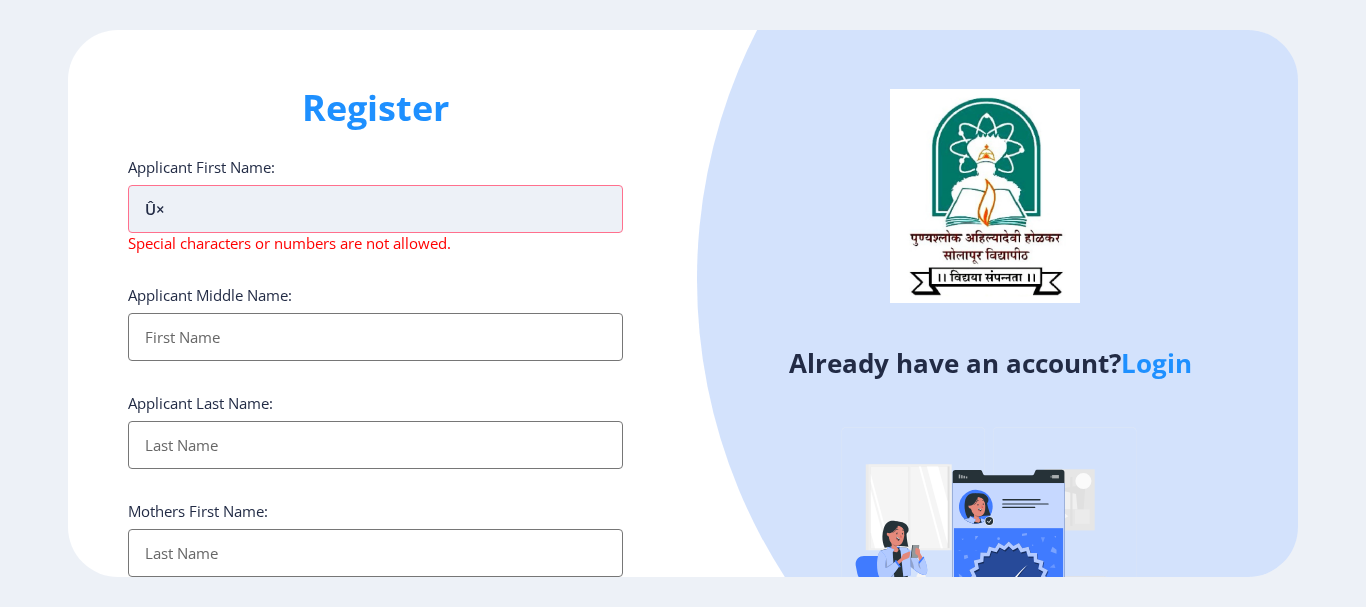 type on "Û" 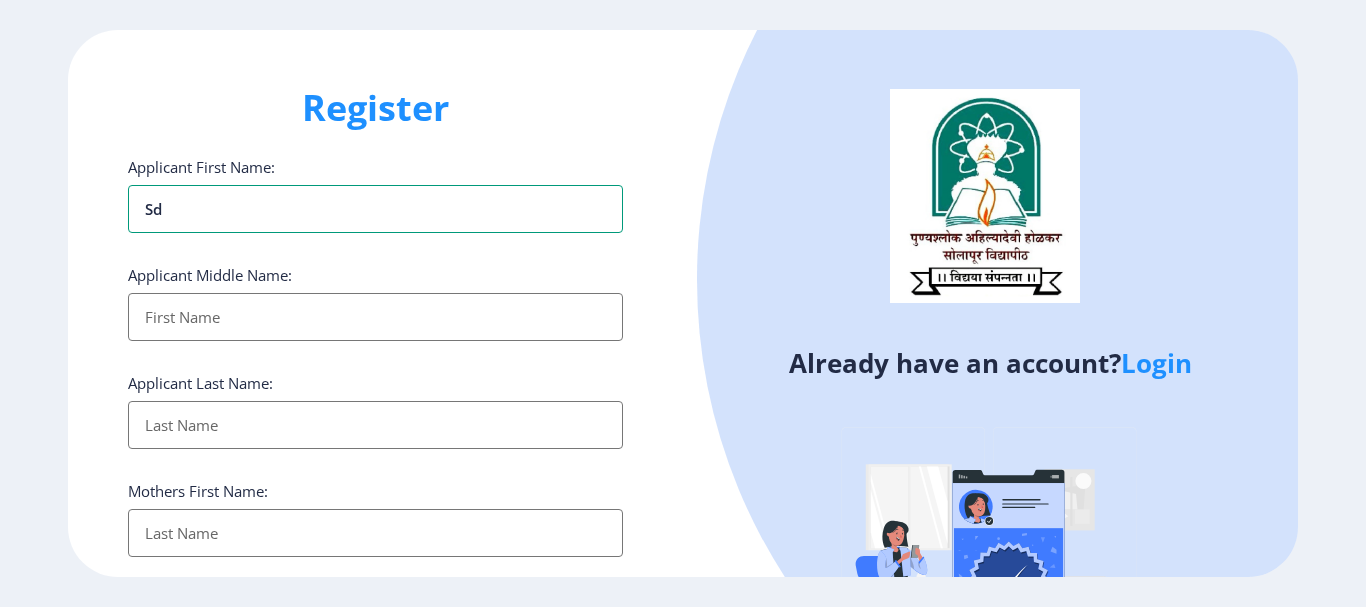 type on "s" 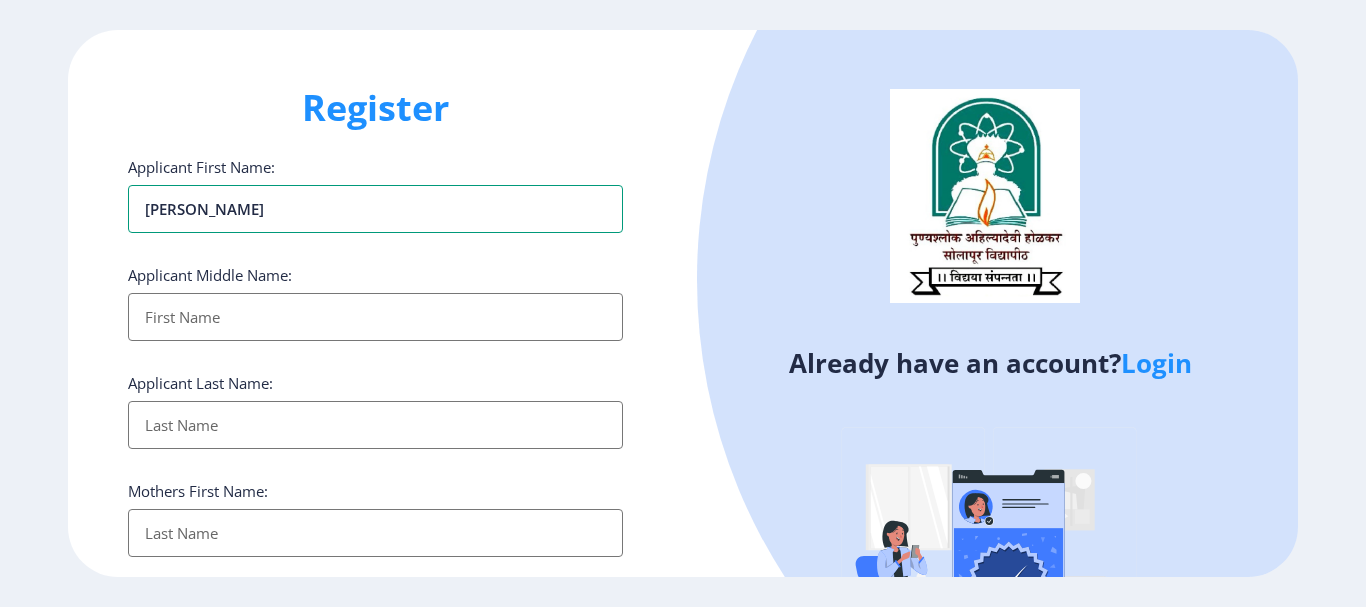 type on "ASIF IQBAL" 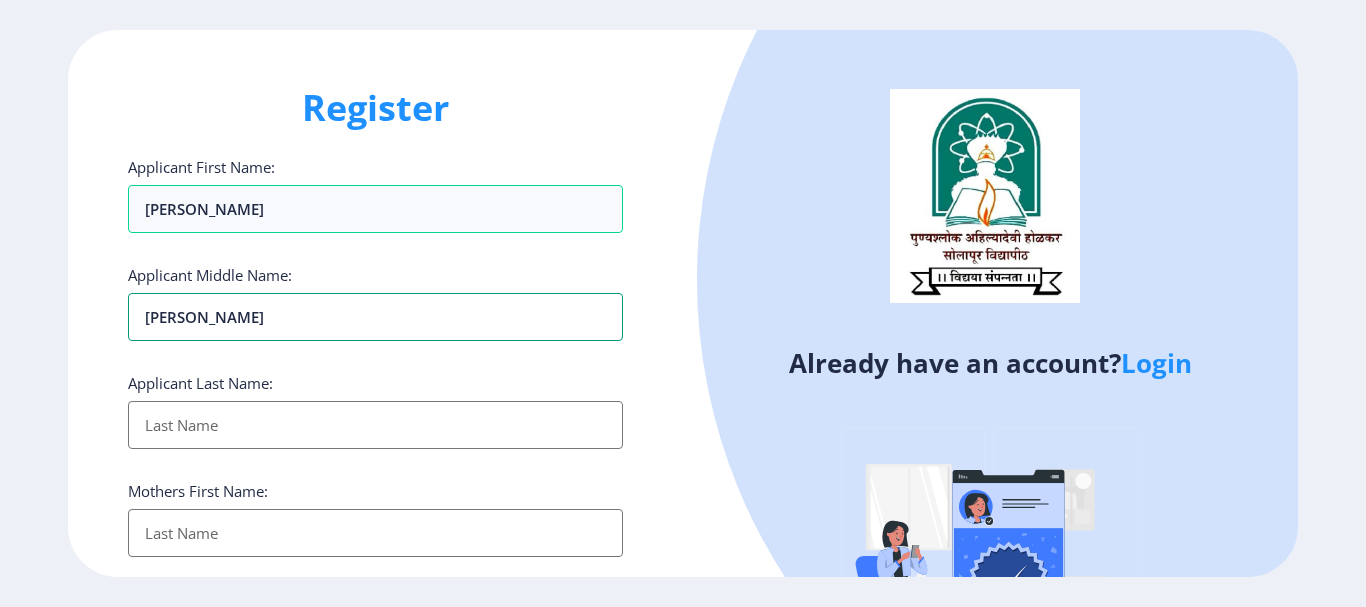 type on "ABDUS SATTAR" 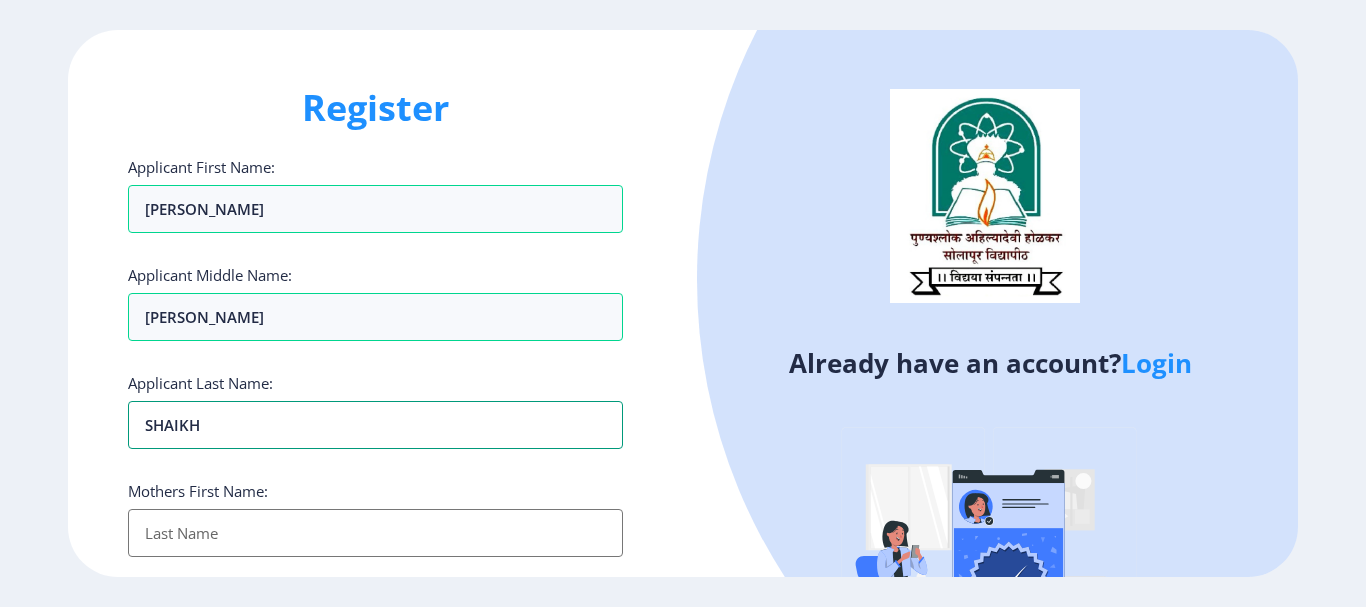 type on "SHAIKH" 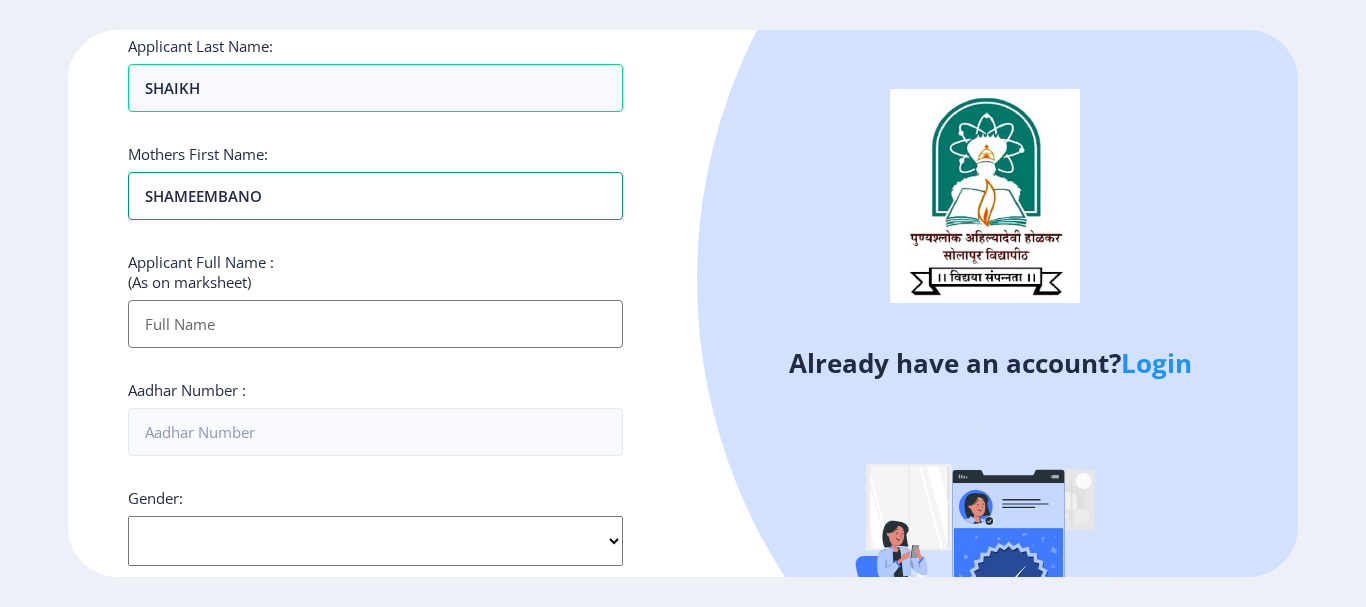 scroll, scrollTop: 400, scrollLeft: 0, axis: vertical 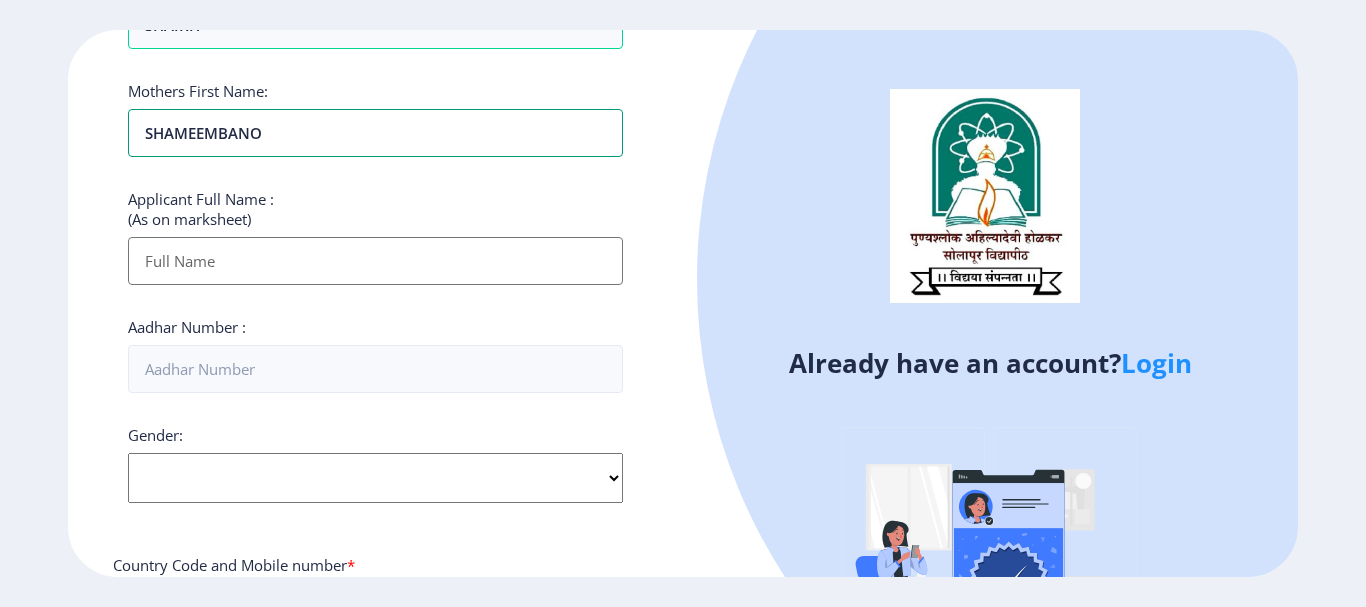 type on "SHAMEEMBANO" 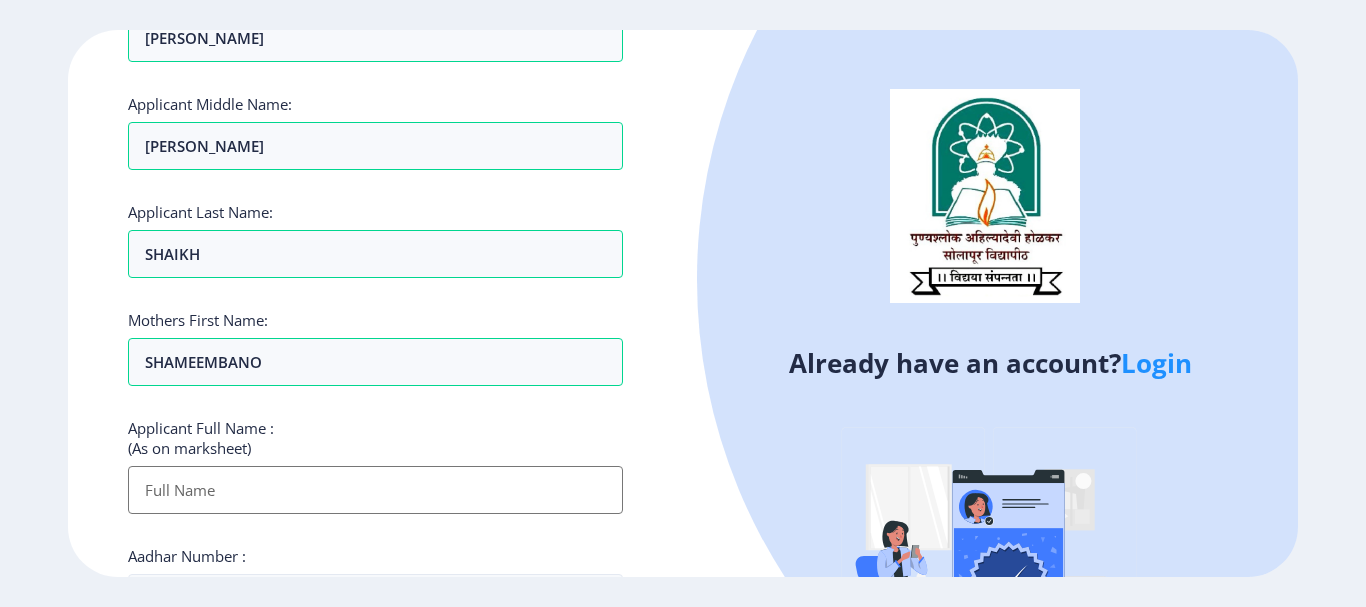 scroll, scrollTop: 0, scrollLeft: 0, axis: both 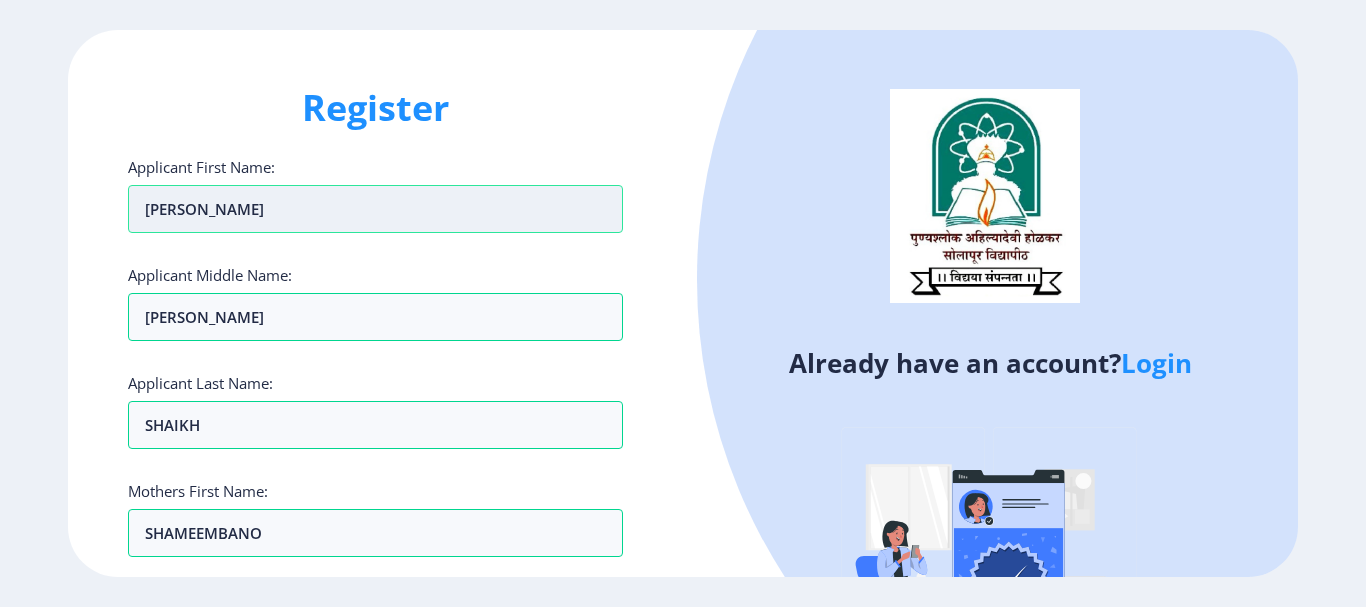 click on "ASIF IQBAL" at bounding box center [375, 209] 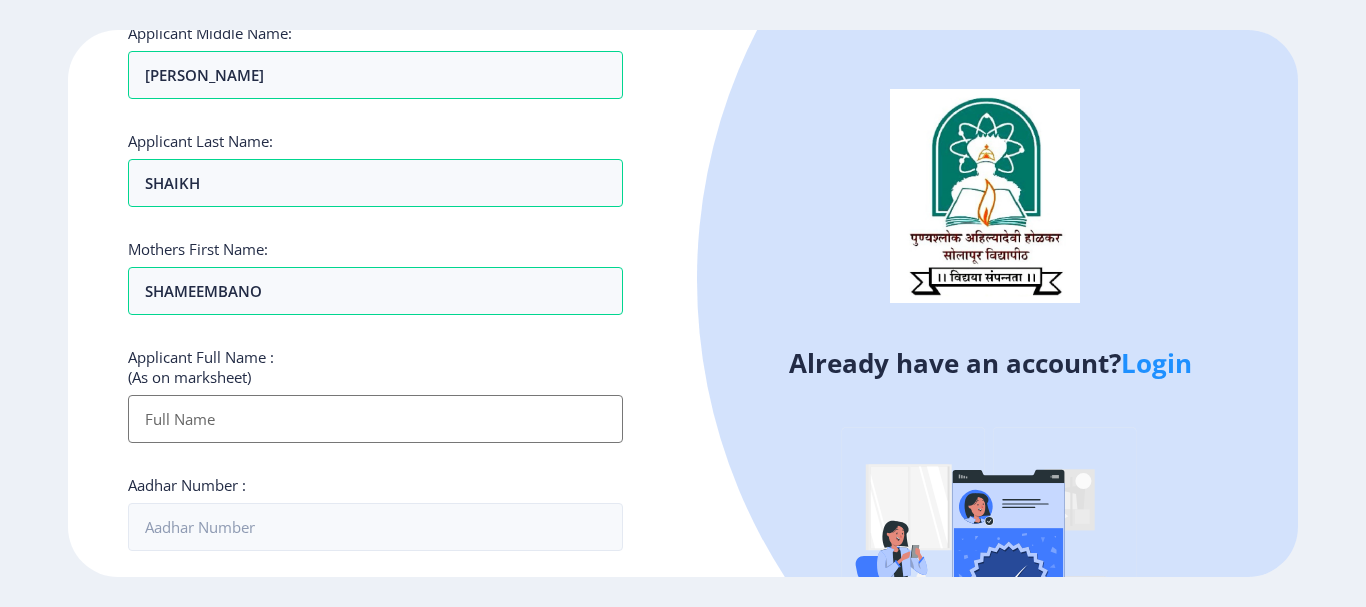 scroll, scrollTop: 300, scrollLeft: 0, axis: vertical 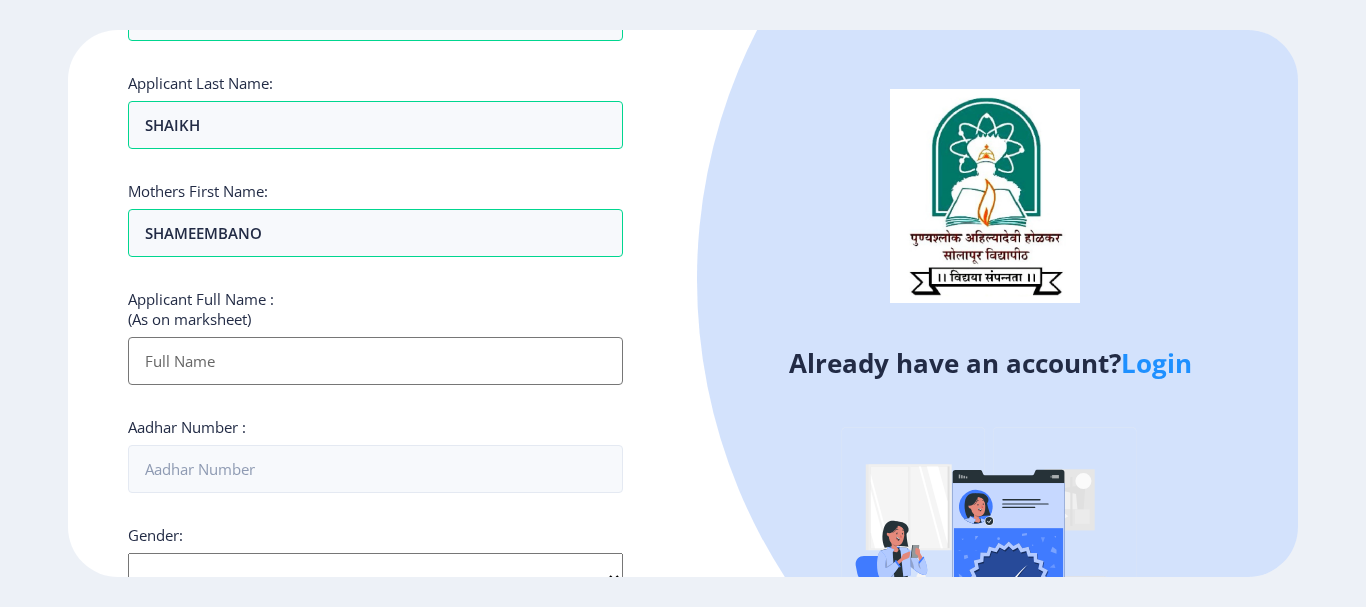 type on "[PERSON_NAME]" 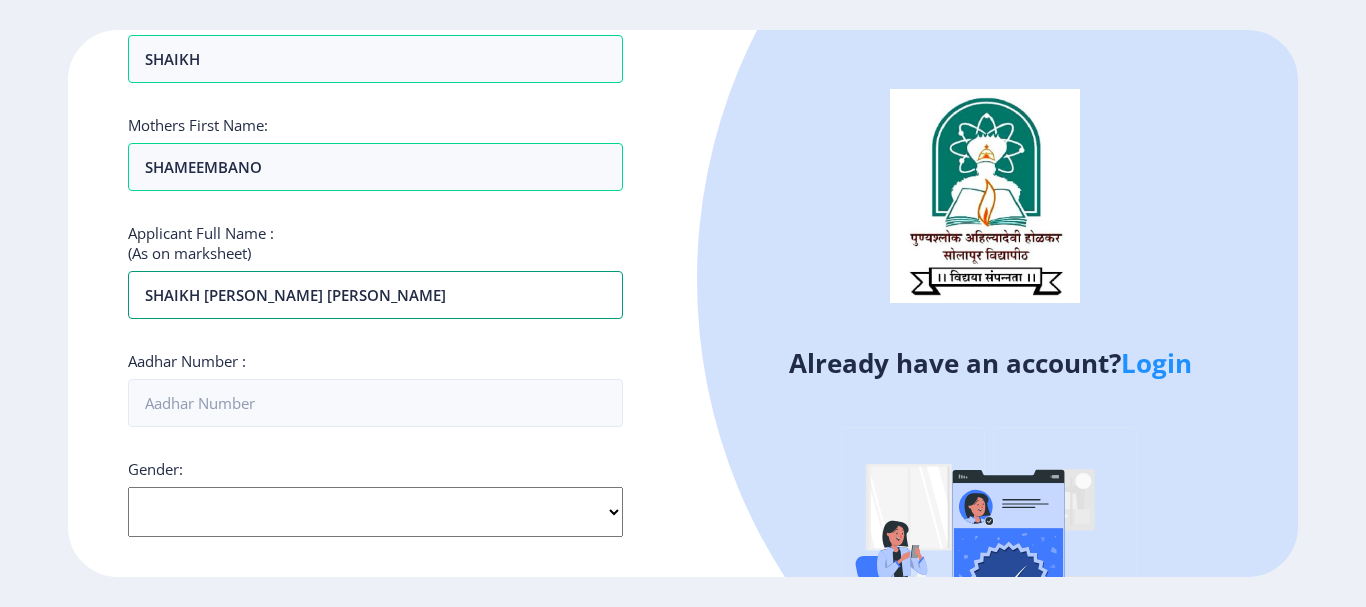scroll, scrollTop: 400, scrollLeft: 0, axis: vertical 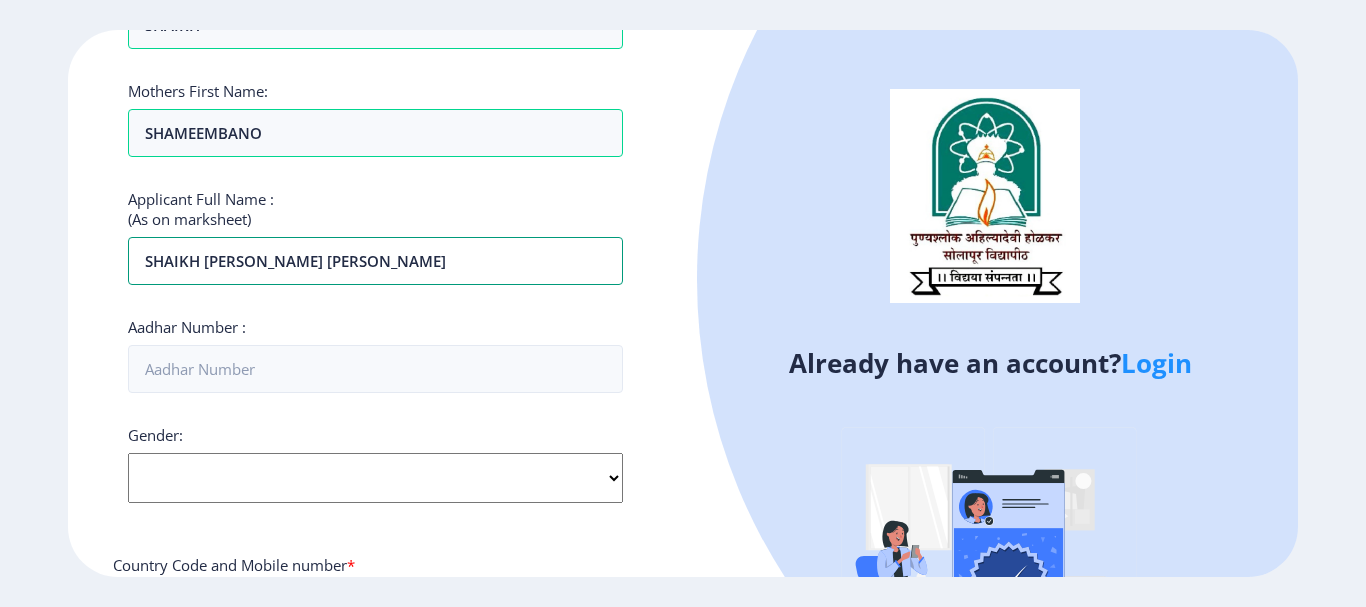 type on "SHAIKH AASIF  IQBAL ABDUS SATTAR" 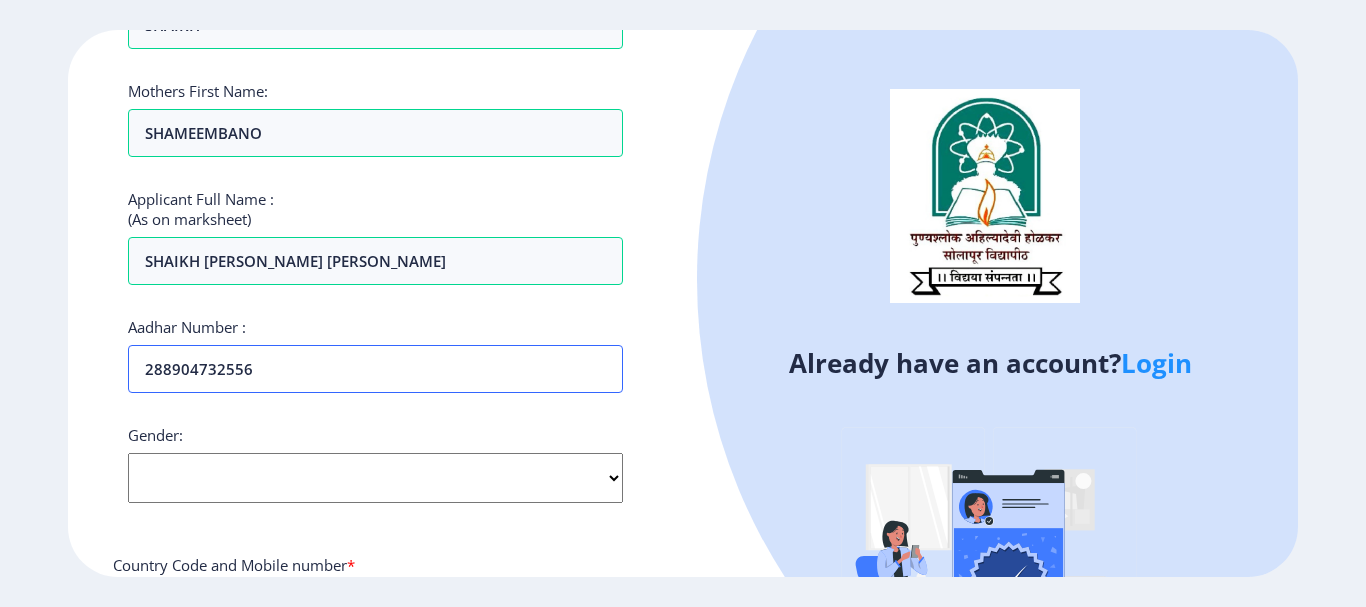 type on "288904732556" 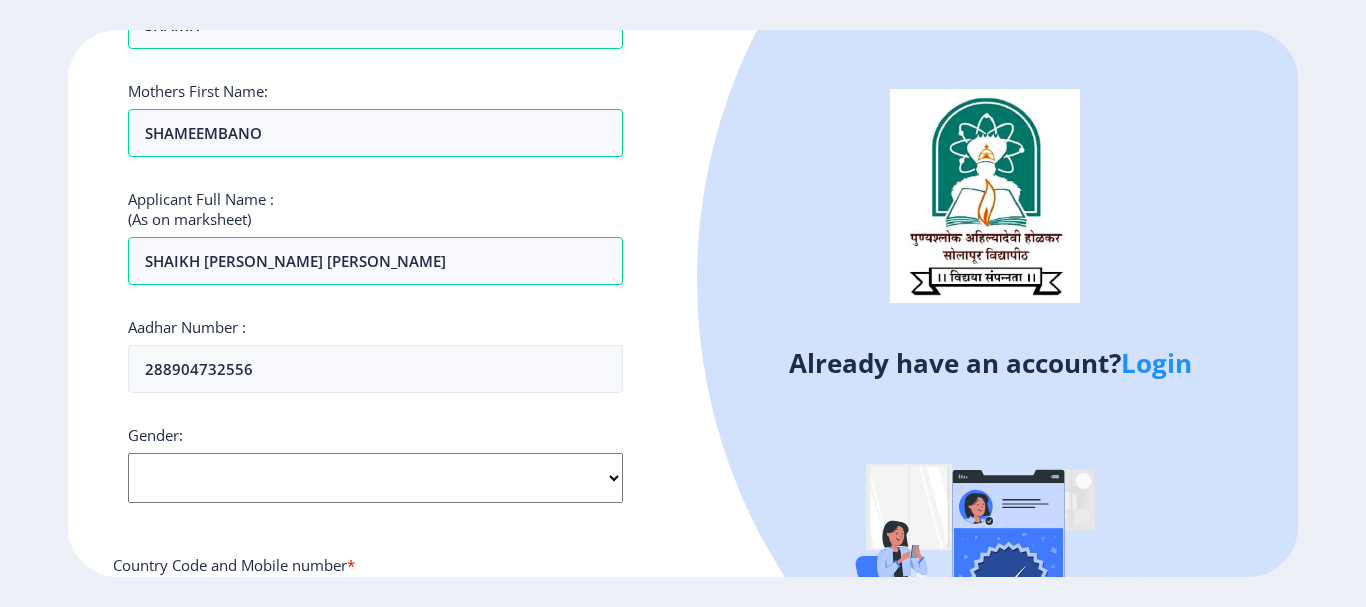 click on "Select Gender Male Female Other" 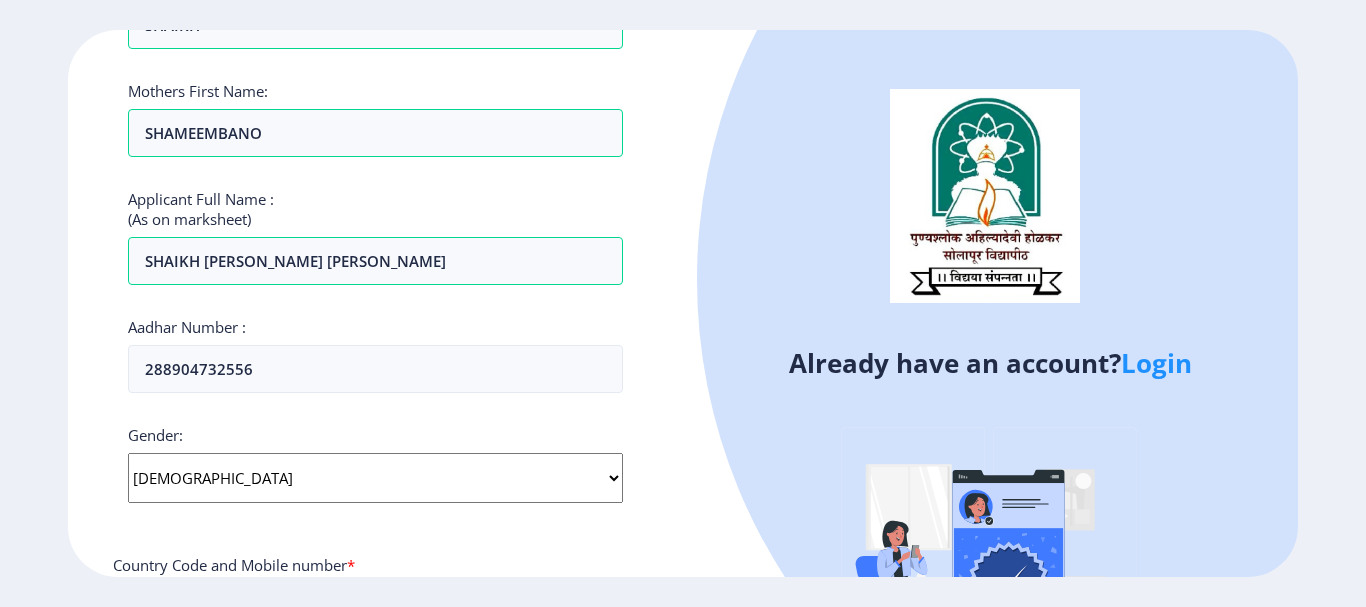 click on "Select Gender Male Female Other" 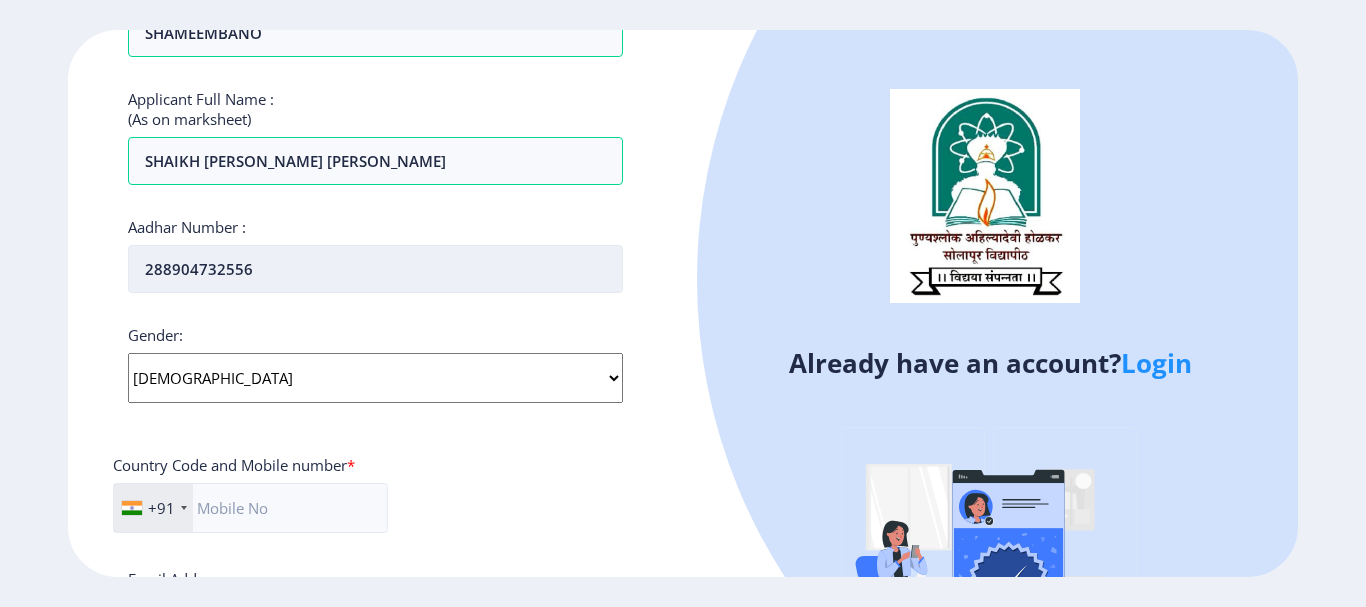 scroll, scrollTop: 600, scrollLeft: 0, axis: vertical 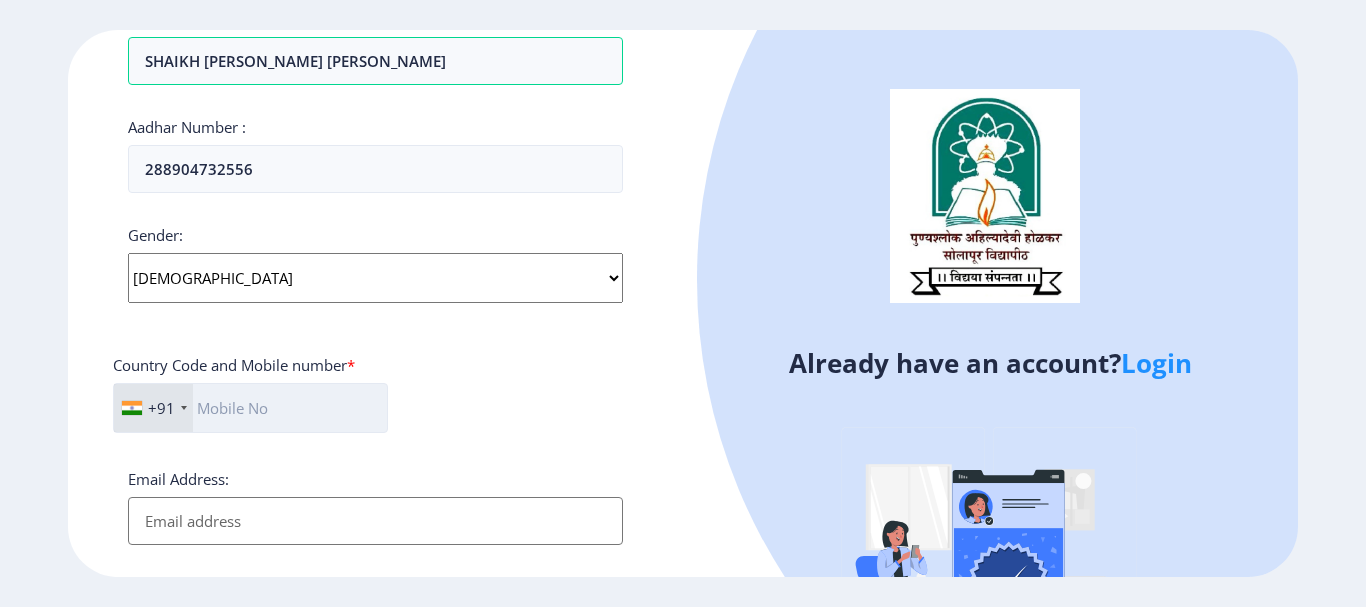click 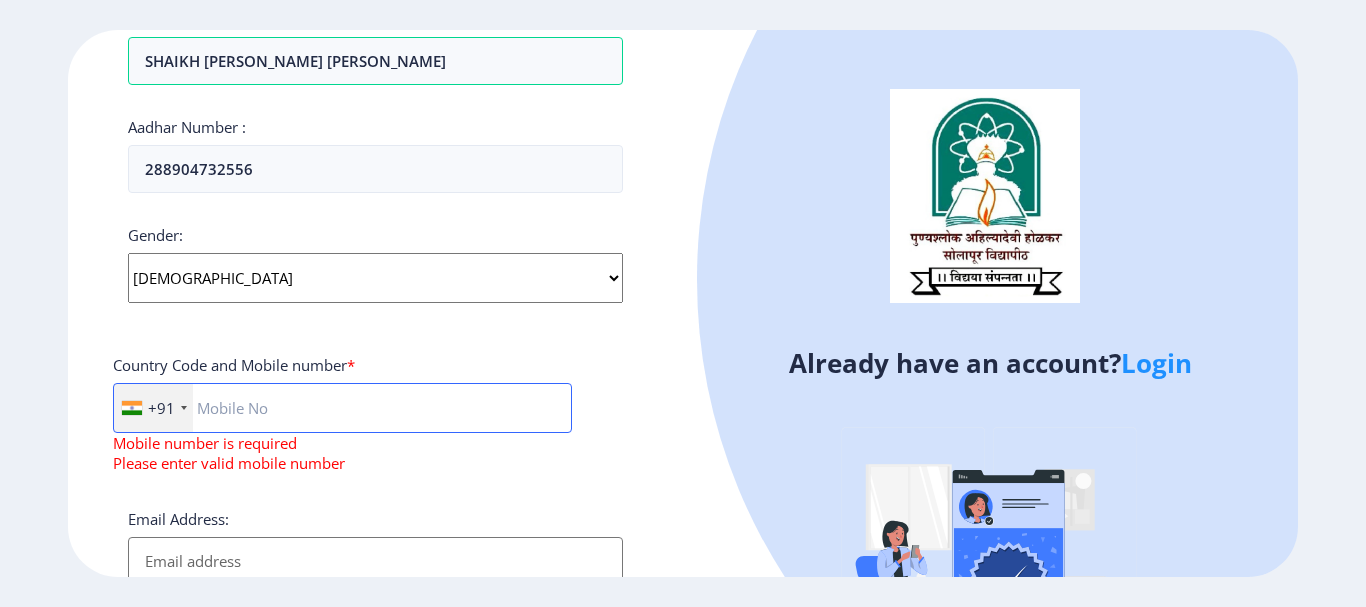 paste on "95953 53511" 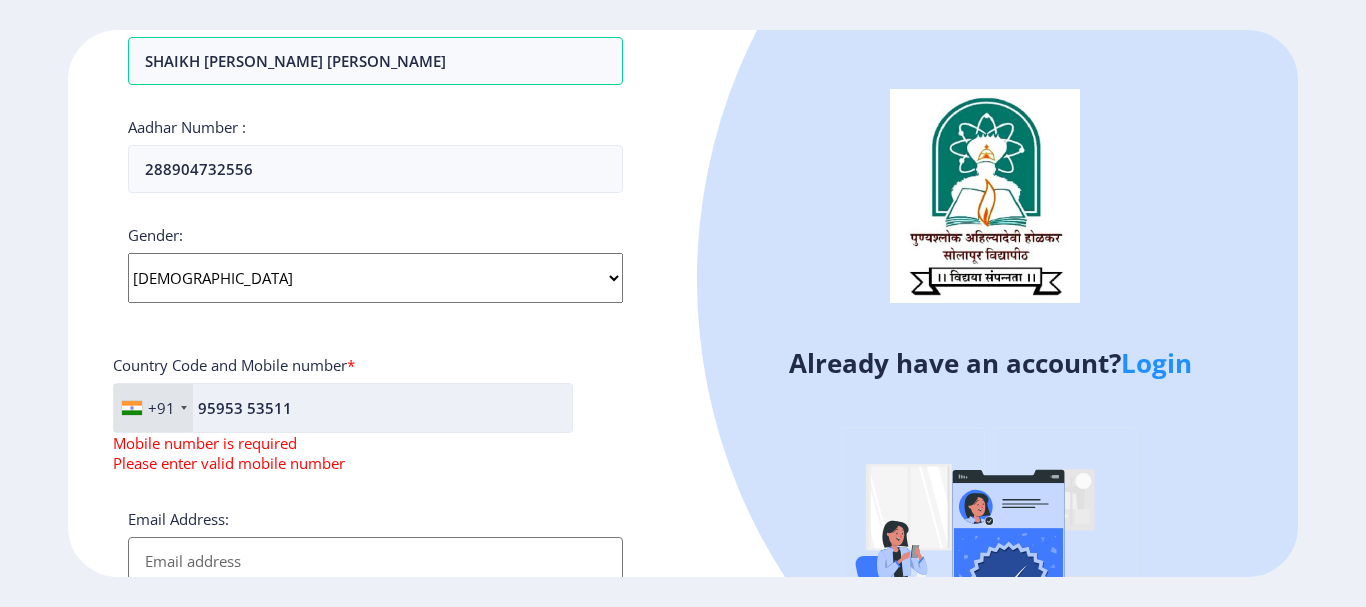type on "95953 53511" 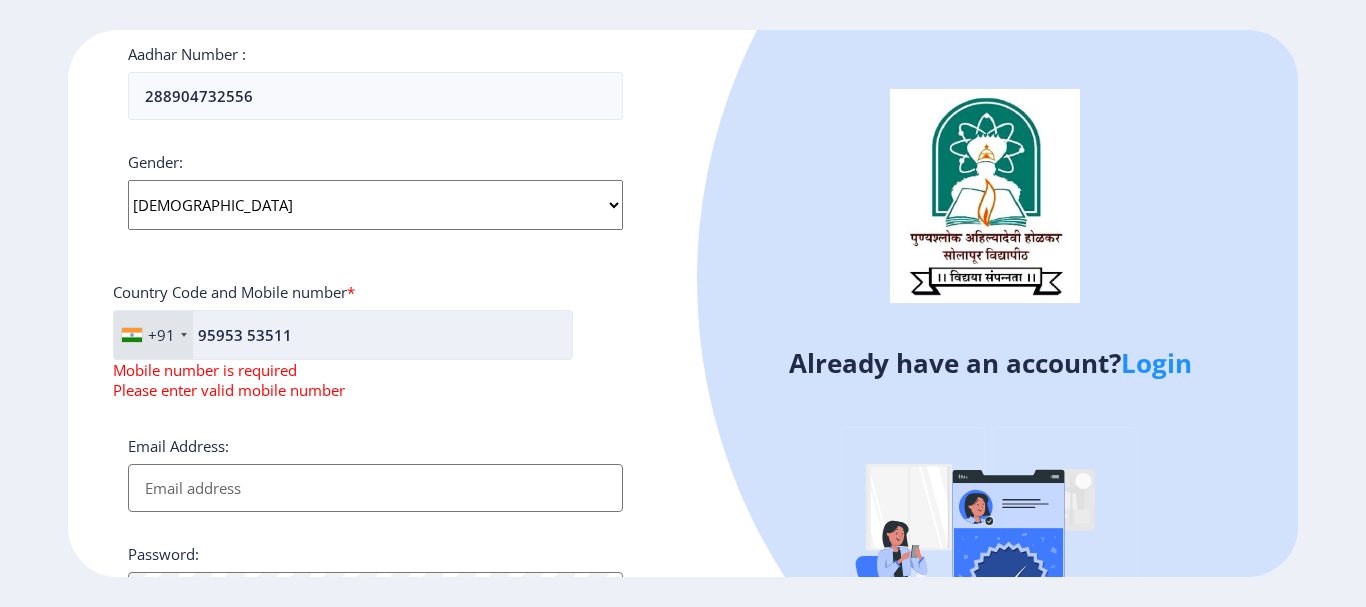 scroll, scrollTop: 708, scrollLeft: 0, axis: vertical 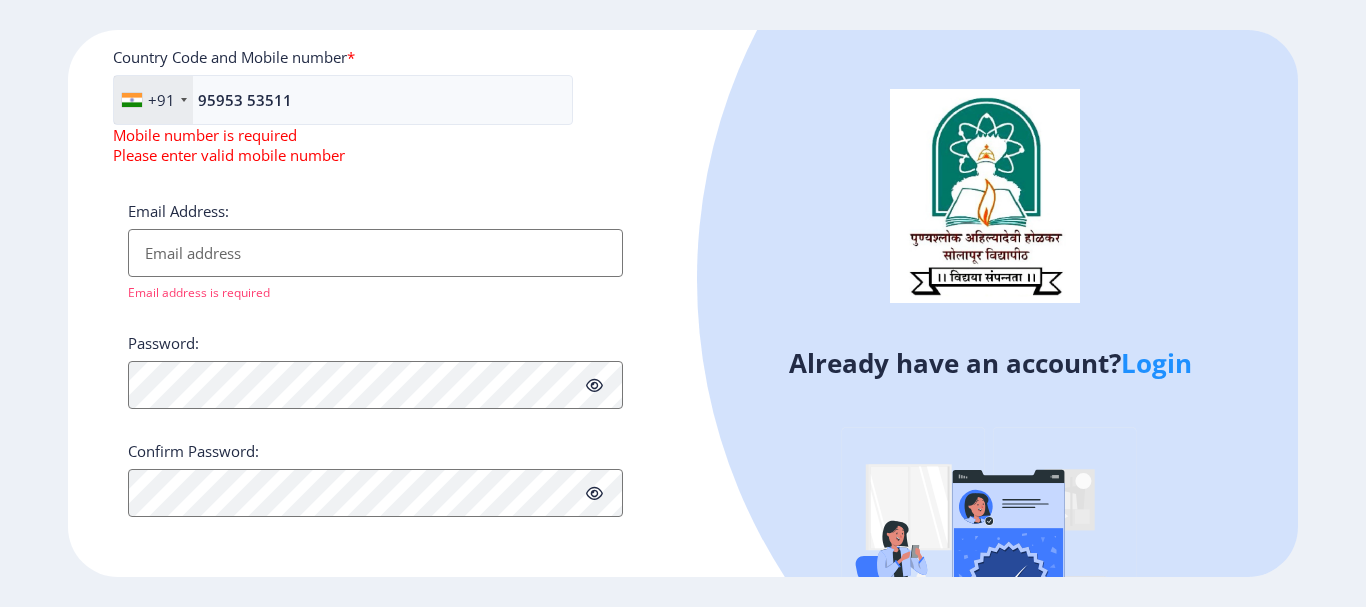paste on "[EMAIL_ADDRESS][DOMAIN_NAME]" 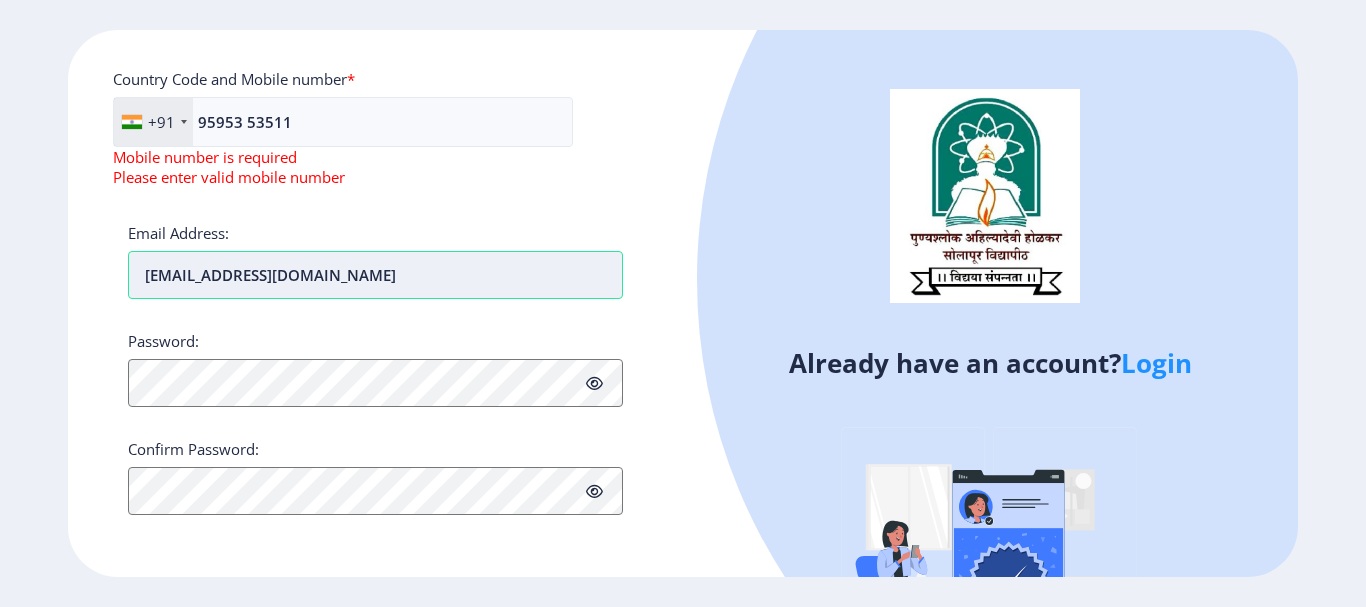 scroll, scrollTop: 886, scrollLeft: 0, axis: vertical 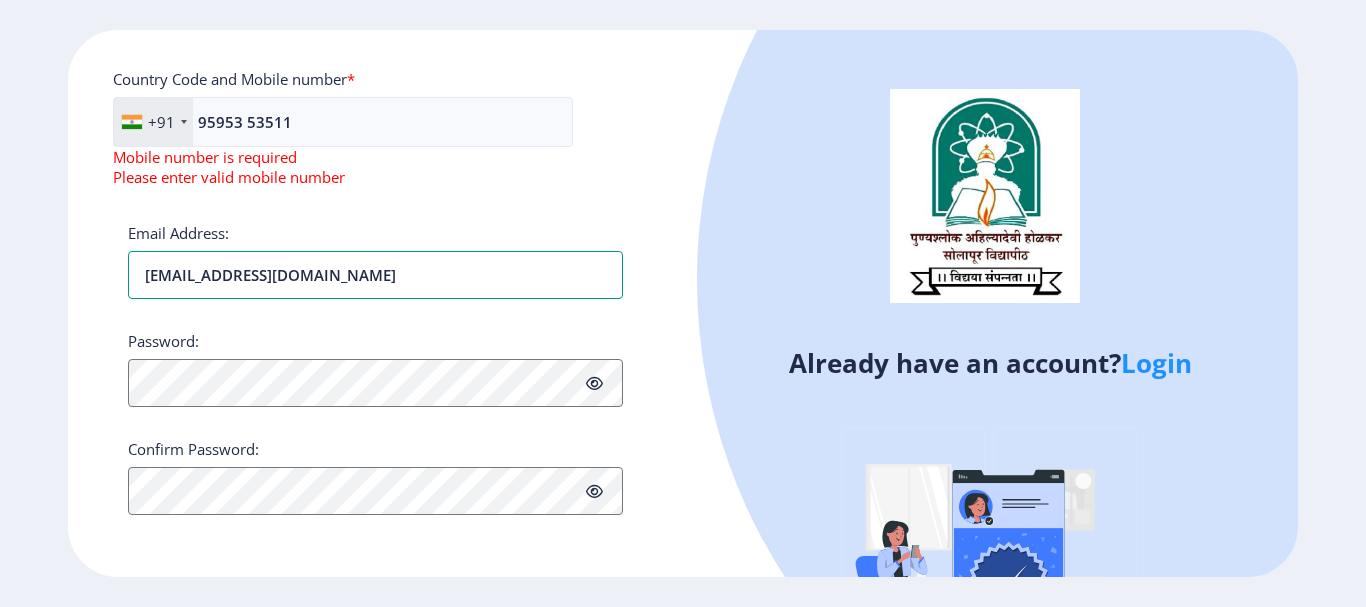 type on "[EMAIL_ADDRESS][DOMAIN_NAME]" 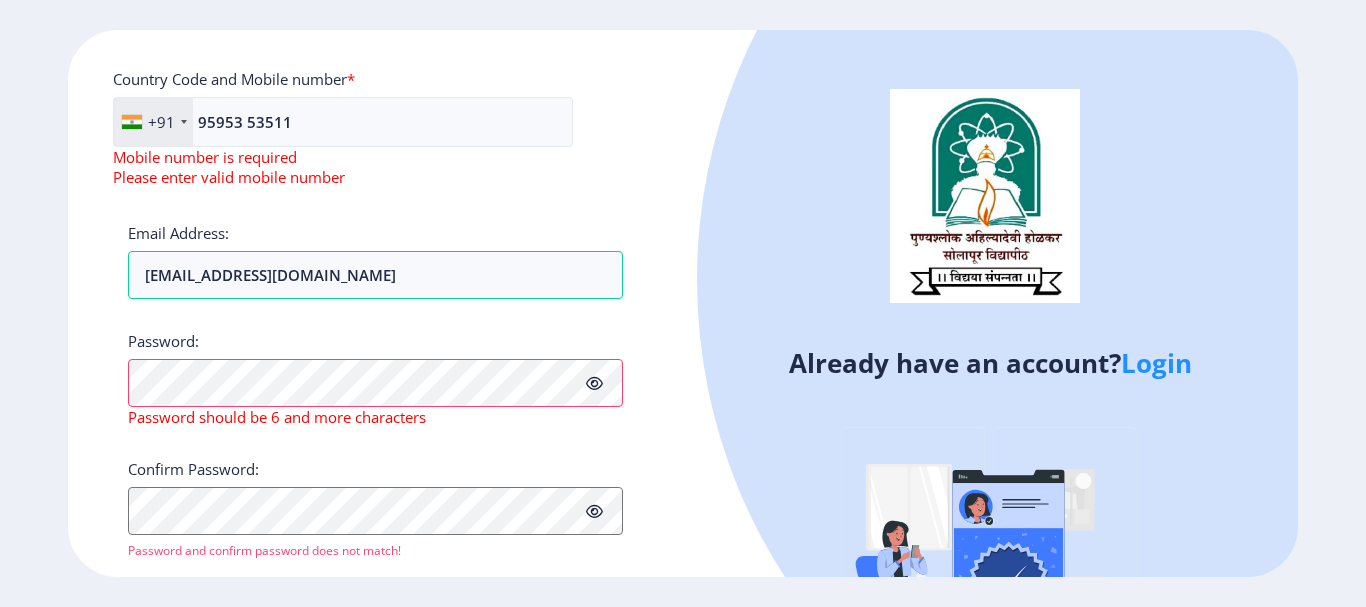 click on "Applicant First Name: AASIF IQBAL Applicant Middle Name: ABDUS SATTAR Applicant Last Name: SHAIKH Mothers First Name: SHAMEEMBANO Applicant Full Name : (As on marksheet) SHAIKH AASIF  IQBAL ABDUS SATTAR Aadhar Number :  288904732556 Gender: Select Gender Male Female Other  Country Code and Mobile number  *  +91 India (भारत) +91 Afghanistan (‫افغانستان‬‎) +93 Albania (Shqipëri) +355 Algeria (‫الجزائر‬‎) +213 American Samoa +1 Andorra +376 Angola +244 Anguilla +1 Antigua and Barbuda +1 Argentina +54 Armenia (Հայաստան) +374 Aruba +297 Australia +61 Austria (Österreich) +43 Azerbaijan (Azərbaycan) +994 Bahamas +1 Bahrain (‫البحرين‬‎) +973 Bangladesh (বাংলাদেশ) +880 Barbados +1 Belarus (Беларусь) +375 Belgium (België) +32 Belize +501 Benin (Bénin) +229 Bermuda +1 Bhutan (འབྲུག) +975 Bolivia +591 Bosnia and Herzegovina (Босна и Херцеговина) +387 Botswana +267 Brazil (Brasil) +55 +246 +1 Brunei +673 +359" 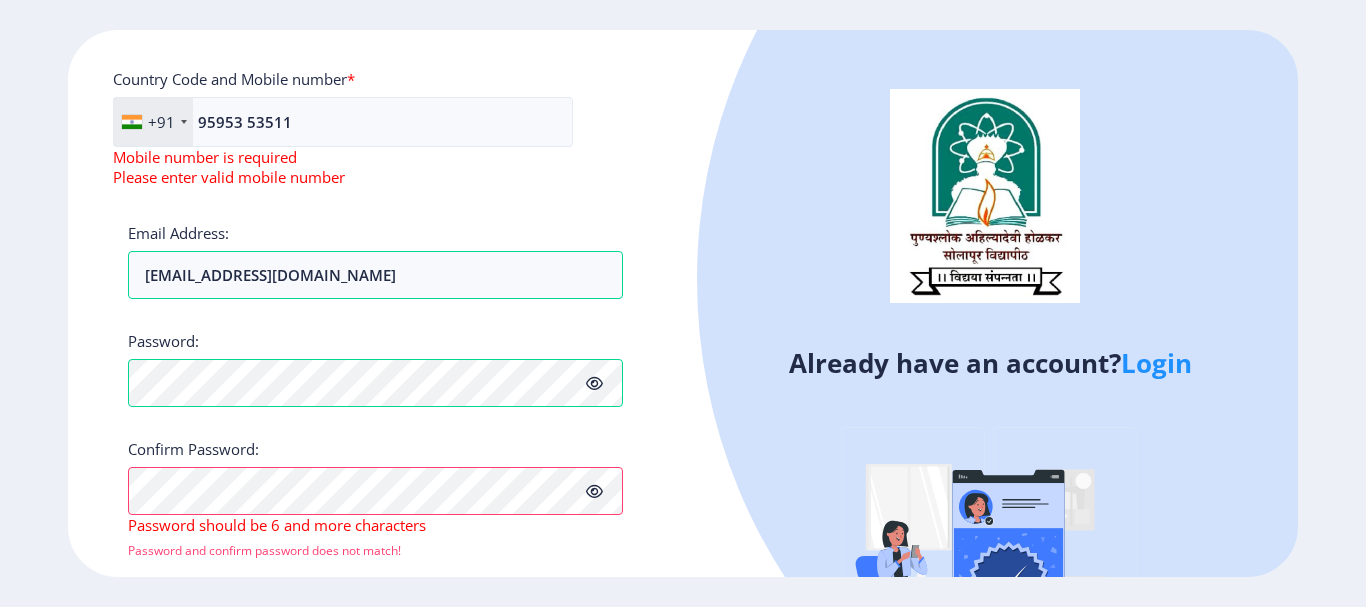 click 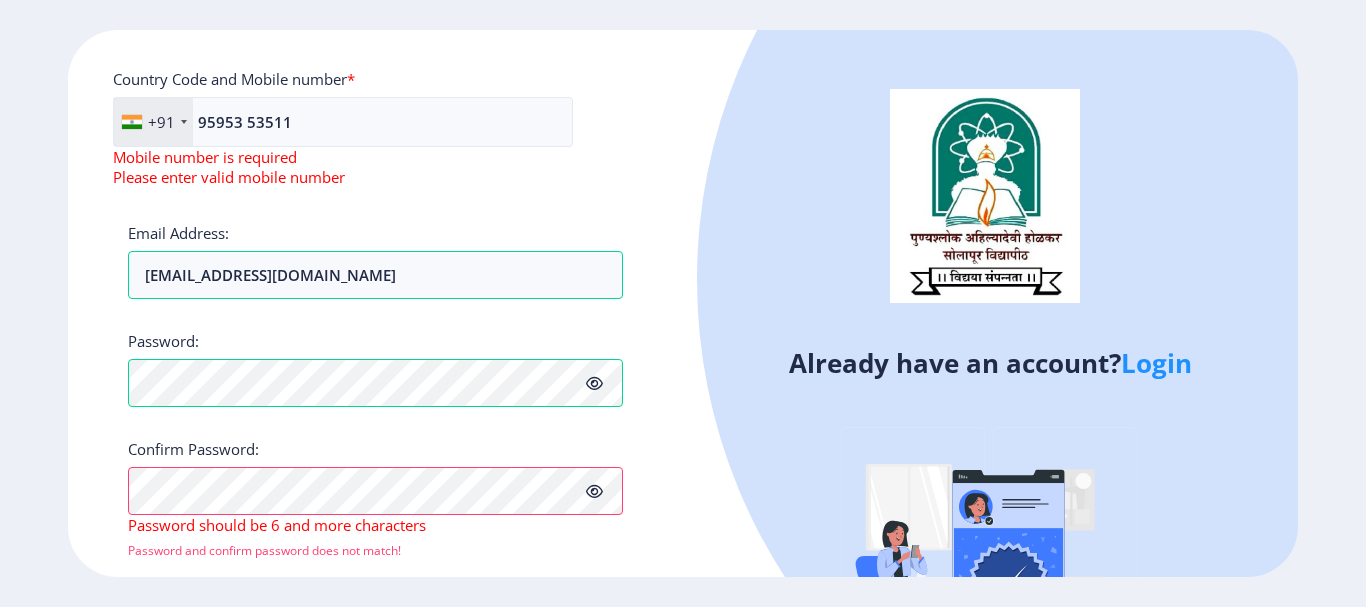 click 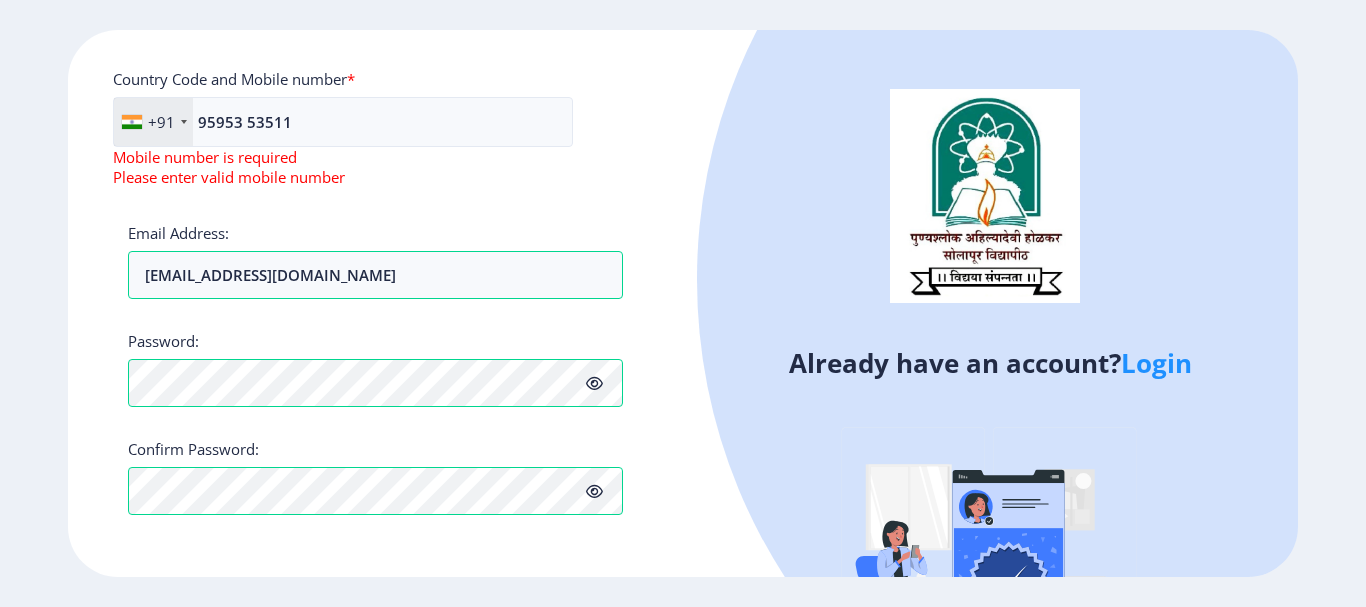 click 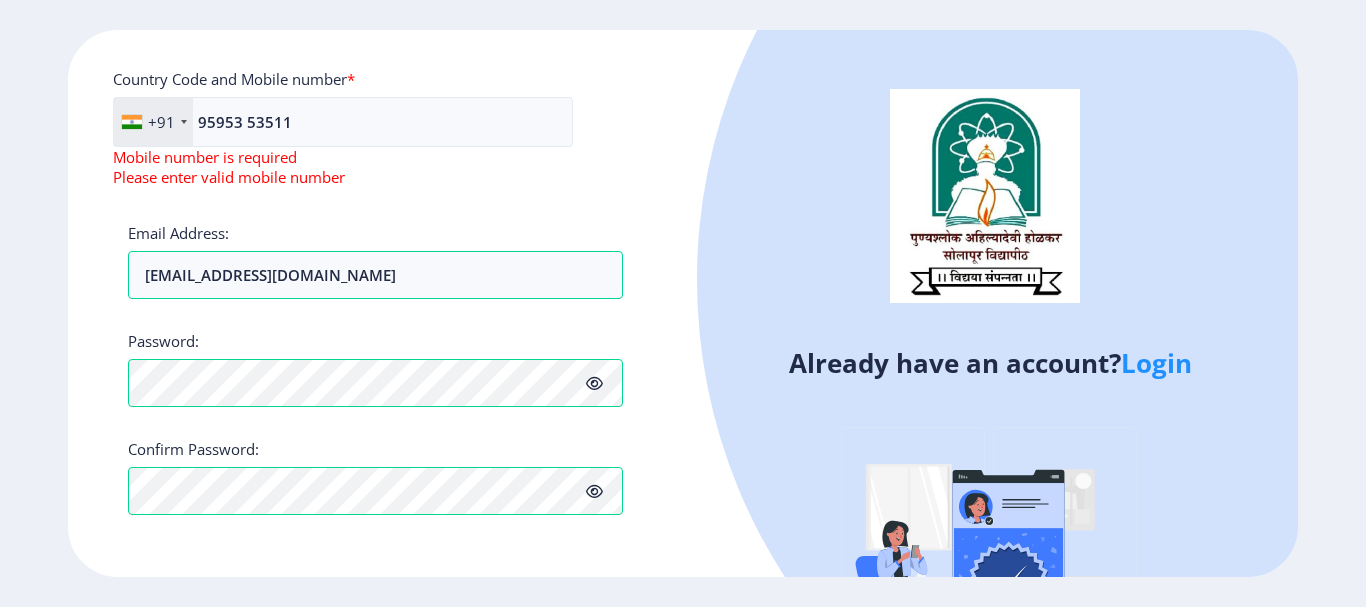 click 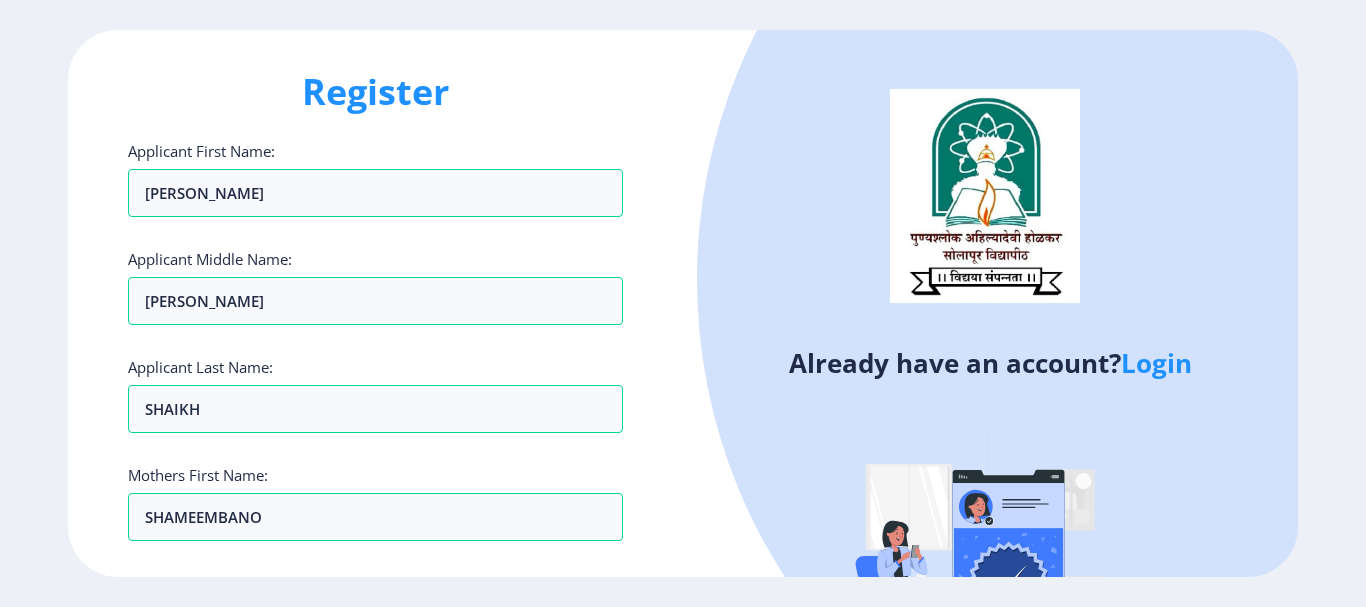 scroll, scrollTop: 0, scrollLeft: 0, axis: both 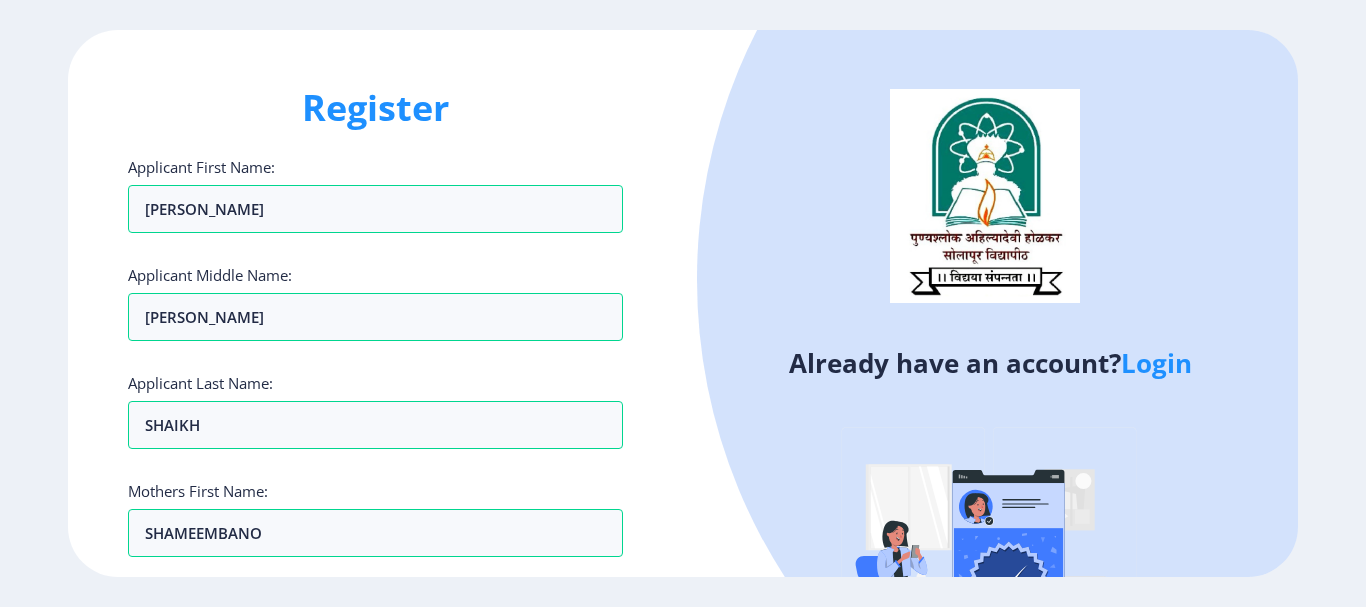 click 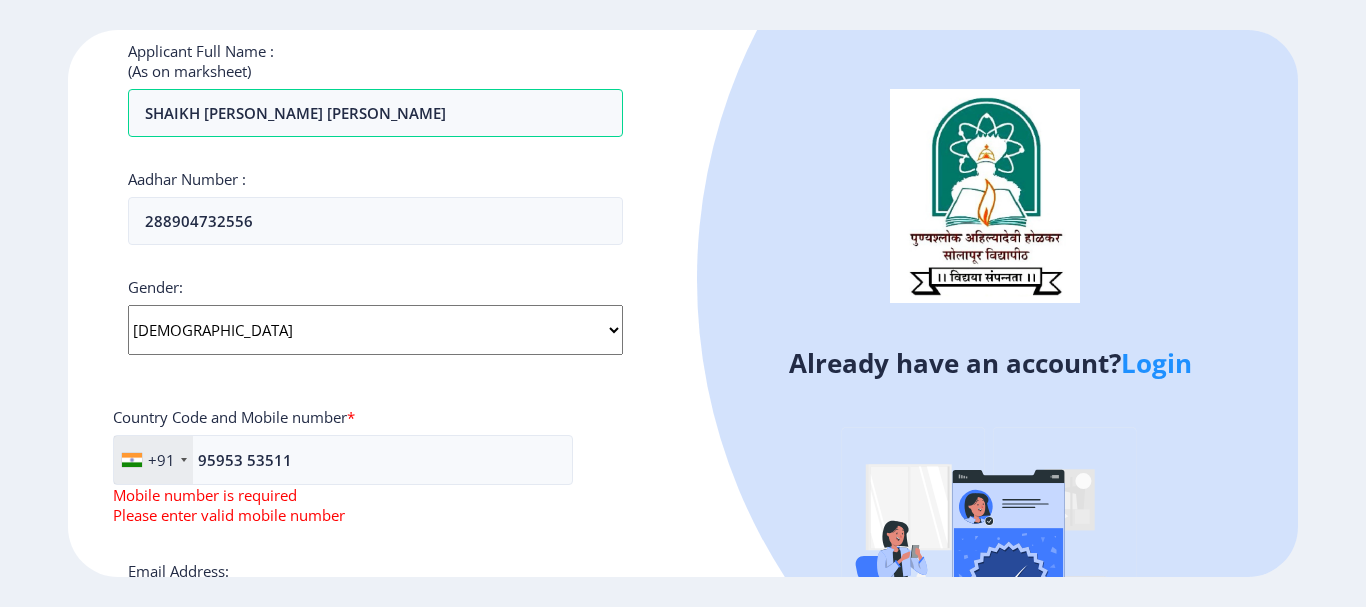 scroll, scrollTop: 600, scrollLeft: 0, axis: vertical 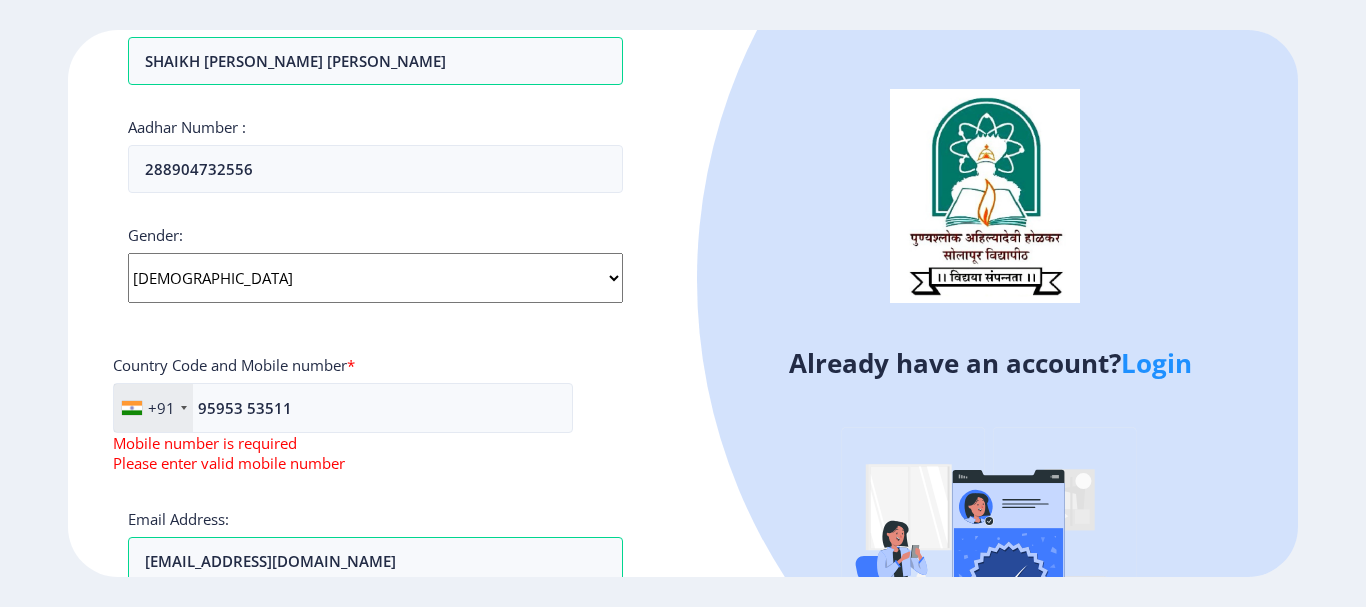 click 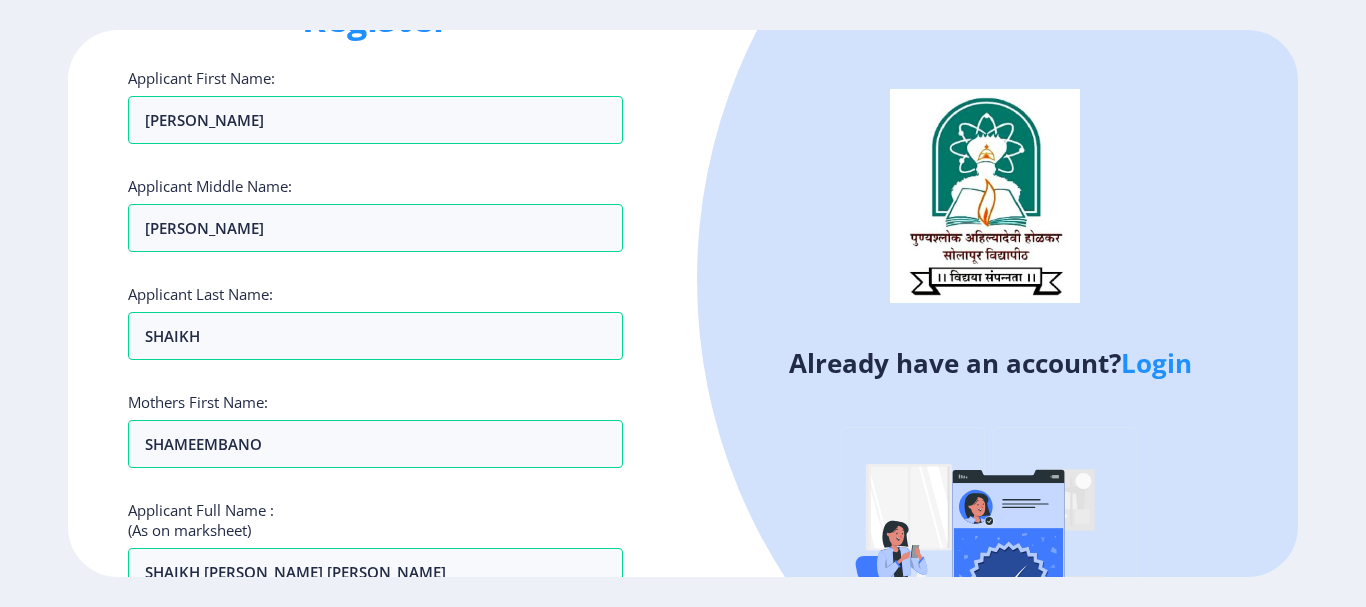 scroll, scrollTop: 100, scrollLeft: 0, axis: vertical 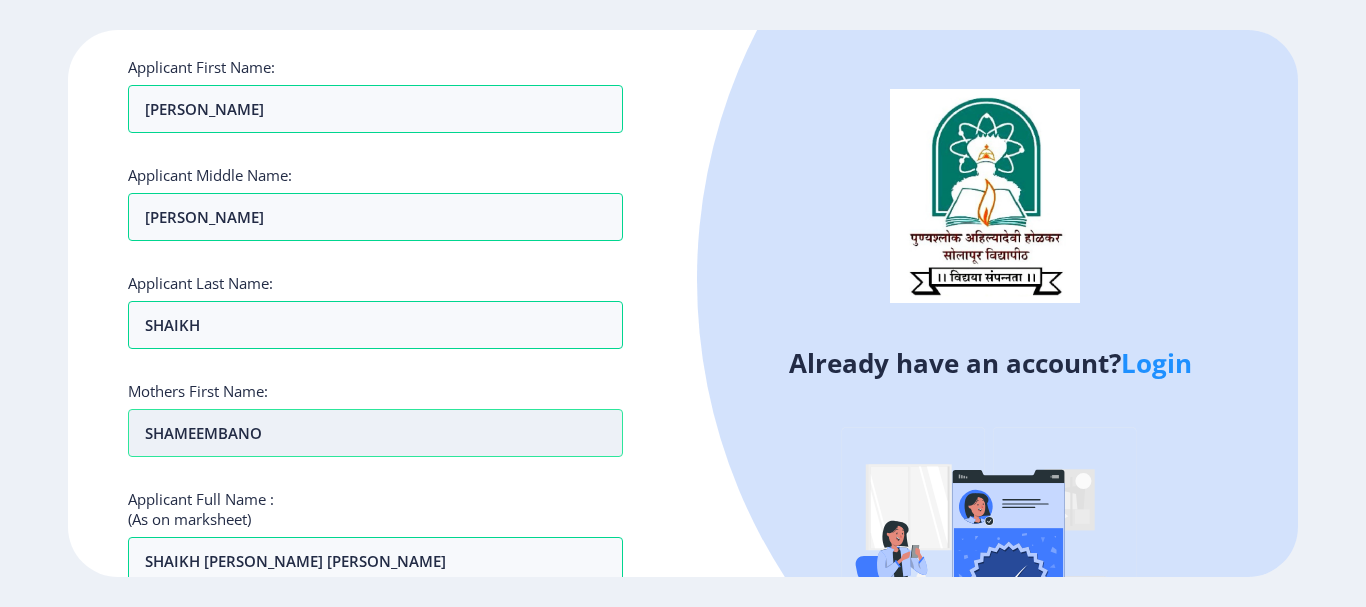 click on "SHAMEEMBANO" at bounding box center [375, 433] 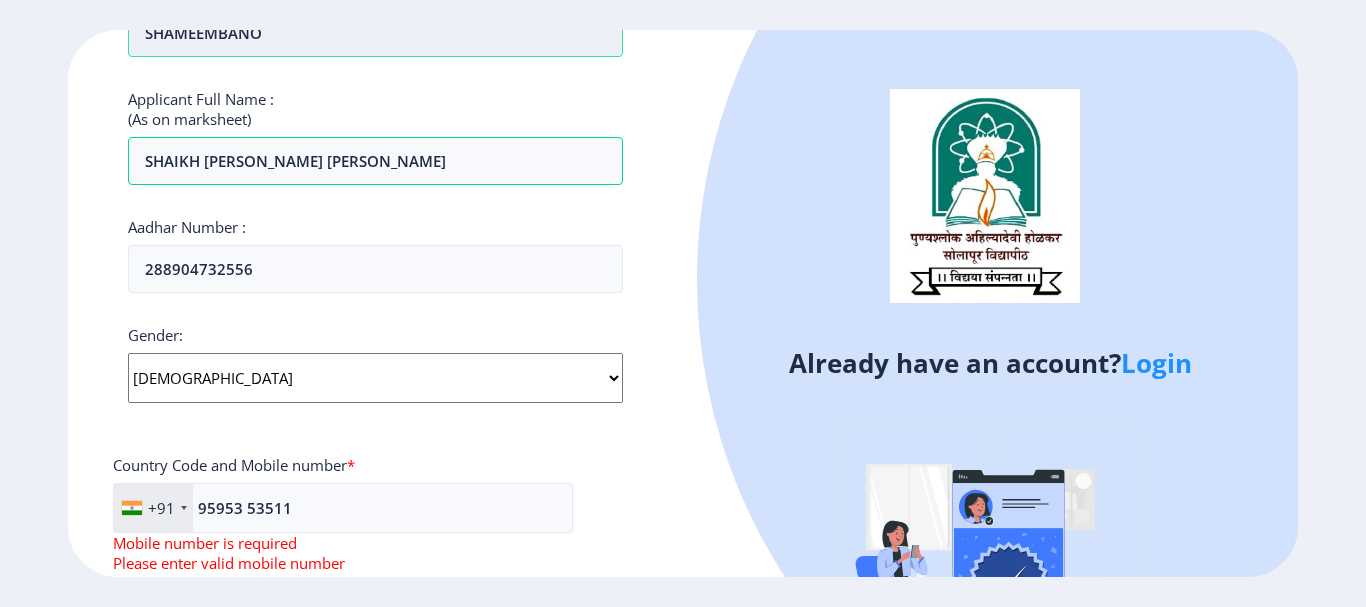 scroll, scrollTop: 600, scrollLeft: 0, axis: vertical 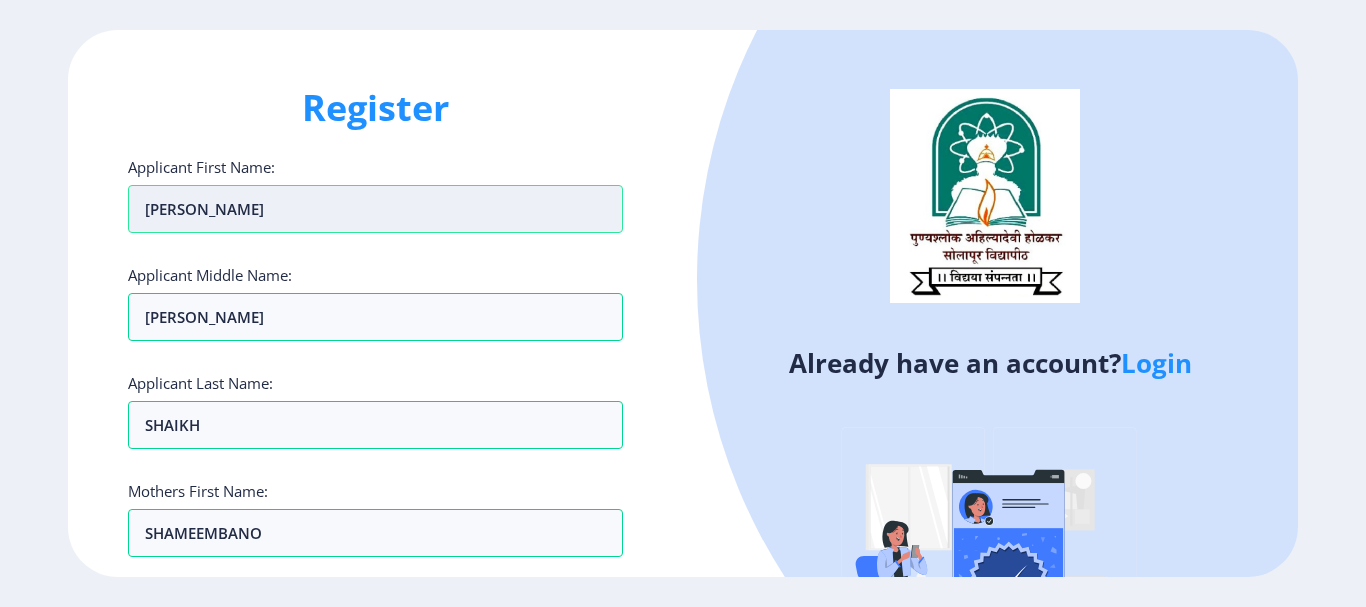 click on "[PERSON_NAME]" at bounding box center (375, 209) 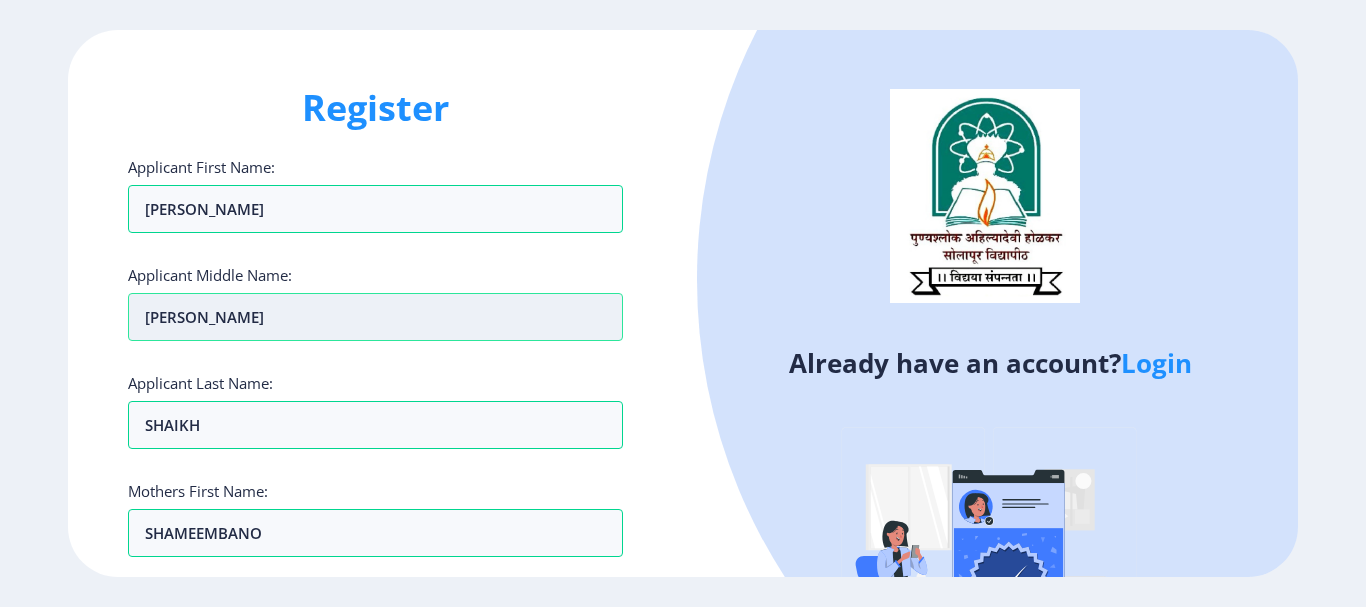 click on "ABDUS SATTAR" at bounding box center [375, 317] 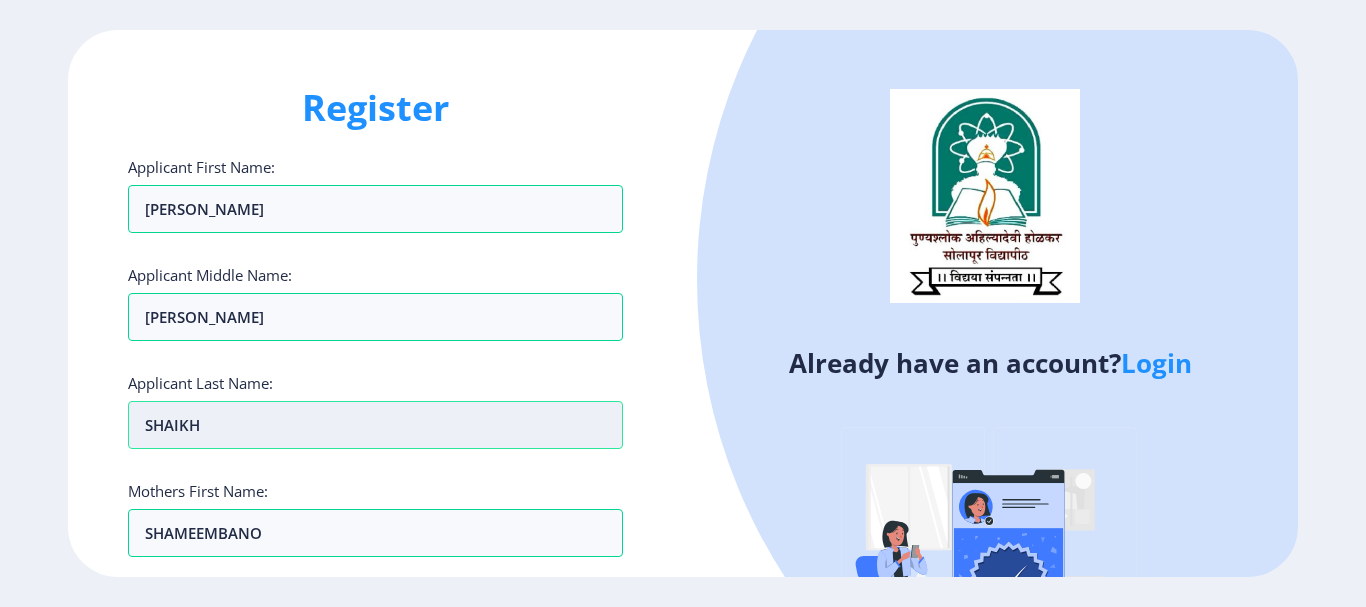 click on "SHAIKH" at bounding box center [375, 209] 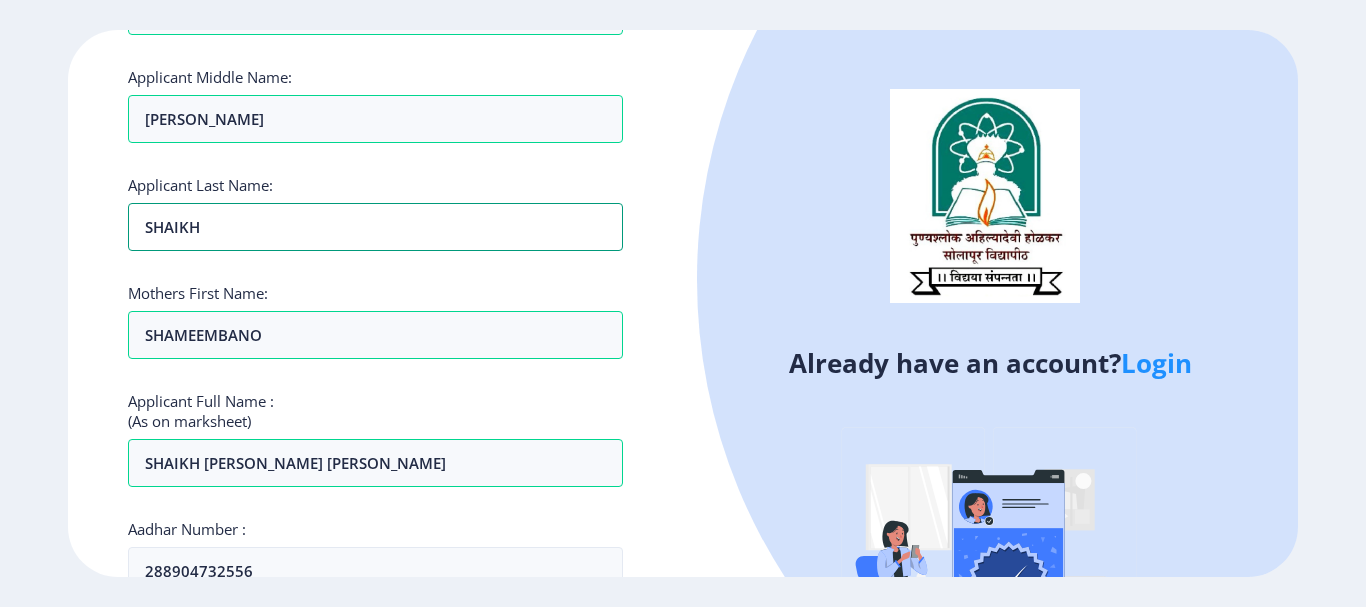 scroll, scrollTop: 200, scrollLeft: 0, axis: vertical 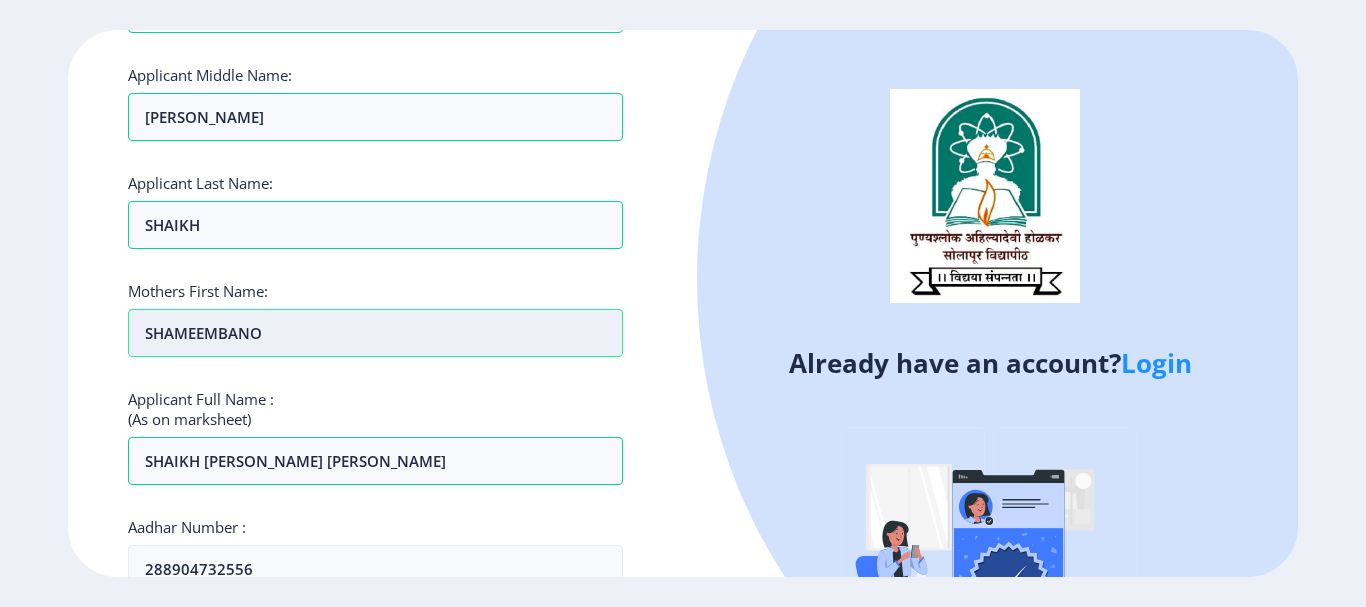click on "SHAMEEMBANO" at bounding box center [375, 9] 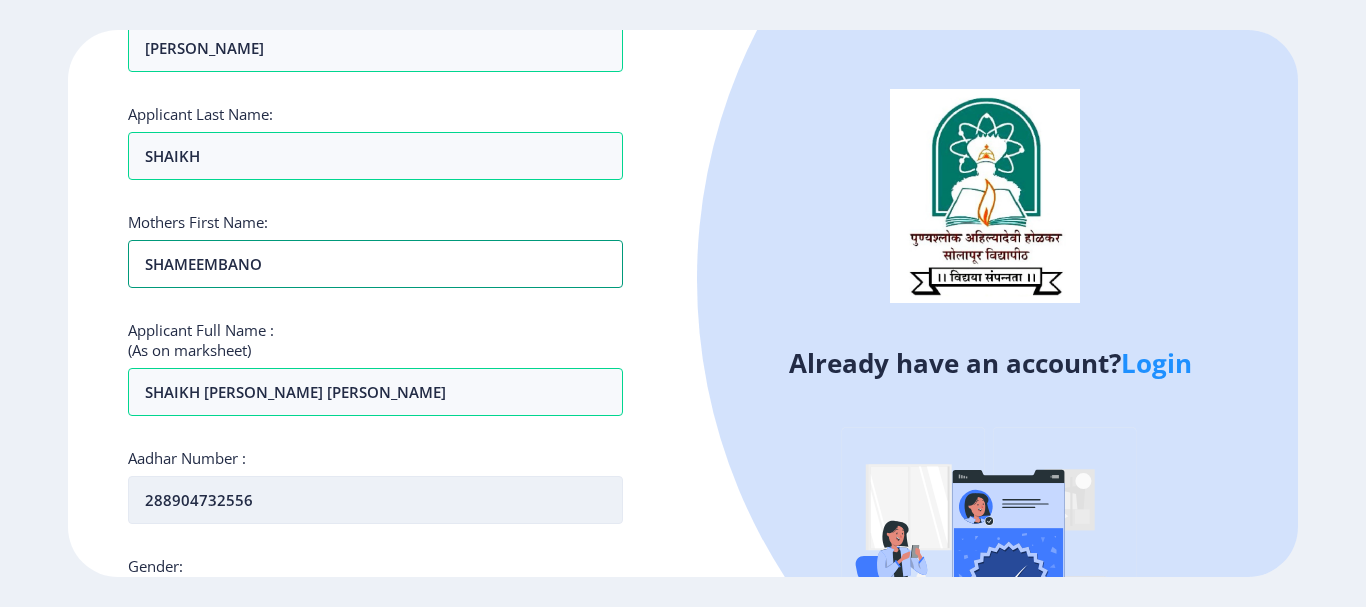 scroll, scrollTop: 400, scrollLeft: 0, axis: vertical 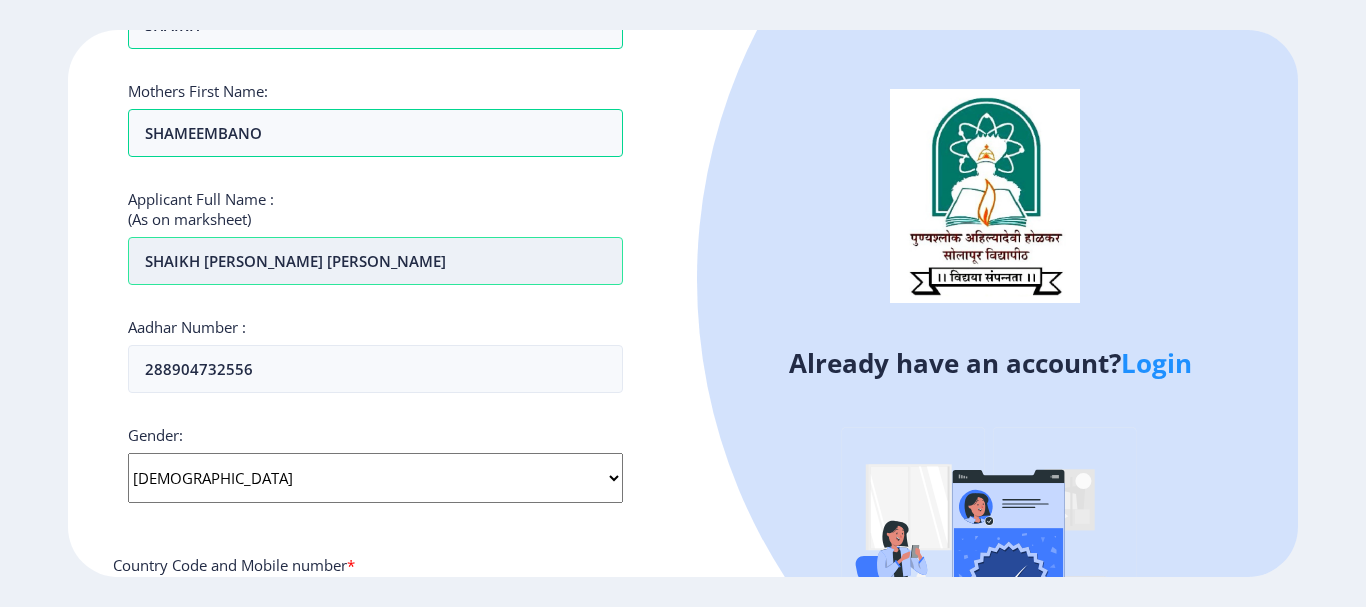 click on "SHAIKH AASIF  IQBAL ABDUS SATTAR" at bounding box center [375, -191] 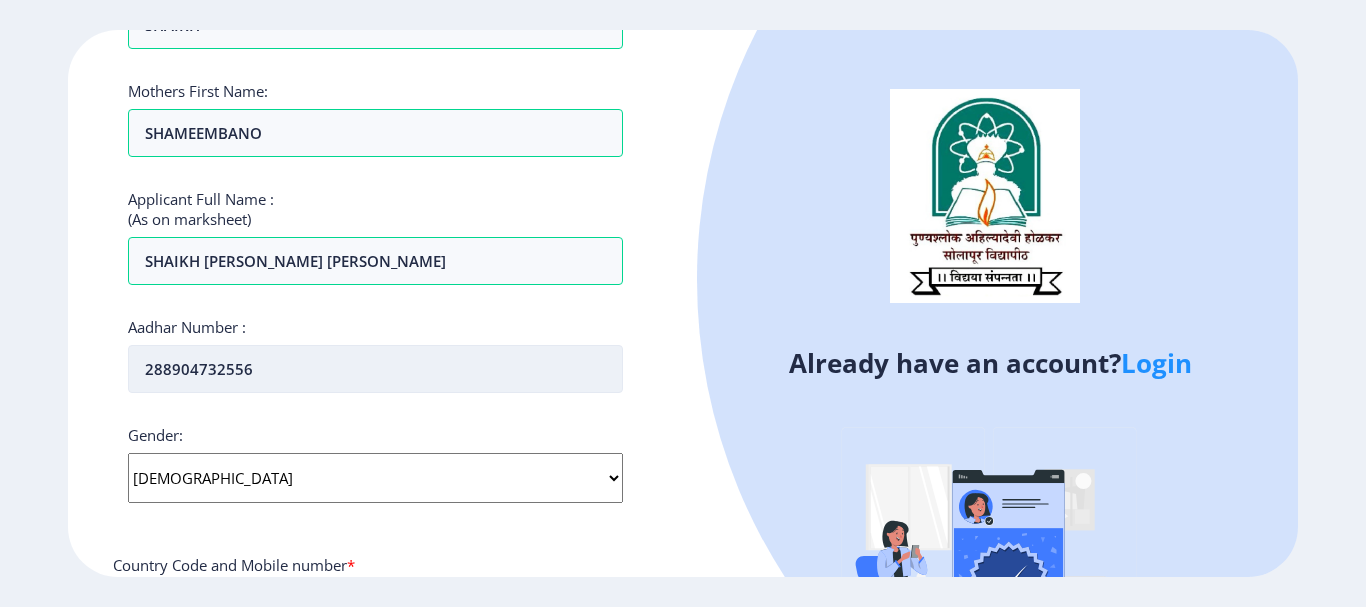 click on "288904732556" at bounding box center [375, 369] 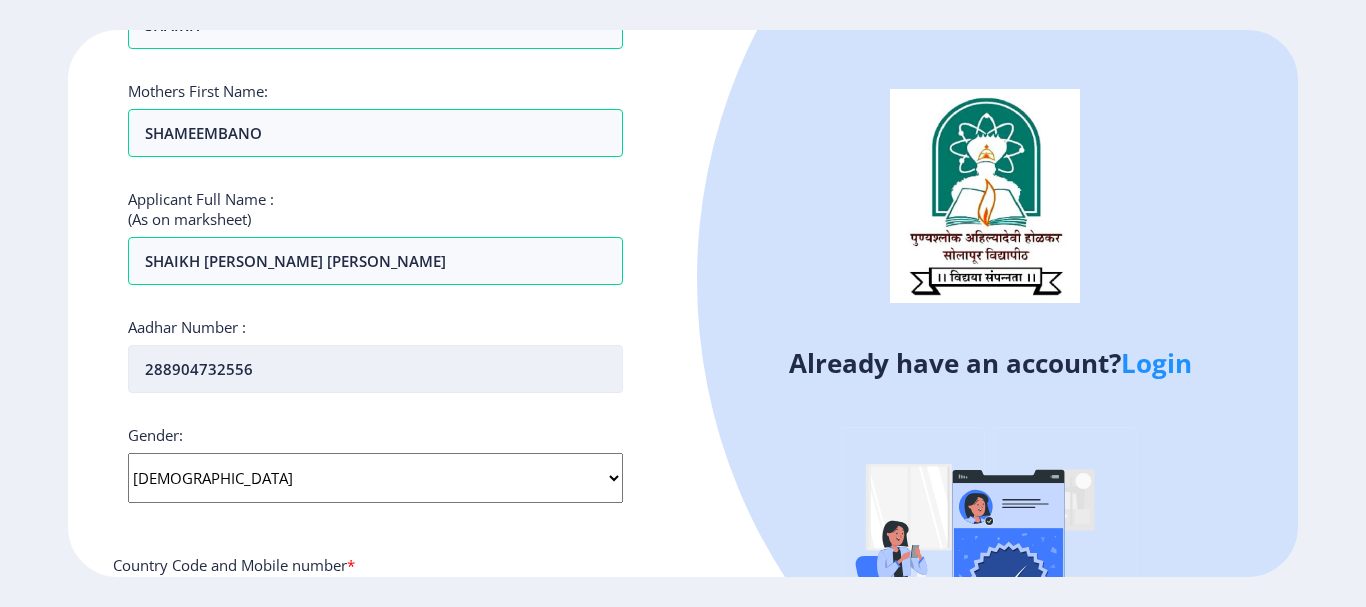 scroll, scrollTop: 600, scrollLeft: 0, axis: vertical 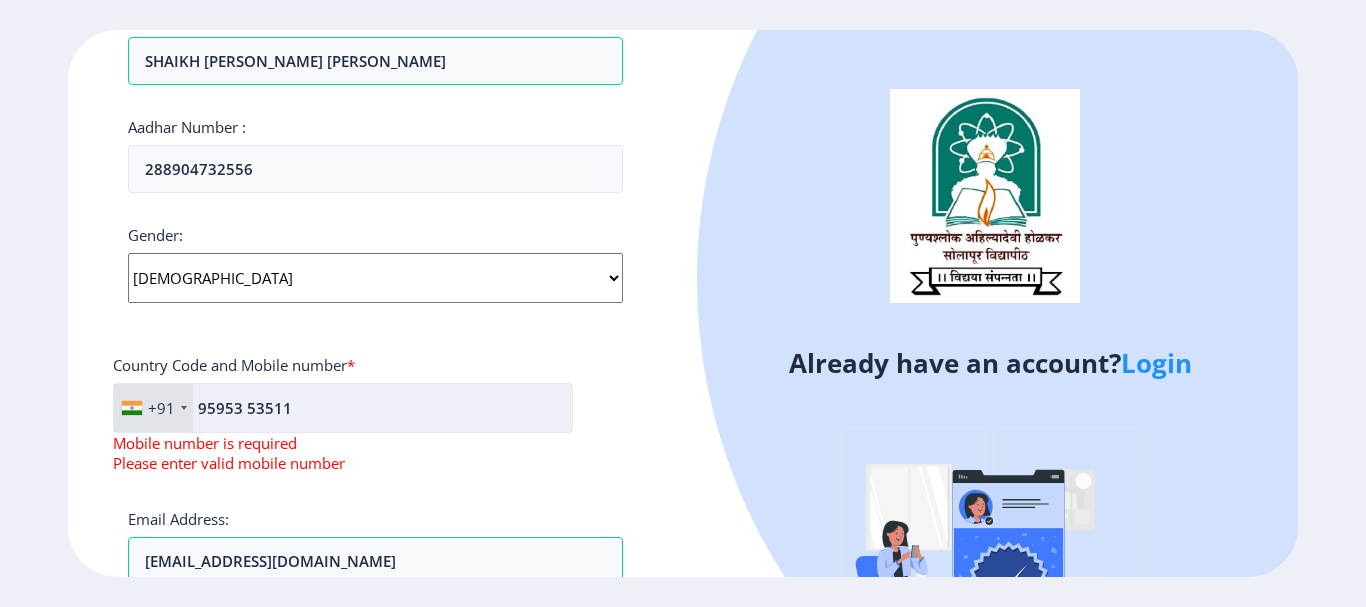 click on "95953 53511" 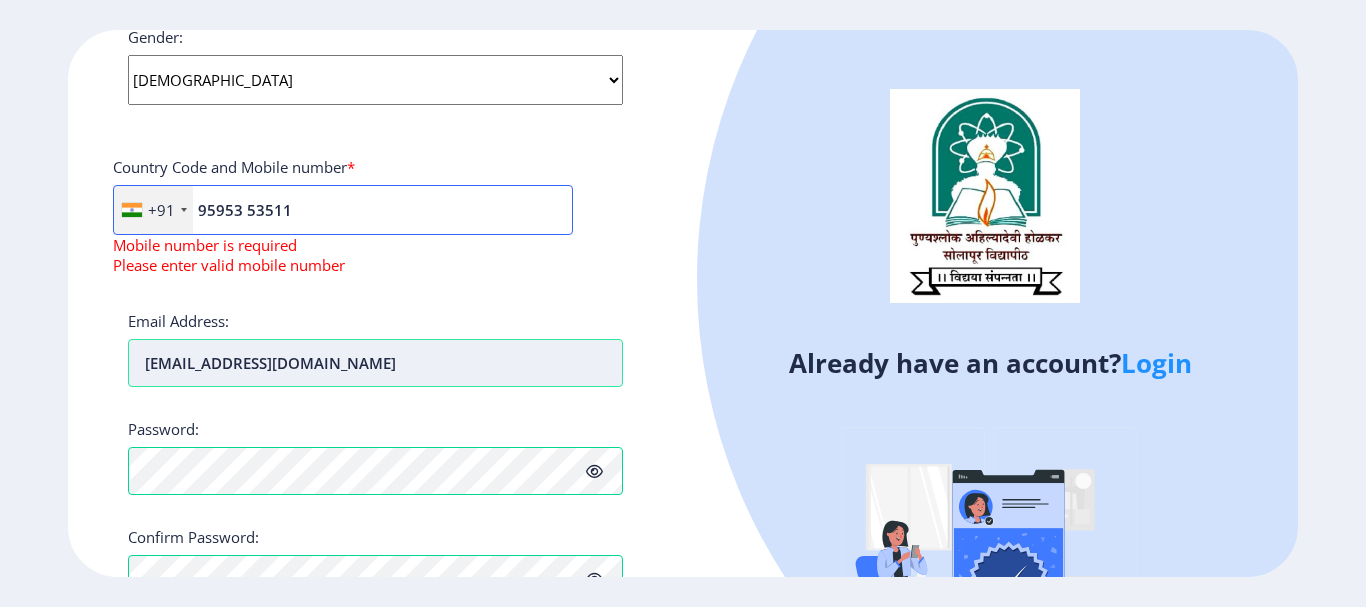 scroll, scrollTop: 800, scrollLeft: 0, axis: vertical 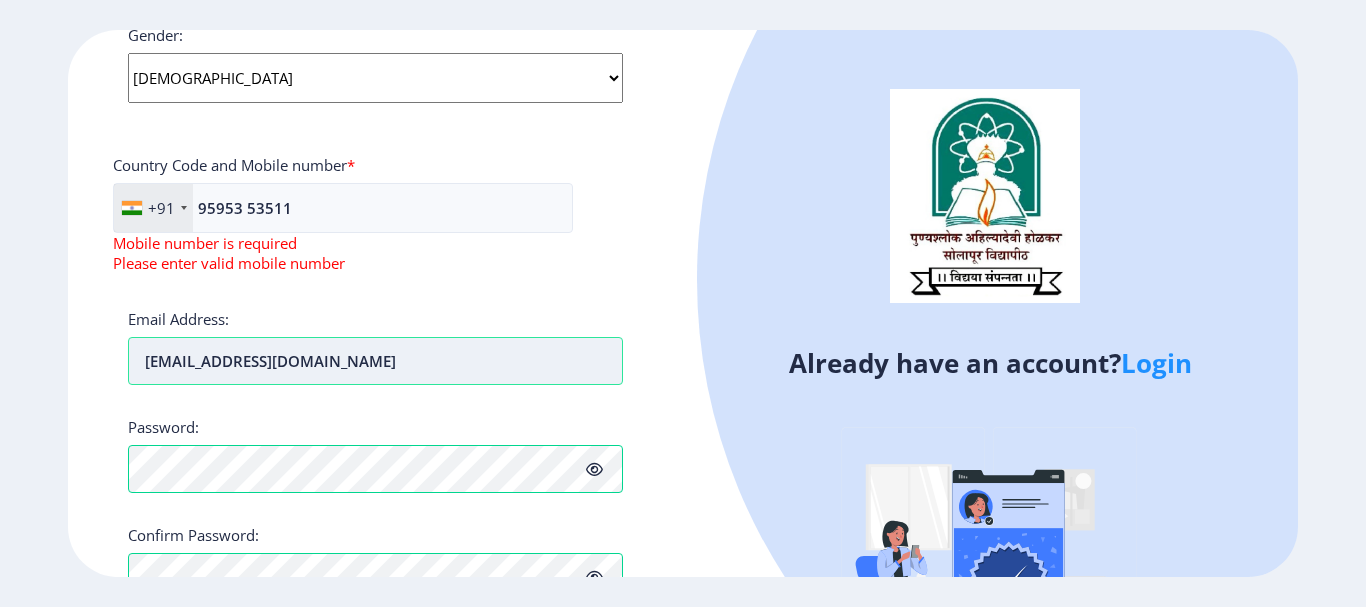 click on "[EMAIL_ADDRESS][DOMAIN_NAME]" at bounding box center [375, 361] 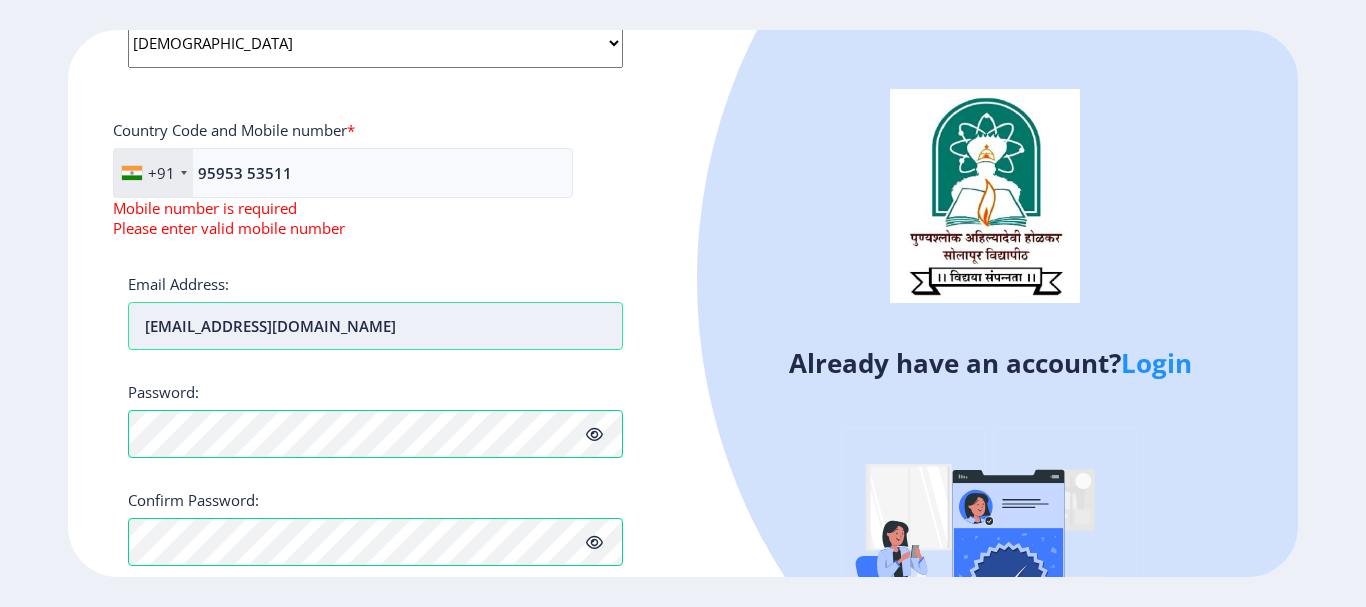 scroll, scrollTop: 886, scrollLeft: 0, axis: vertical 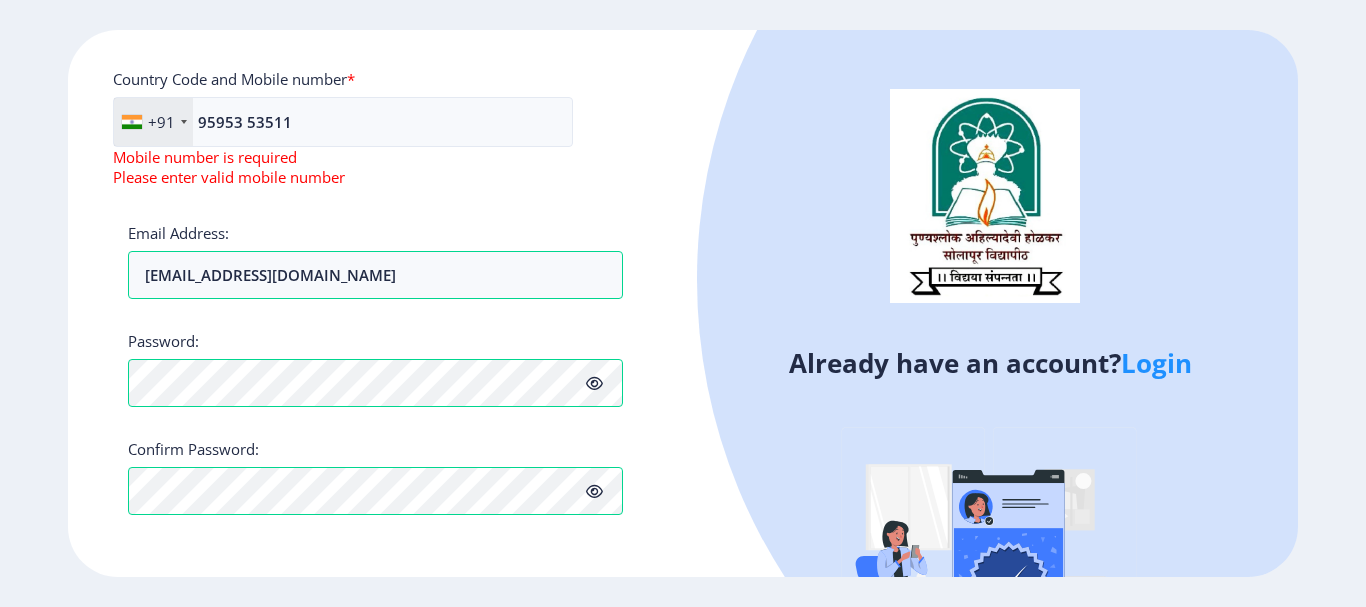 click on "Register Applicant First Name: AASIF IQBAL Applicant Middle Name: ABDUS SATTAR Applicant Last Name: SHAIKH Mothers First Name: SHAMEEMBANO Applicant Full Name : (As on marksheet) SHAIKH AASIF  IQBAL ABDUS SATTAR Aadhar Number :  288904732556 Gender: Select Gender Male Female Other  Country Code and Mobile number  *  +91 India (भारत) +91 Afghanistan (‫افغانستان‬‎) +93 Albania (Shqipëri) +355 Algeria (‫الجزائر‬‎) +213 American Samoa +1 Andorra +376 Angola +244 Anguilla +1 Antigua and Barbuda +1 Argentina +54 Armenia (Հայաստան) +374 Aruba +297 Australia +61 Austria (Österreich) +43 Azerbaijan (Azərbaycan) +994 Bahamas +1 Bahrain (‫البحرين‬‎) +973 Bangladesh (বাংলাদেশ) +880 Barbados +1 Belarus (Беларусь) +375 Belgium (België) +32 Belize +501 Benin (Bénin) +229 Bermuda +1 Bhutan (འབྲུག) +975 Bolivia +591 Bosnia and Herzegovina (Босна и Херцеговина) +387 Botswana +267 Brazil (Brasil) +55 +246 +1 Brunei" 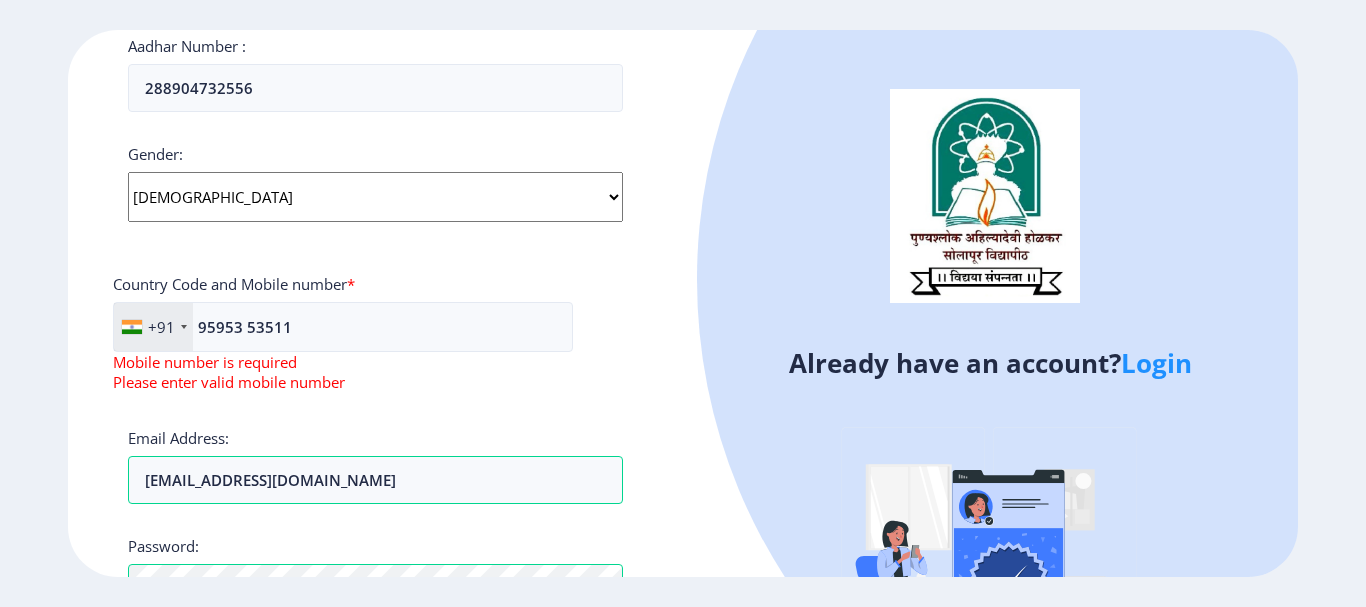 scroll, scrollTop: 886, scrollLeft: 0, axis: vertical 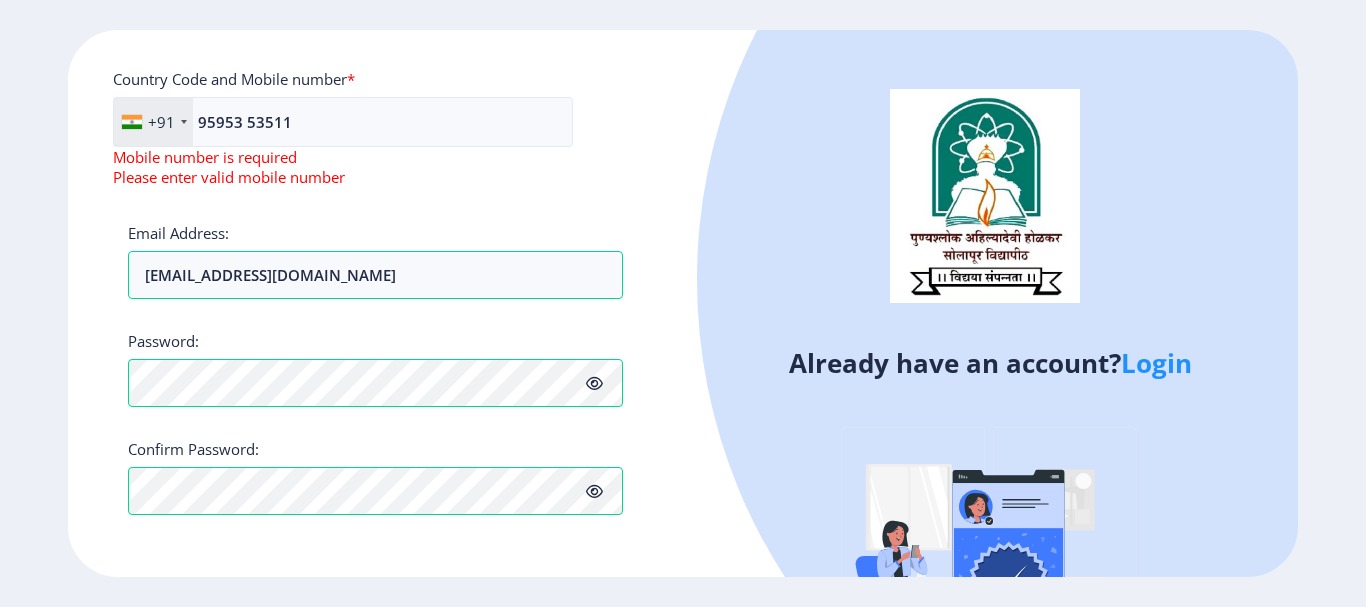 click 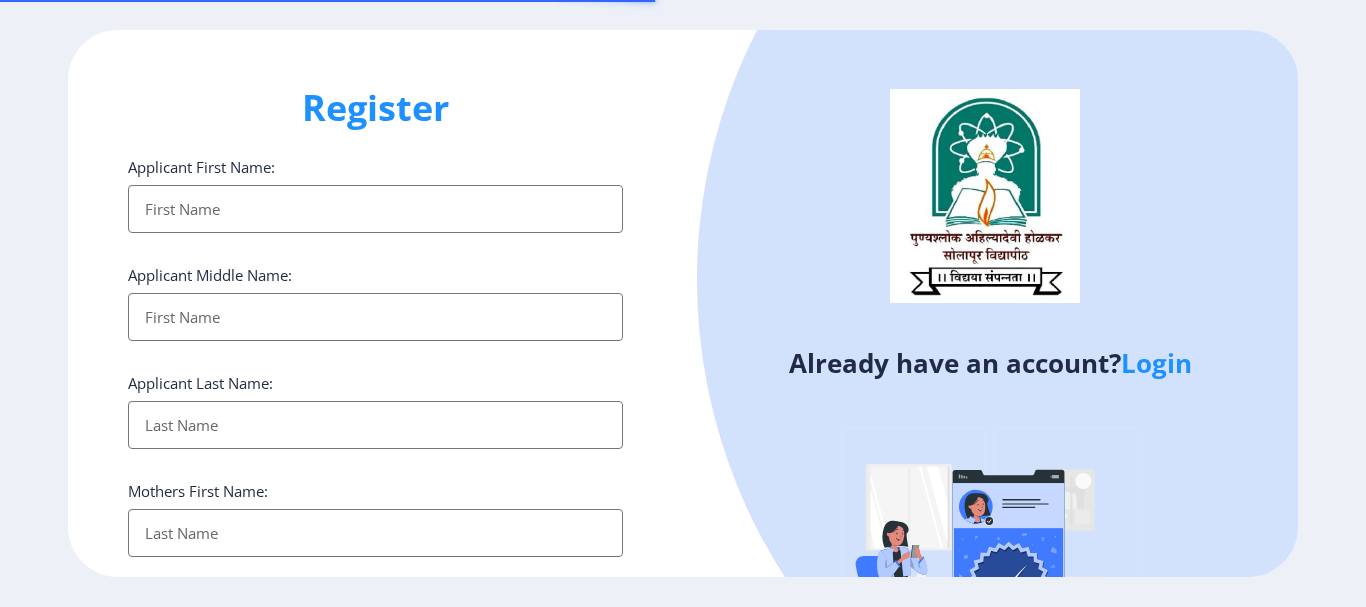 select 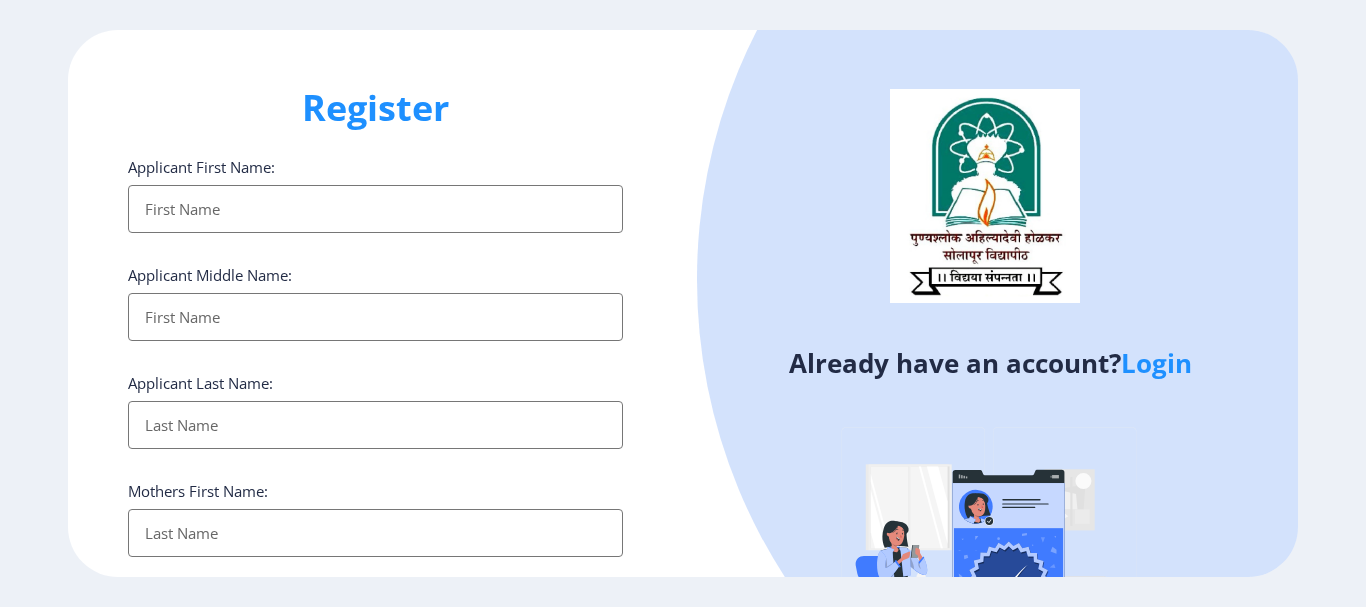 click on "Applicant First Name:" at bounding box center [375, 209] 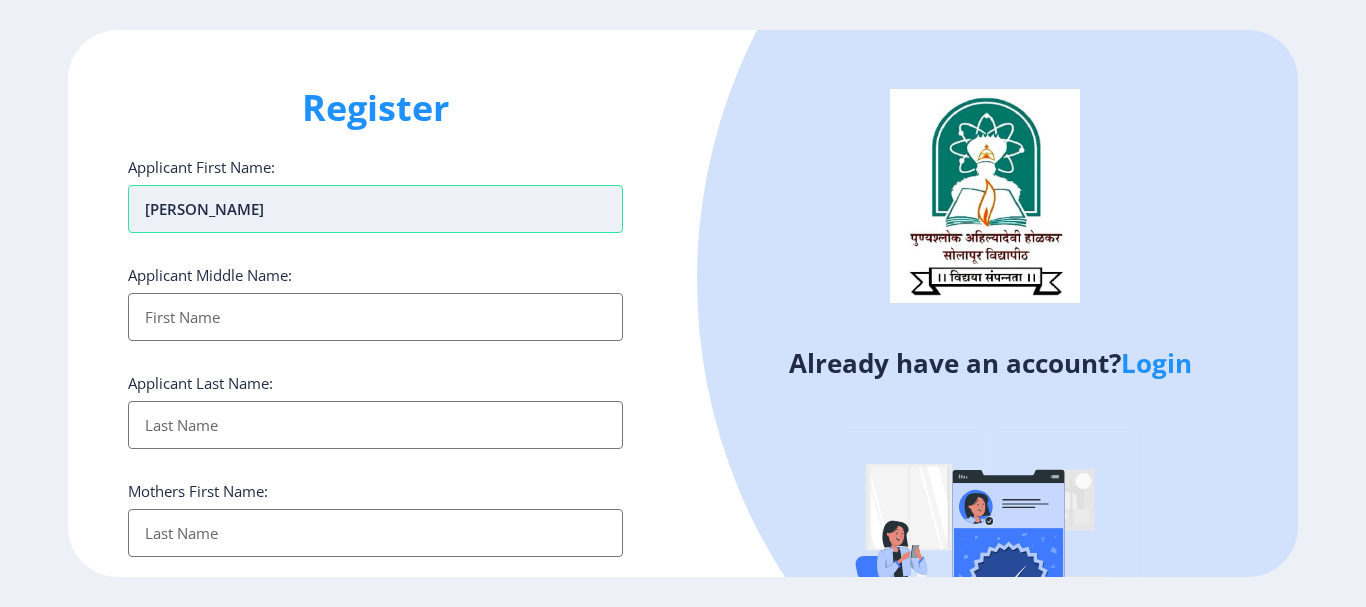 type on "AASIF IQBAL" 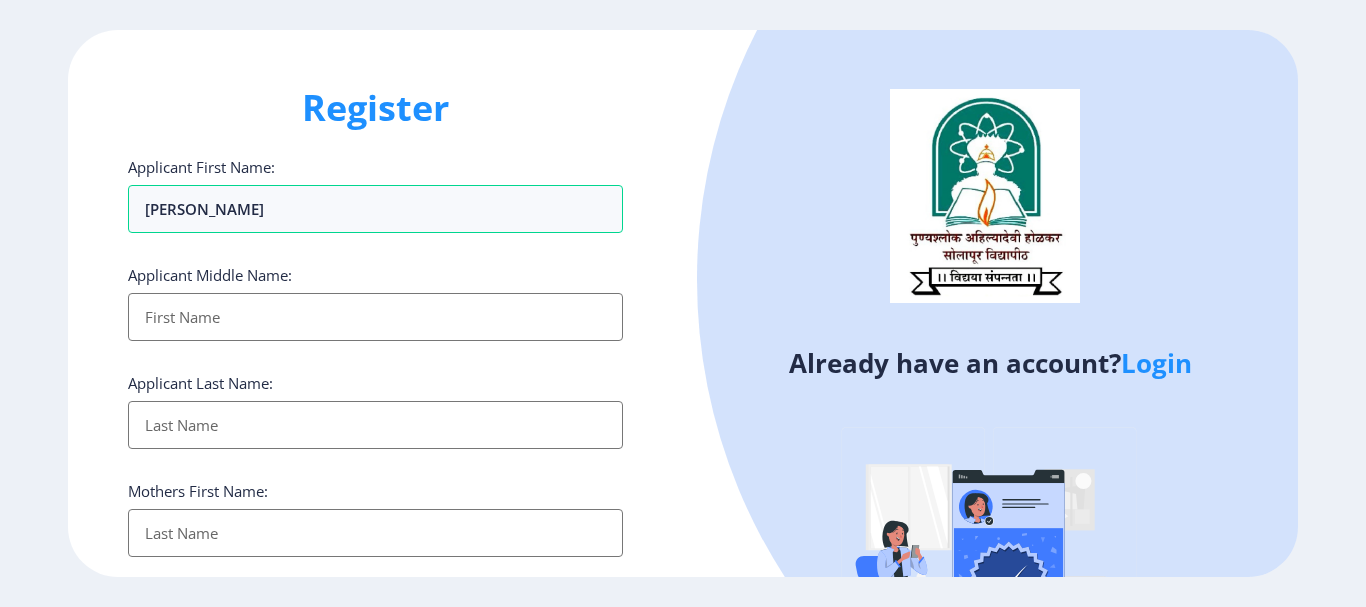 click on "Applicant First Name:" at bounding box center [375, 317] 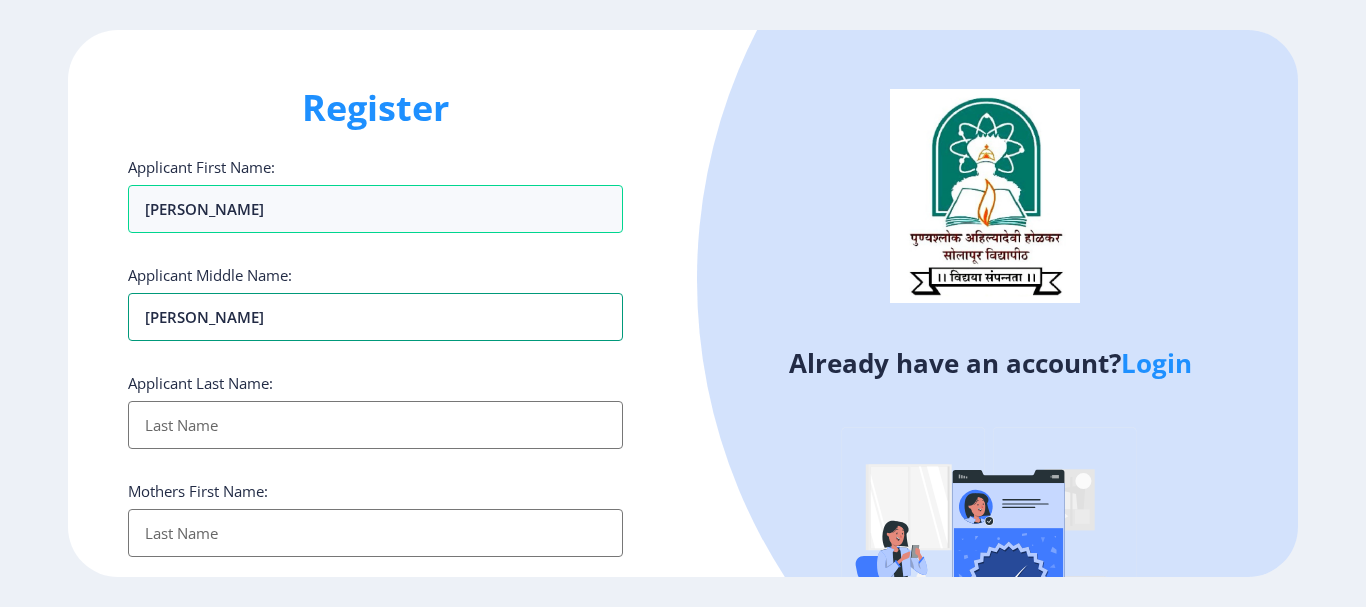 type on "[PERSON_NAME]" 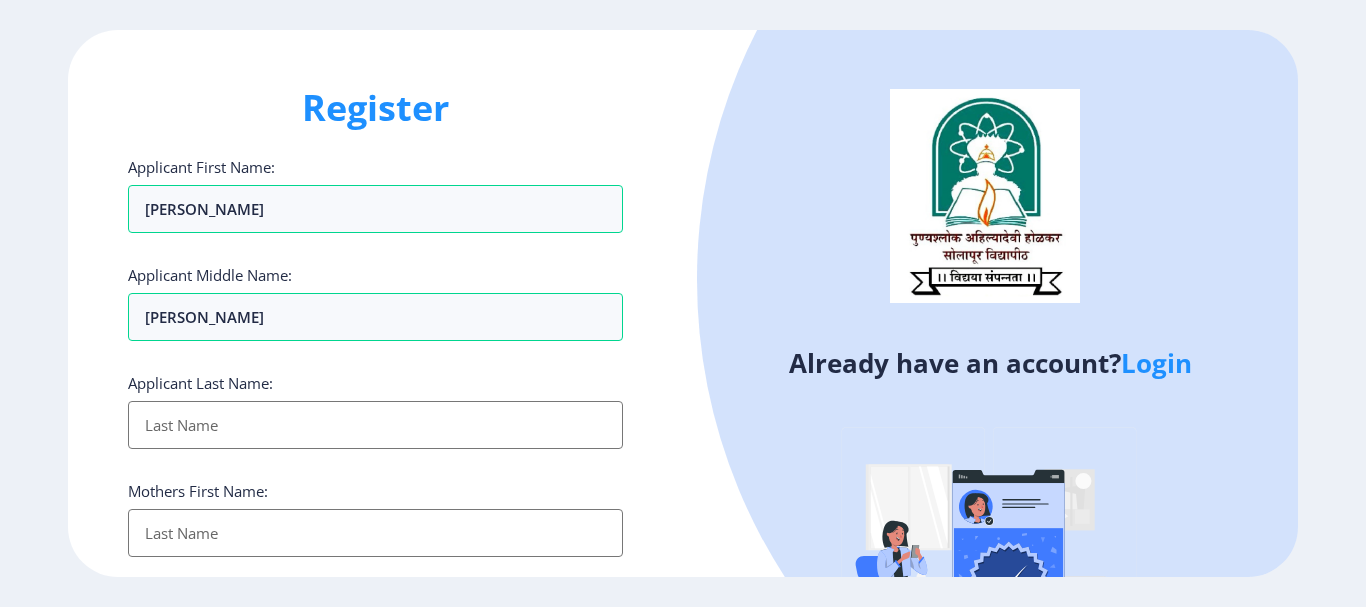 click on "Applicant First Name:" at bounding box center (375, 425) 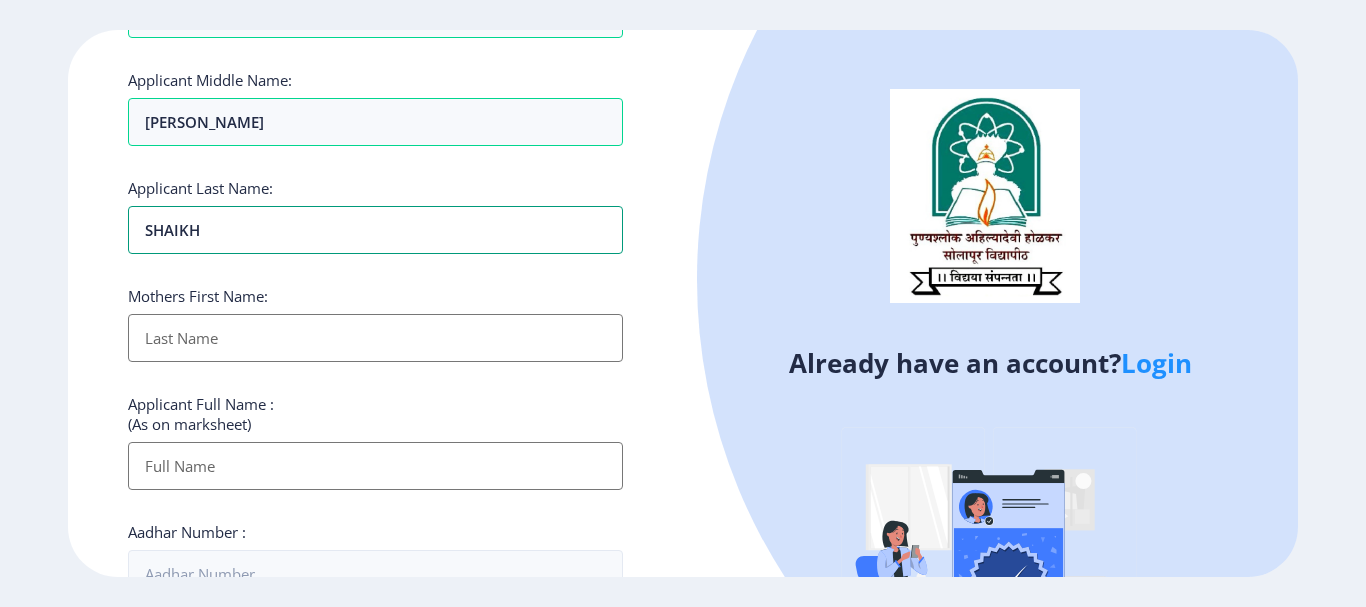 scroll, scrollTop: 200, scrollLeft: 0, axis: vertical 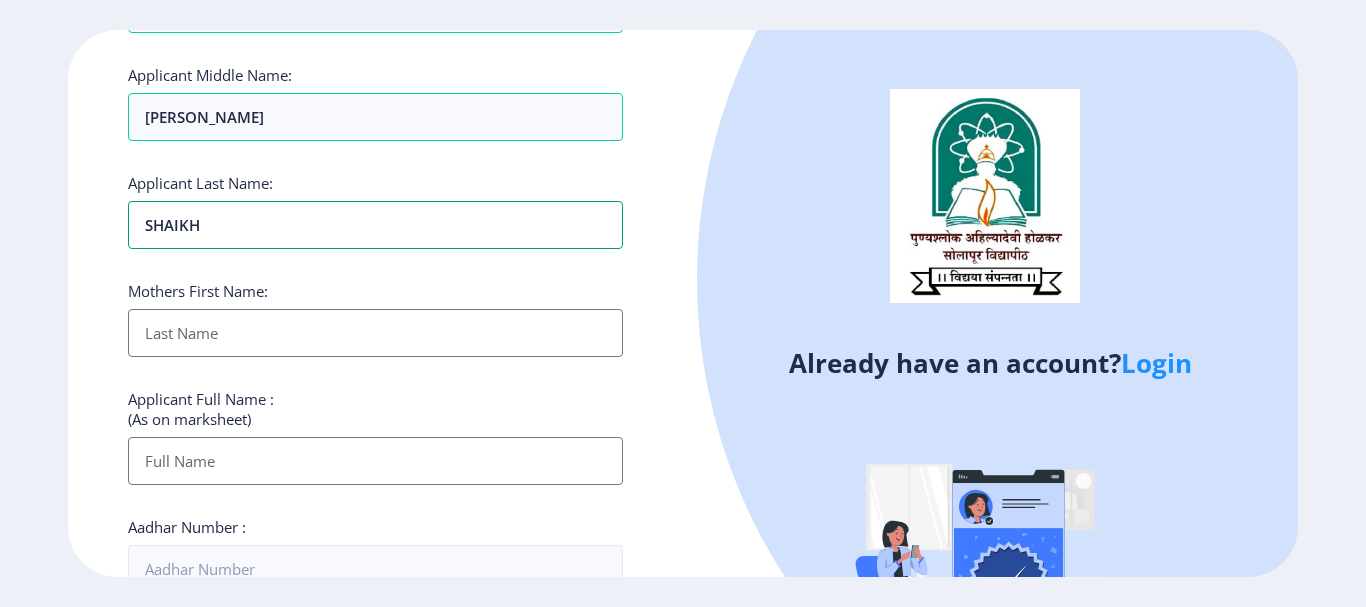 type on "SHAIKH" 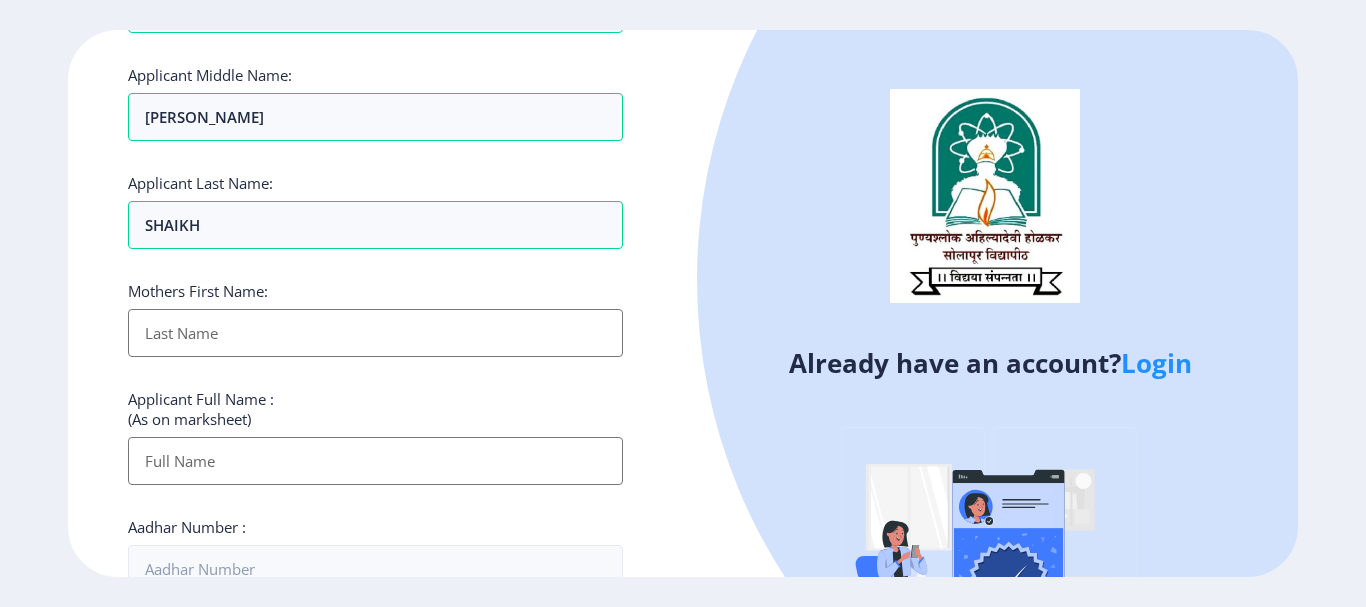 click on "Applicant First Name:" at bounding box center [375, 333] 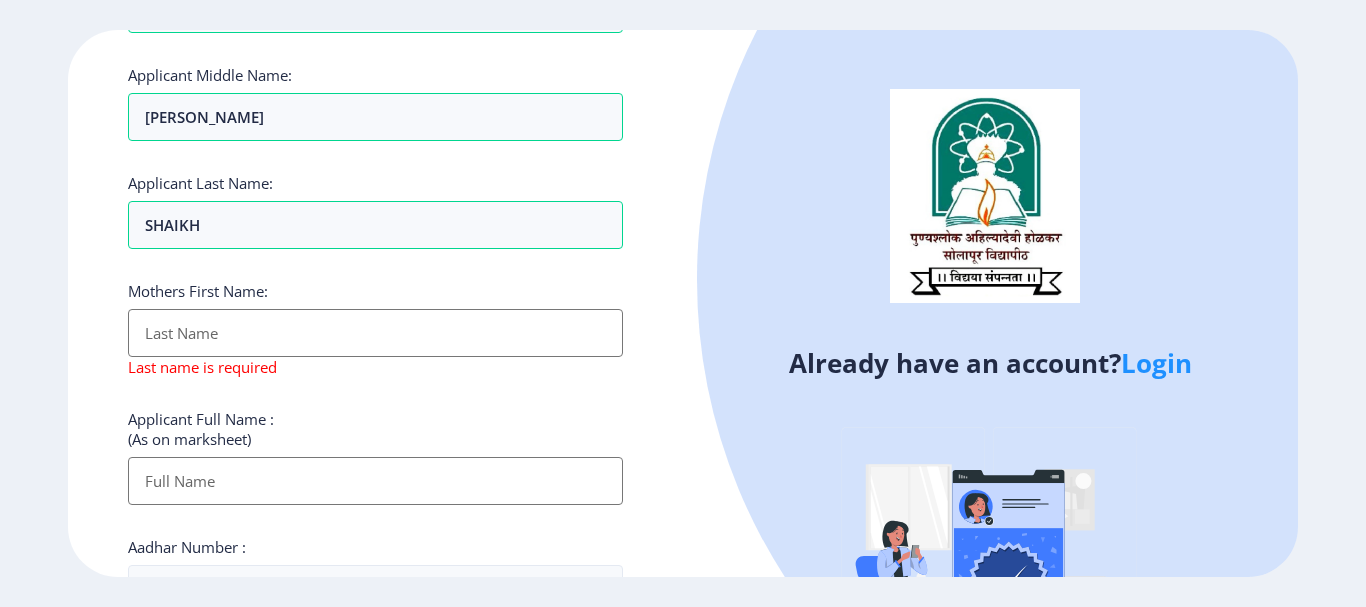 paste on "SHAMEEMBANO" 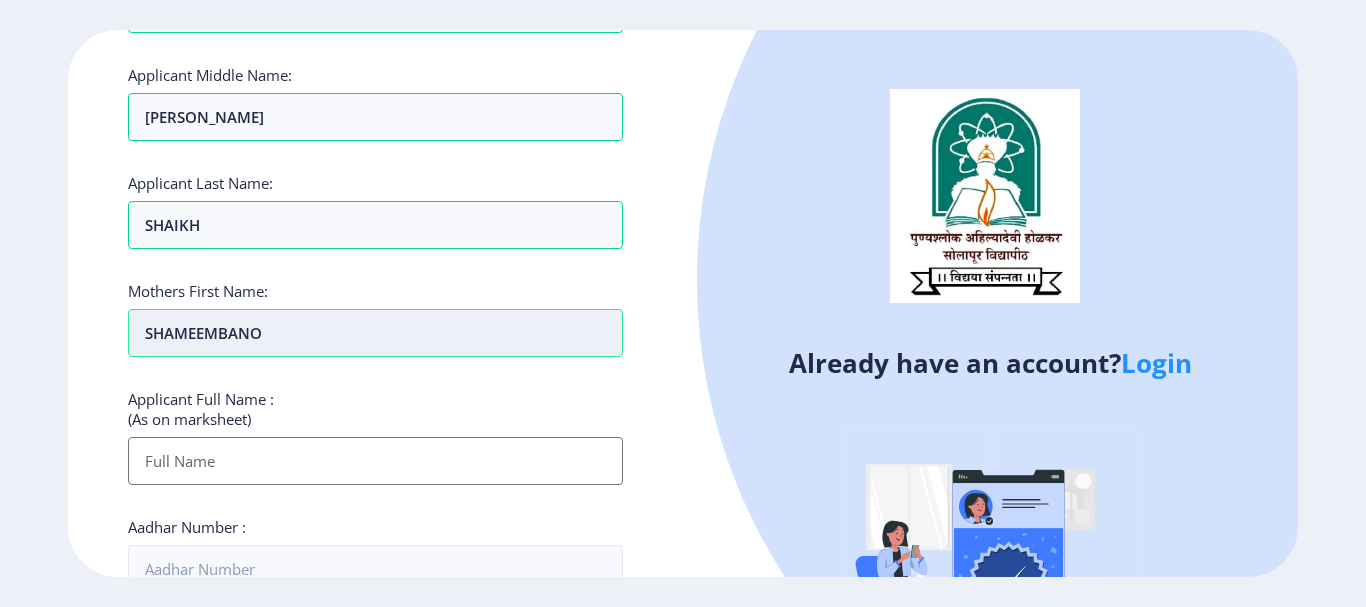 scroll, scrollTop: 300, scrollLeft: 0, axis: vertical 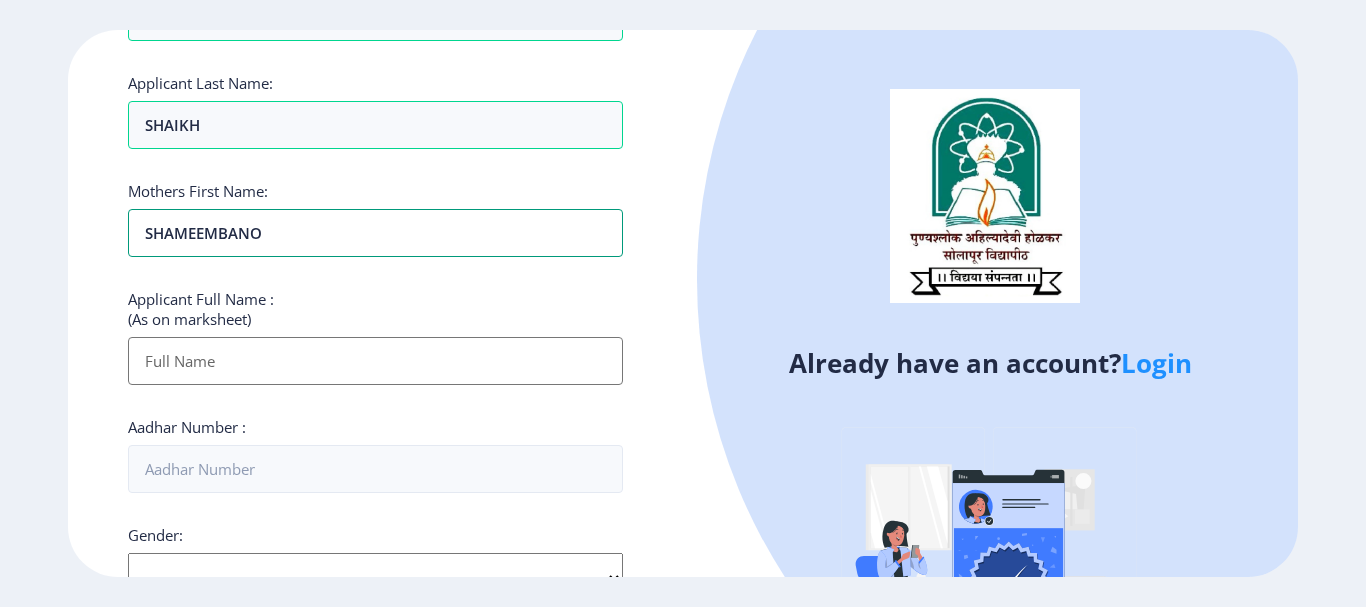 type on "SHAMEEMBANO" 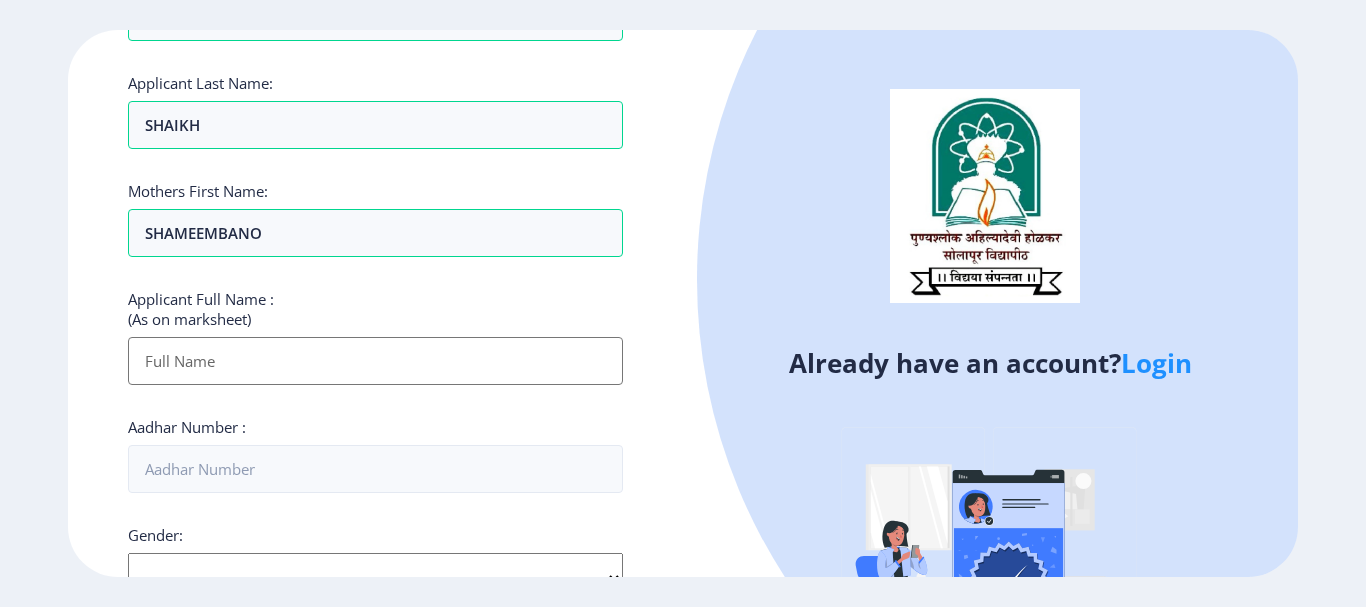 click on "Applicant First Name:" at bounding box center (375, 361) 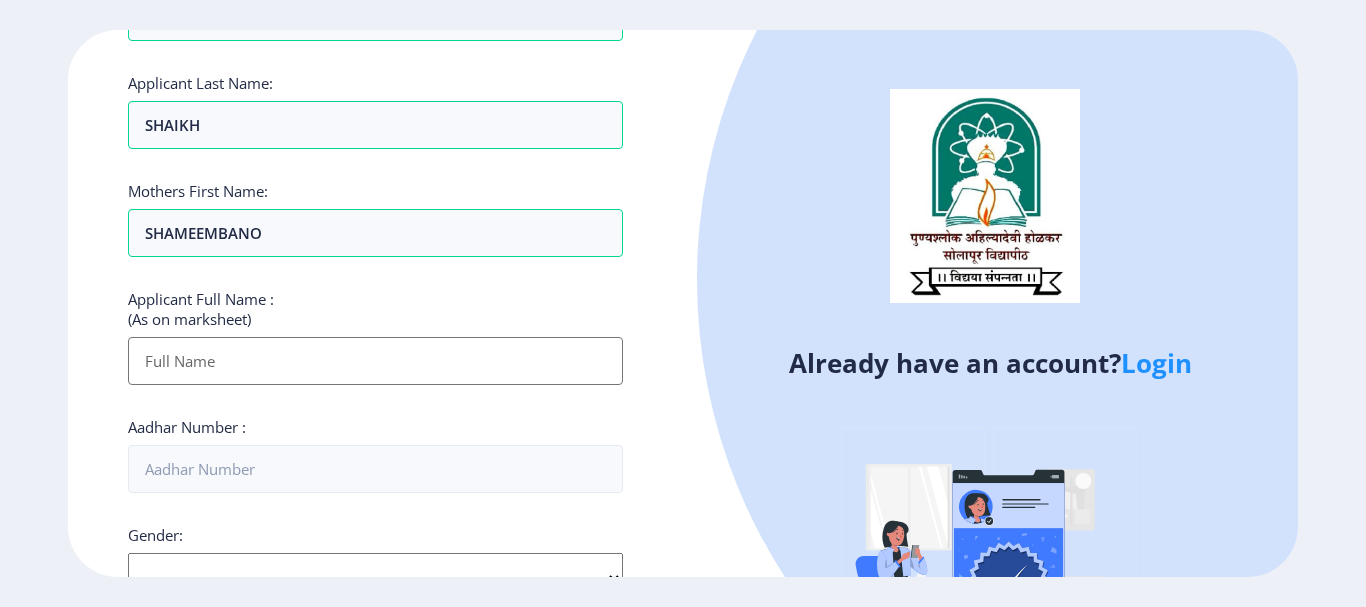 click on "Applicant First Name:" at bounding box center [375, 361] 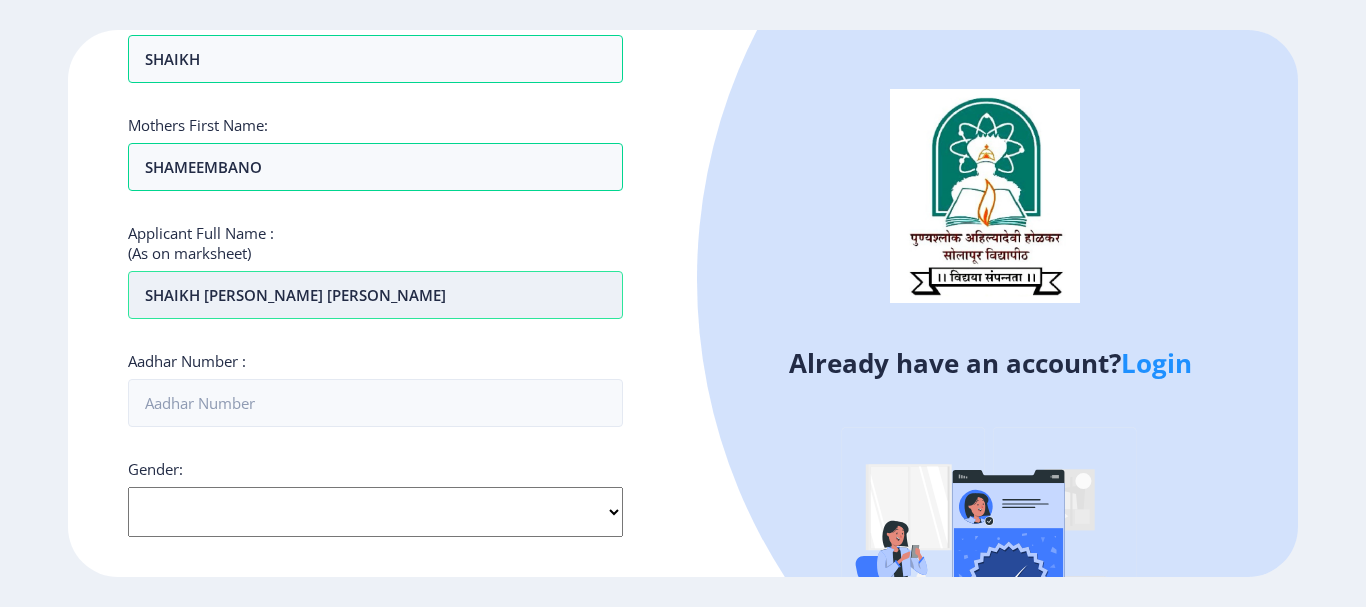 scroll, scrollTop: 400, scrollLeft: 0, axis: vertical 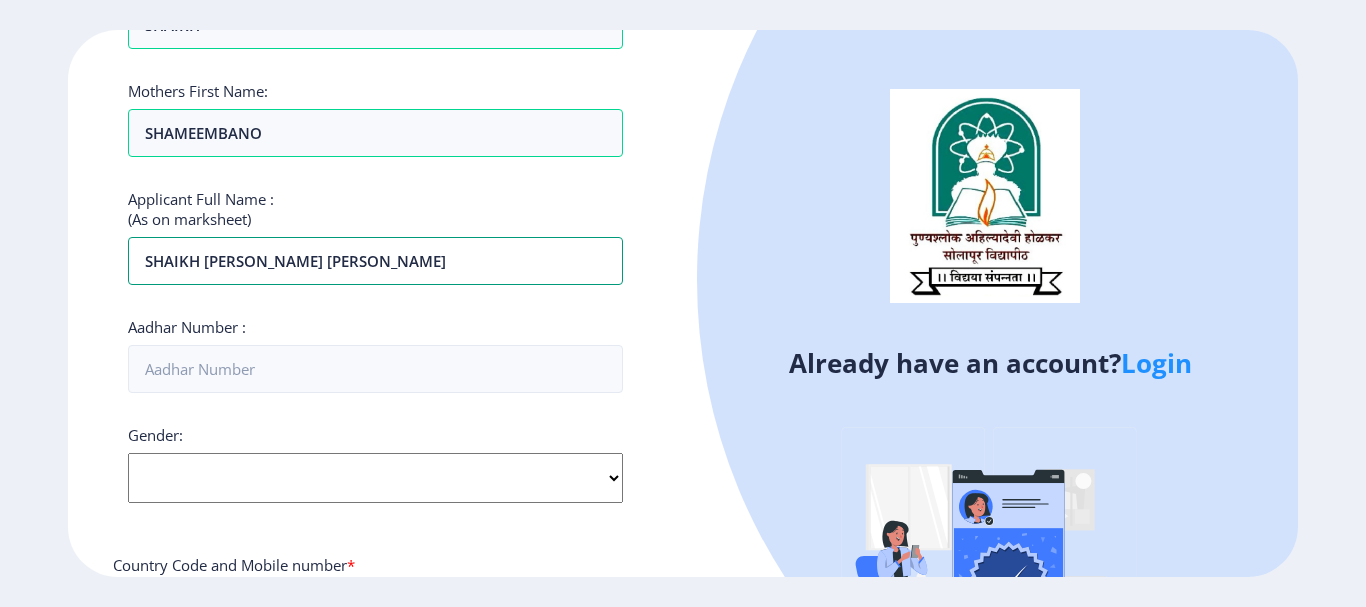 type on "SHAIKH AASIF  IQBAL ABDUS SATTAR" 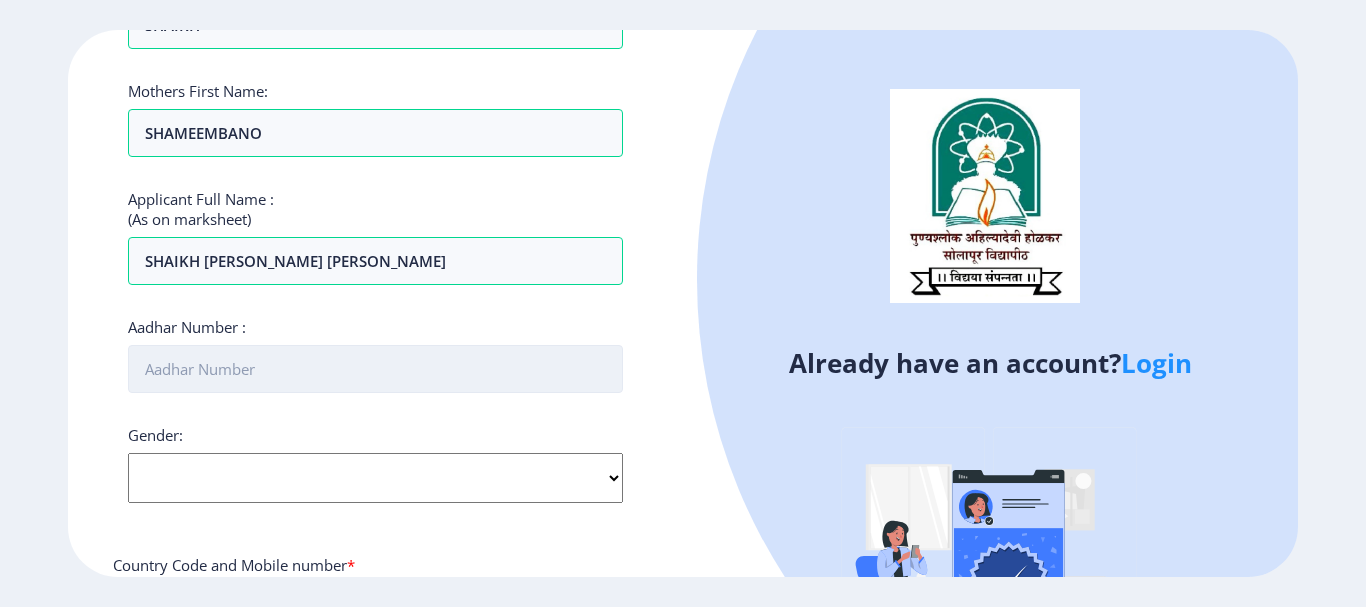 click on "Aadhar Number :" at bounding box center [375, 369] 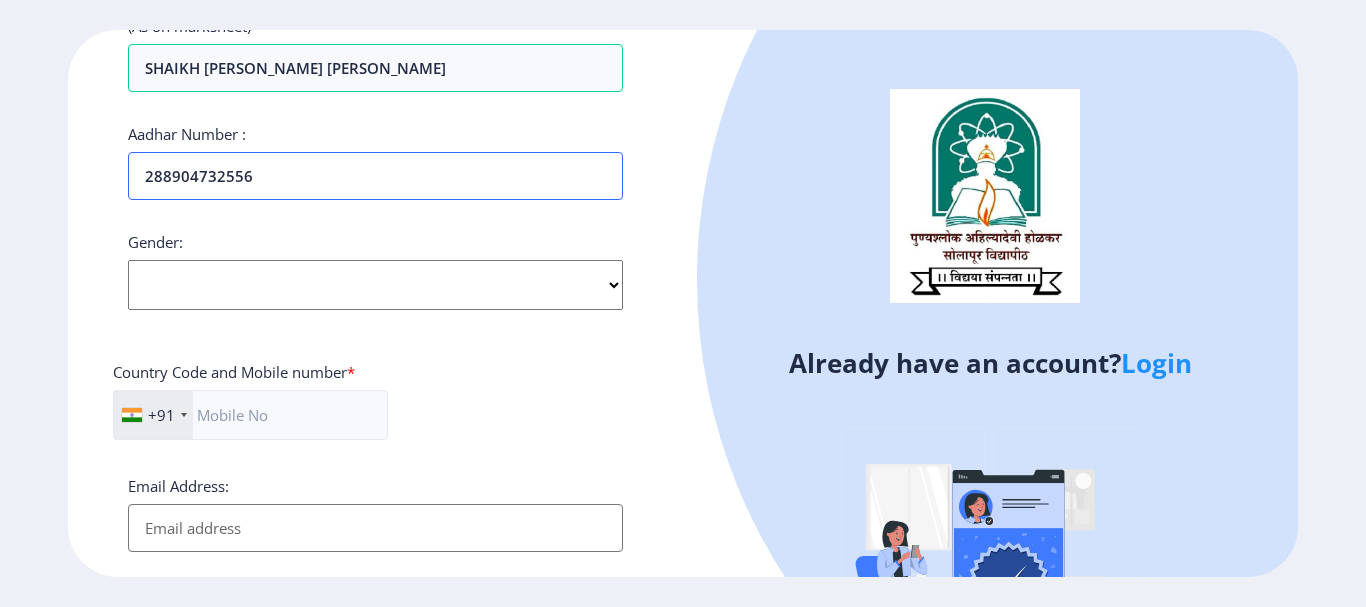 scroll, scrollTop: 600, scrollLeft: 0, axis: vertical 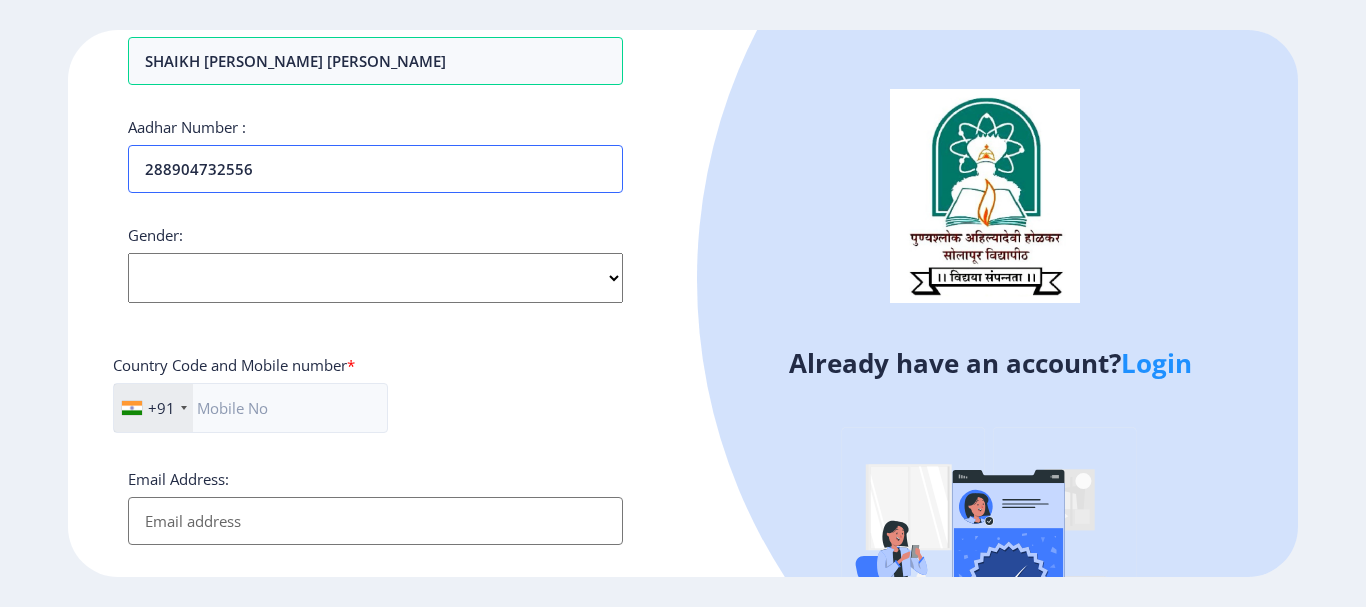 type on "288904732556" 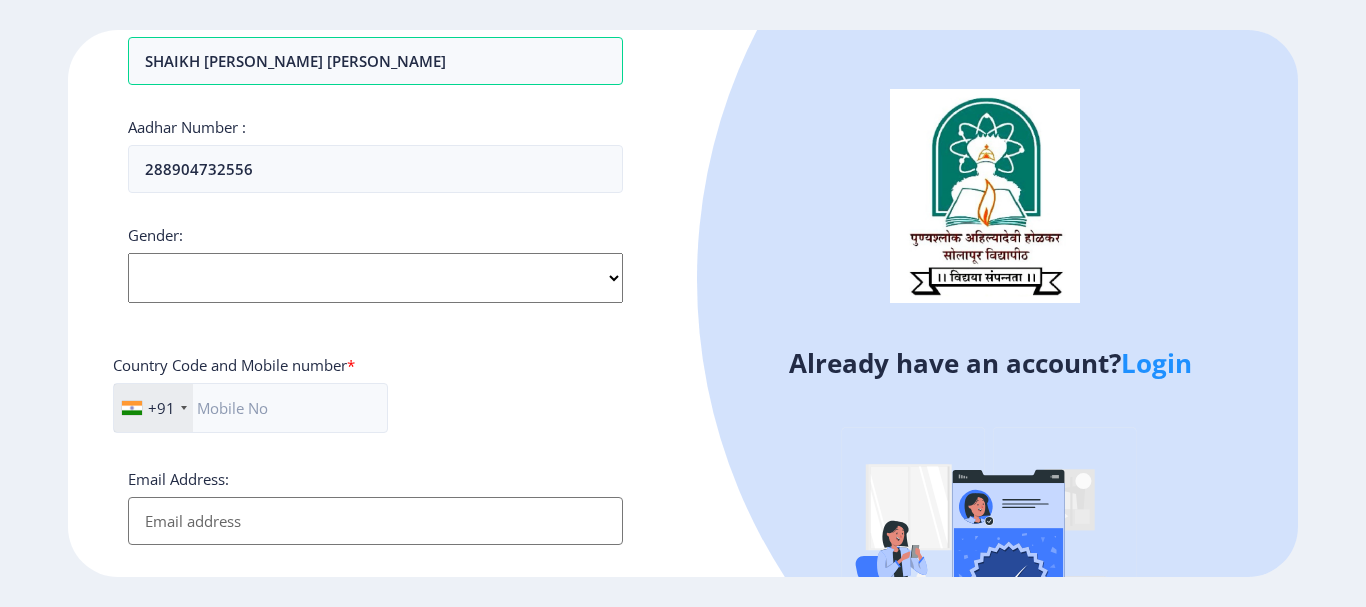click on "Select Gender Male Female Other" 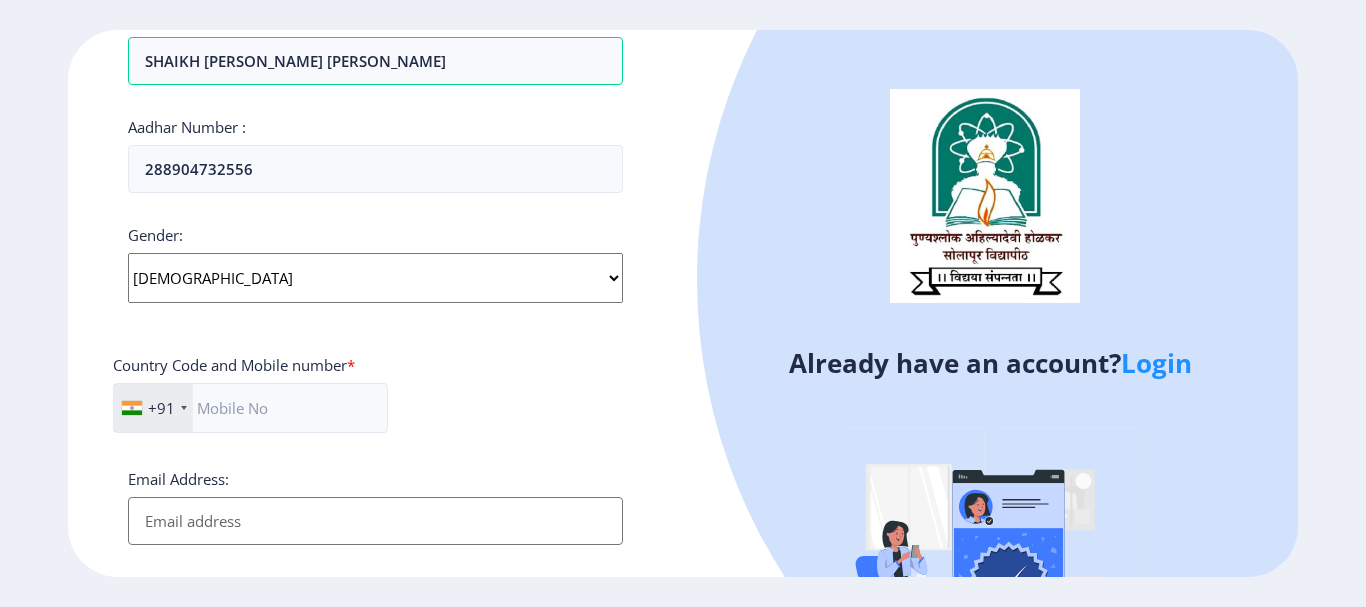 click on "Select Gender Male Female Other" 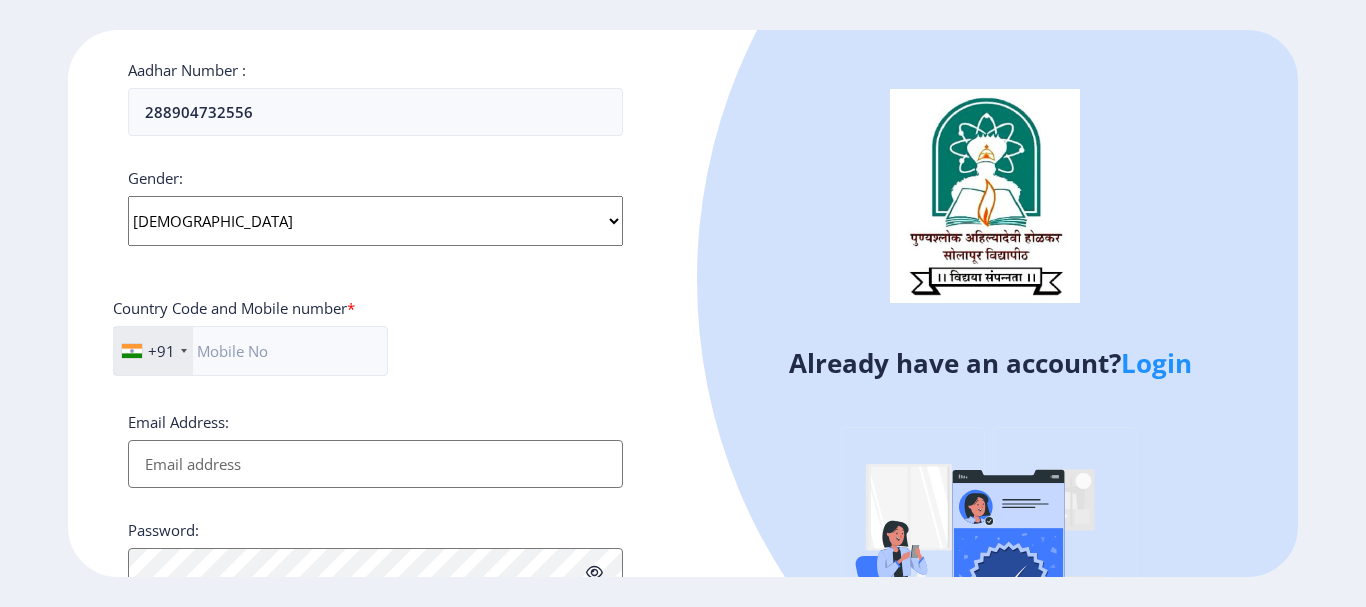 scroll, scrollTop: 700, scrollLeft: 0, axis: vertical 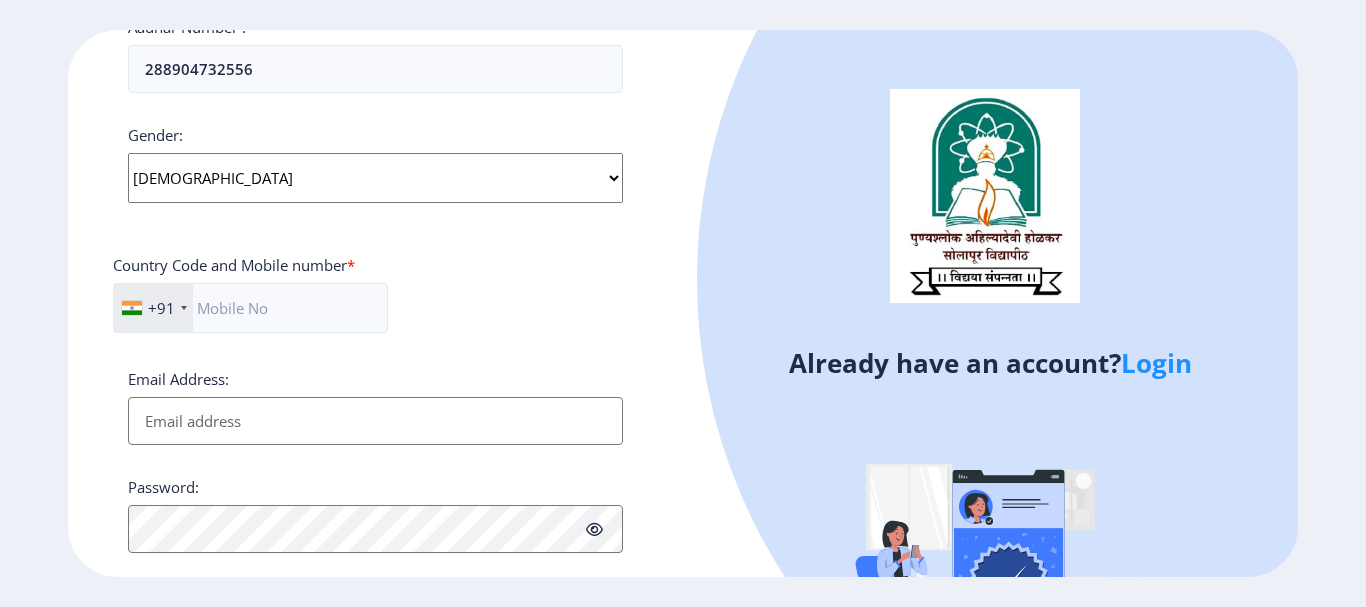 click on "Email Address:" at bounding box center (375, 421) 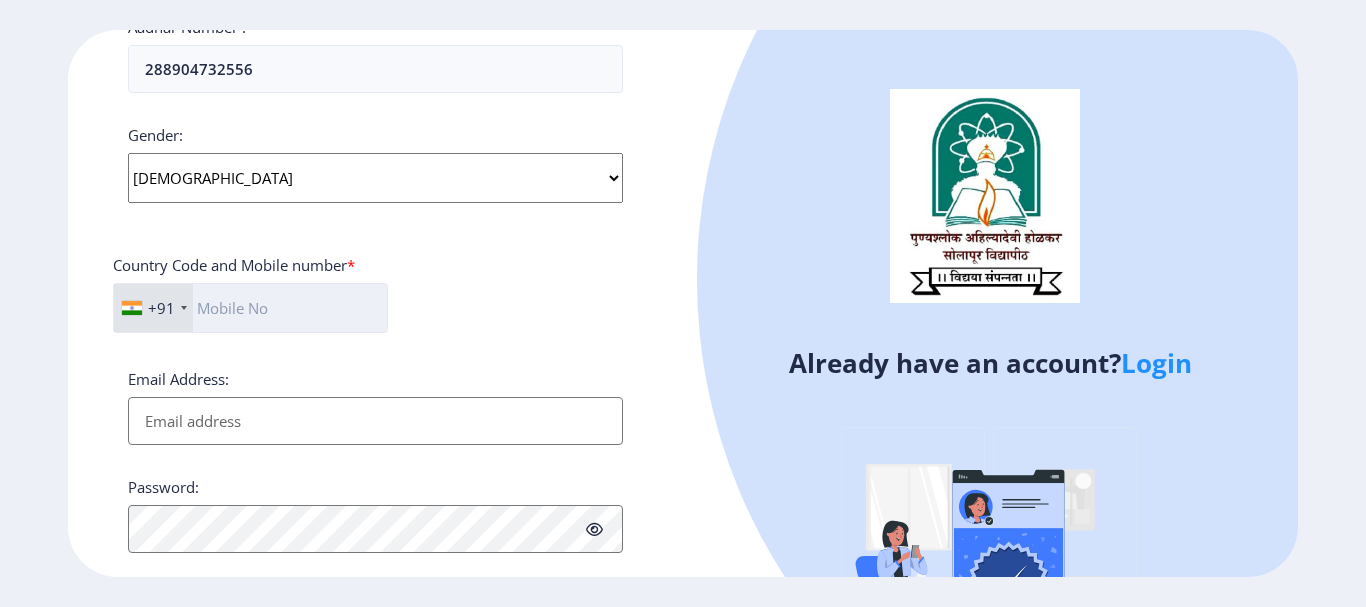 click 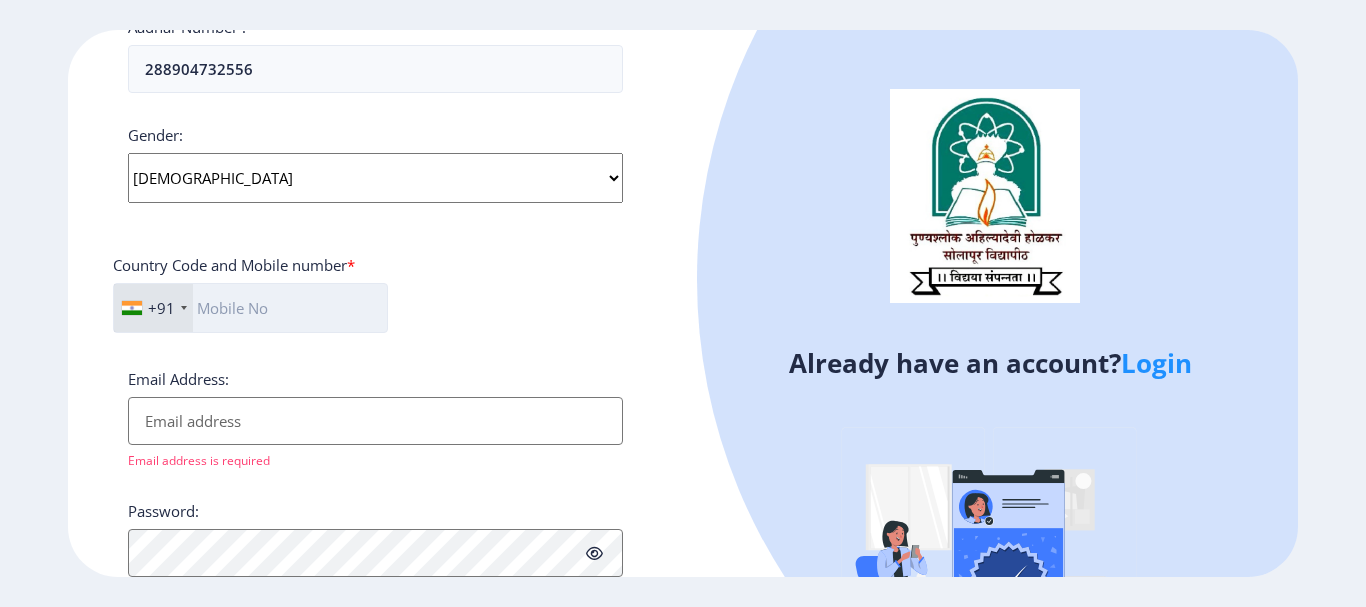 paste on "95953 53511" 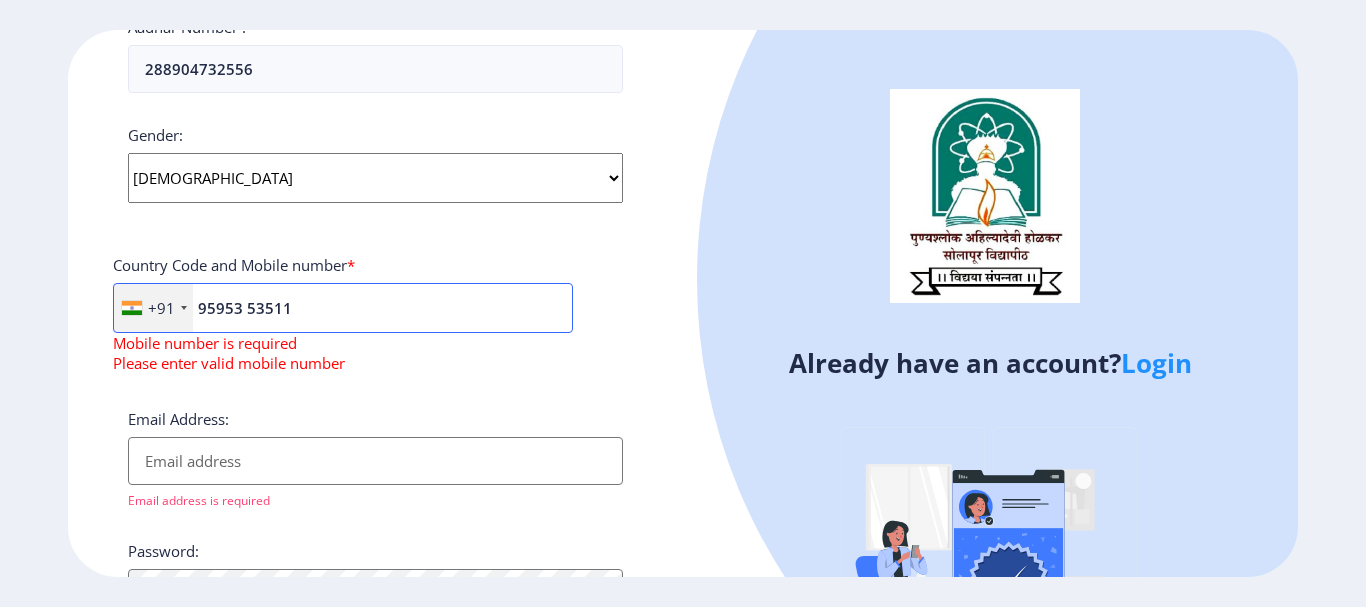 type on "95953 53511" 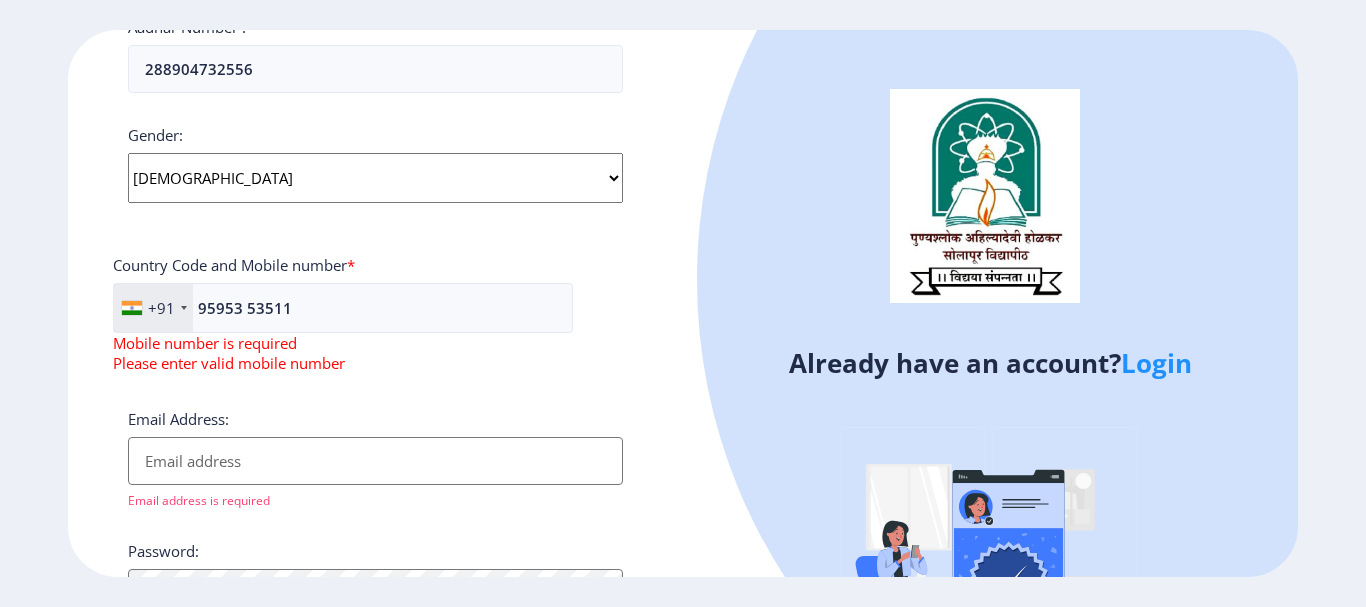click on "Email Address:" at bounding box center [375, 461] 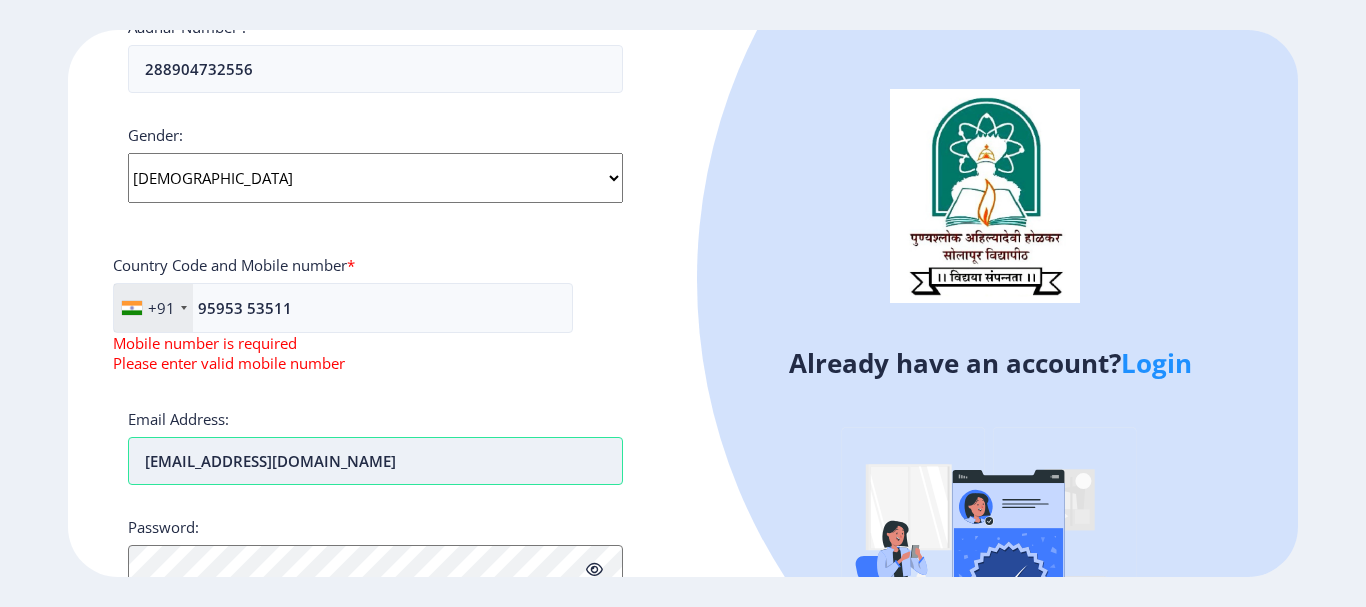 scroll, scrollTop: 886, scrollLeft: 0, axis: vertical 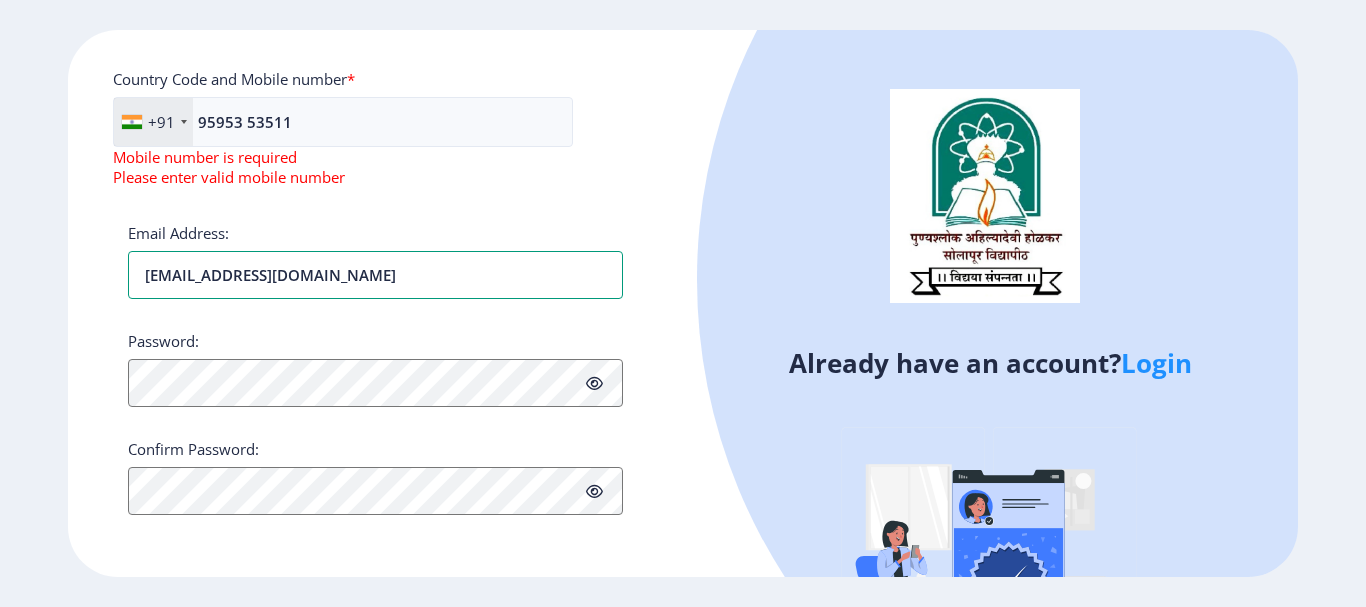 type on "[EMAIL_ADDRESS][DOMAIN_NAME]" 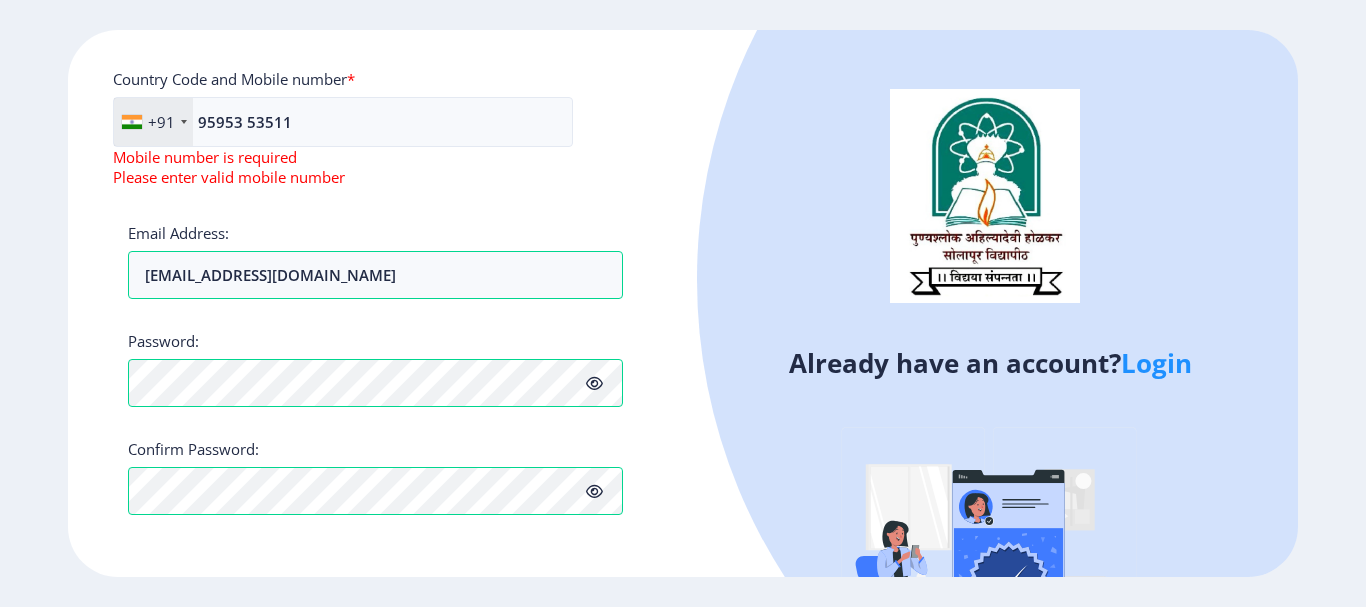 click 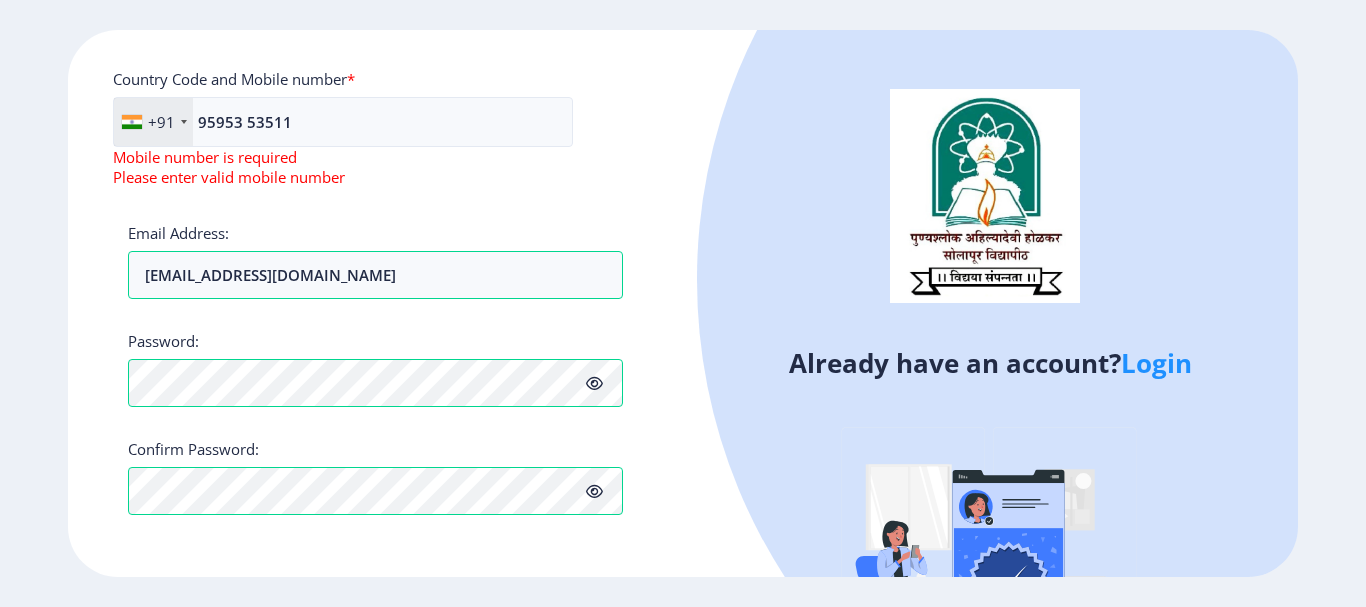 click 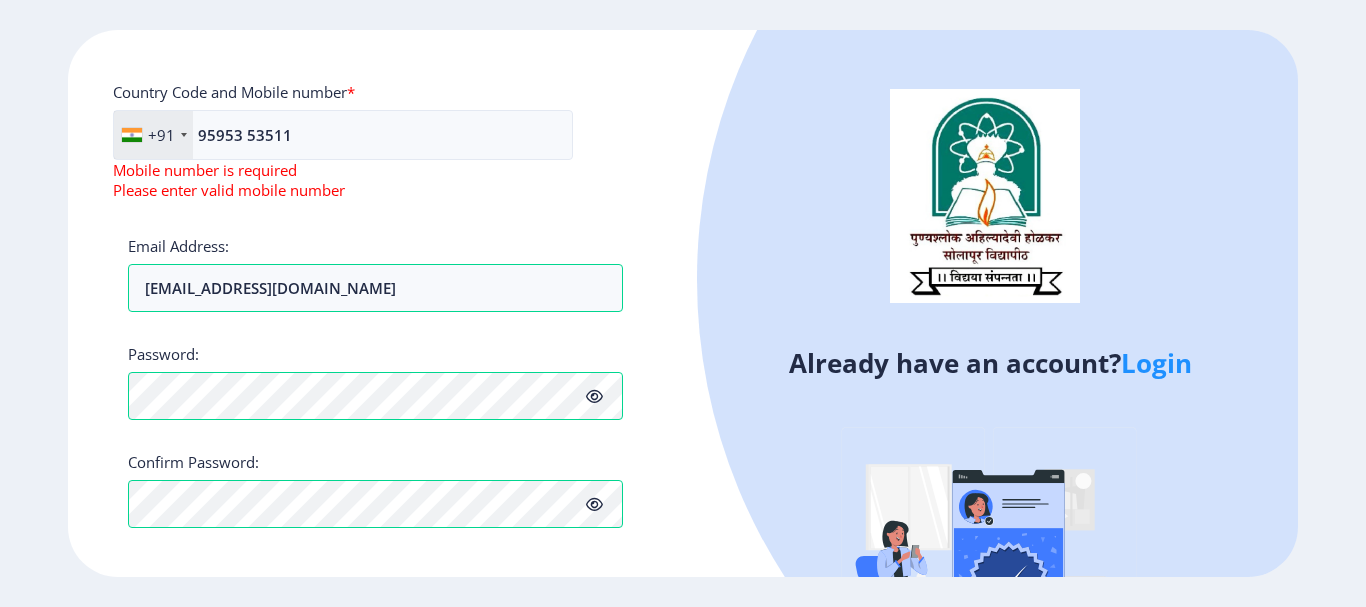 scroll, scrollTop: 886, scrollLeft: 0, axis: vertical 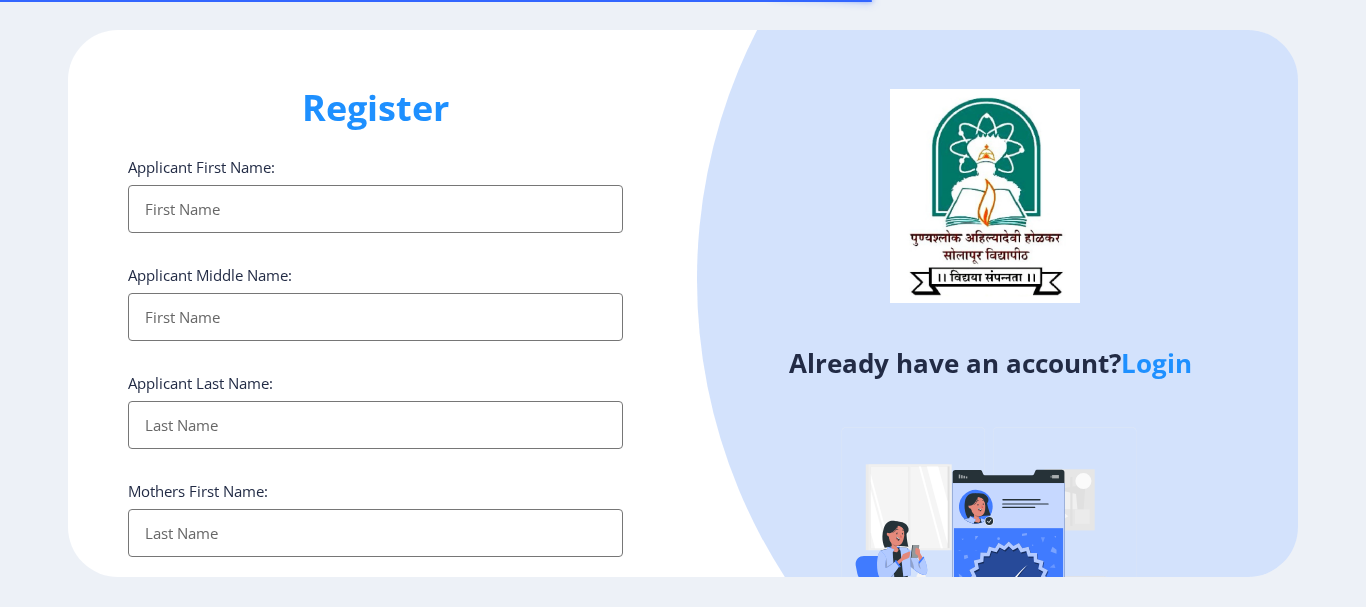 select 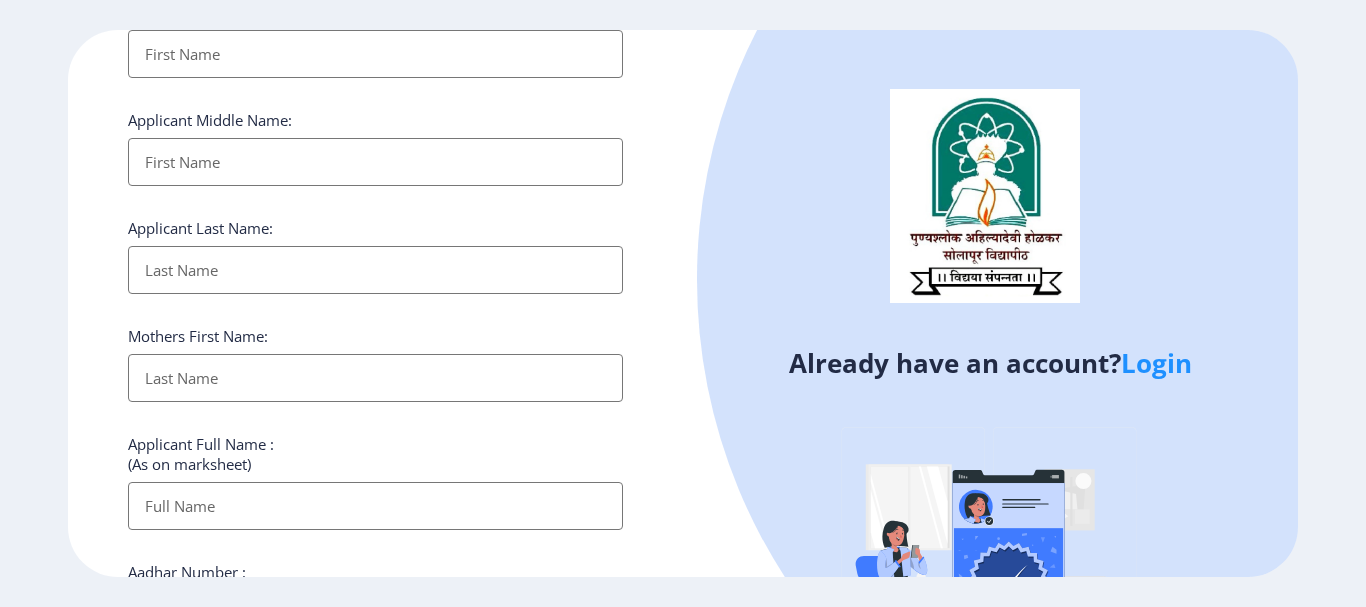 scroll, scrollTop: 0, scrollLeft: 0, axis: both 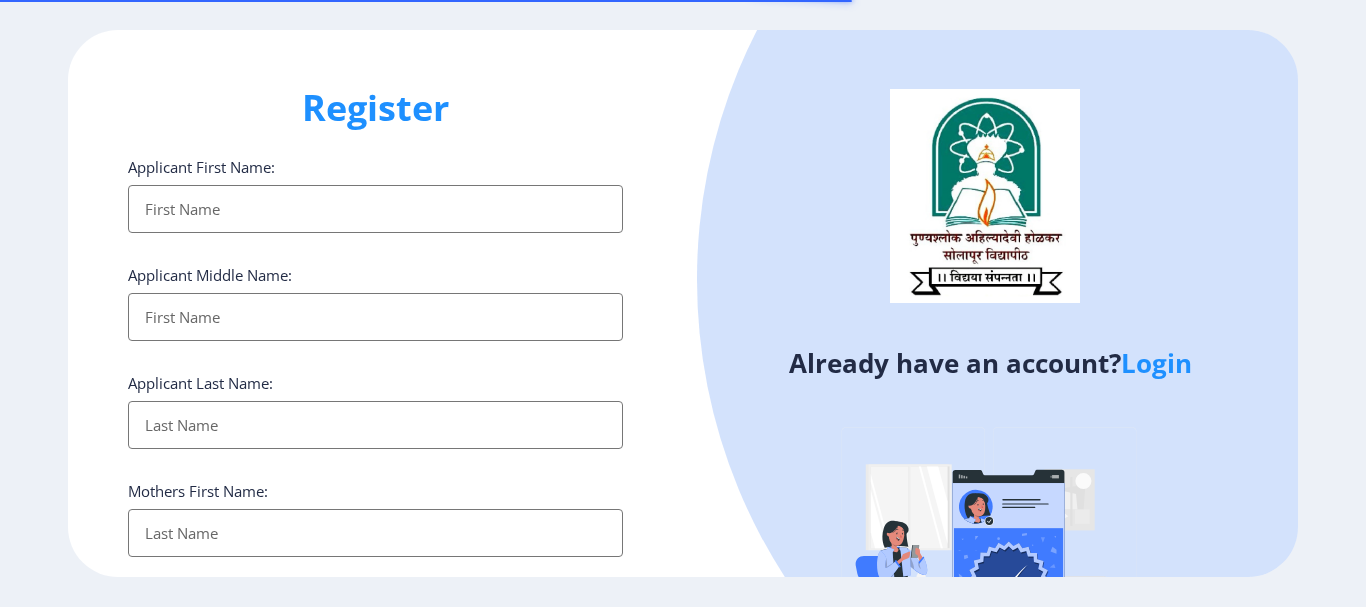 select 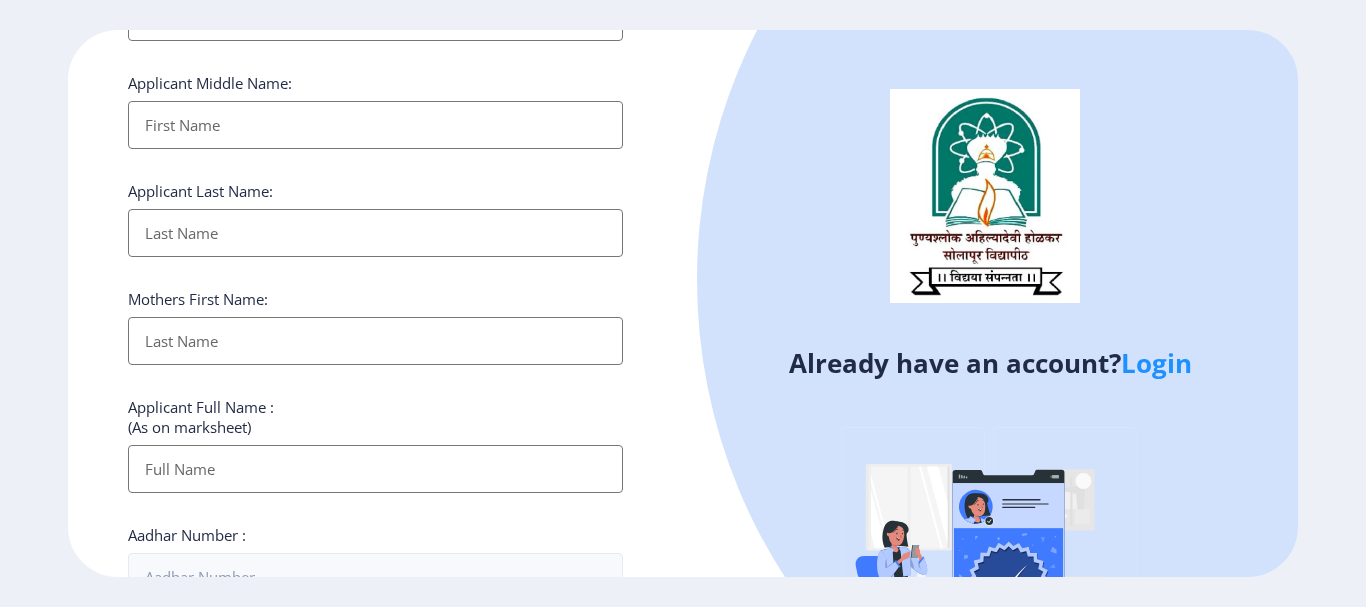 scroll, scrollTop: 0, scrollLeft: 0, axis: both 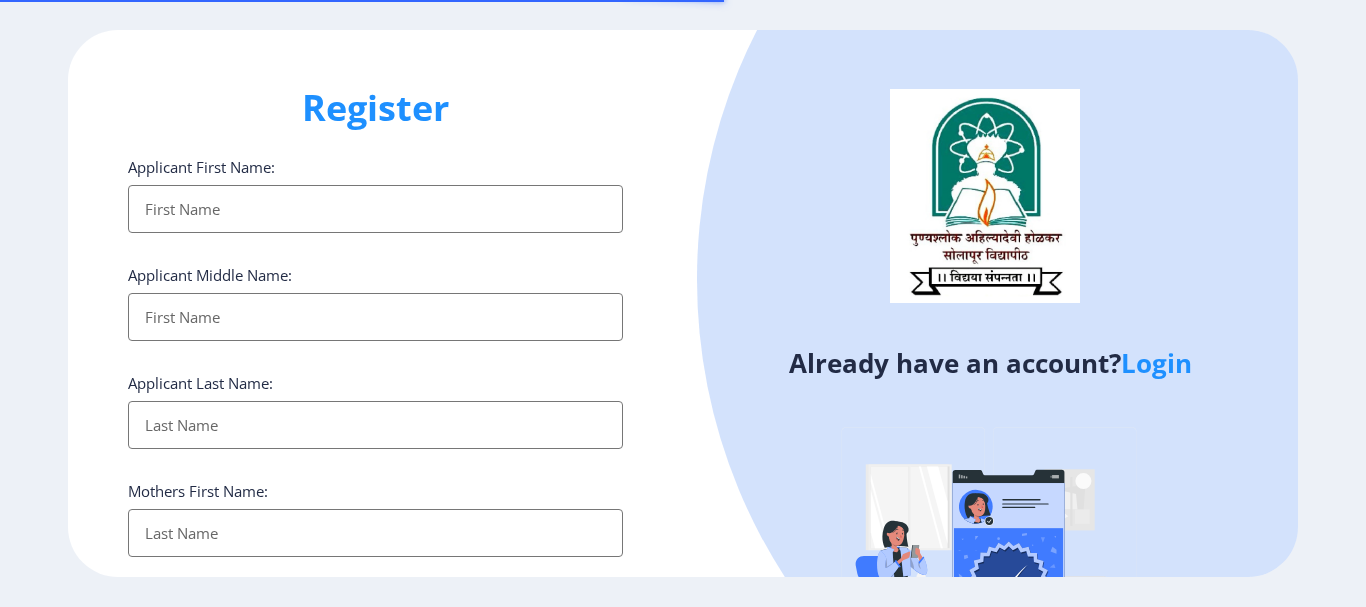 select 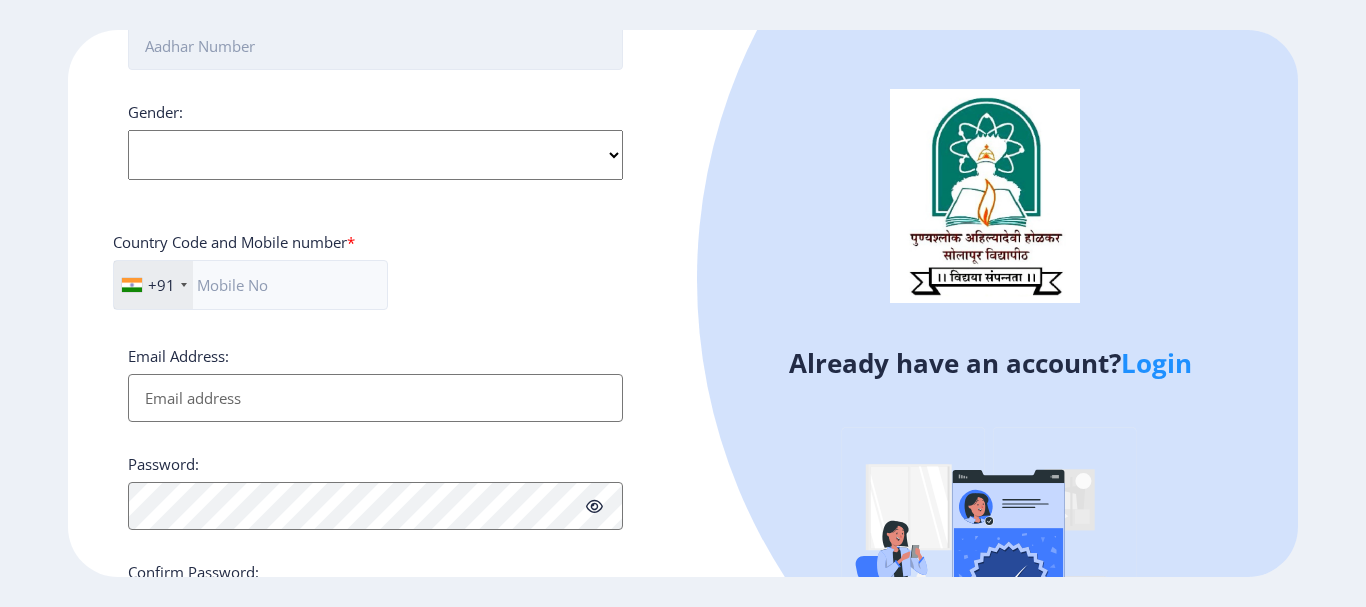 scroll, scrollTop: 546, scrollLeft: 0, axis: vertical 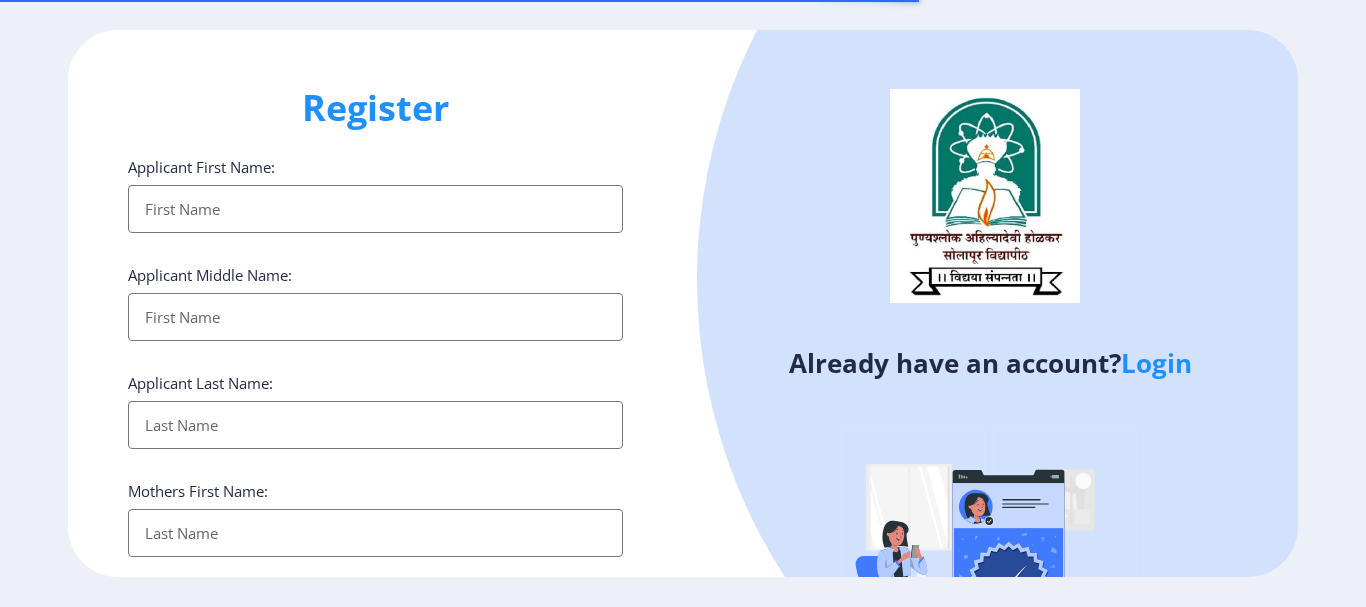 select 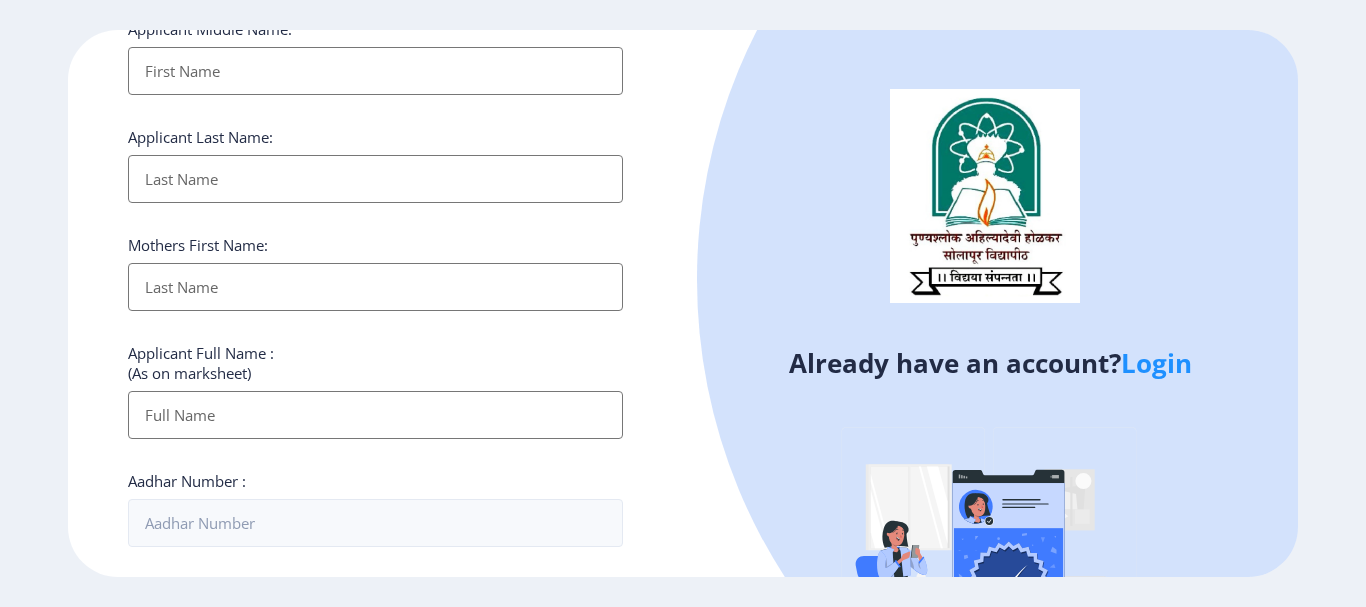 scroll, scrollTop: 0, scrollLeft: 0, axis: both 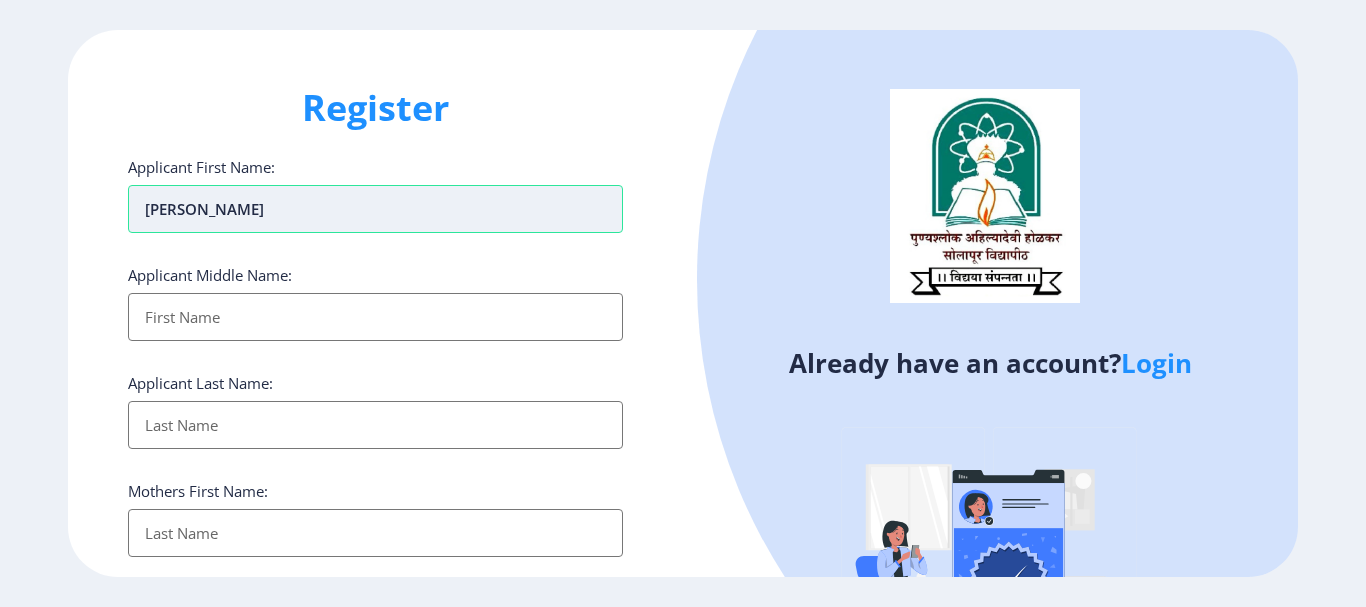 type on "[PERSON_NAME]" 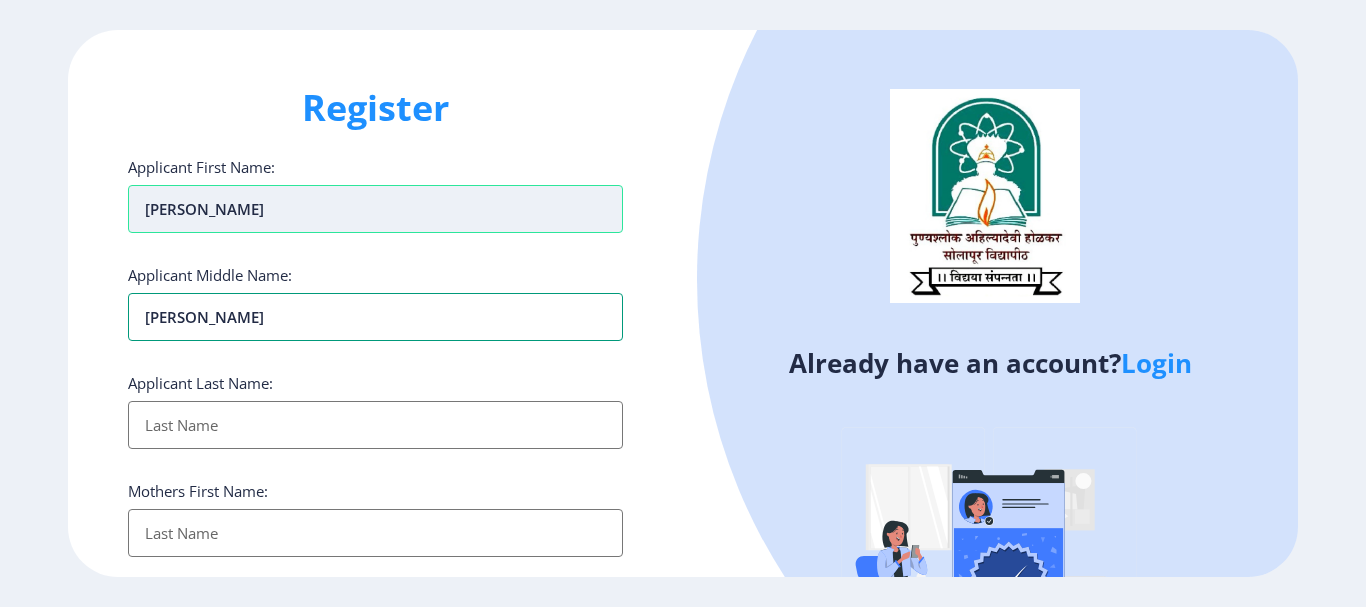 type on "[PERSON_NAME]" 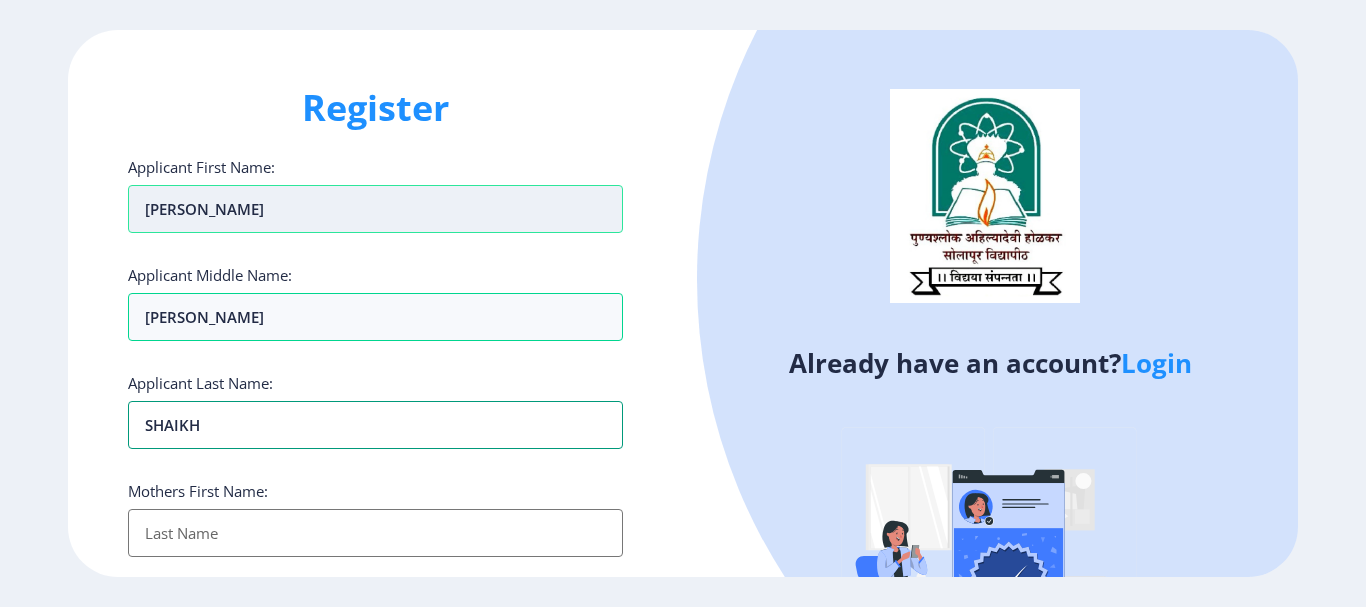type on "SHAIKH" 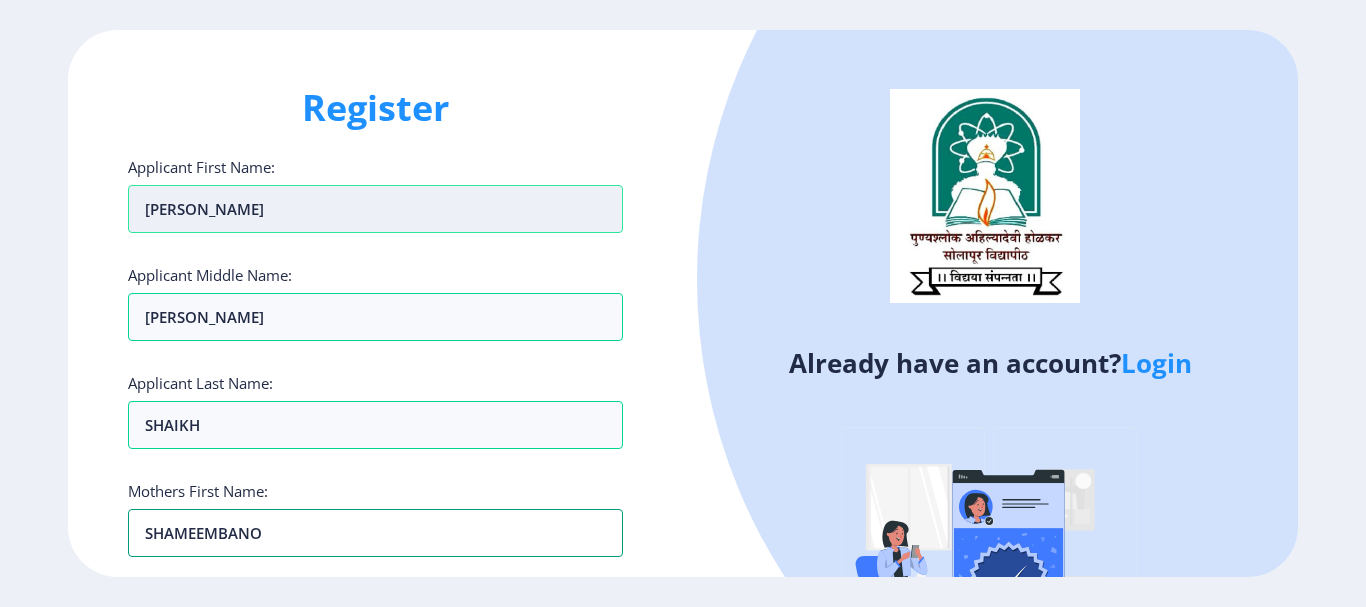 type on "SHAMEEMBANO" 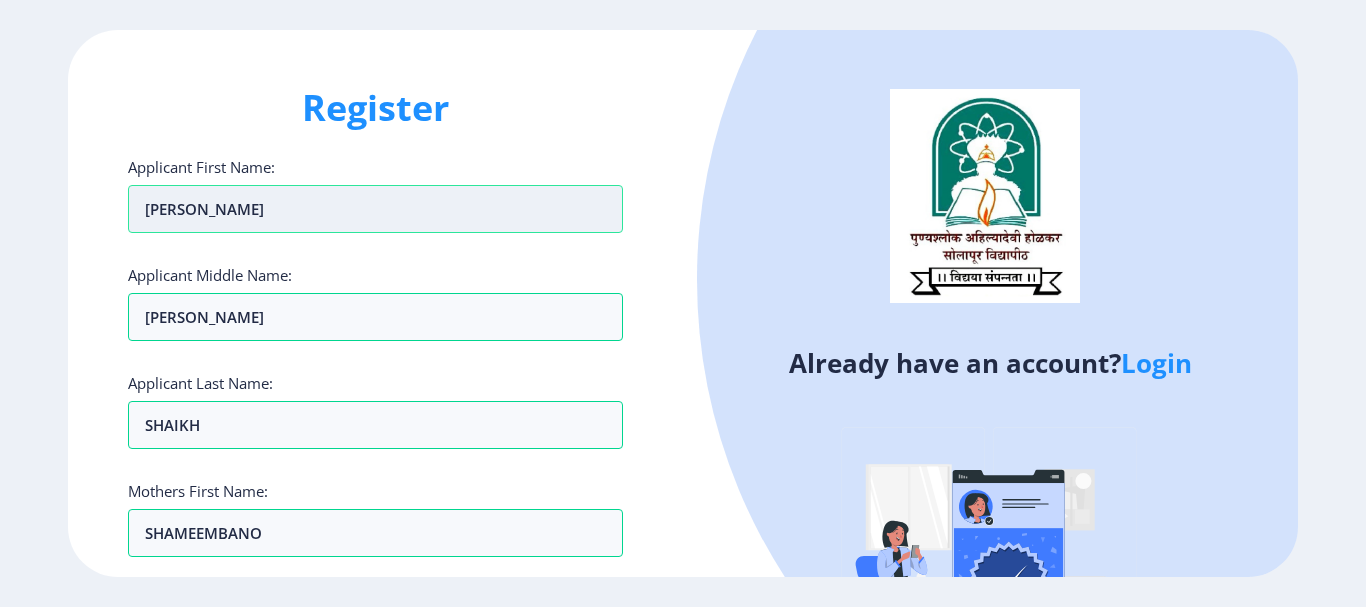 scroll, scrollTop: 357, scrollLeft: 0, axis: vertical 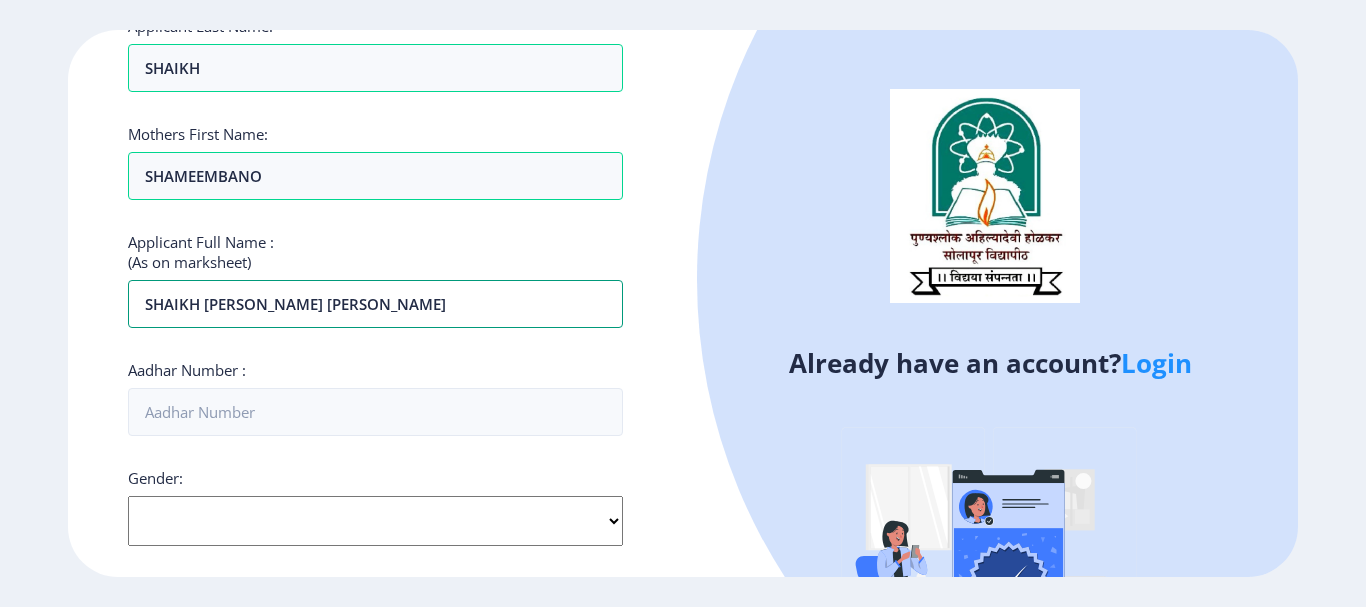 type on "SHAIKH [PERSON_NAME] [PERSON_NAME]" 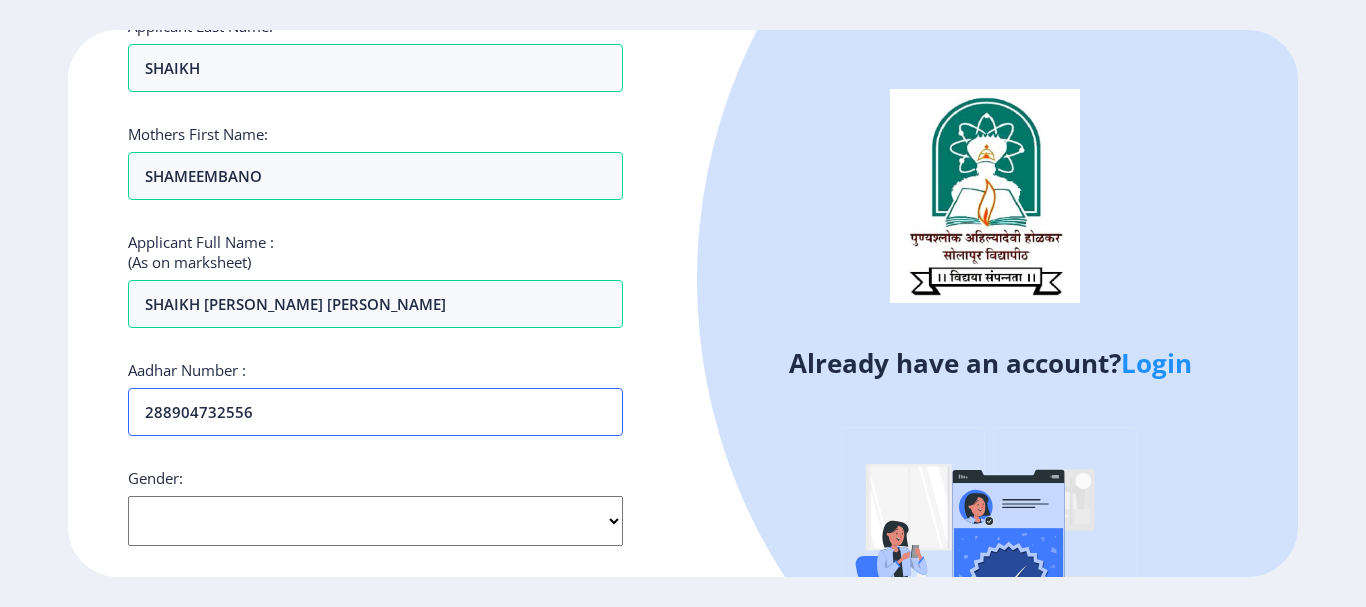 type on "288904732556" 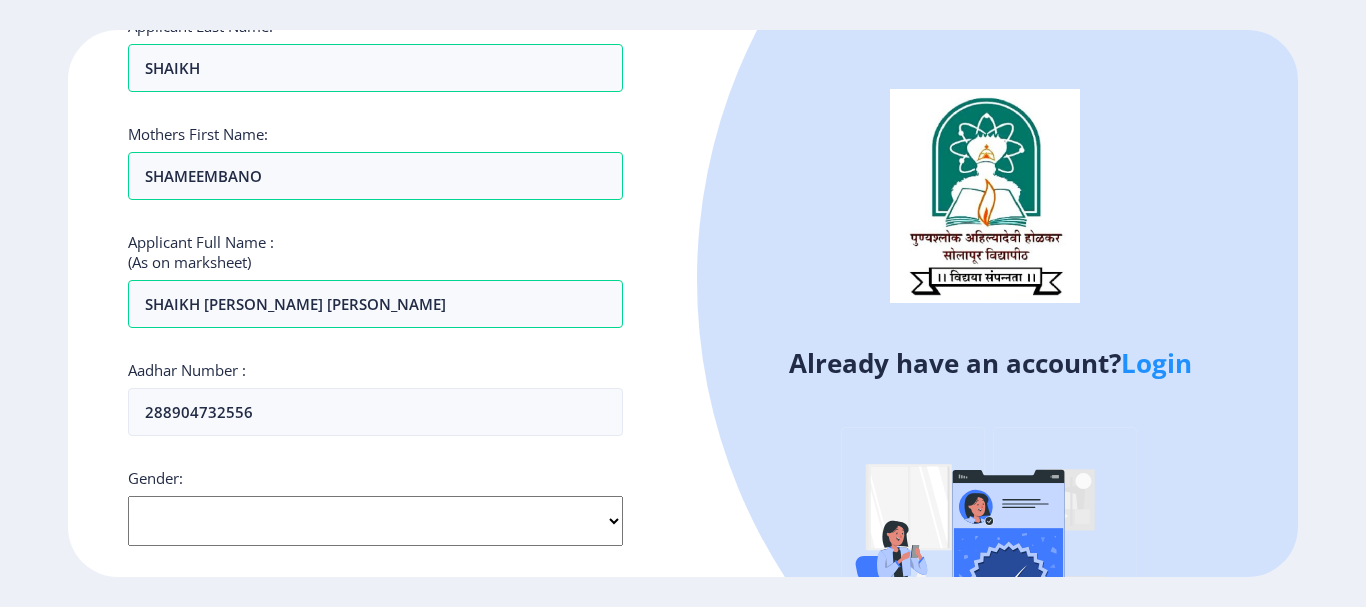 select on "[DEMOGRAPHIC_DATA]" 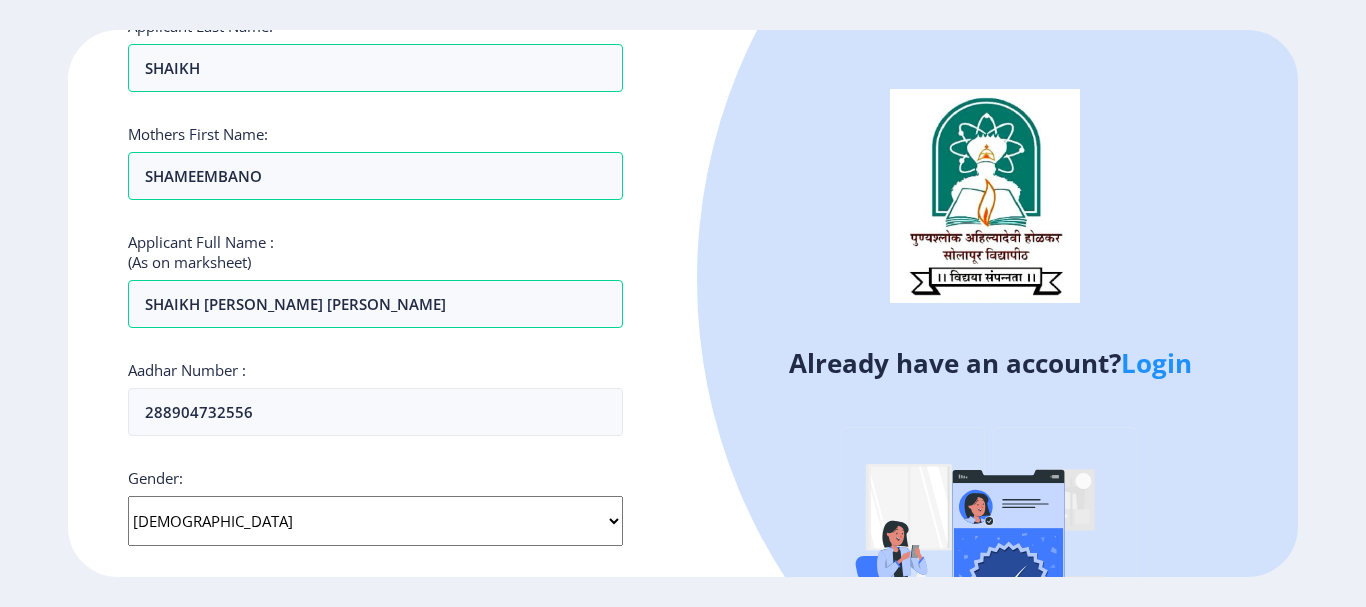scroll, scrollTop: 704, scrollLeft: 0, axis: vertical 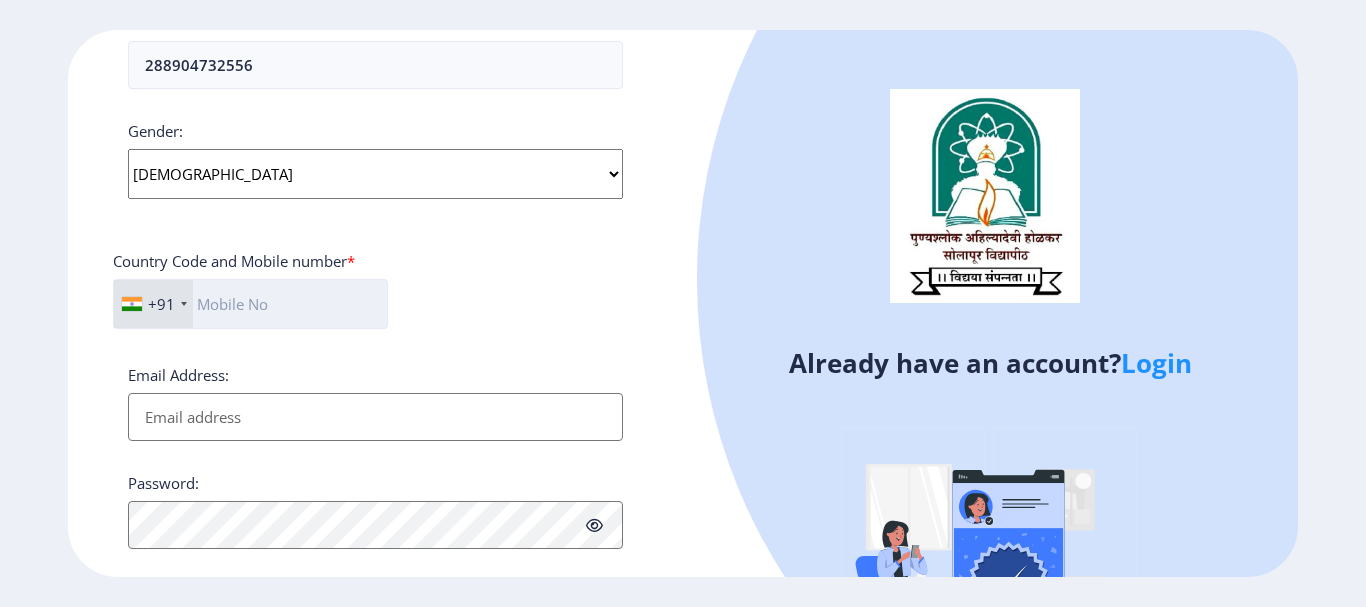 click 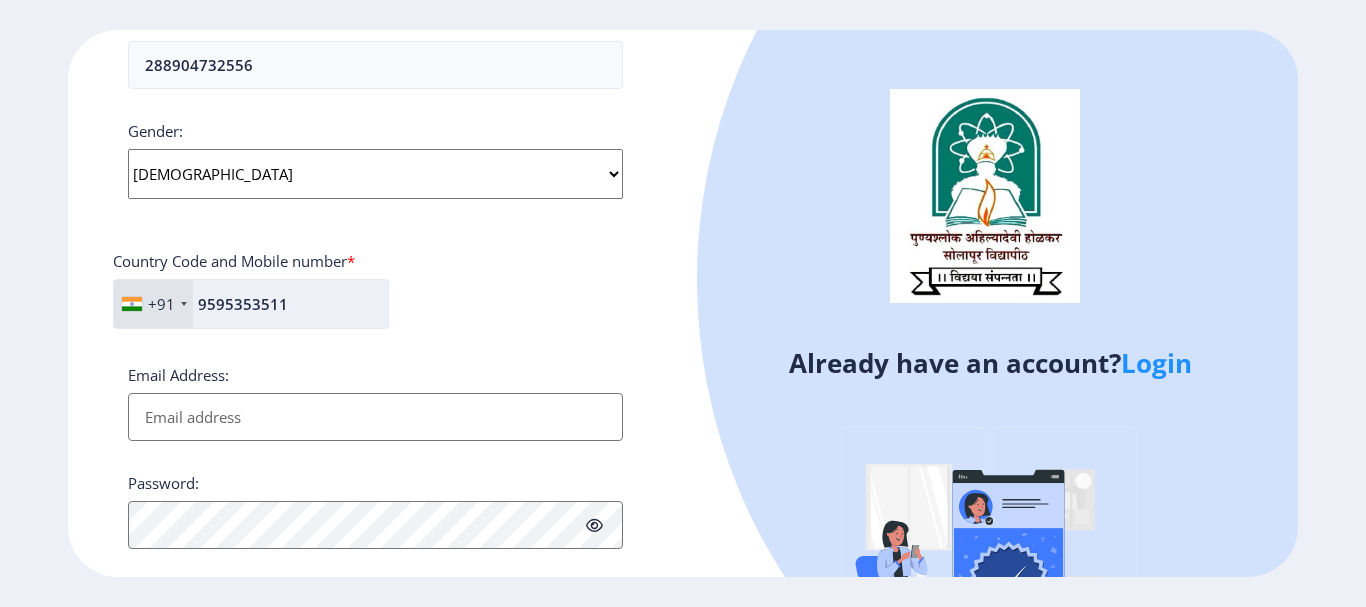 type on "9595353511" 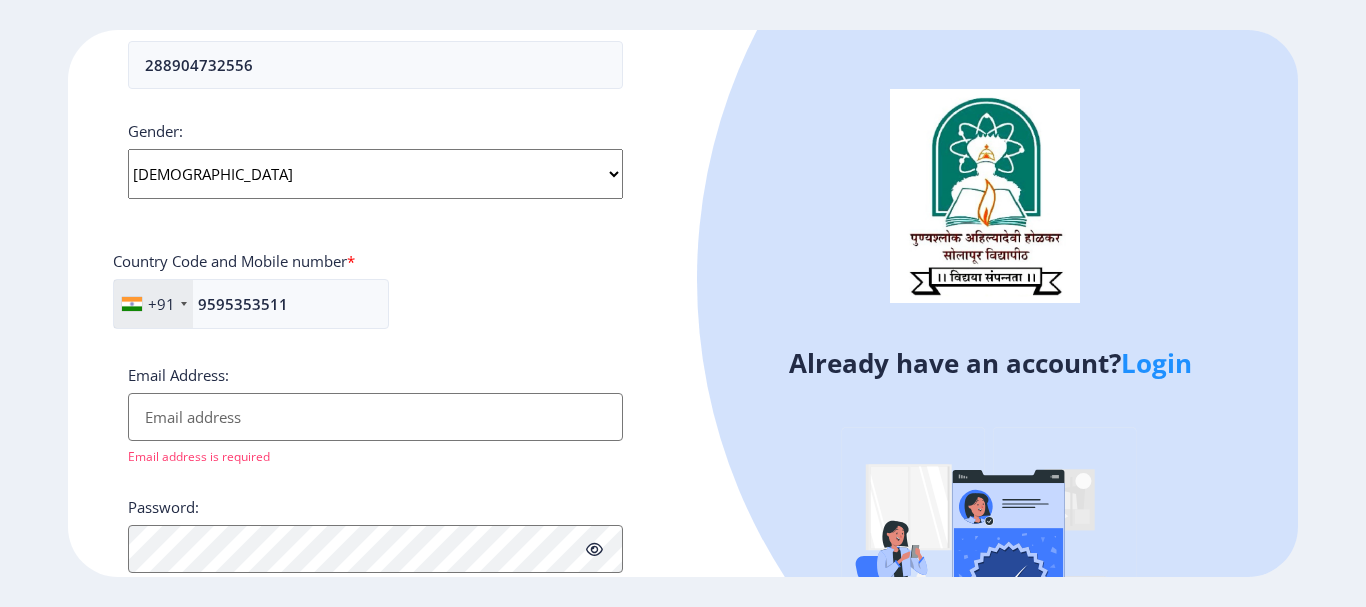 paste on "[EMAIL_ADDRESS][DOMAIN_NAME]" 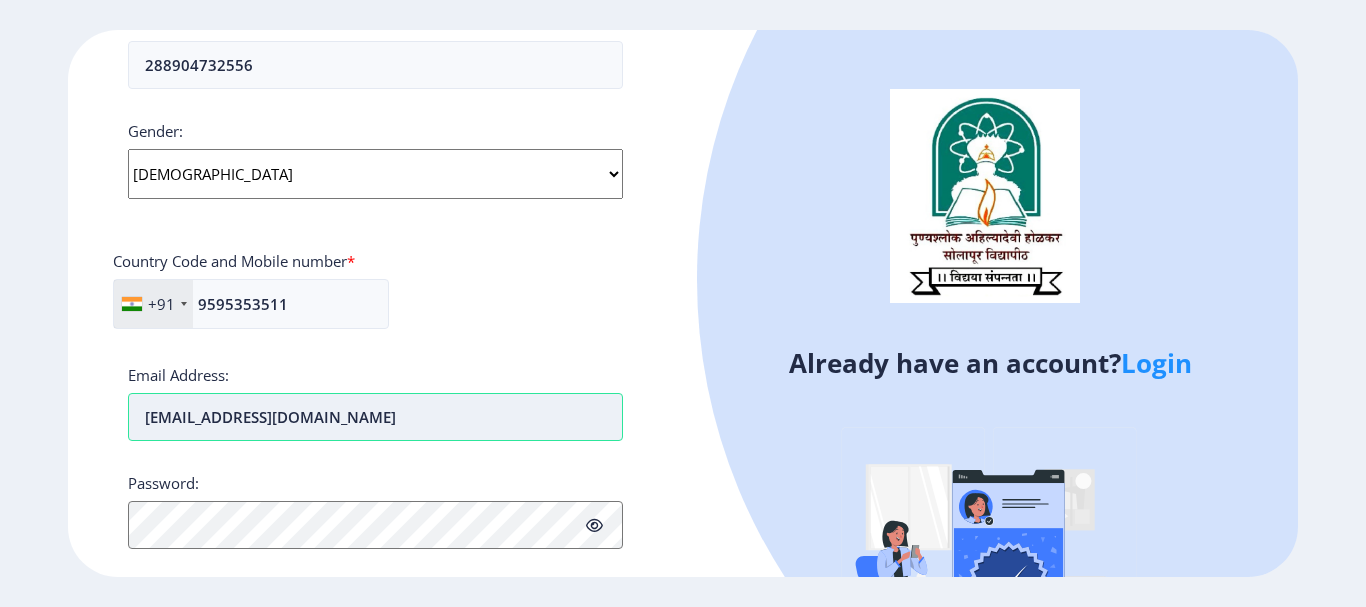 type on "[EMAIL_ADDRESS][DOMAIN_NAME]" 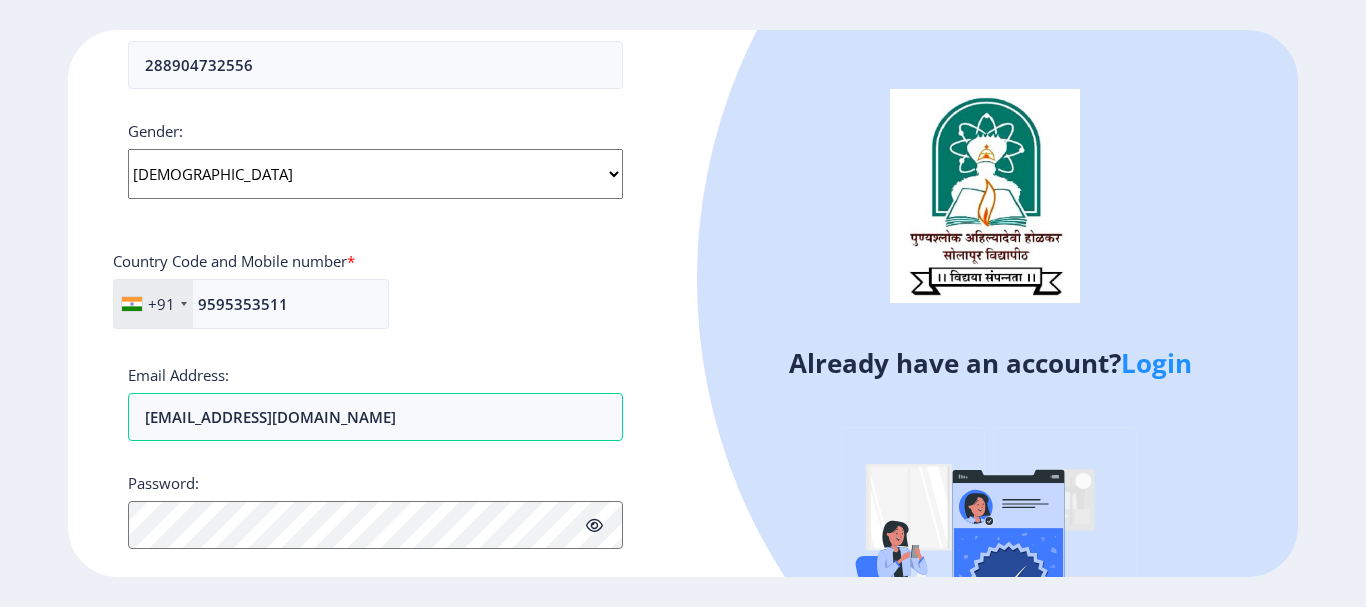 scroll, scrollTop: 846, scrollLeft: 0, axis: vertical 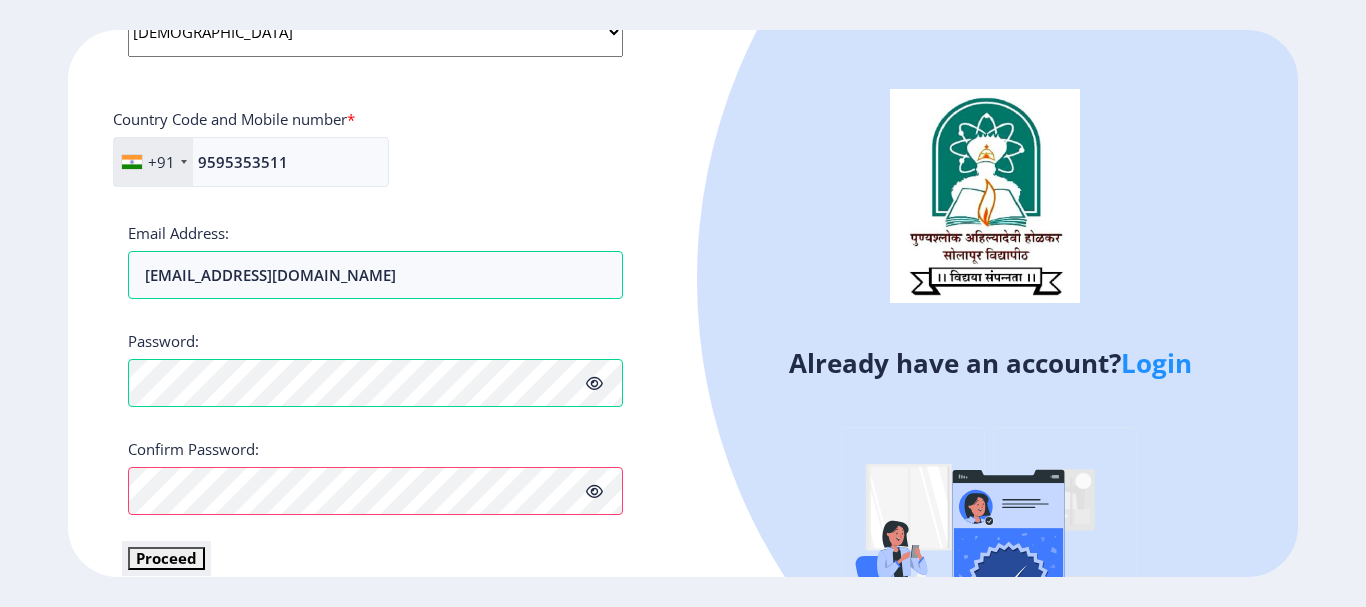 type 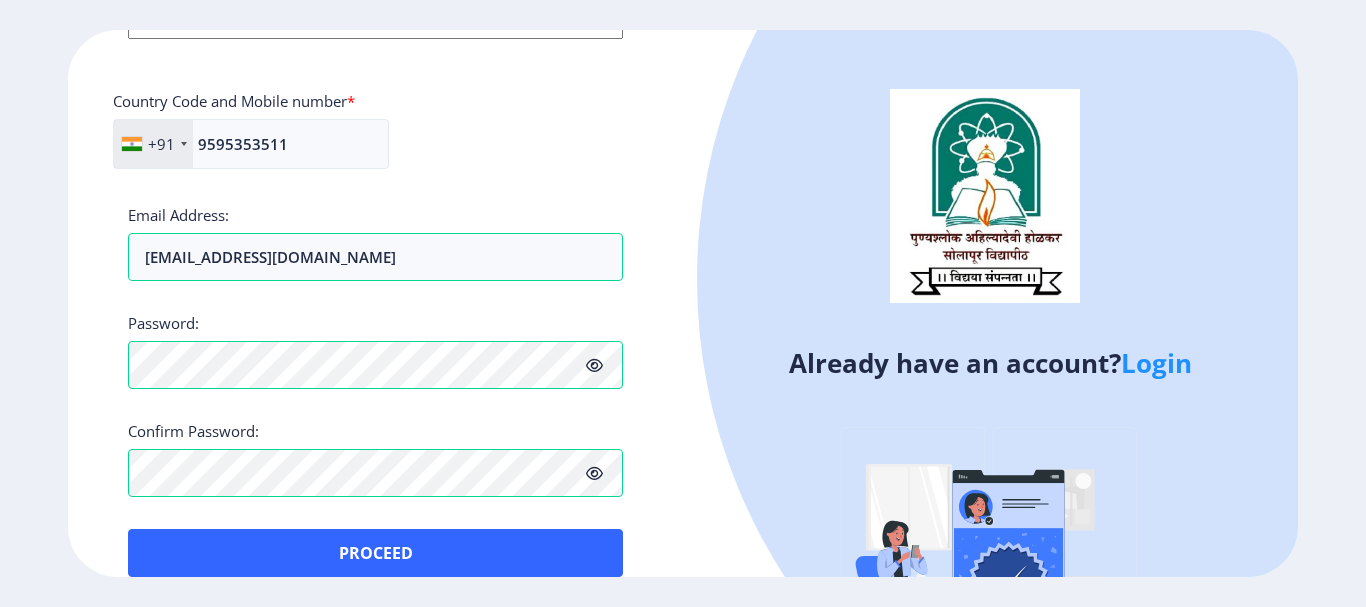 click 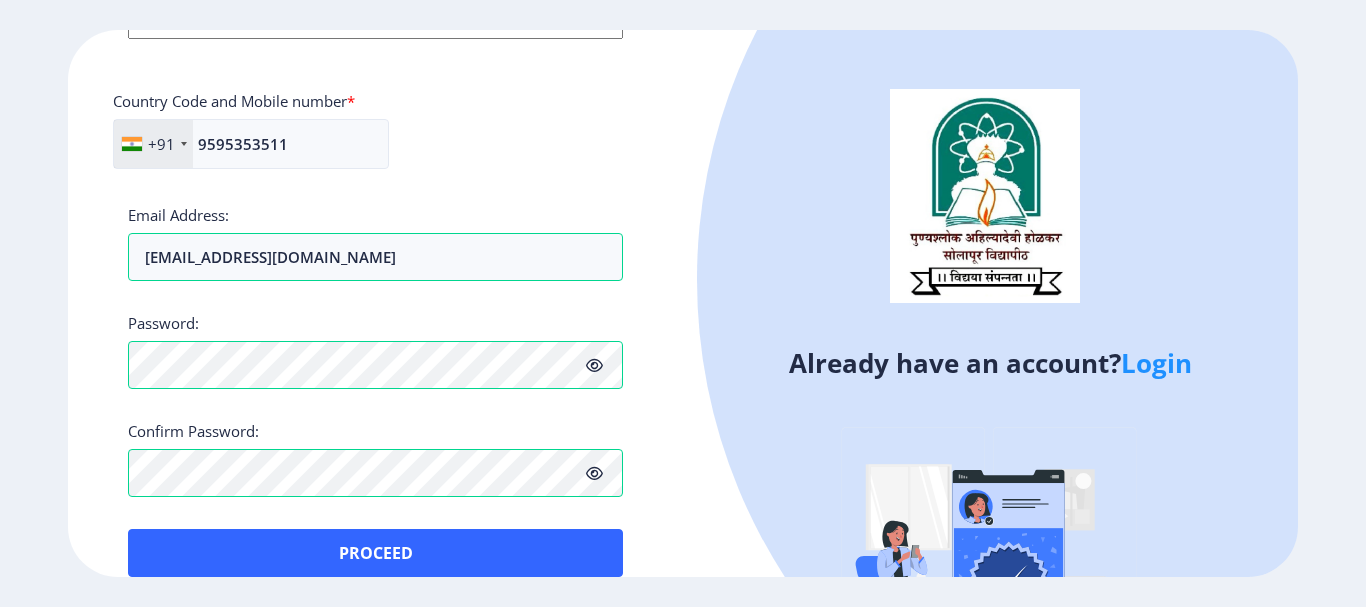 click 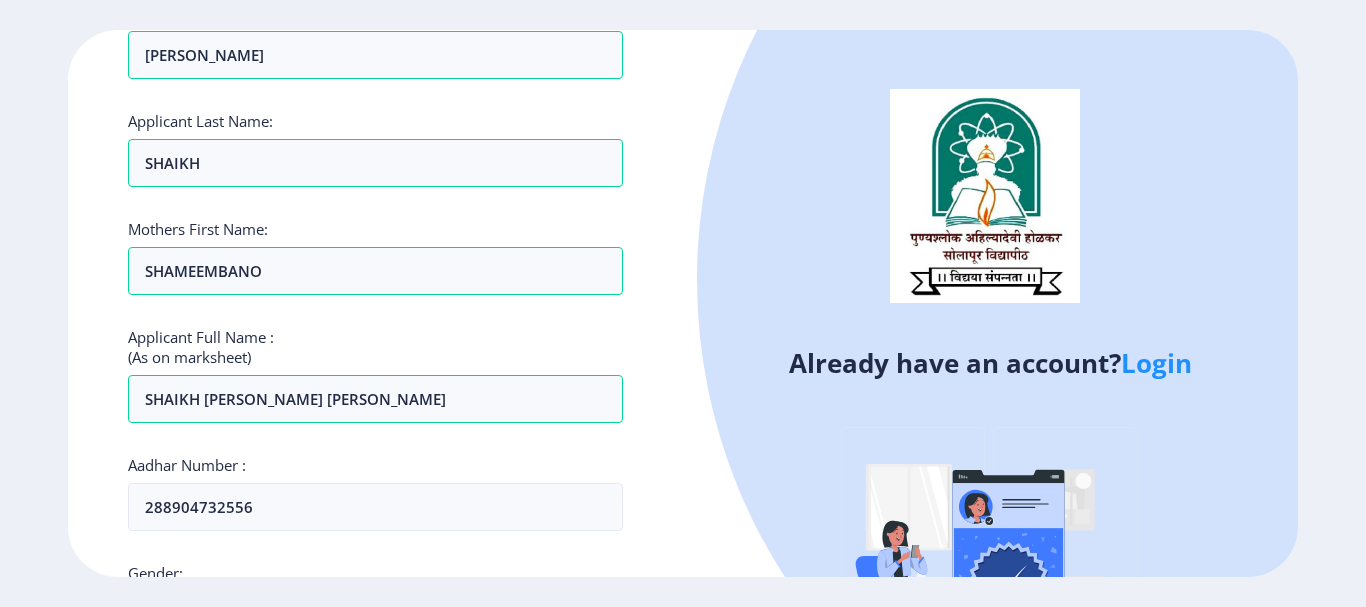 scroll, scrollTop: 0, scrollLeft: 0, axis: both 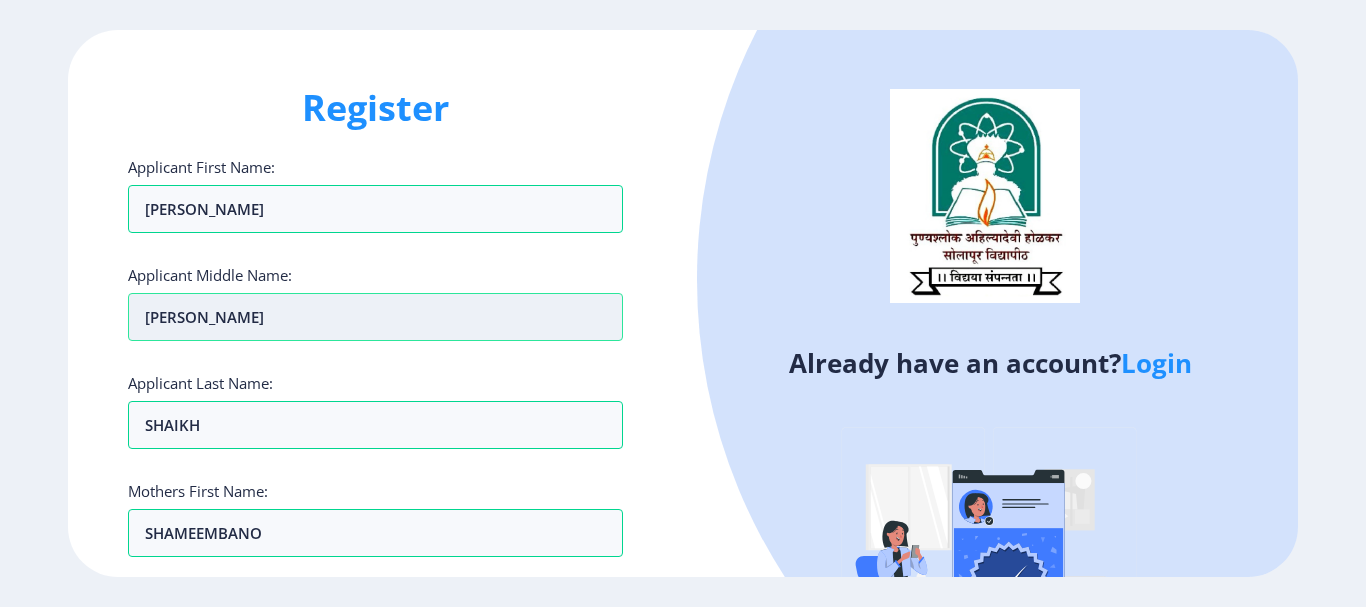 click on "ABDU SATTAR" at bounding box center [375, 209] 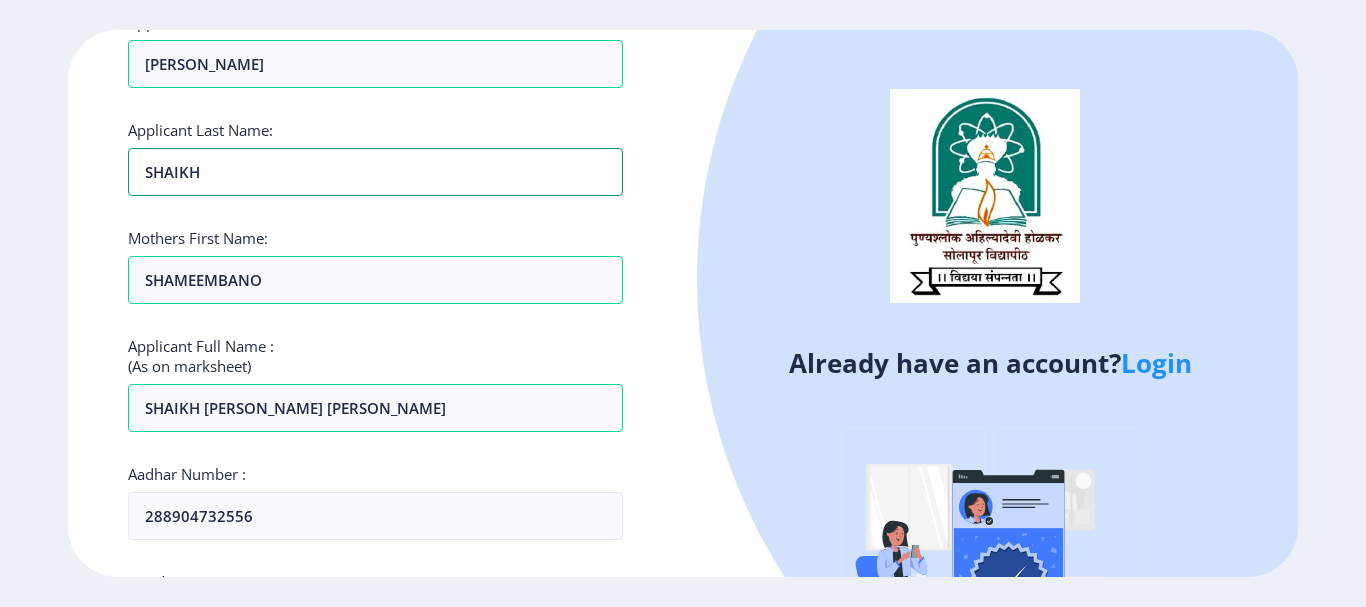 scroll, scrollTop: 300, scrollLeft: 0, axis: vertical 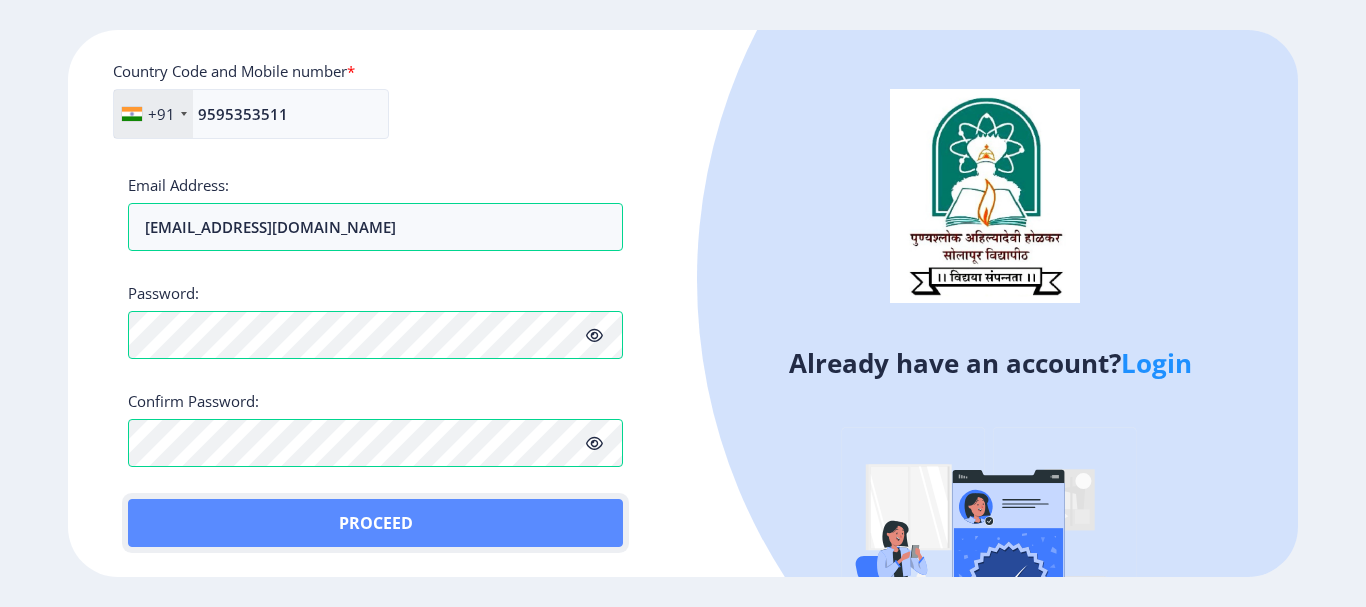 click on "Proceed" 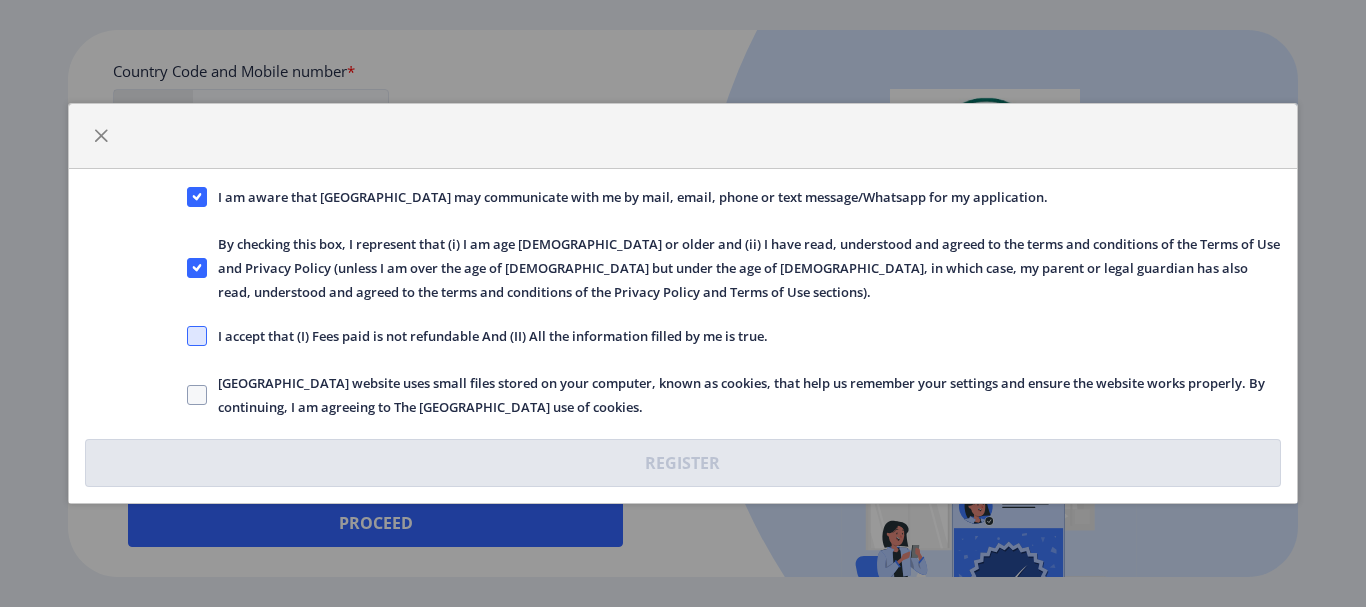 click 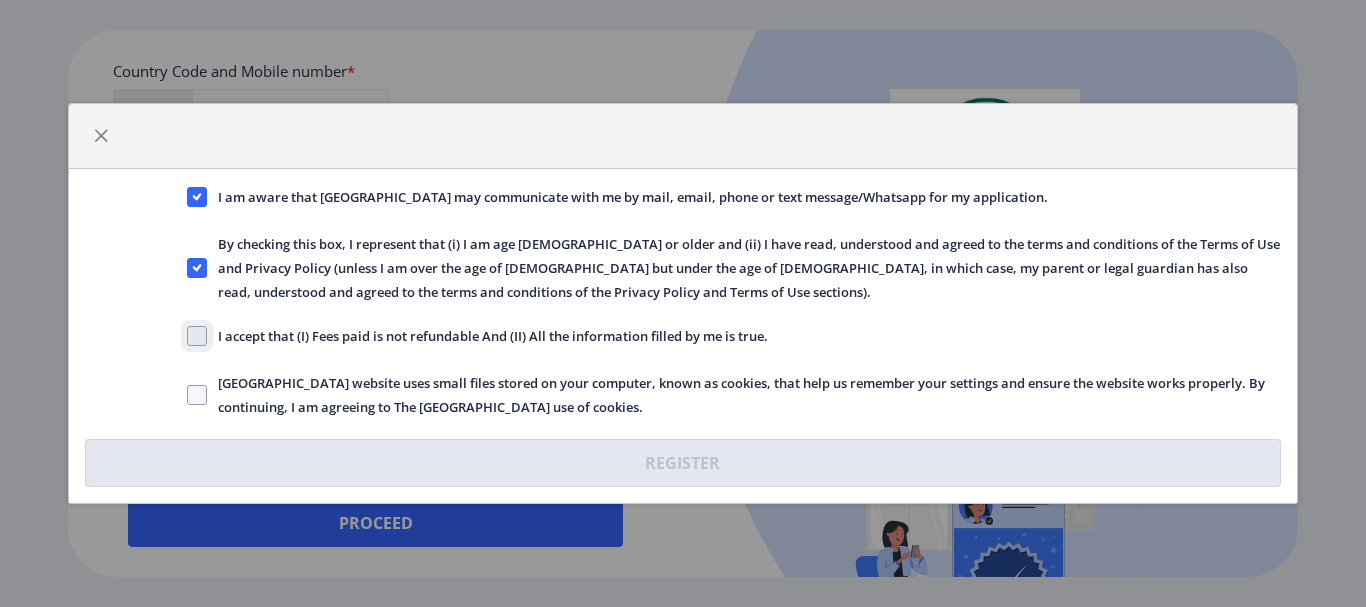 click on "I accept that (I) Fees paid is not refundable And (II) All the information filled by me is true." 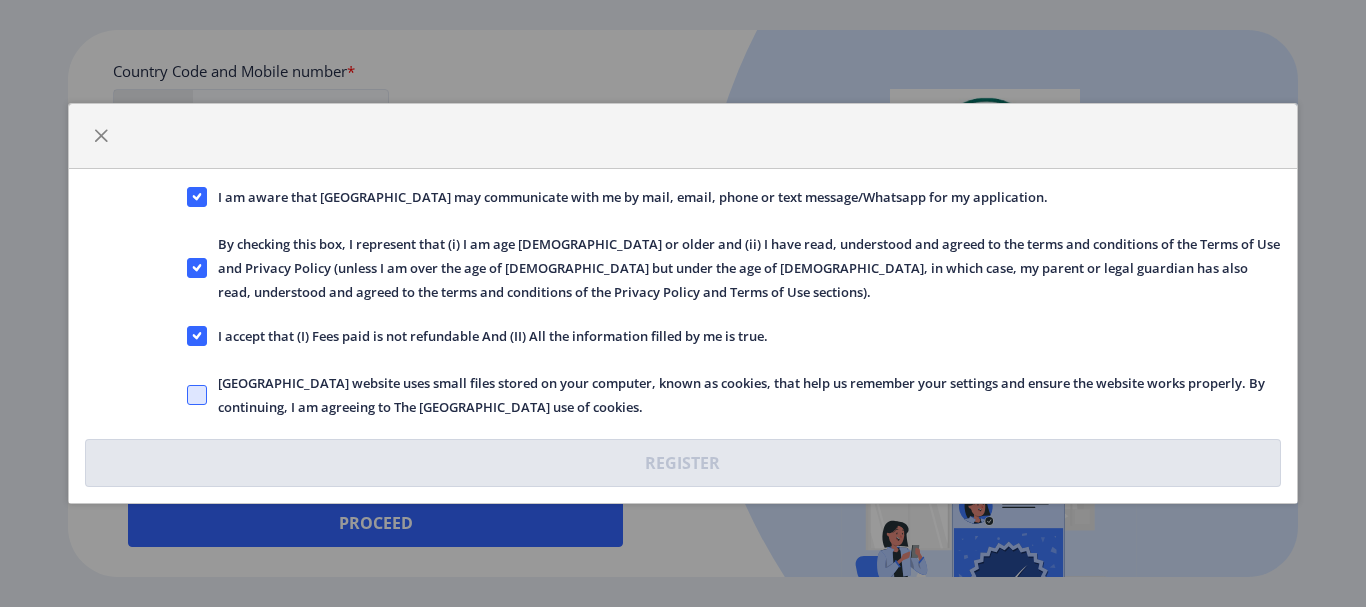 click 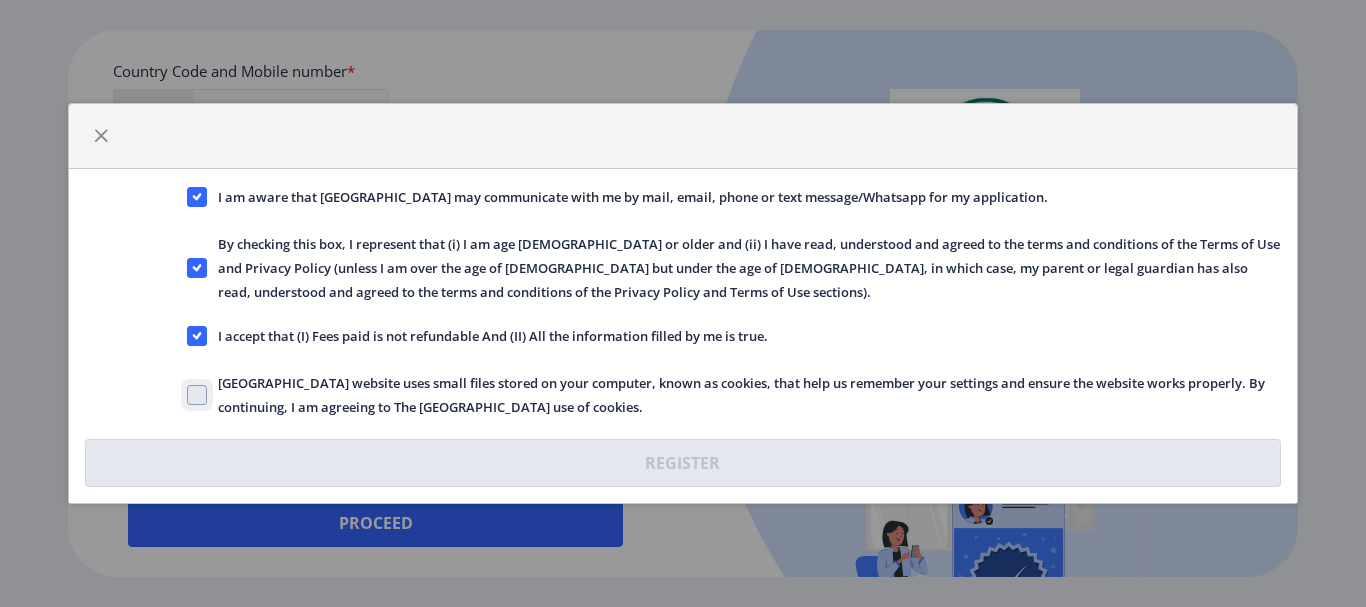 click on "Solapur University website uses small files stored on your computer, known as cookies, that help us remember your settings and ensure the website works properly. By continuing, I am agreeing to The Solapur University use of cookies." 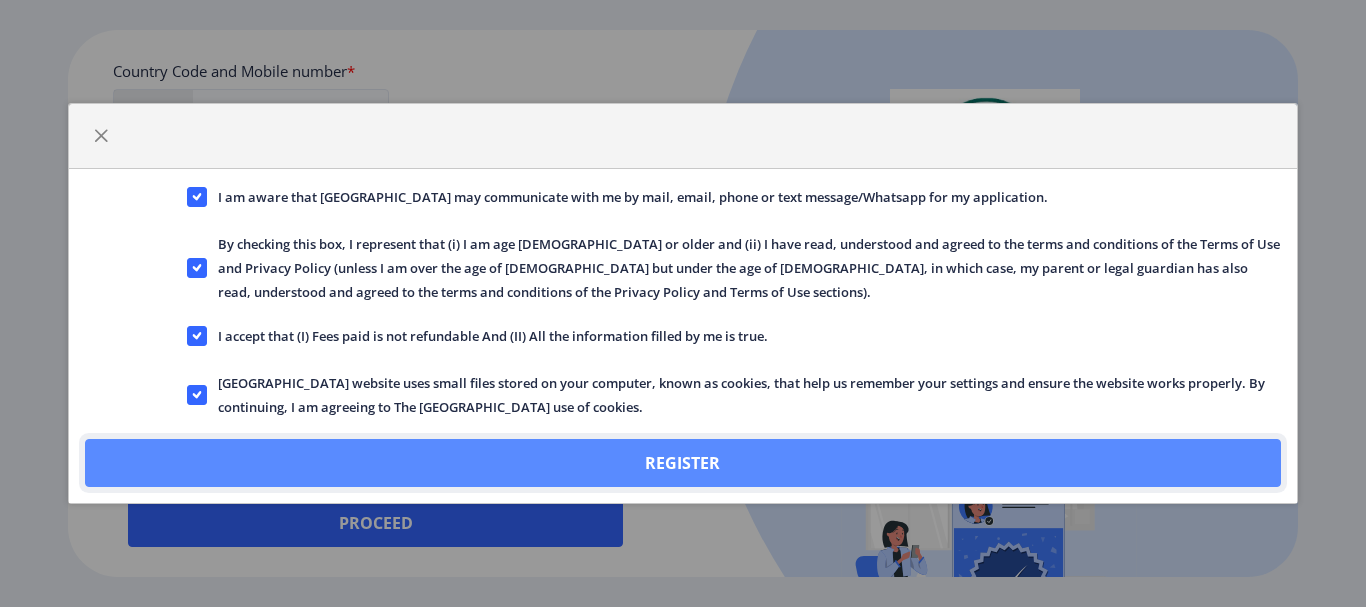 click on "Register" 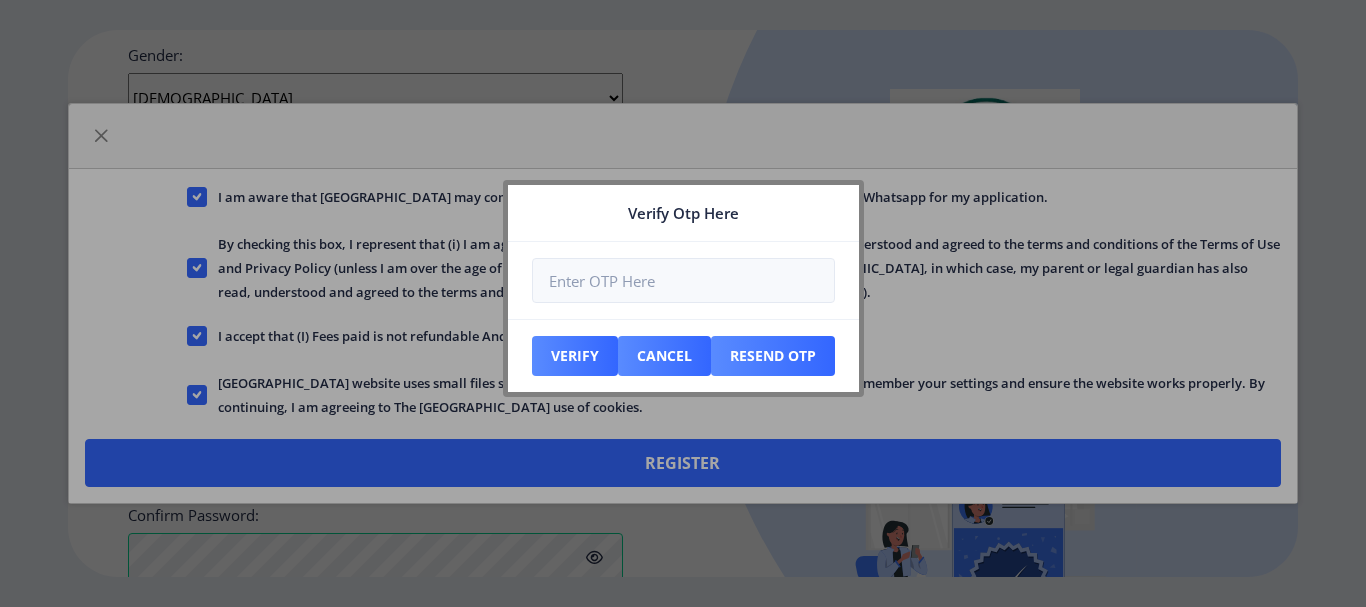 scroll, scrollTop: 1008, scrollLeft: 0, axis: vertical 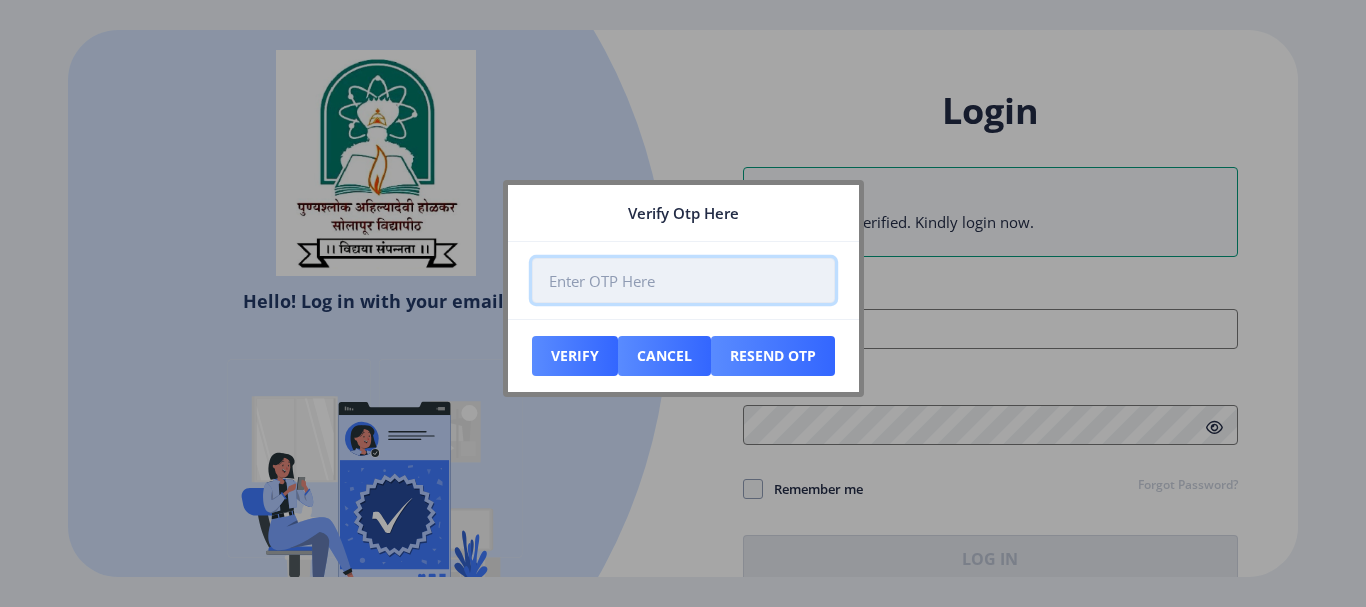 click at bounding box center (683, 280) 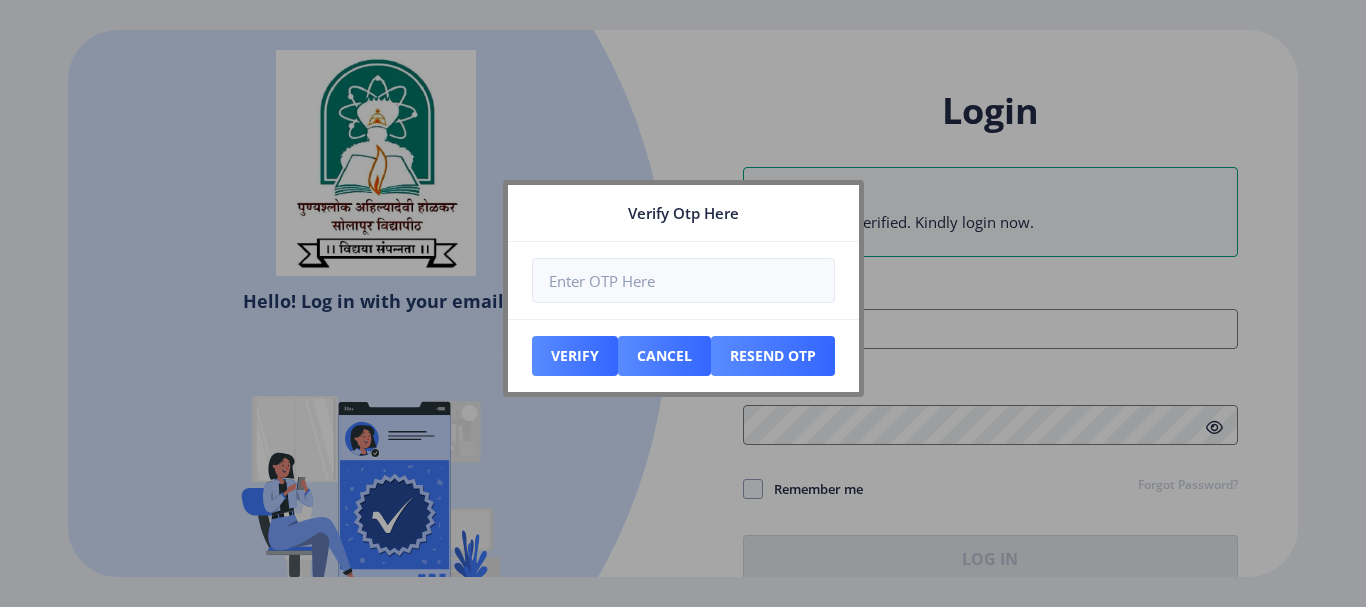 click on "Verify Otp Here" at bounding box center [683, 213] 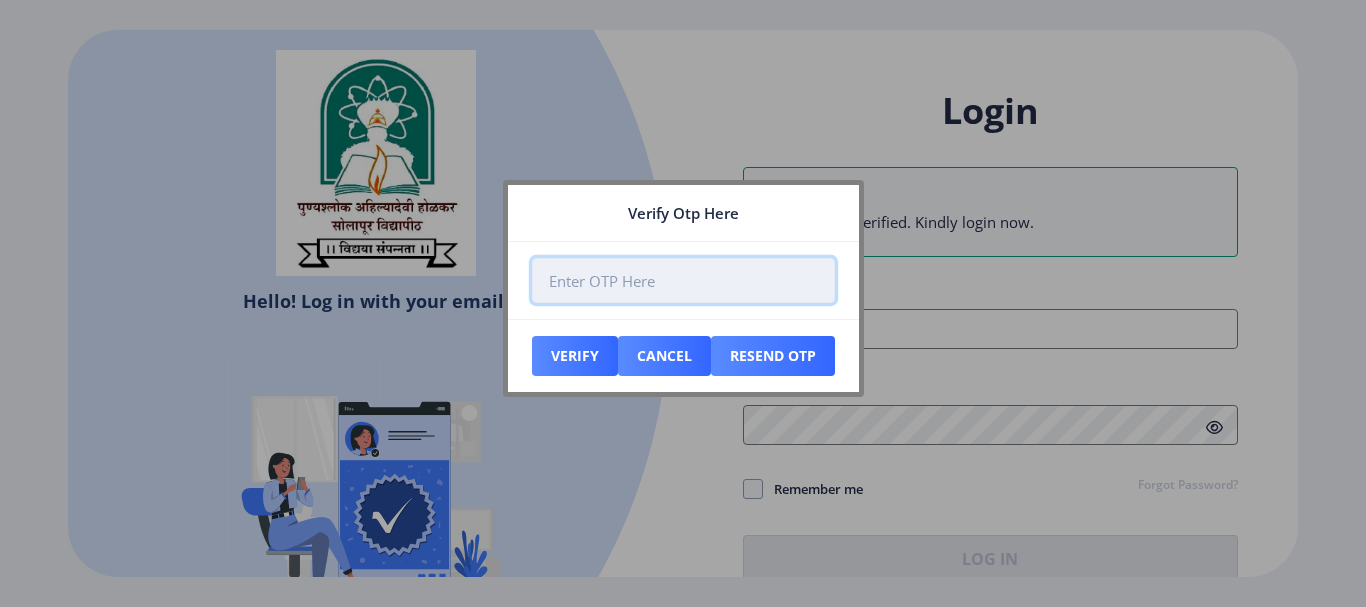 click at bounding box center (683, 280) 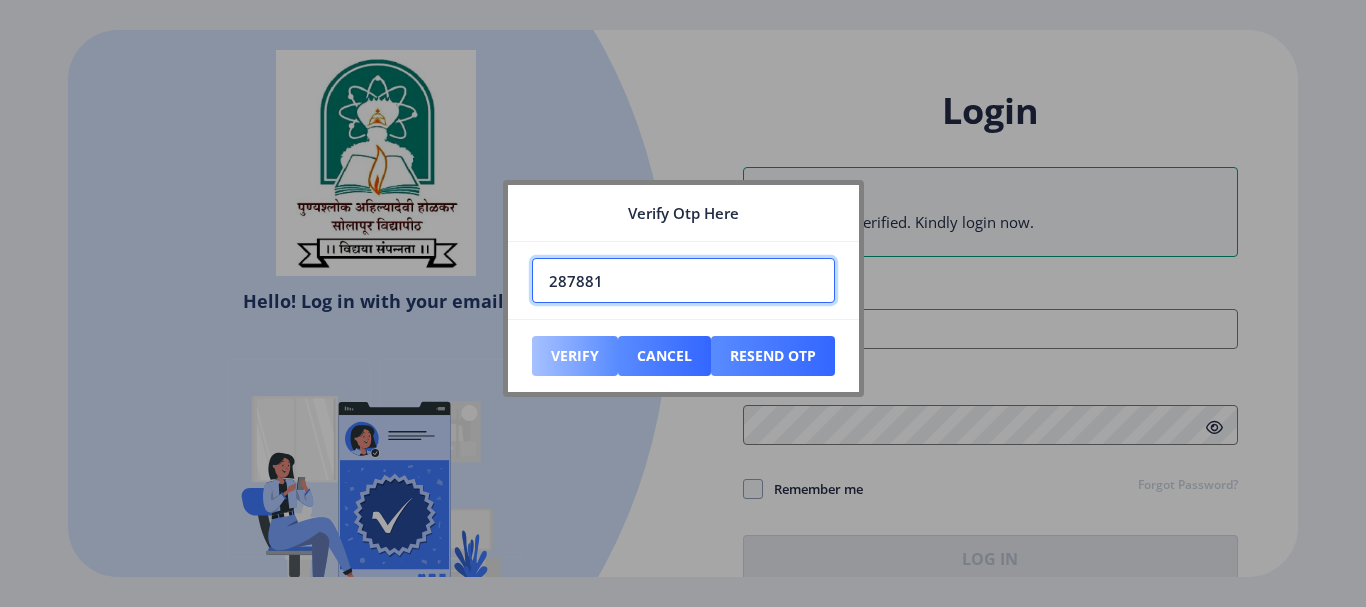 type on "287881" 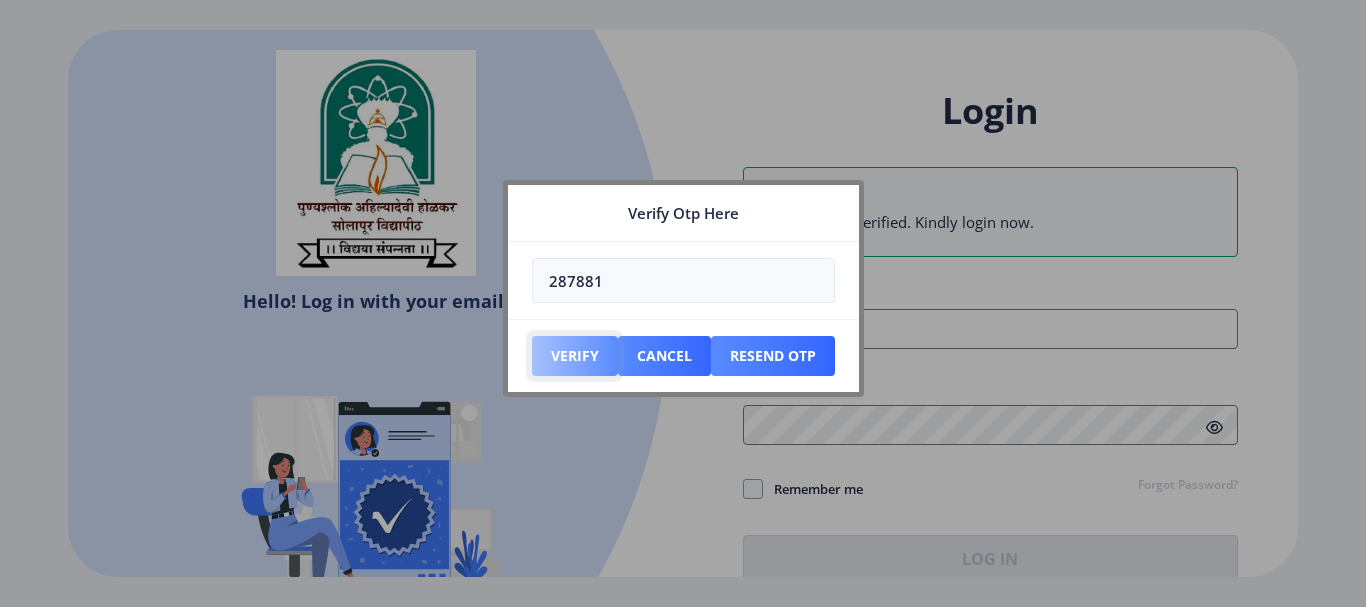click on "Verify" at bounding box center (575, 356) 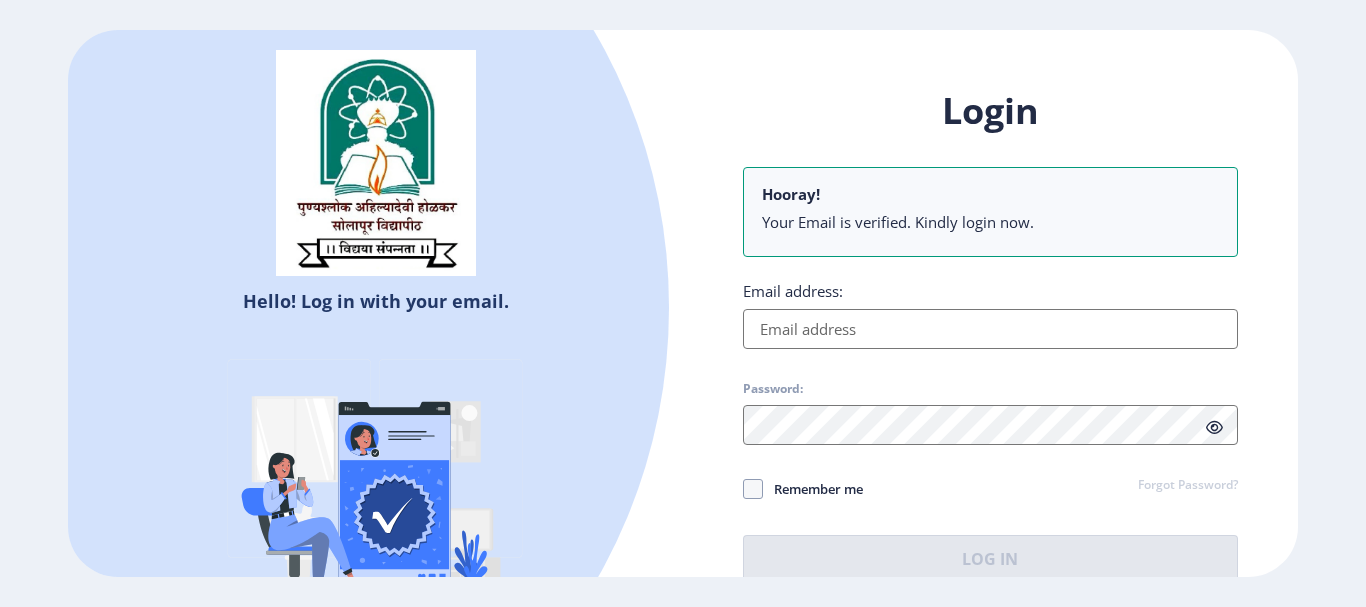 click on "Login Hooray! Your Email is verified. Kindly login now. Email address: Password: Remember me Forgot Password?  Log In   Don't have an account?  Register" 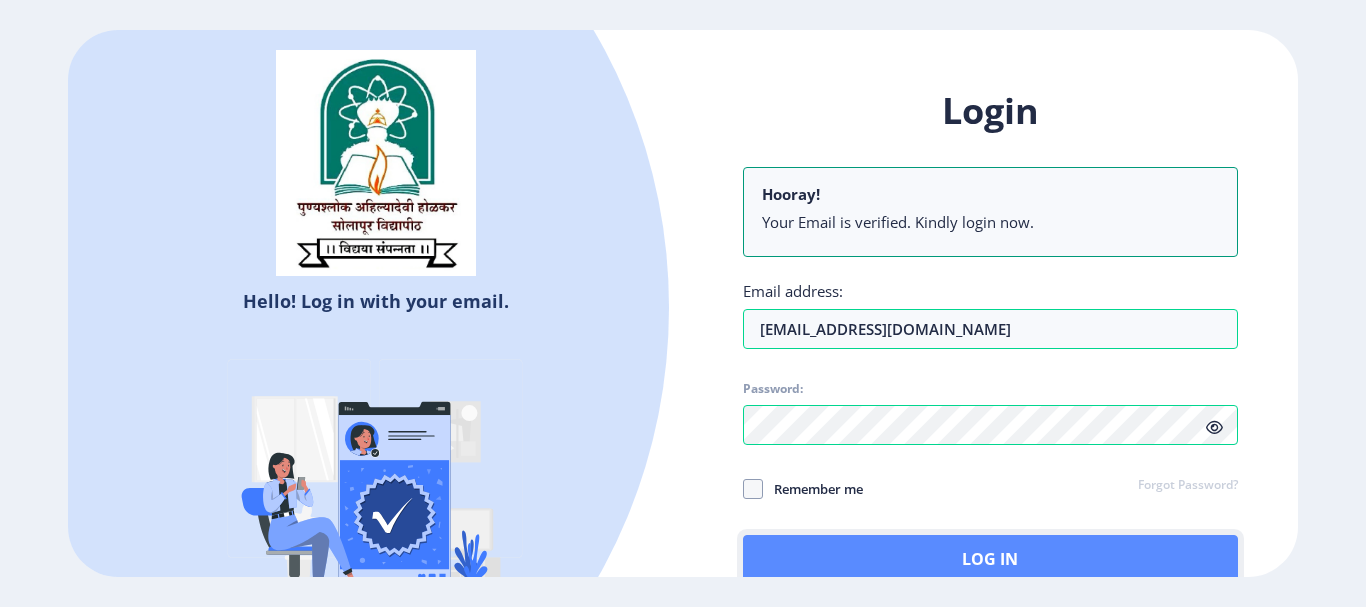 click on "Log In" 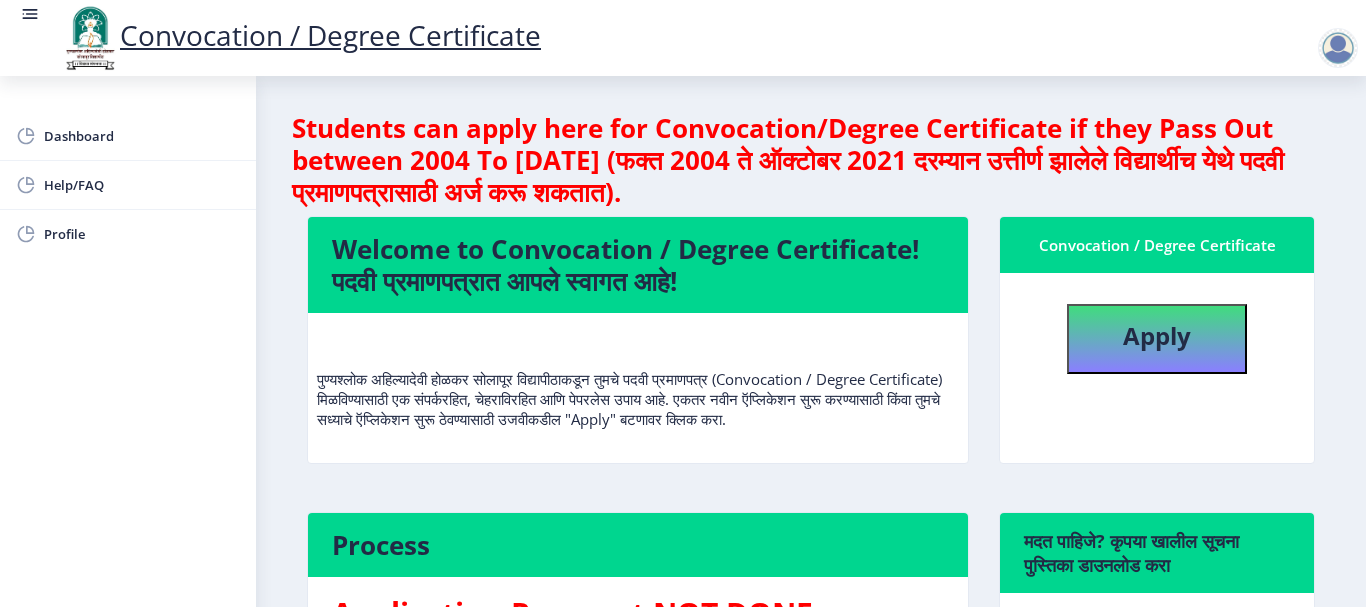 click on "Apply" 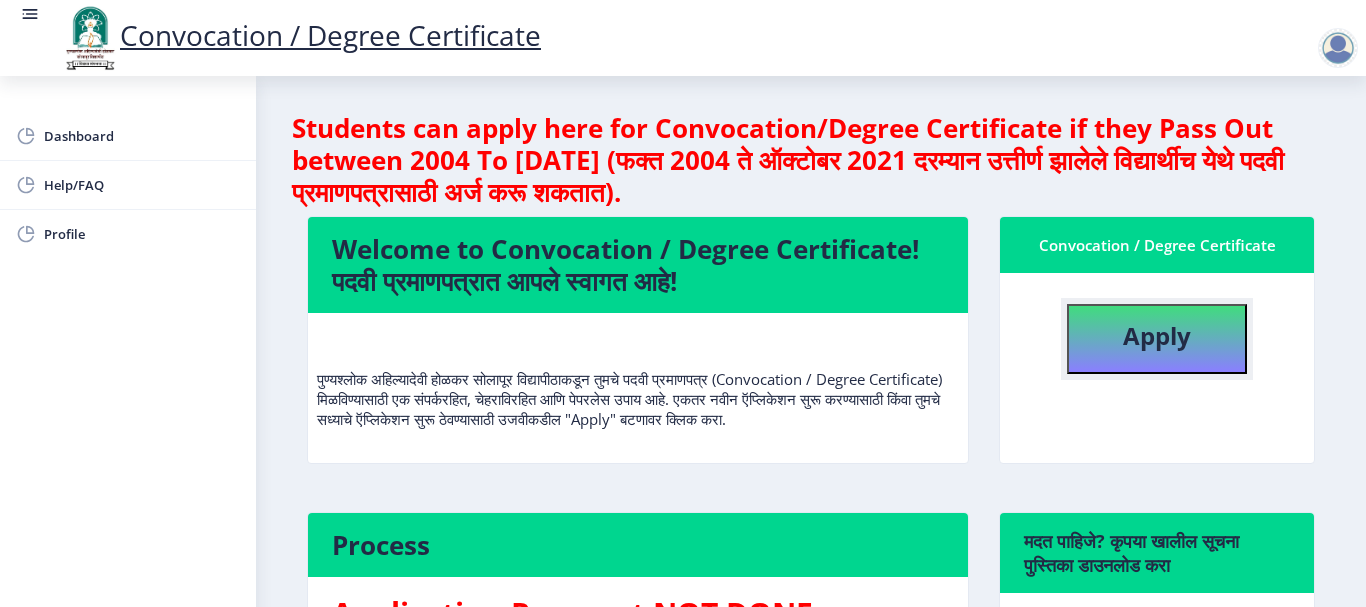 click on "Apply" 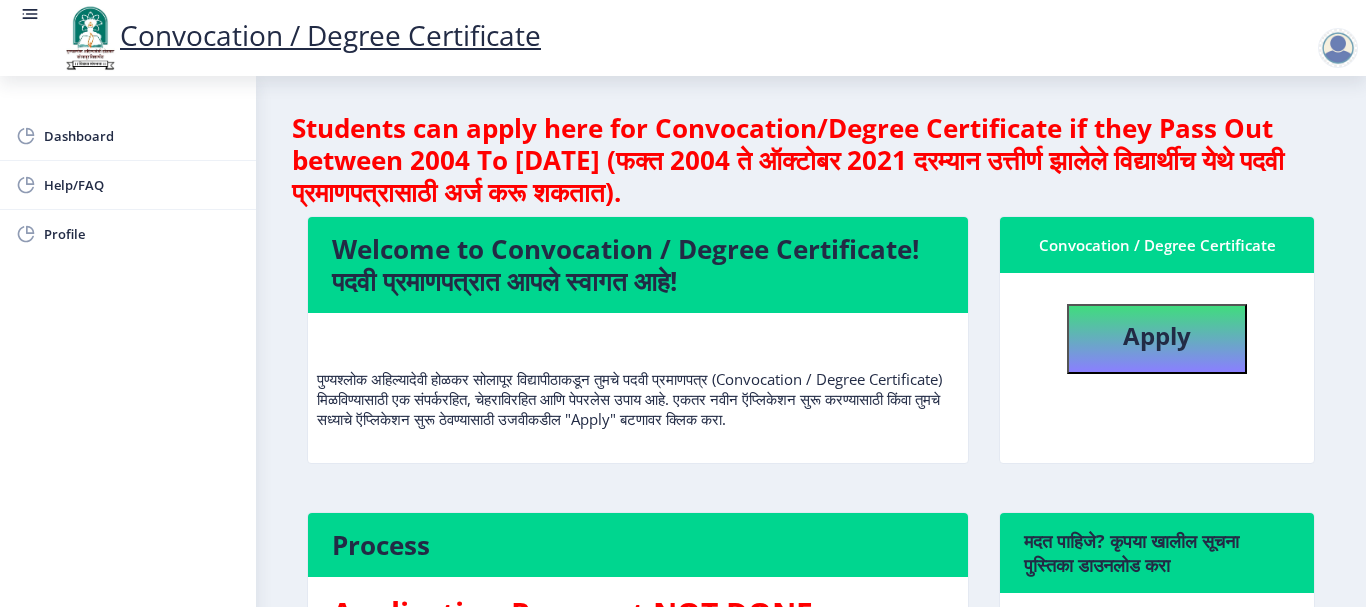 select 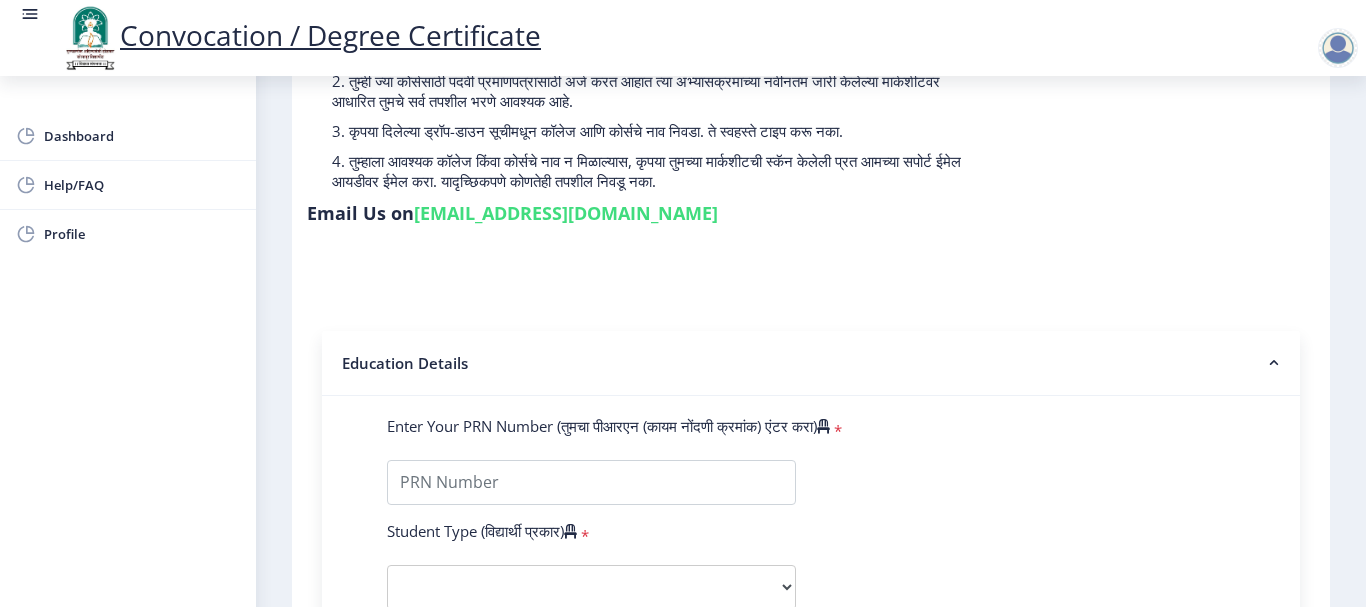 scroll, scrollTop: 400, scrollLeft: 0, axis: vertical 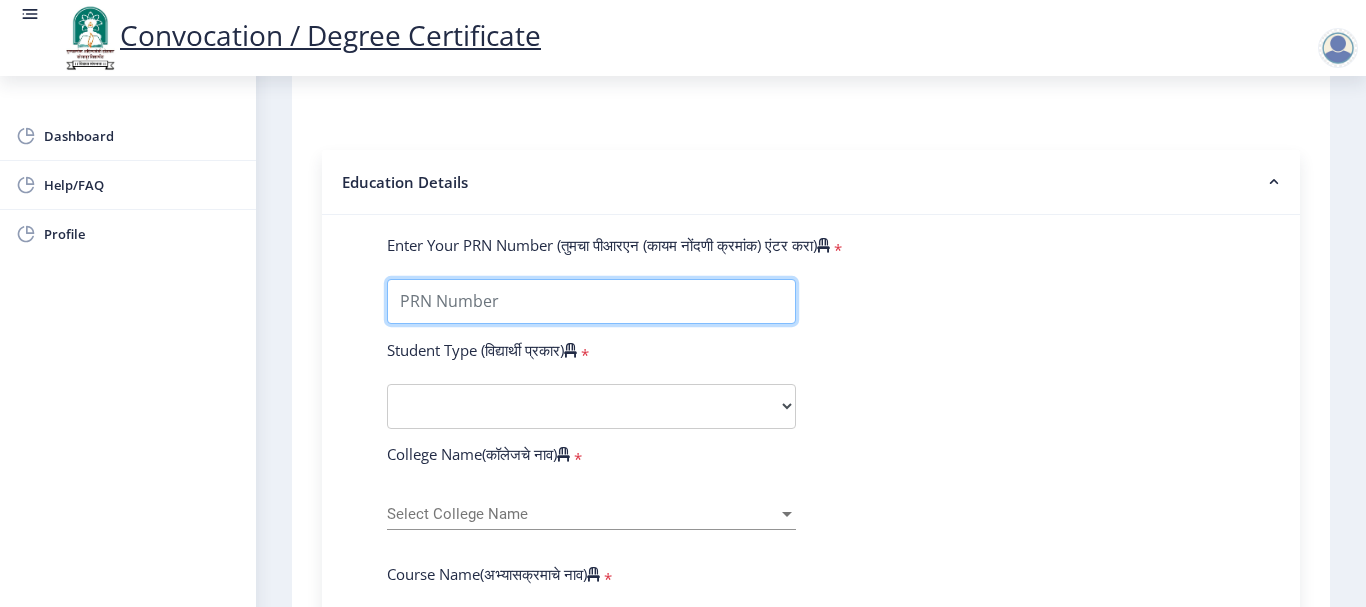 click on "Enter Your PRN Number (तुमचा पीआरएन (कायम नोंदणी क्रमांक) एंटर करा)" at bounding box center (591, 301) 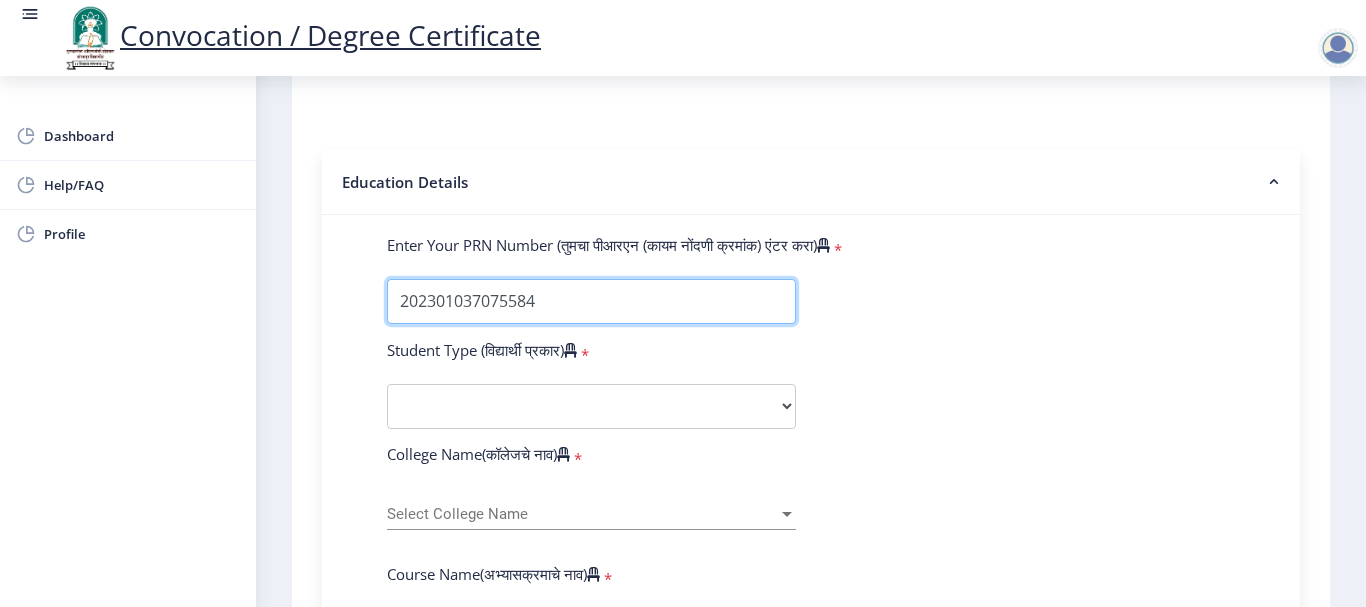 type on "202301037075584" 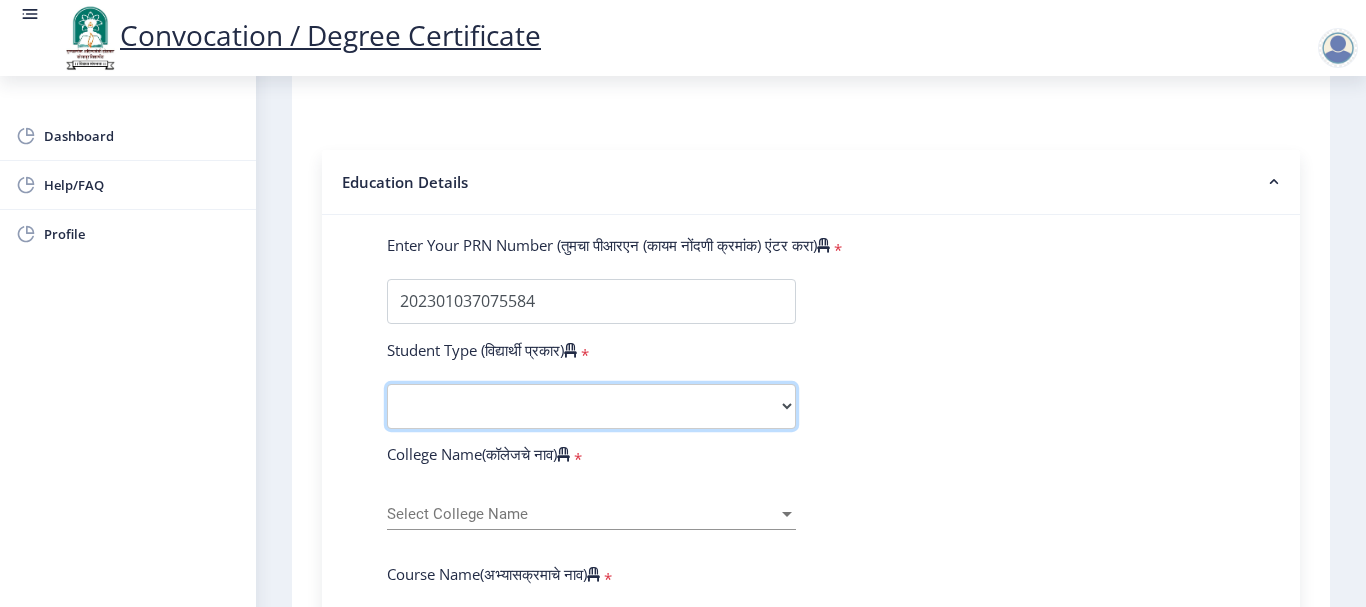 select on "Regular" 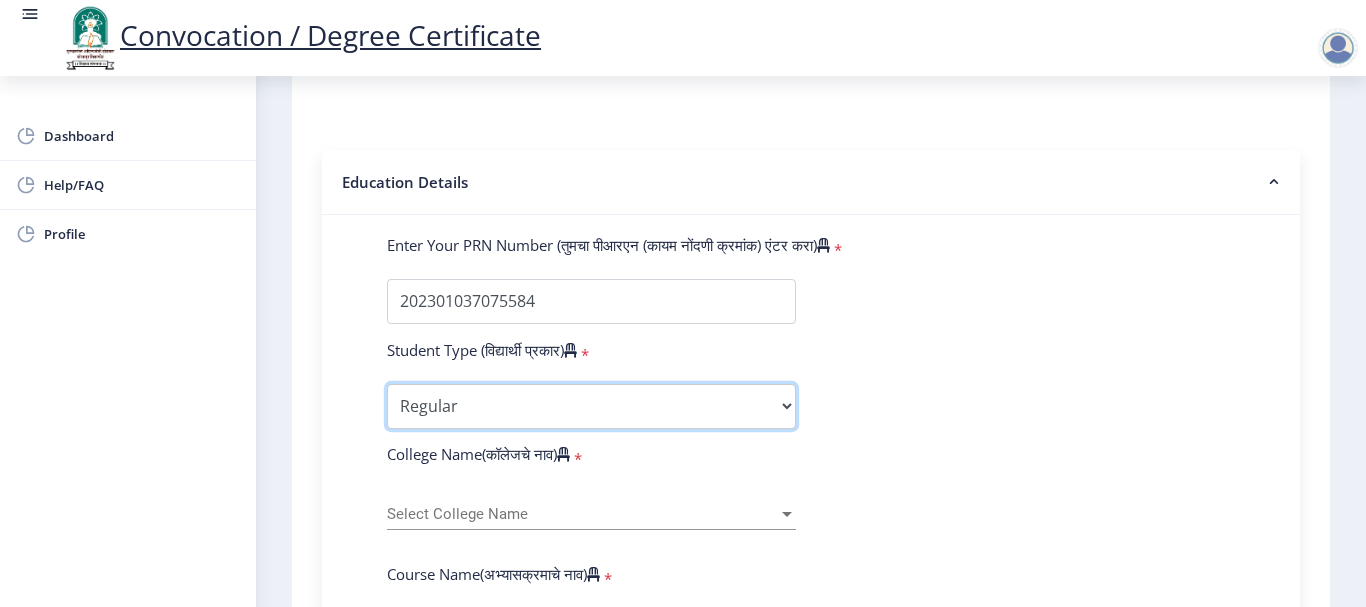click on "Select Student Type Regular External" at bounding box center [591, 406] 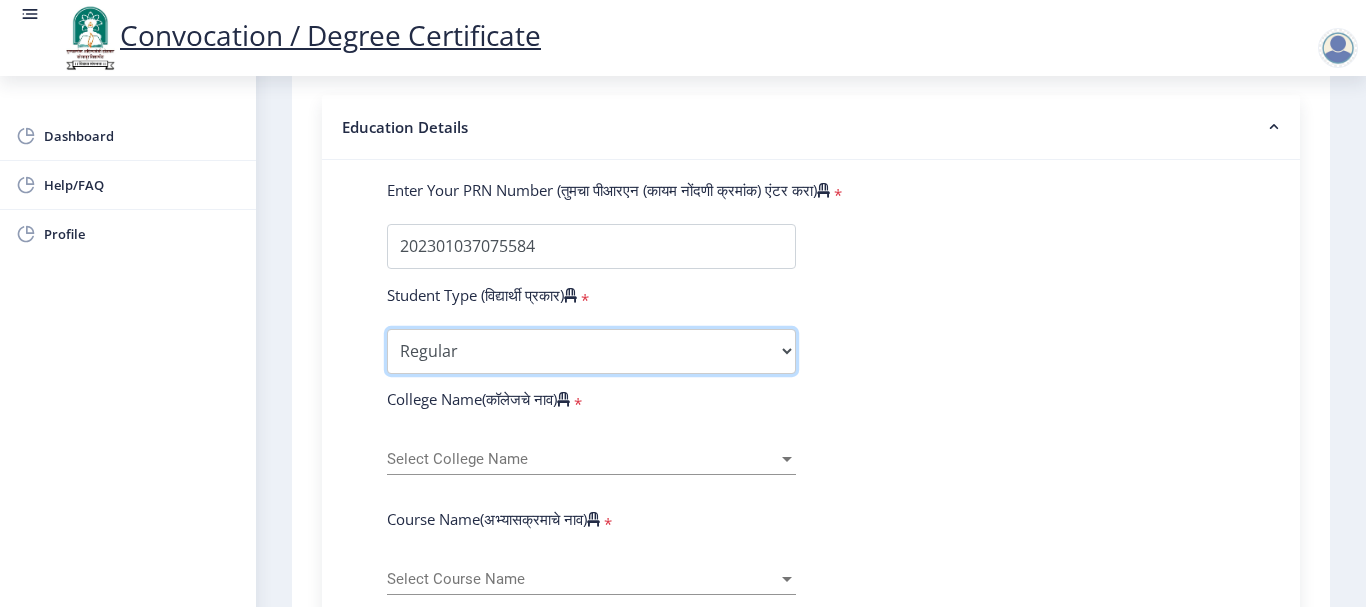 scroll, scrollTop: 500, scrollLeft: 0, axis: vertical 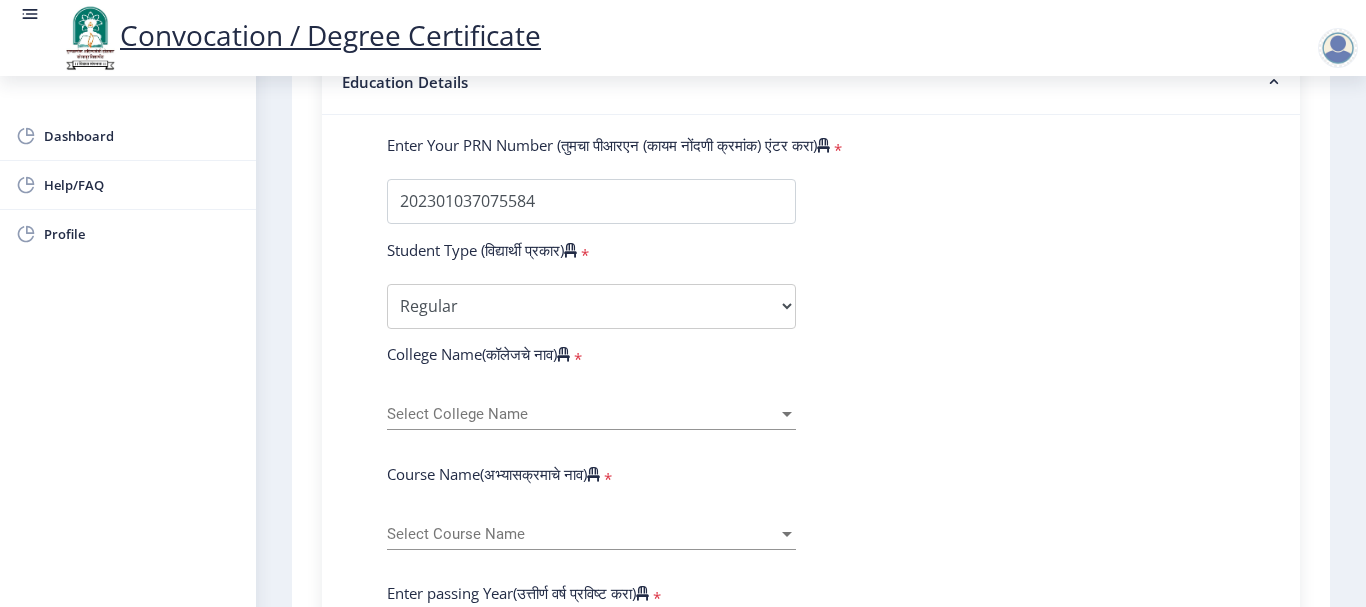 click on "Select College Name" at bounding box center (582, 414) 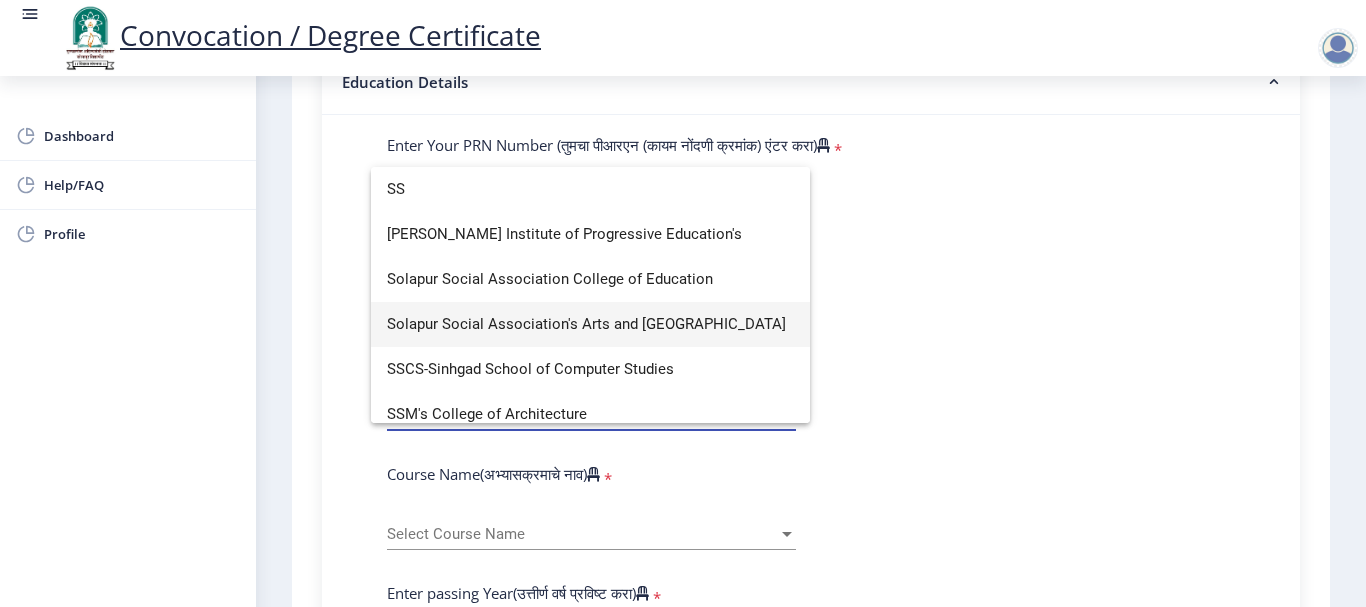 type on "SS" 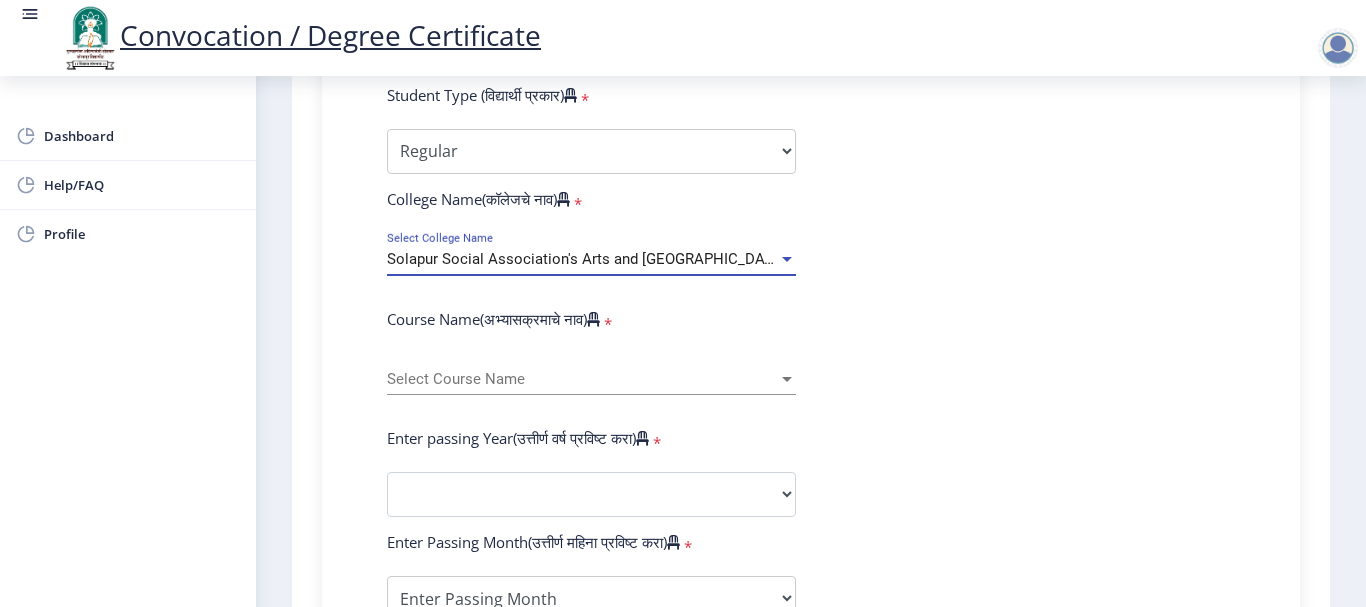 scroll, scrollTop: 700, scrollLeft: 0, axis: vertical 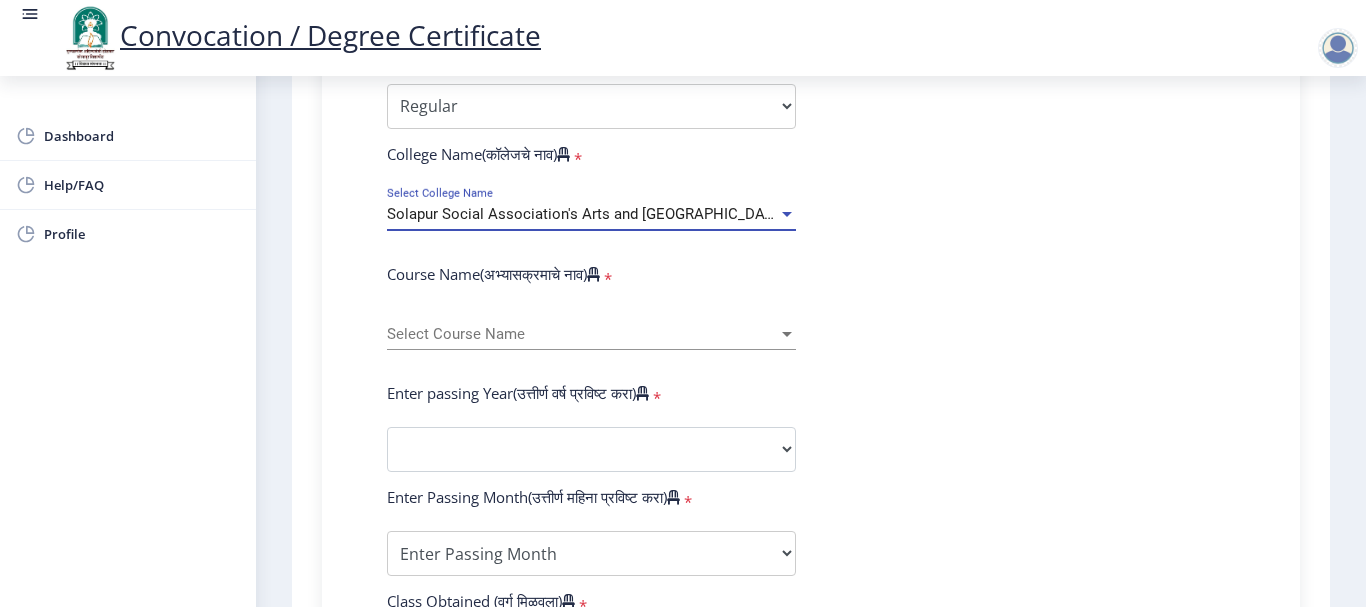 click on "Select Course Name" at bounding box center [582, 334] 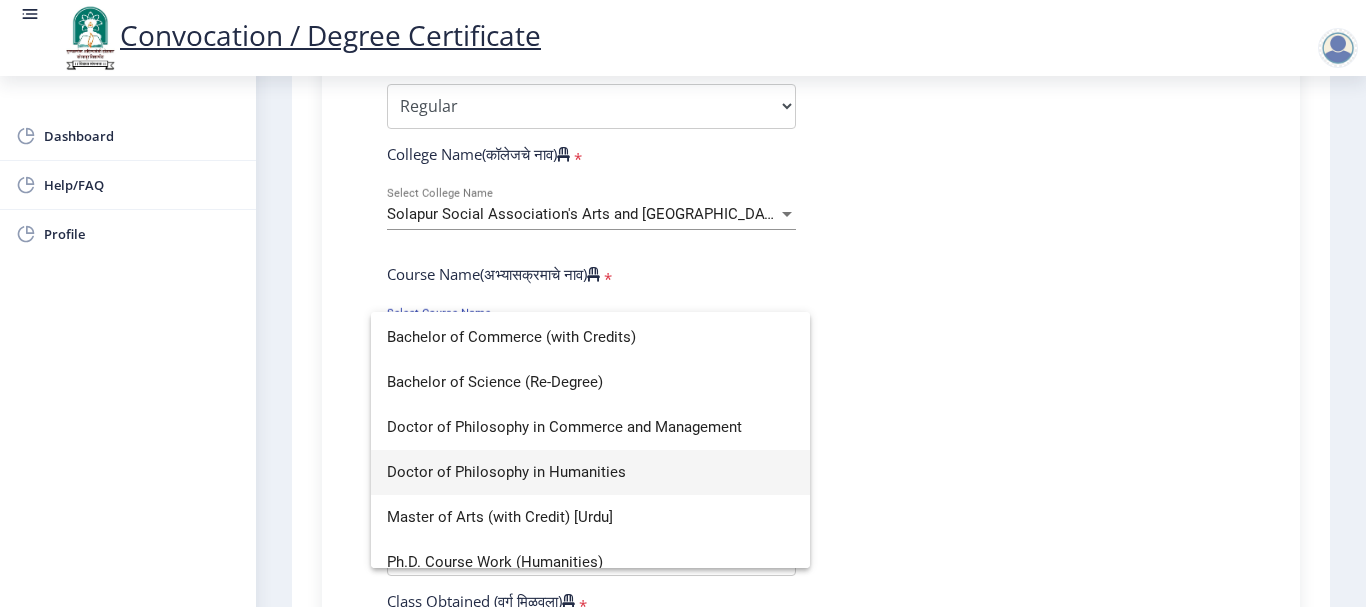 scroll, scrollTop: 149, scrollLeft: 0, axis: vertical 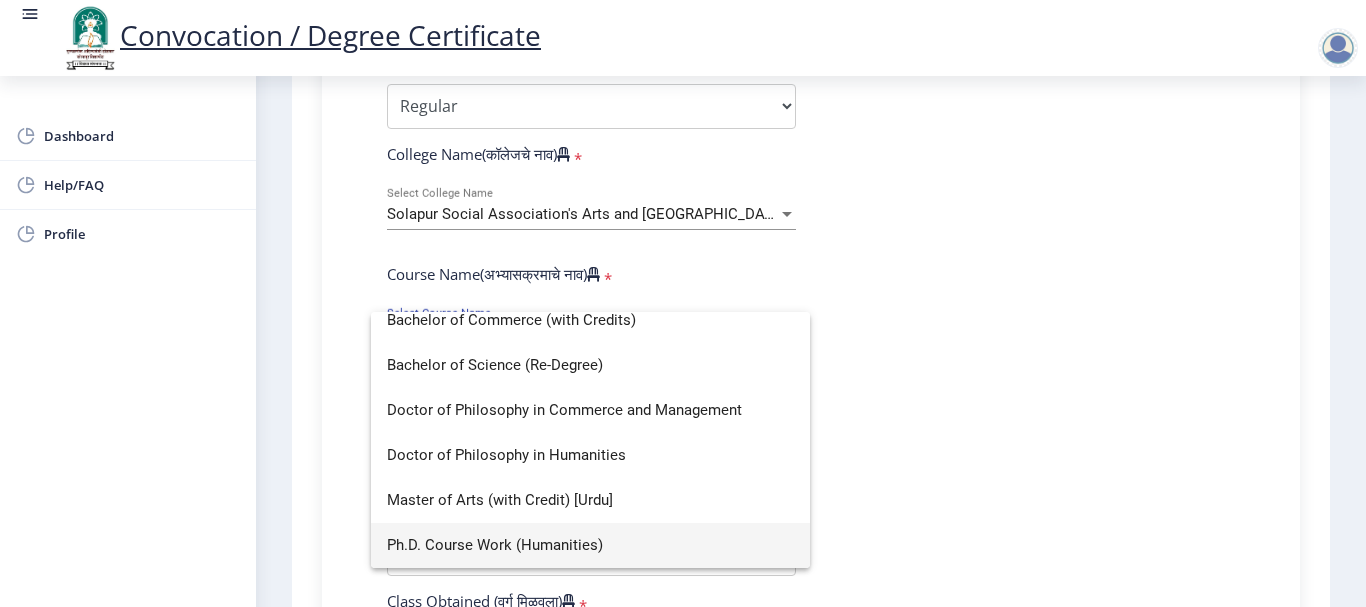 click on "Ph.D. Course Work (Humanities)" at bounding box center (590, 545) 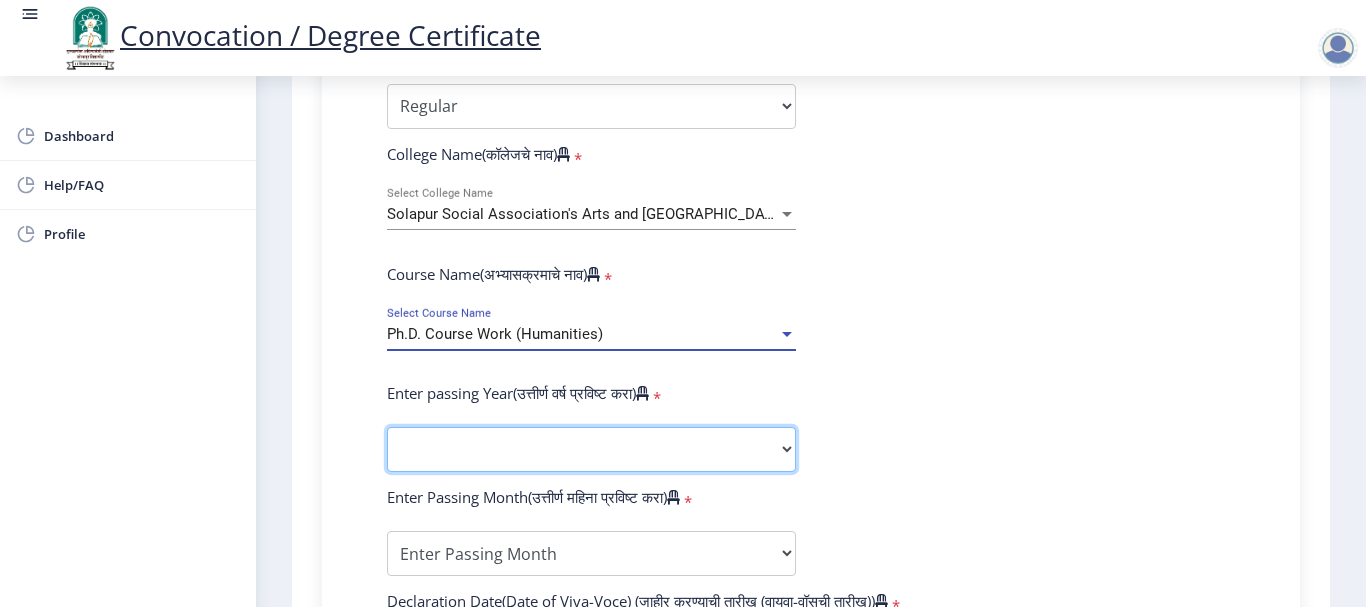 click on "2025   2024   2023   2022   2021   2020   2019   2018   2017   2016   2015   2014   2013   2012   2011   2010   2009   2008   2007   2006   2005   2004   2003   2002   2001   2000   1999   1998   1997   1996   1995   1994   1993   1992   1991   1990   1989   1988   1987   1986   1985   1984   1983   1982   1981   1980   1979   1978   1977   1976" 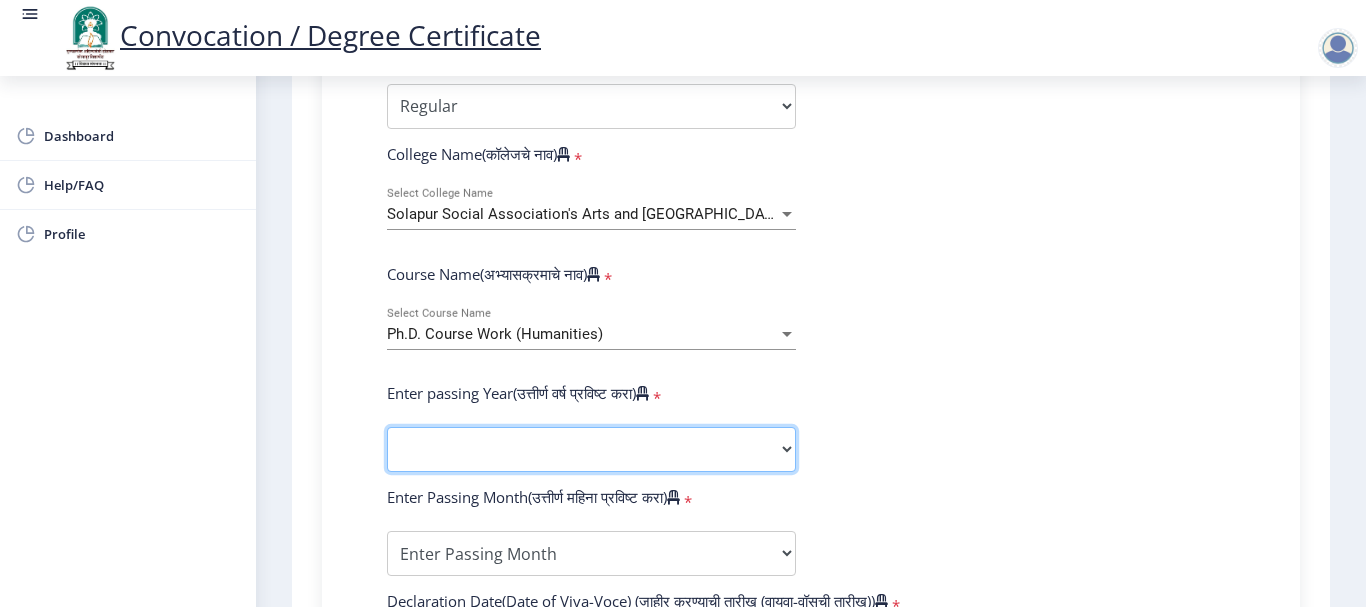 select on "2025" 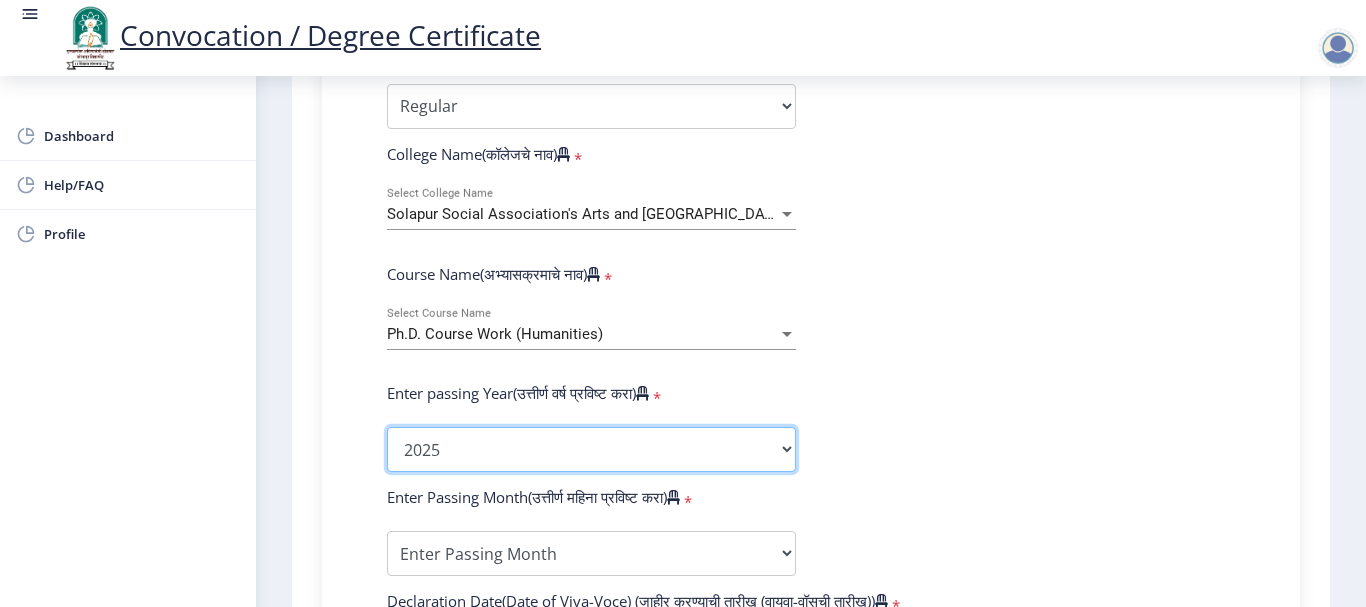 click on "2025   2024   2023   2022   2021   2020   2019   2018   2017   2016   2015   2014   2013   2012   2011   2010   2009   2008   2007   2006   2005   2004   2003   2002   2001   2000   1999   1998   1997   1996   1995   1994   1993   1992   1991   1990   1989   1988   1987   1986   1985   1984   1983   1982   1981   1980   1979   1978   1977   1976" 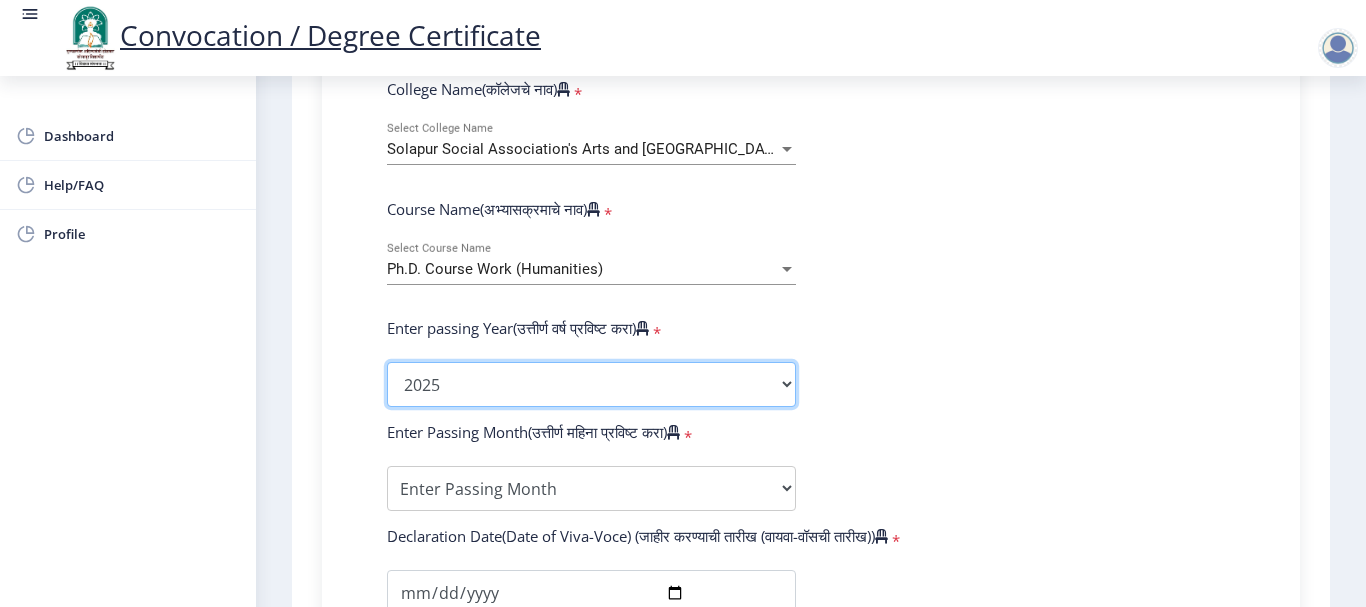 scroll, scrollTop: 800, scrollLeft: 0, axis: vertical 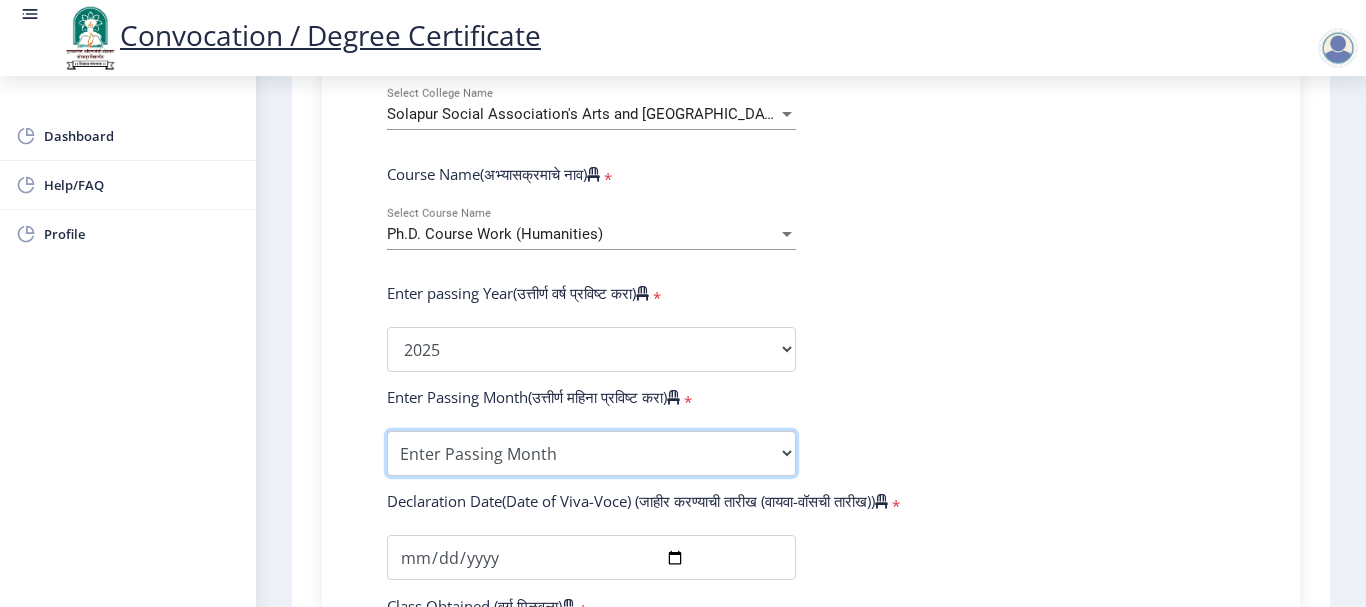 click on "Enter Passing Month March April May October November December" at bounding box center [591, 453] 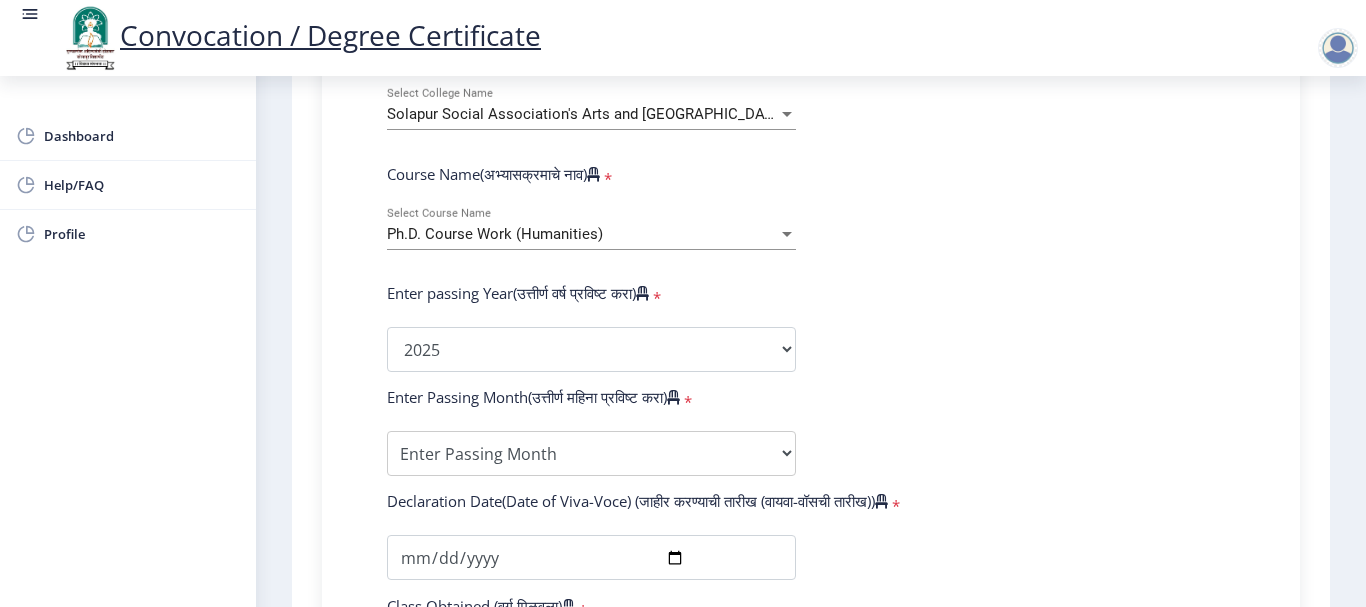 drag, startPoint x: 1063, startPoint y: 428, endPoint x: 1061, endPoint y: 444, distance: 16.124516 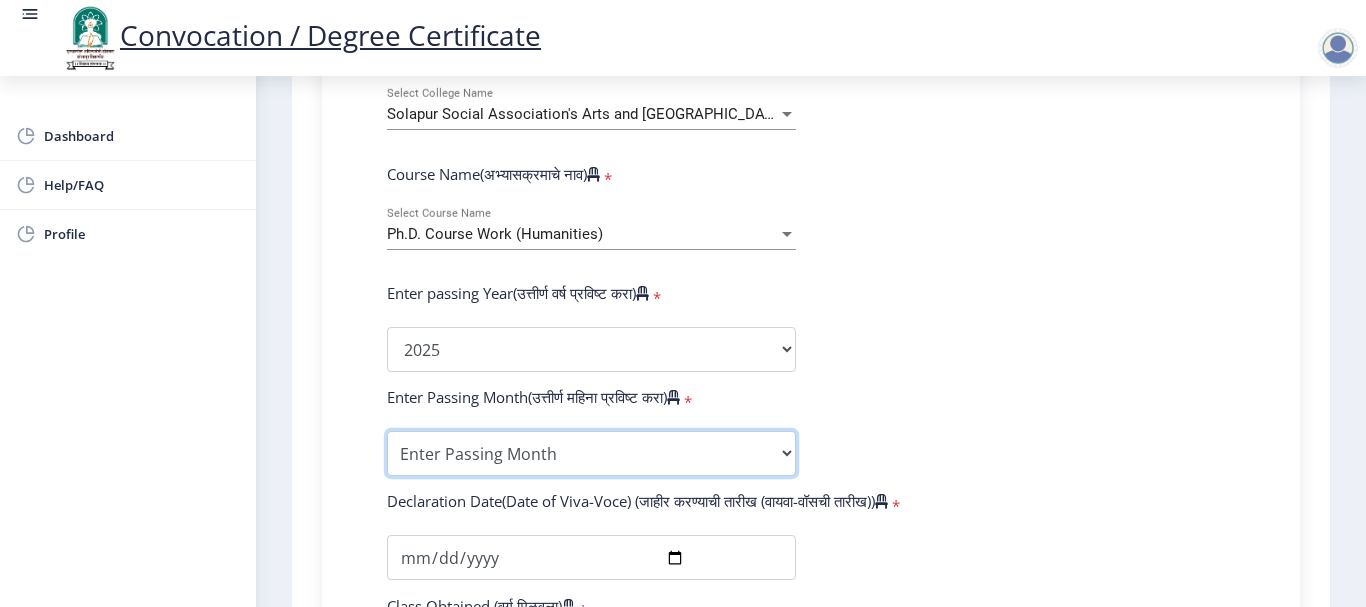 click on "Enter Passing Month March April May October November December" at bounding box center [591, 453] 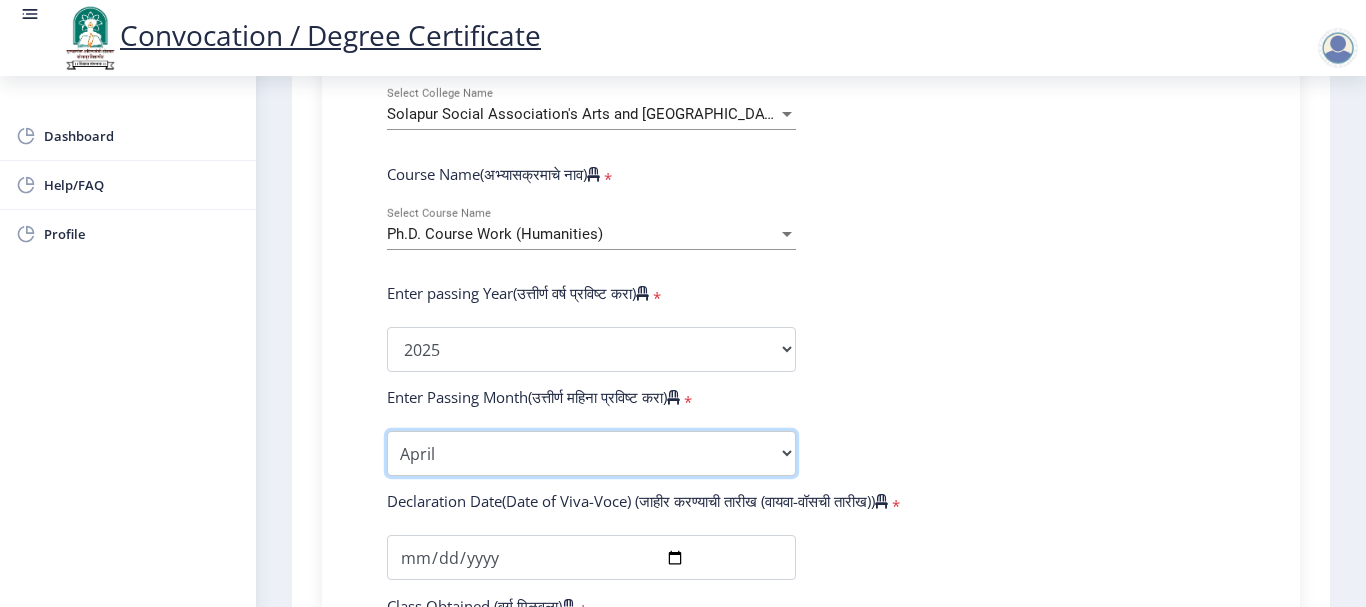click on "Enter Passing Month March April May October November December" at bounding box center [591, 453] 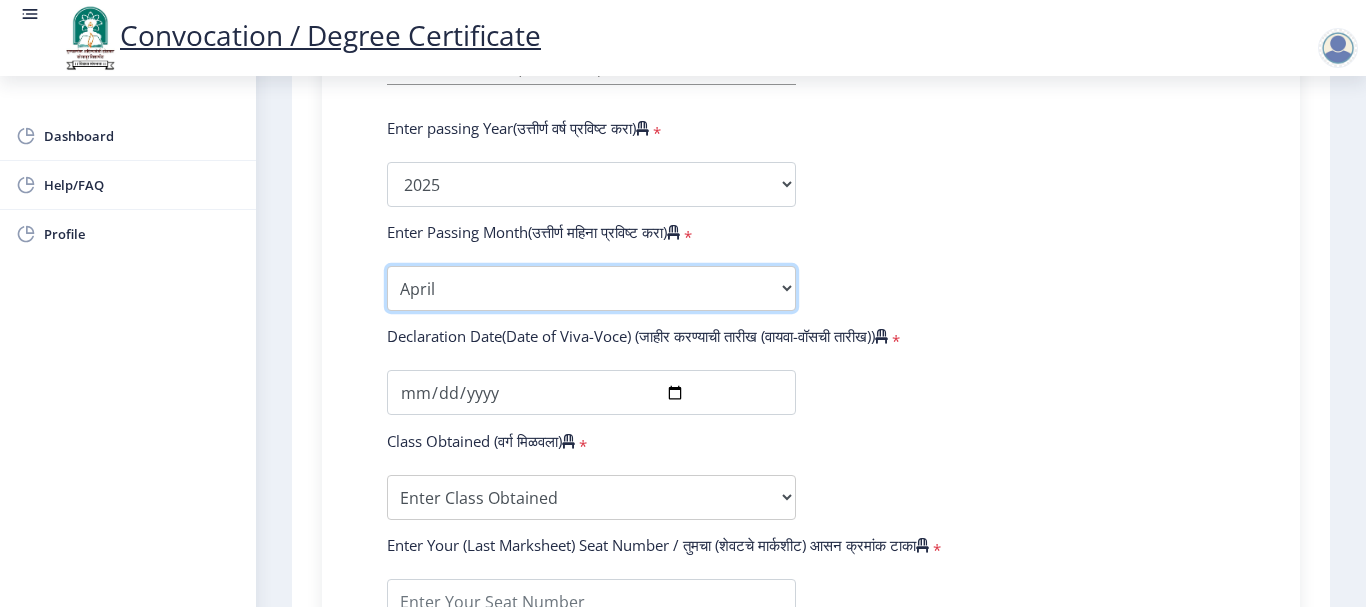 scroll, scrollTop: 1000, scrollLeft: 0, axis: vertical 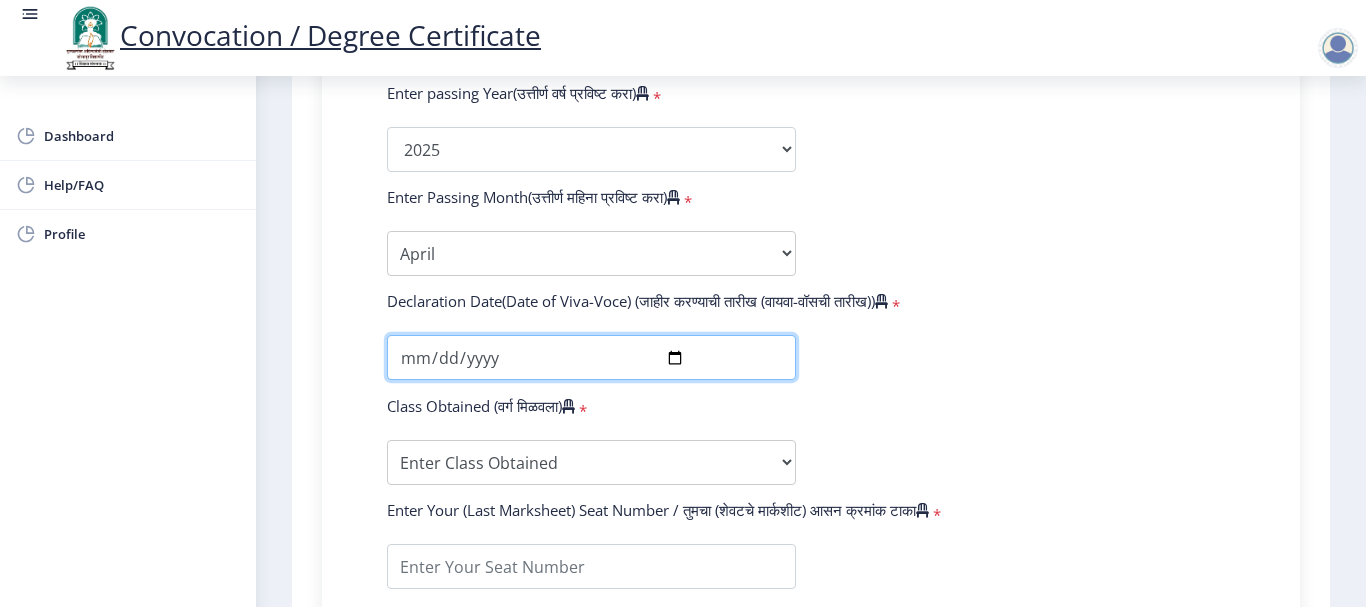 click at bounding box center [591, 357] 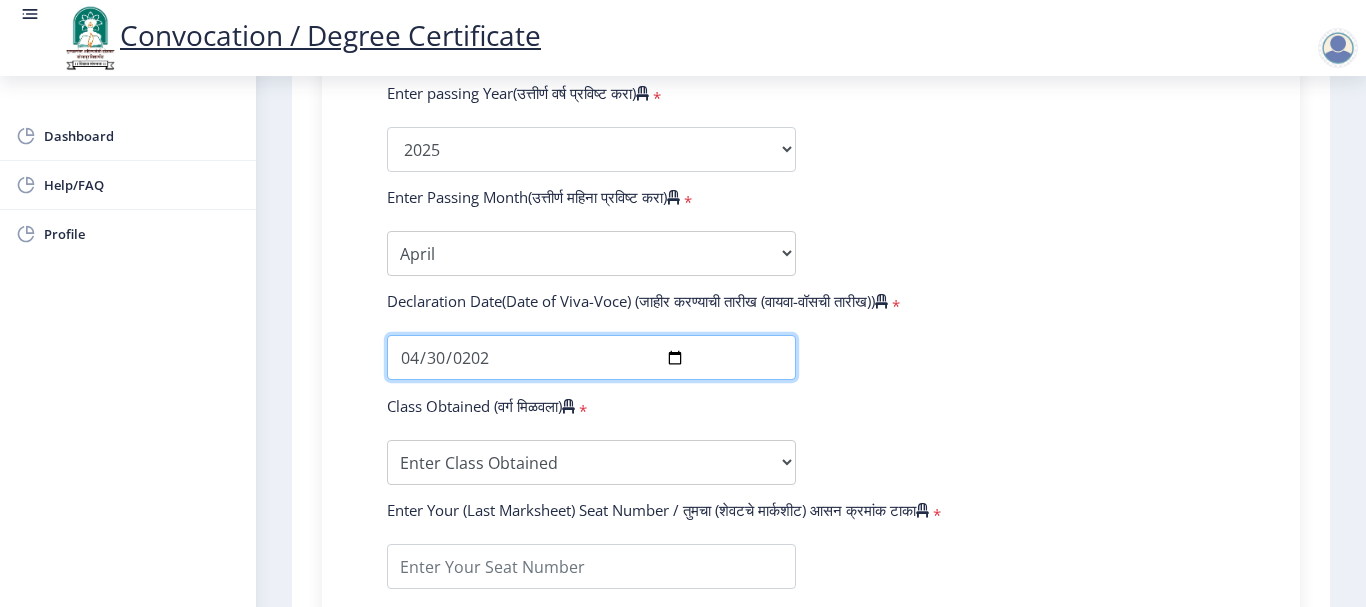 type on "[DATE]" 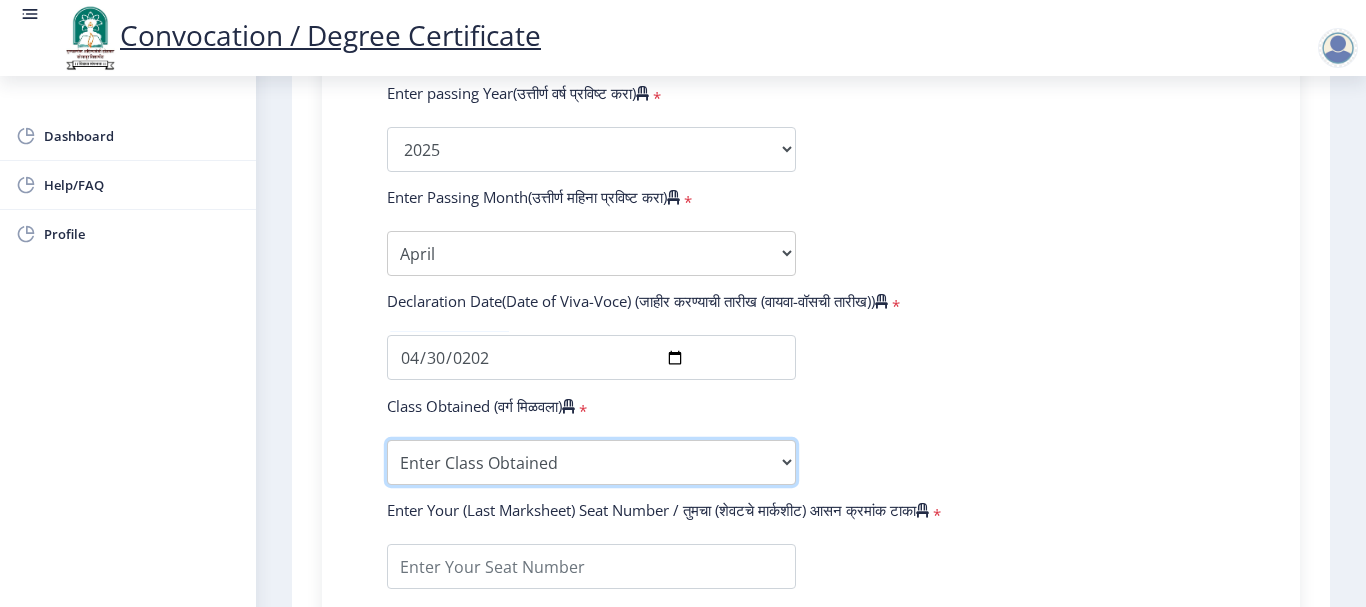 click on "Enter Class Obtained FIRST CLASS WITH DISTINCTION FIRST CLASS HIGHER SECOND CLASS SECOND CLASS PASS CLASS Grade O Grade A+ Grade A Grade B+ Grade B Grade C+ Grade C Grade D Grade E" at bounding box center [591, 462] 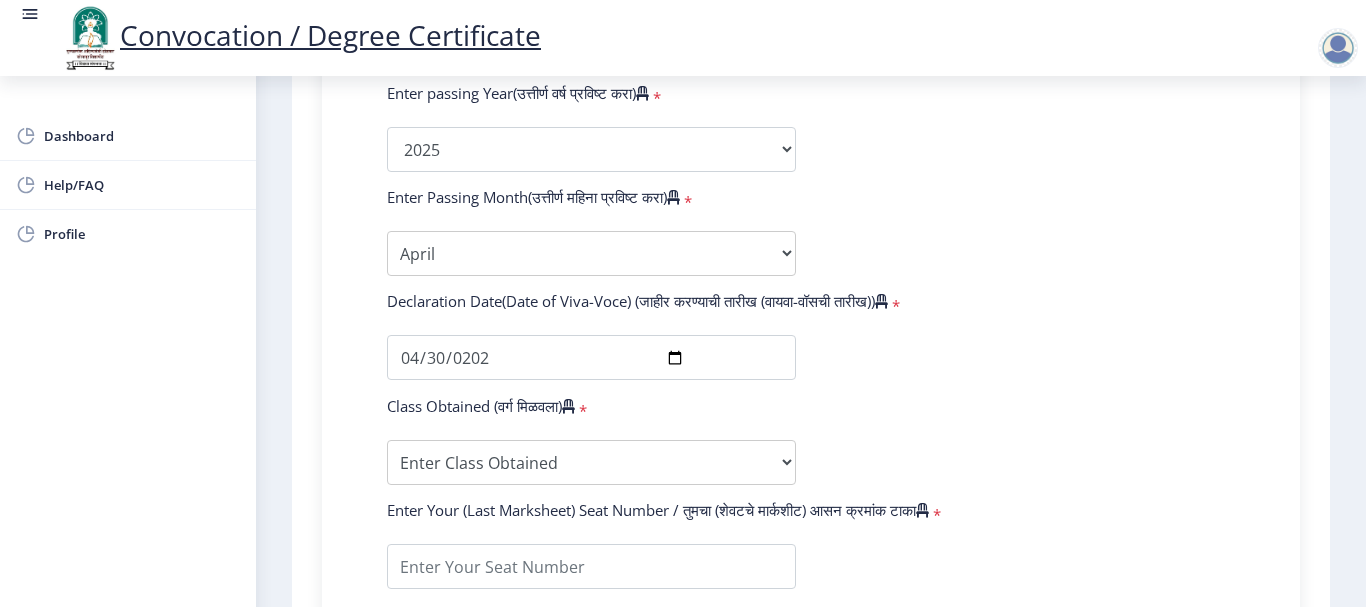 click on "Enter Your PRN Number (तुमचा पीआरएन (कायम नोंदणी क्रमांक) एंटर करा)   * Student Type (विद्यार्थी प्रकार)    * Select Student Type Regular External College Name(कॉलेजचे नाव)   * Solapur Social Association's Arts and Commerce College Select College Name Course Name(अभ्यासक्रमाचे नाव)   * Ph.D. Course Work (Humanities) Select Course Name Enter passing Year(उत्तीर्ण वर्ष प्रविष्ट करा)   *  2025   2024   2023   2022   2021   2020   2019   2018   2017   2016   2015   2014   2013   2012   2011   2010   2009   2008   2007   2006   2005   2004   2003   2002   2001   2000   1999   1998   1997   1996   1995   1994   1993   1992   1991   1990   1989   1988   1987   1986   1985   1984   1983   1982   1981   1980   1979   1978   1977   1976  * Enter Passing Month March April May October November December * * Grade O" 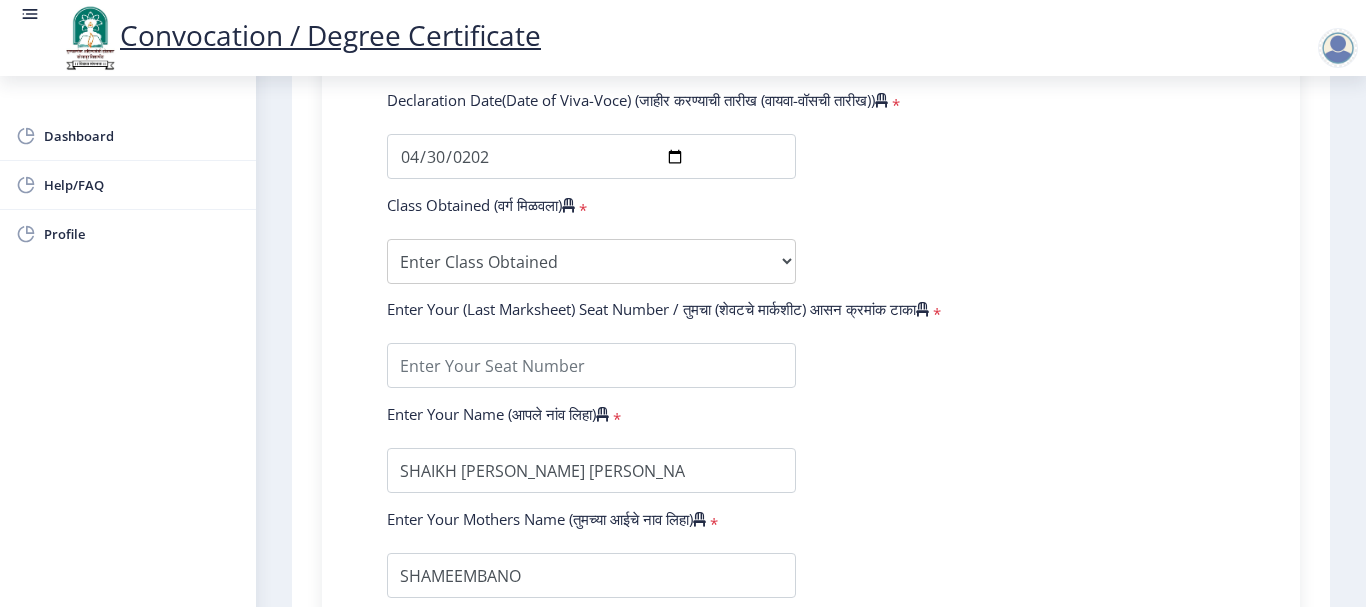scroll, scrollTop: 1200, scrollLeft: 0, axis: vertical 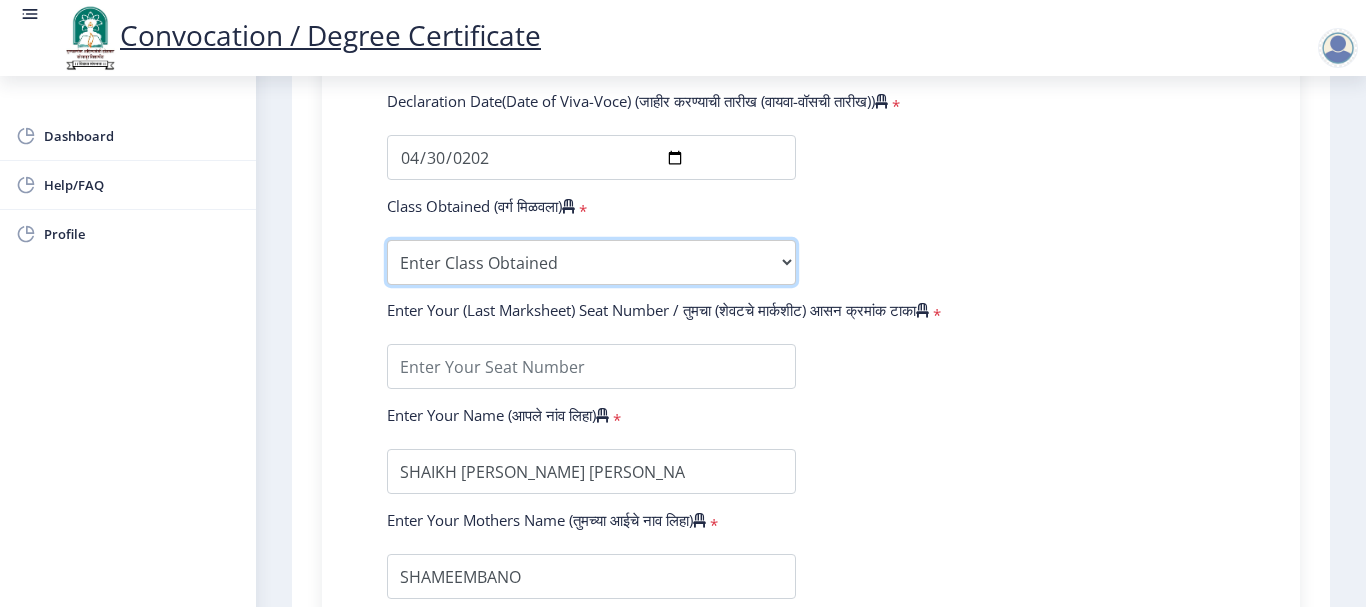 click on "Enter Class Obtained FIRST CLASS WITH DISTINCTION FIRST CLASS HIGHER SECOND CLASS SECOND CLASS PASS CLASS Grade O Grade A+ Grade A Grade B+ Grade B Grade C+ Grade C Grade D Grade E" at bounding box center [591, 262] 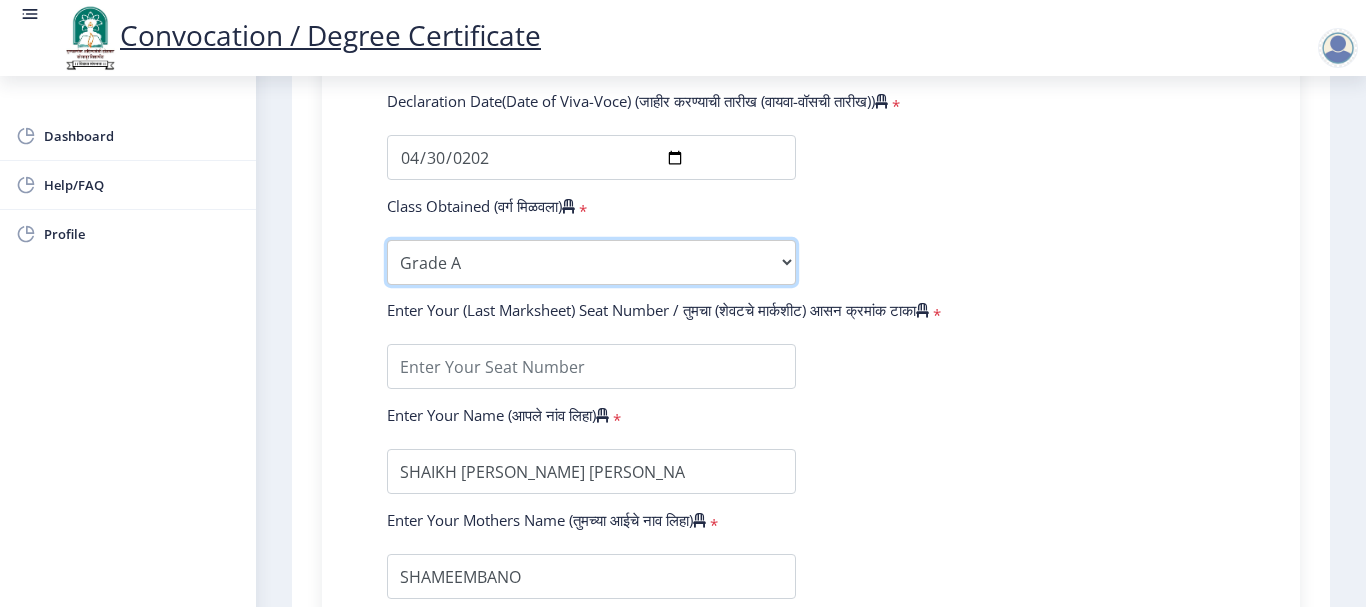 click on "Enter Class Obtained FIRST CLASS WITH DISTINCTION FIRST CLASS HIGHER SECOND CLASS SECOND CLASS PASS CLASS Grade O Grade A+ Grade A Grade B+ Grade B Grade C+ Grade C Grade D Grade E" at bounding box center [591, 262] 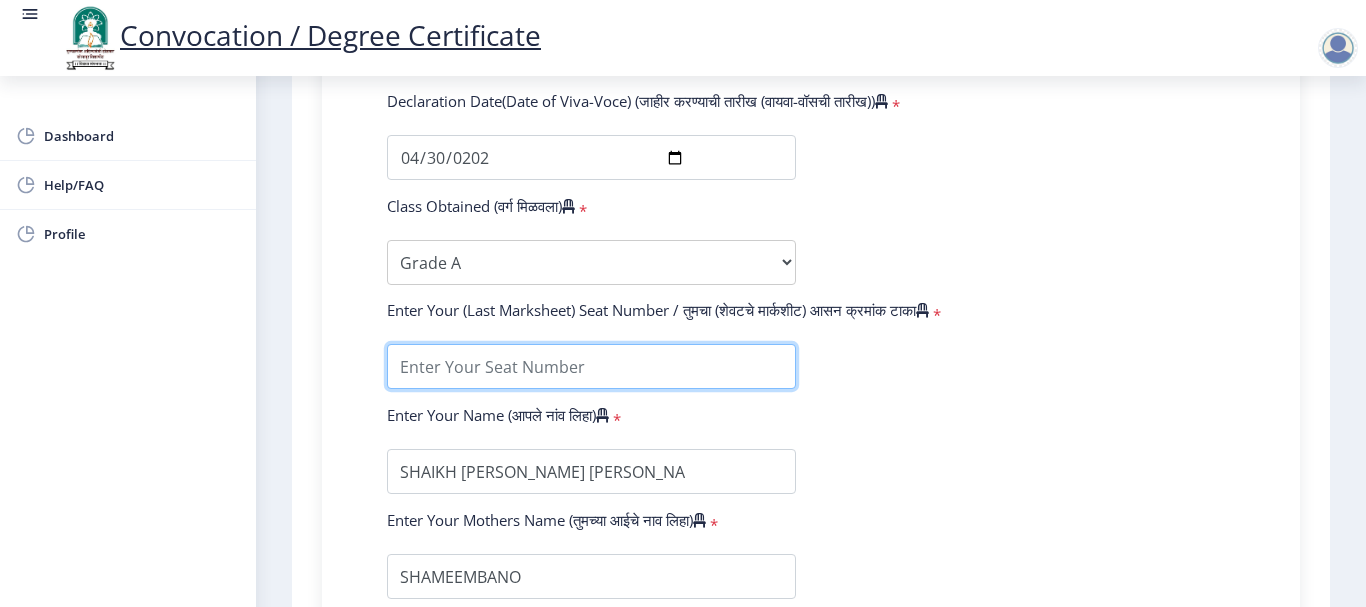 click at bounding box center [591, 366] 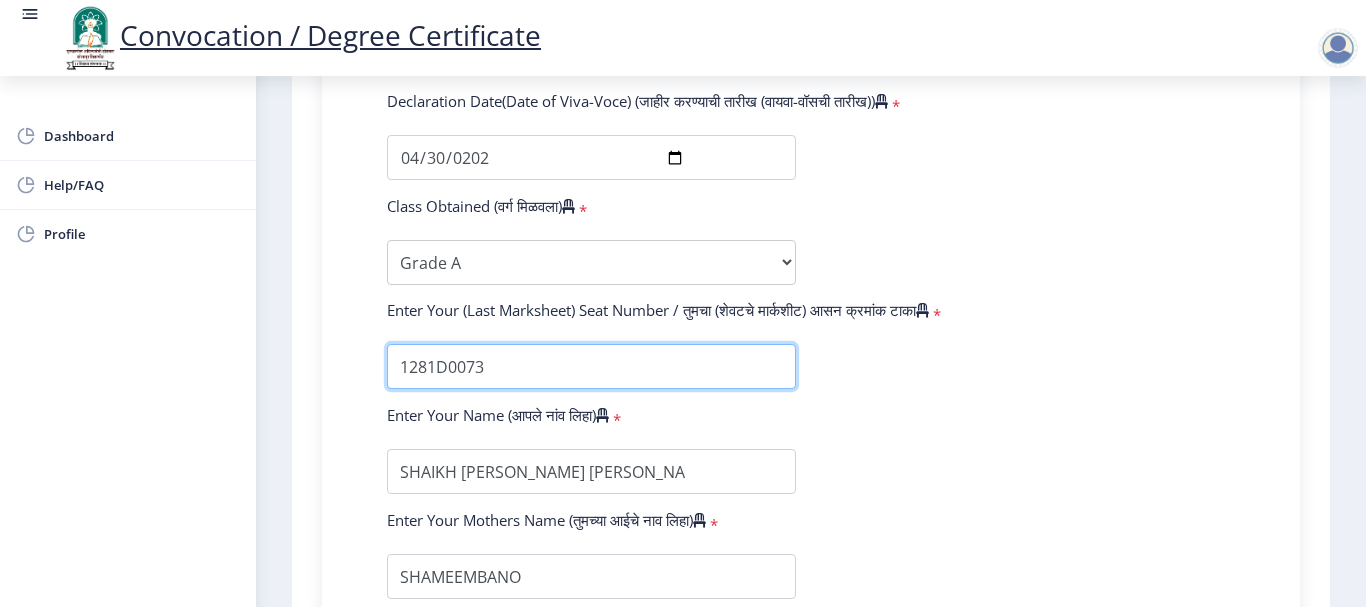 type on "1281D0073" 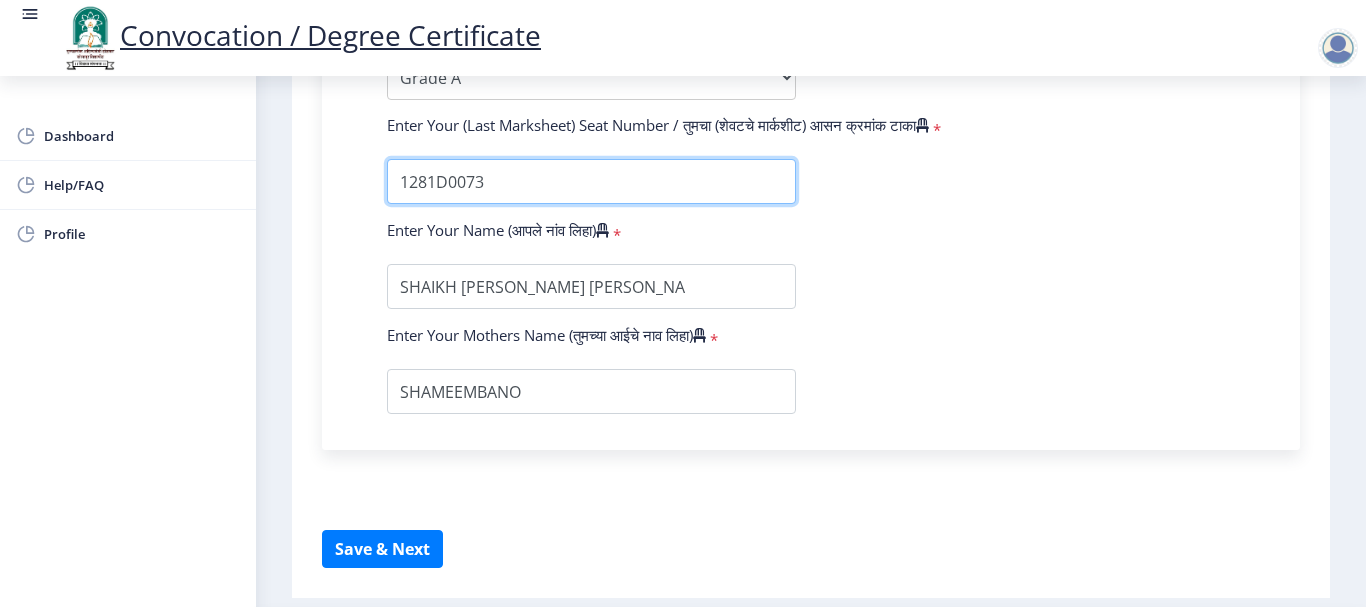 scroll, scrollTop: 1400, scrollLeft: 0, axis: vertical 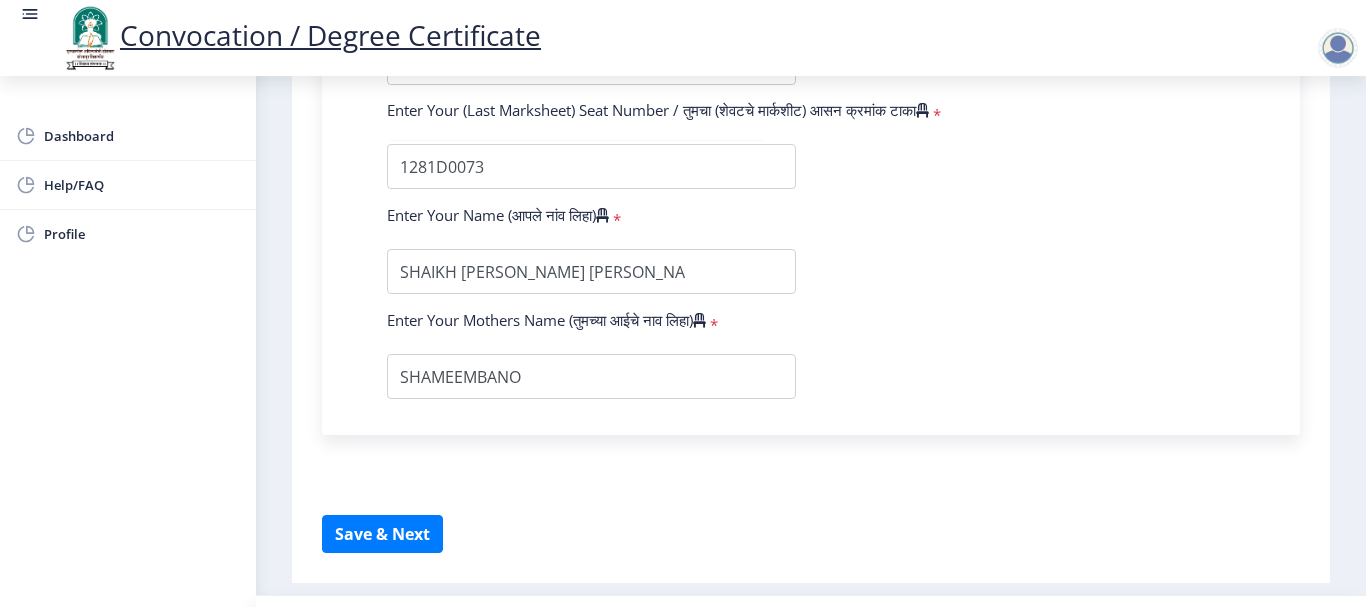 click on "Instructions (सूचना) 1. पदवी प्रमाणपत्रासाठी शैक्षणिक तपशील चरणावर, तुम्हाला तुमच्या अंतिम पदवी दीक्षांत प्रमाणपत्रासाठी तुमचे तपशील सबमिट करणे आवश्यक आहे.   2. तुम्ही ज्या कोर्ससाठी पदवी प्रमाणपत्रासाठी अर्ज करत आहात त्या अभ्यासक्रमाच्या नवीनतम जारी केलेल्या मार्कशीटवर आधारित तुमचे सर्व तपशील भरणे आवश्यक आहे.  Email Us on   su.sfc@studentscenter.in Education Details   Enter Your PRN Number (तुमचा पीआरएन (कायम नोंदणी क्रमांक) एंटर करा)   * * Regular * *" 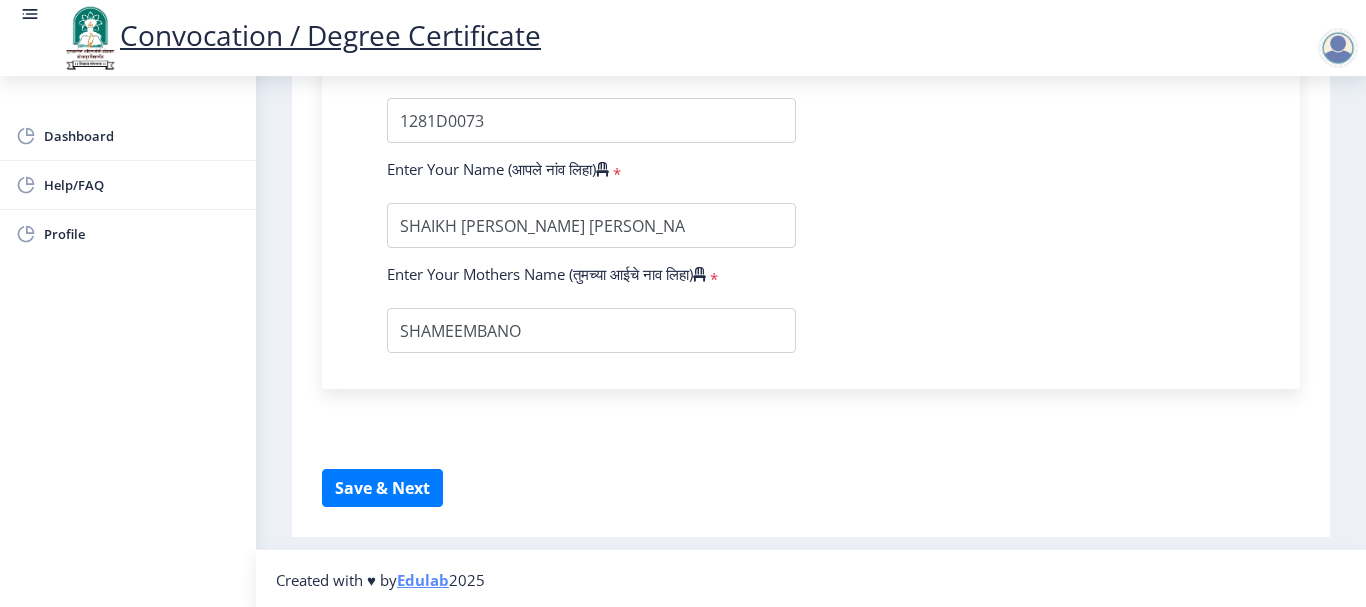 scroll, scrollTop: 1449, scrollLeft: 0, axis: vertical 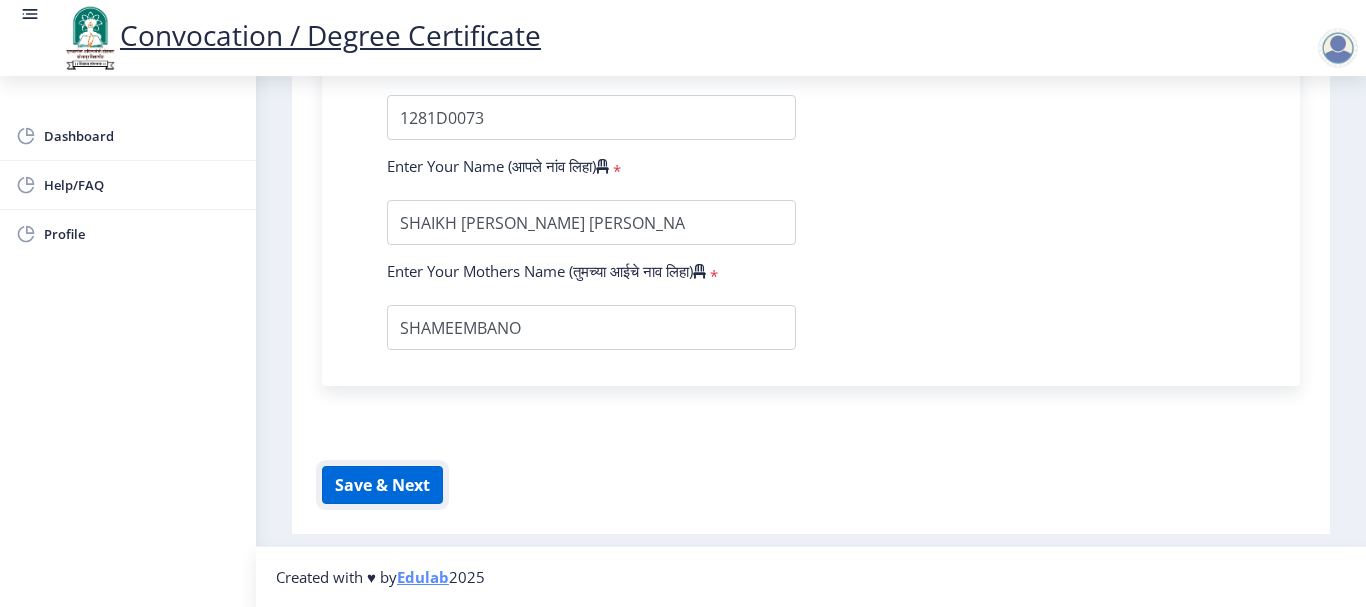 click on "Save & Next" 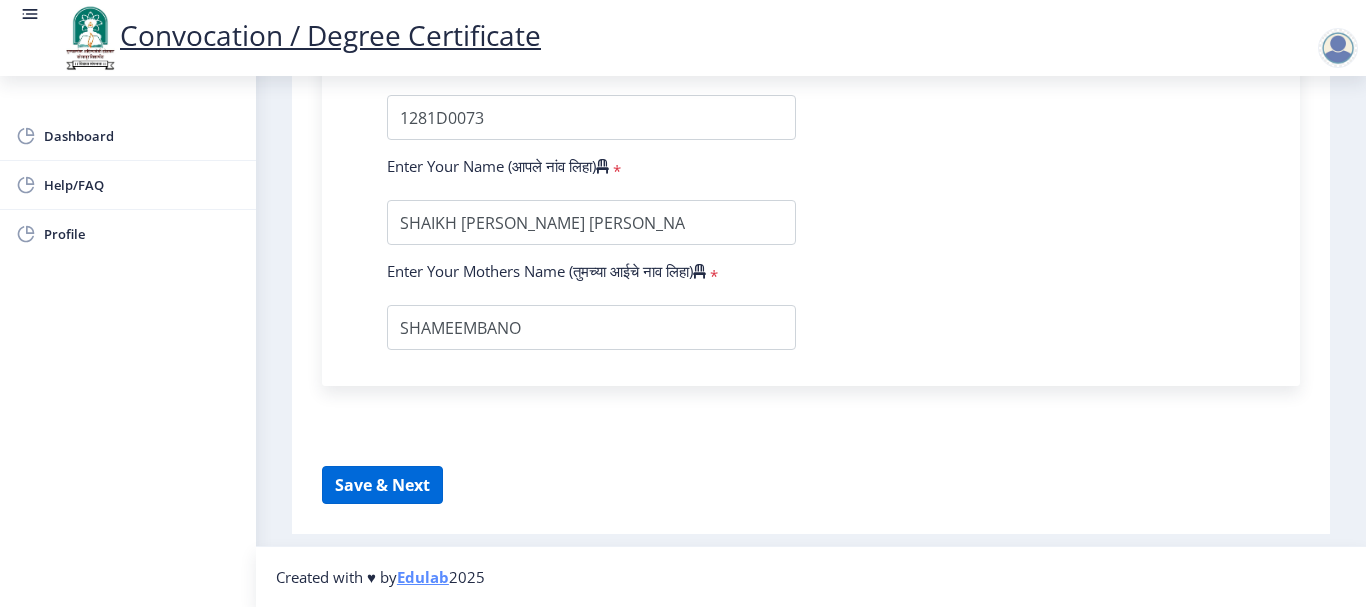 select 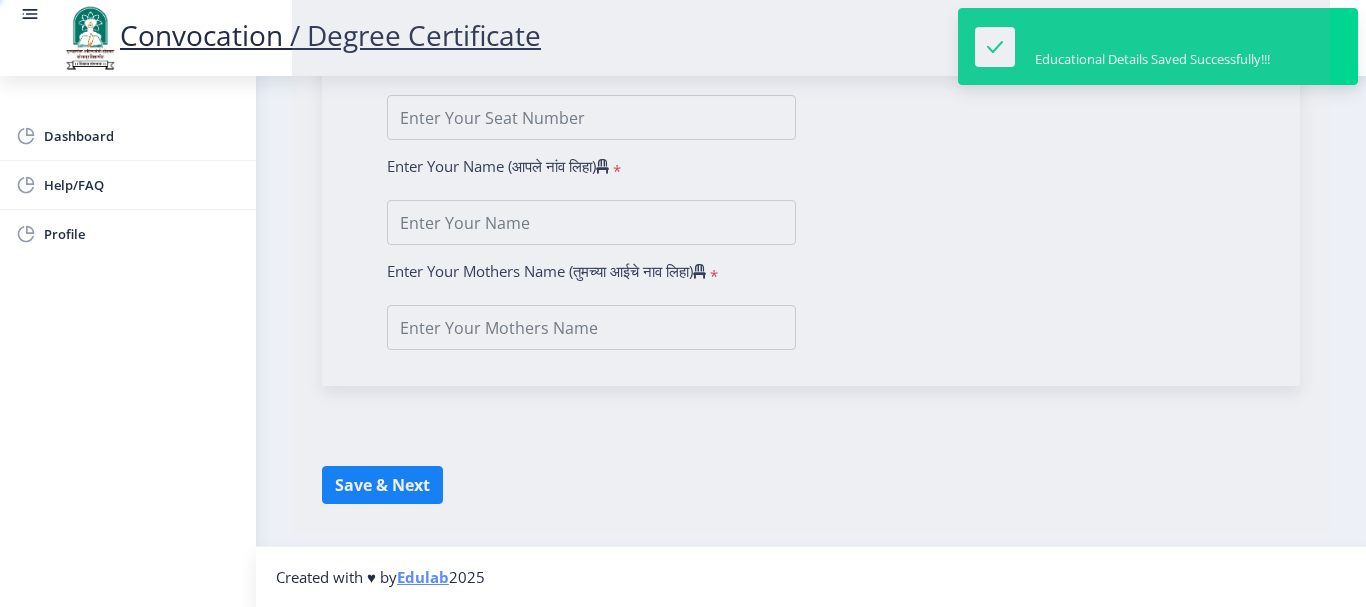 type on "SHAIKH [PERSON_NAME] [PERSON_NAME]" 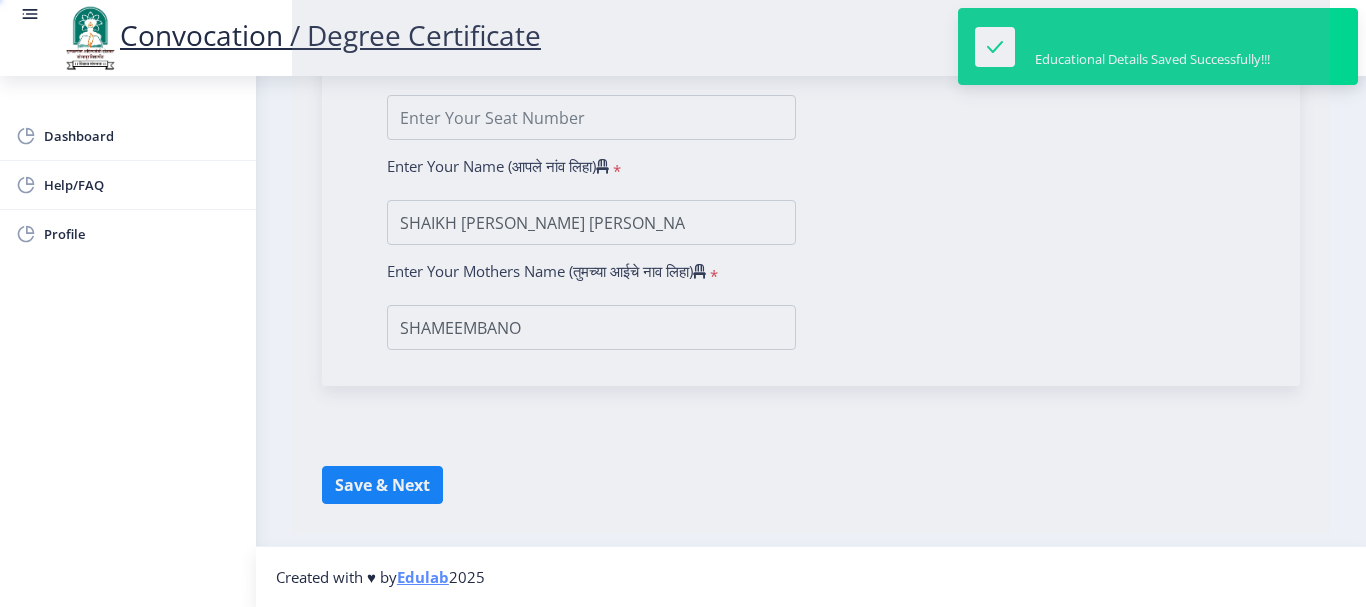 scroll, scrollTop: 0, scrollLeft: 0, axis: both 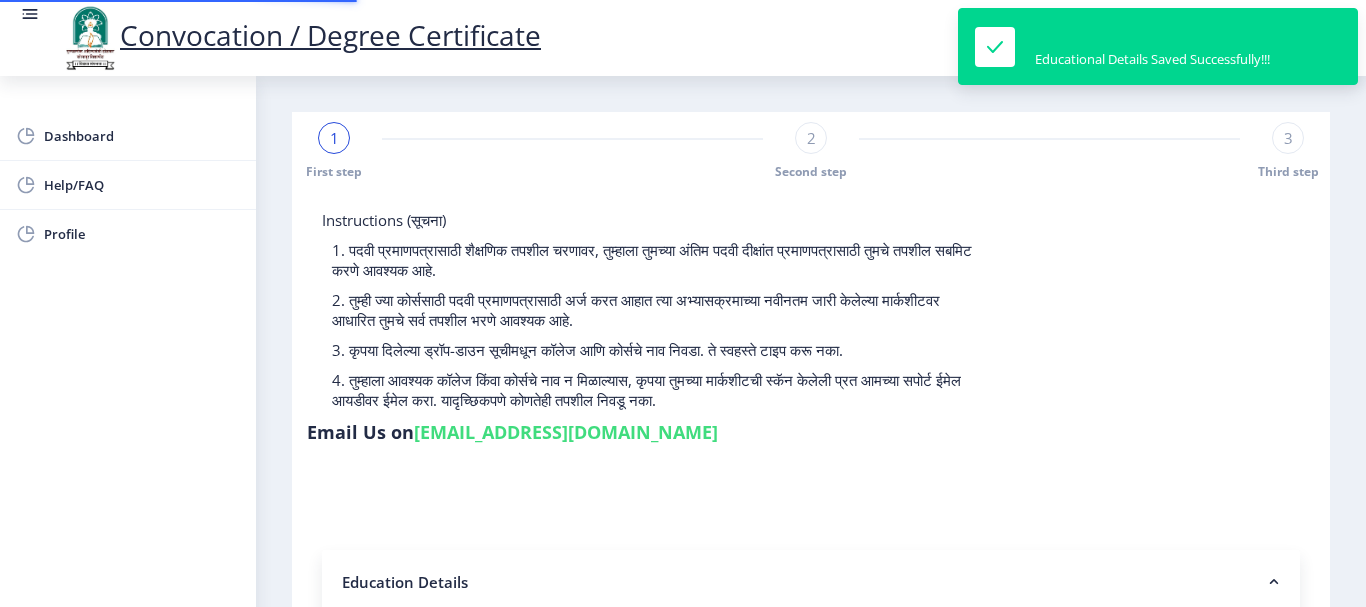 type on "202301037075584" 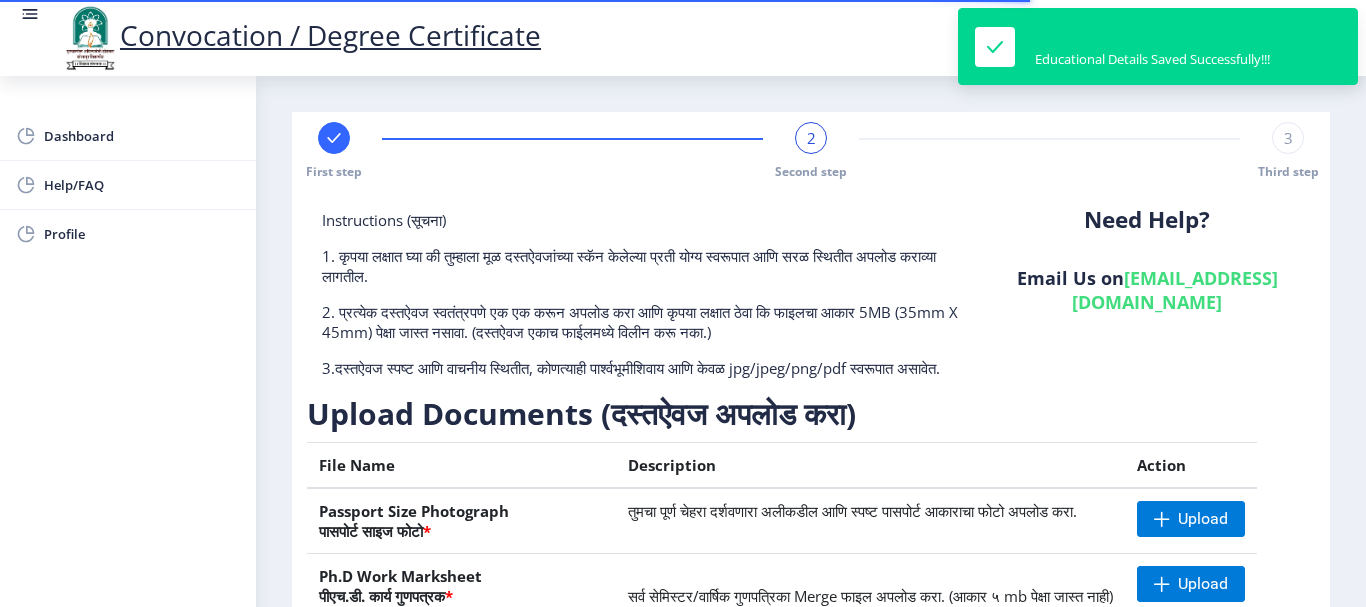 scroll, scrollTop: 100, scrollLeft: 0, axis: vertical 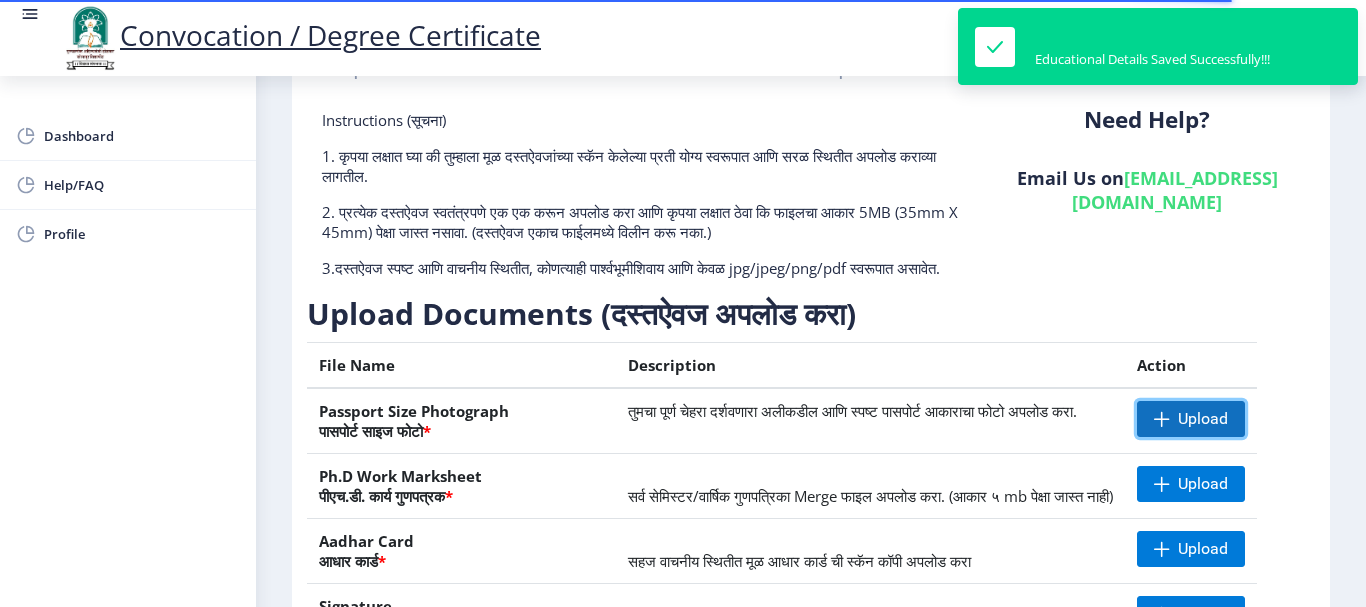 click on "Upload" 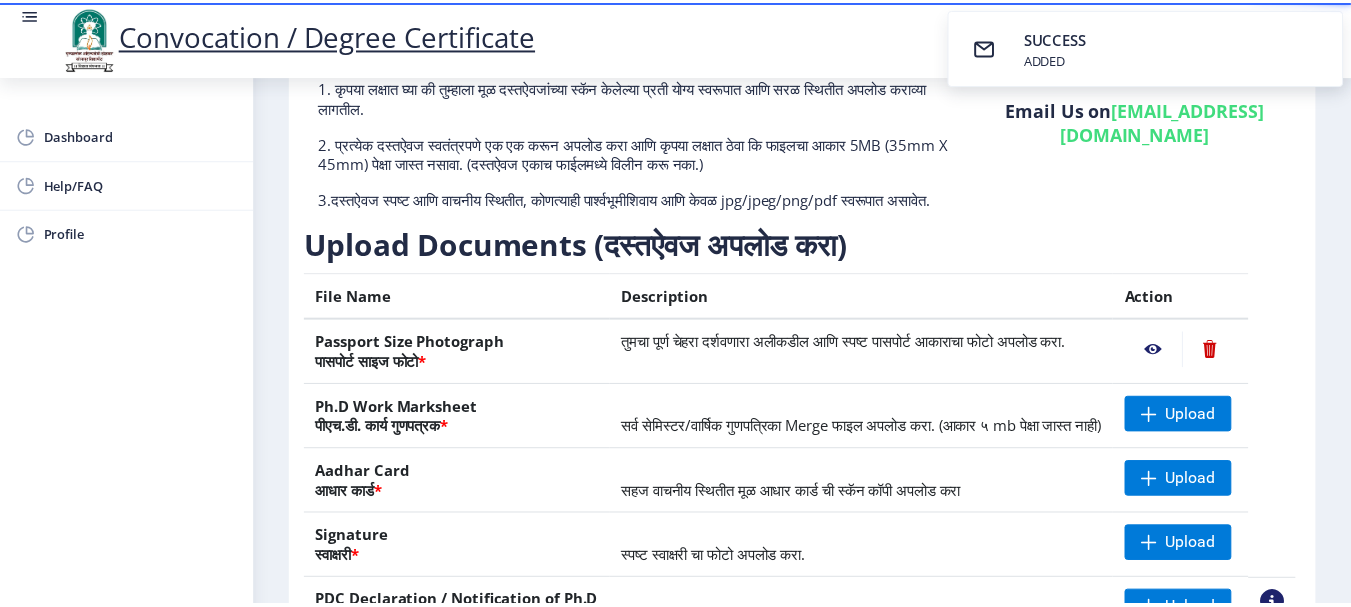 scroll, scrollTop: 200, scrollLeft: 0, axis: vertical 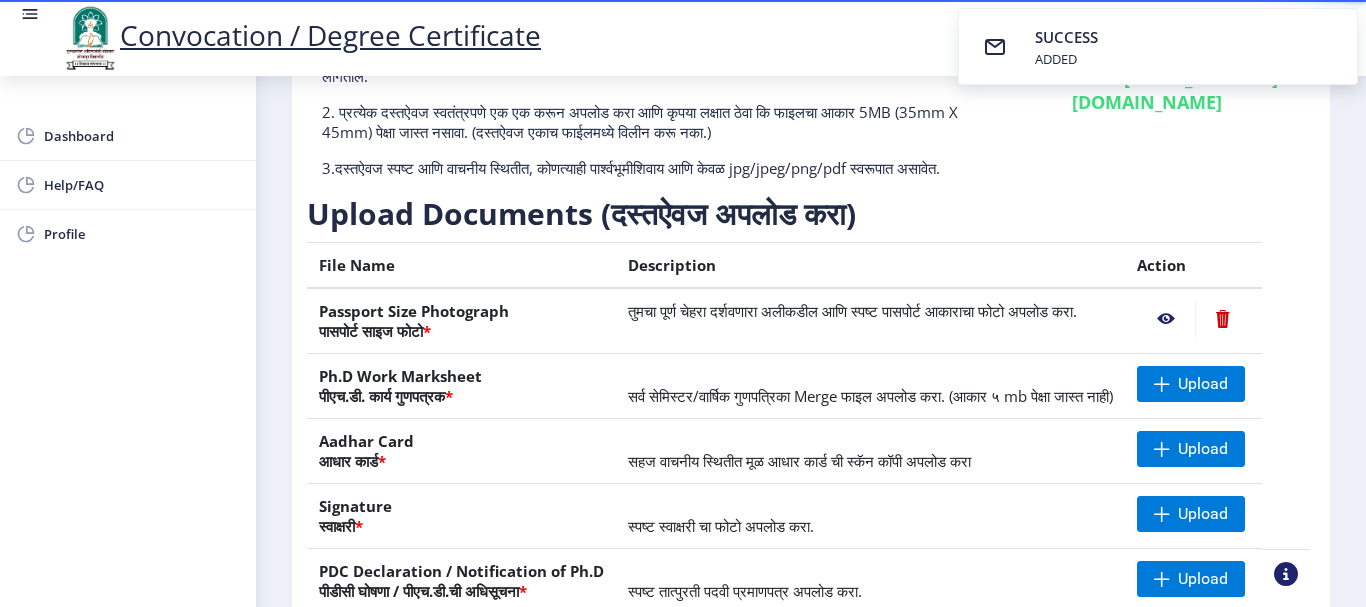 click 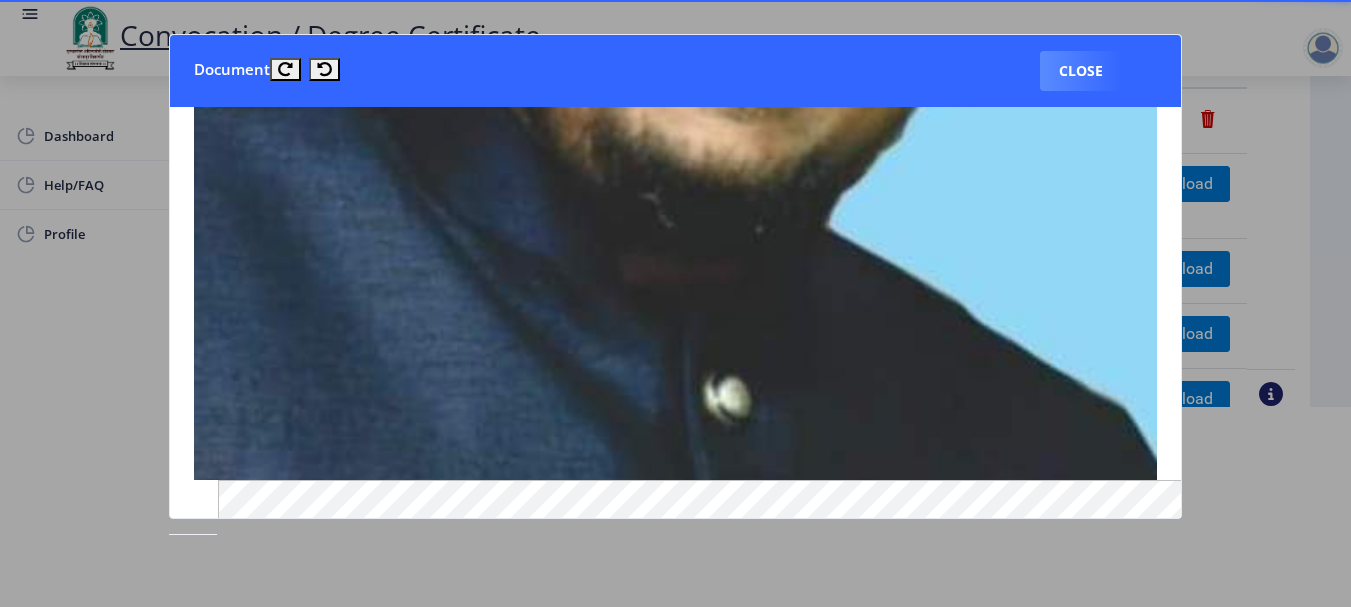 scroll, scrollTop: 700, scrollLeft: 0, axis: vertical 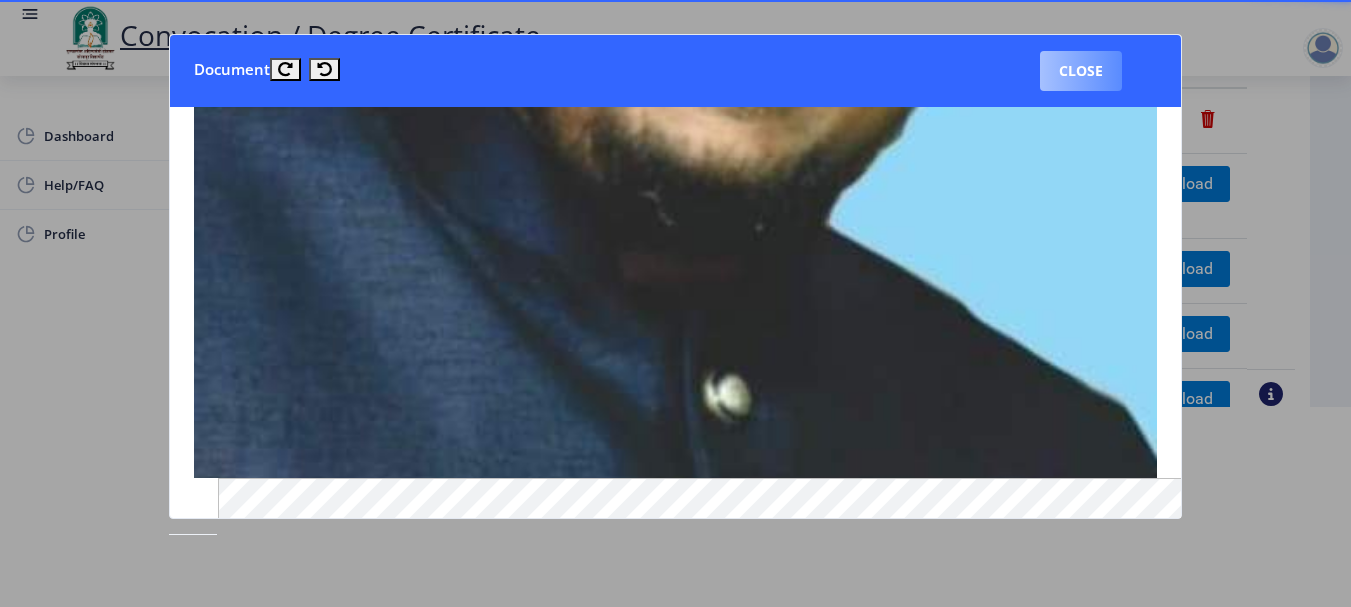 click on "Close" at bounding box center [1081, 71] 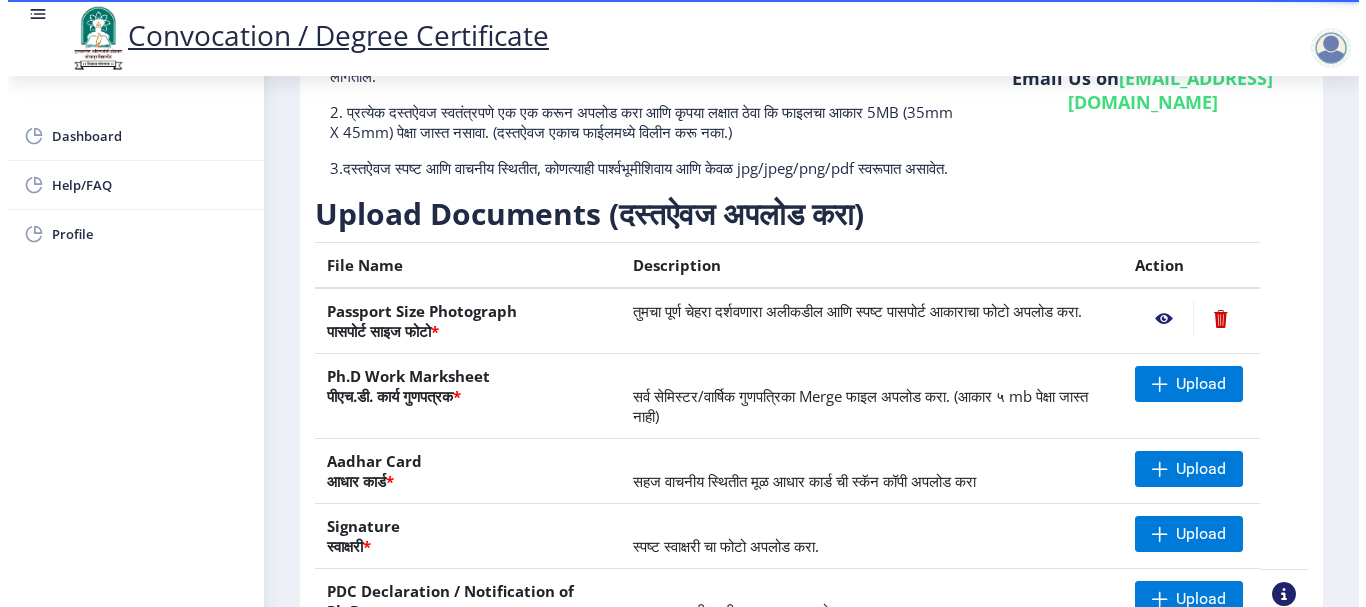 scroll, scrollTop: 200, scrollLeft: 0, axis: vertical 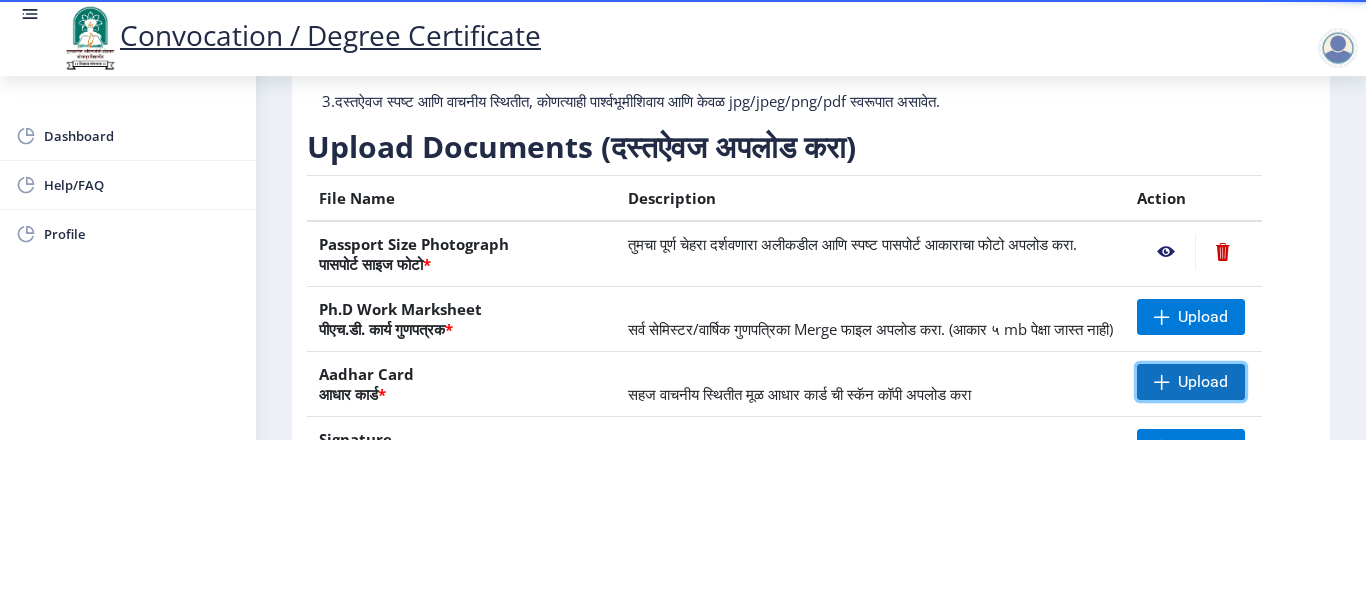click on "Upload" 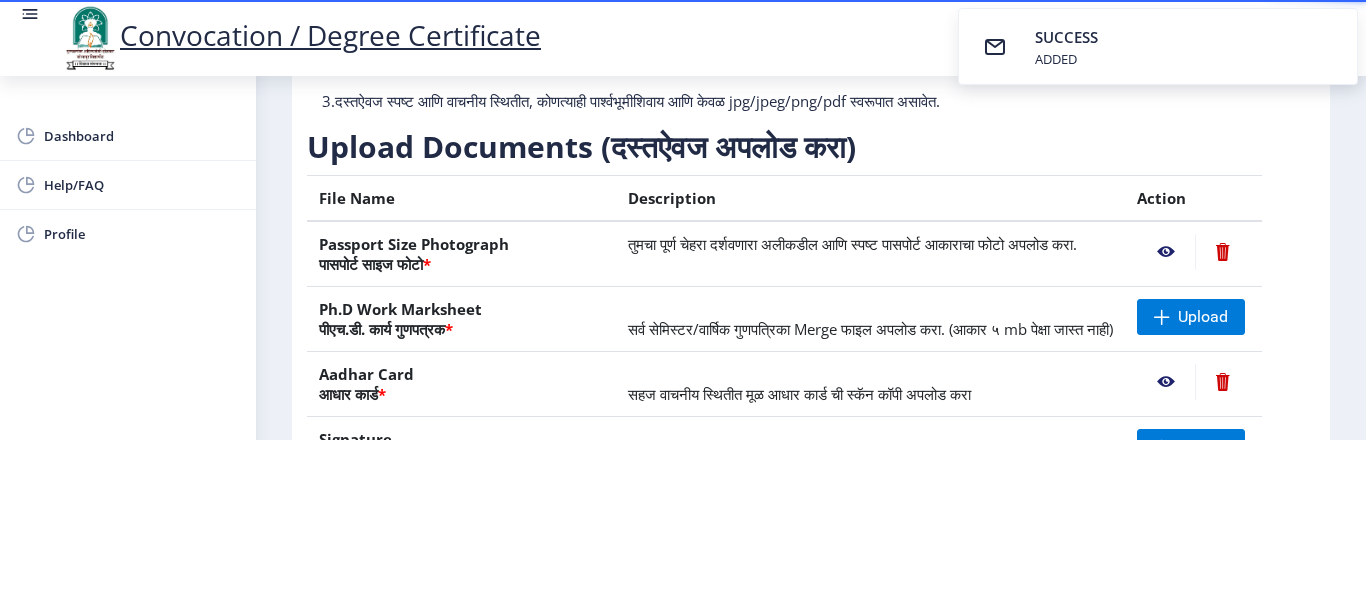 click 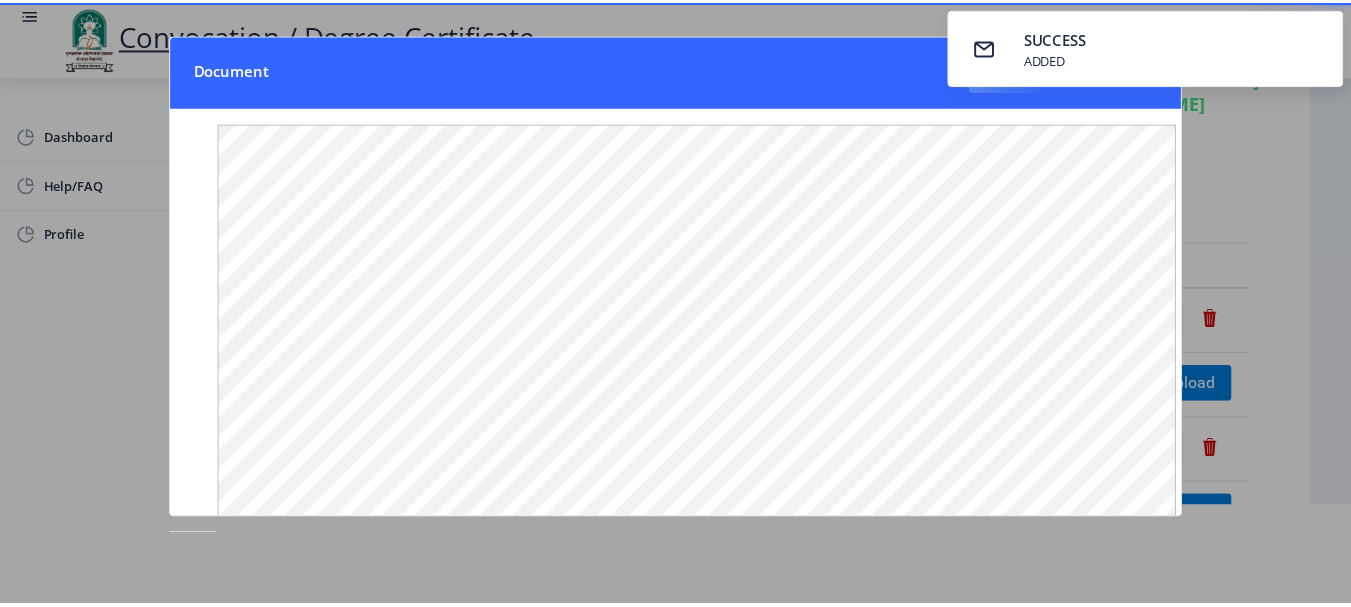 scroll, scrollTop: 0, scrollLeft: 0, axis: both 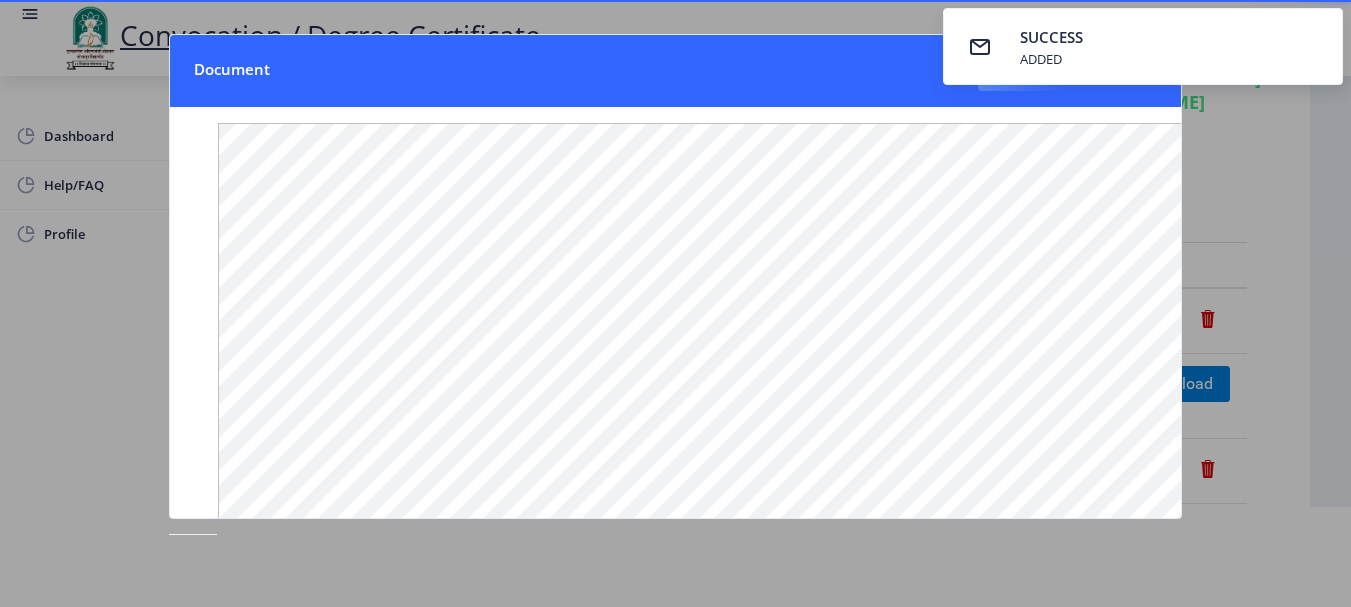 click on "Document     Close" at bounding box center (675, 71) 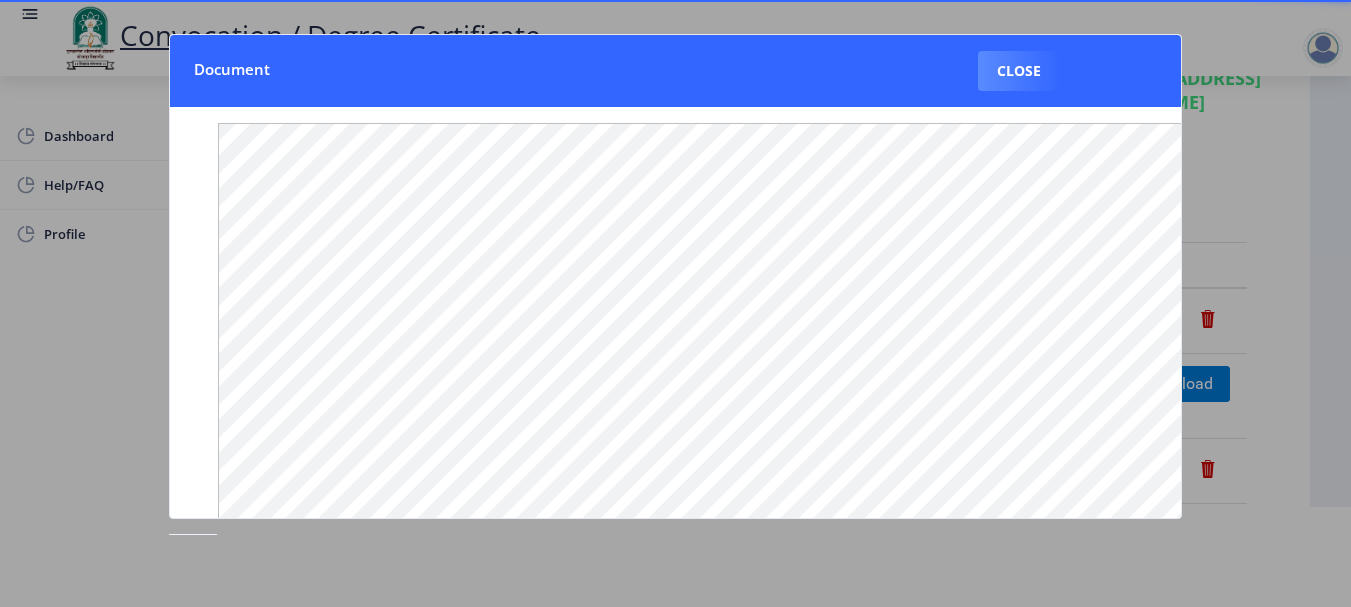 click 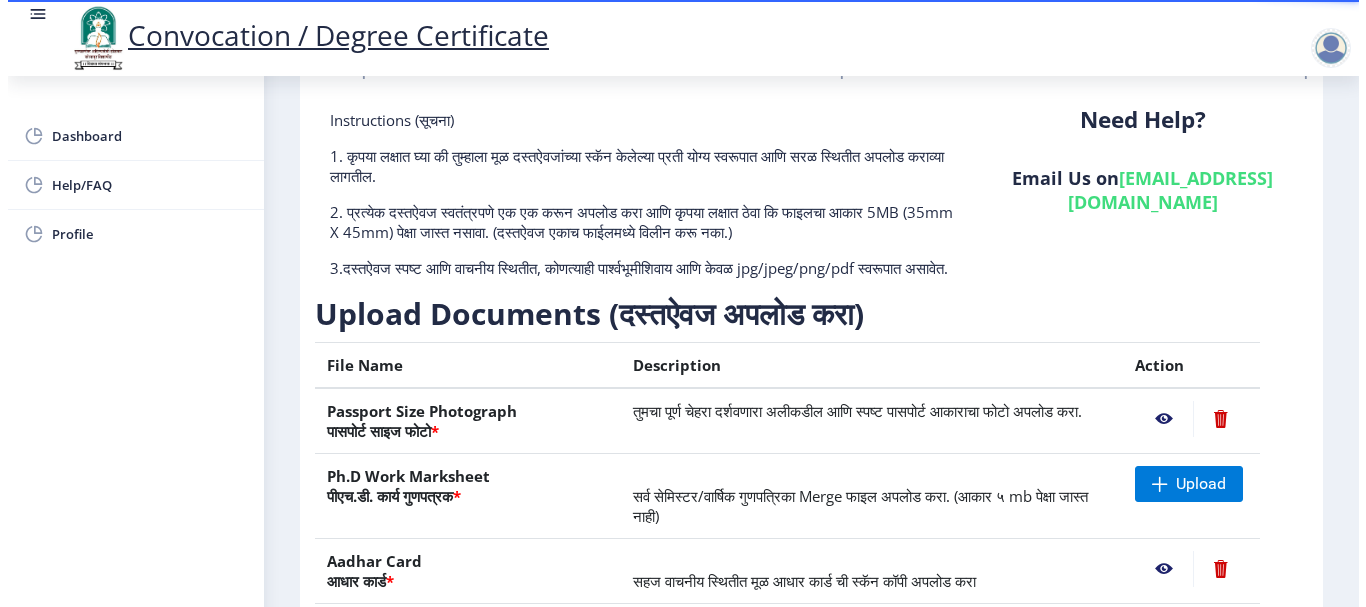 scroll, scrollTop: 100, scrollLeft: 0, axis: vertical 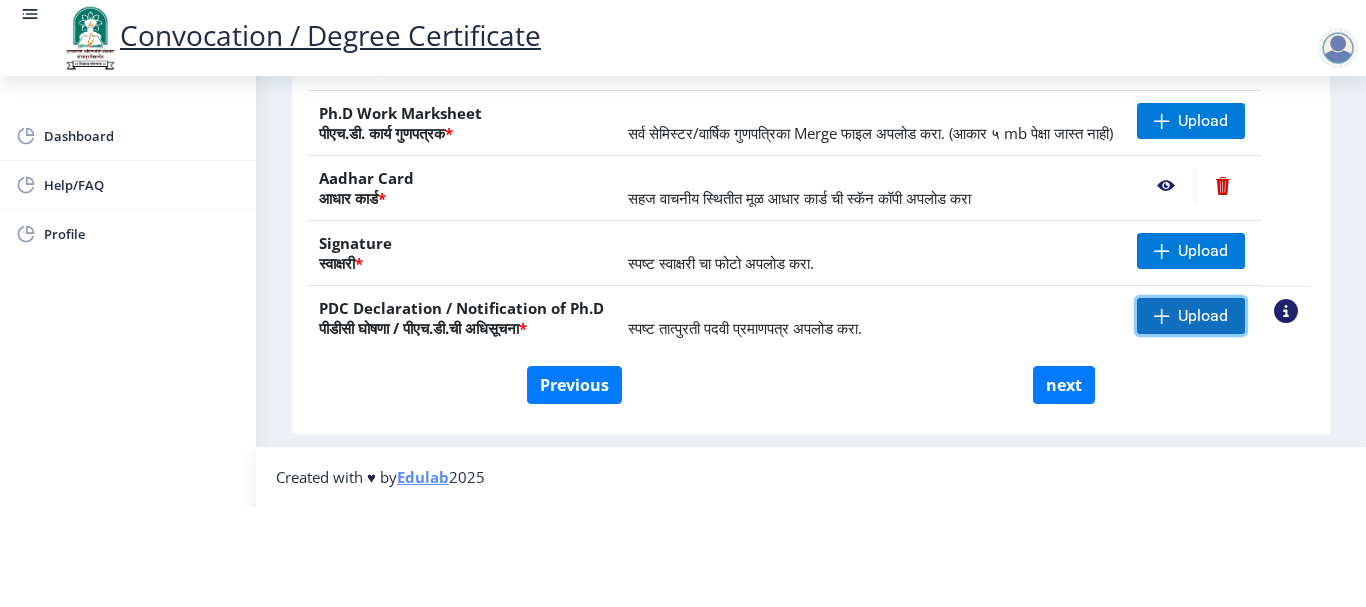 click on "Upload" 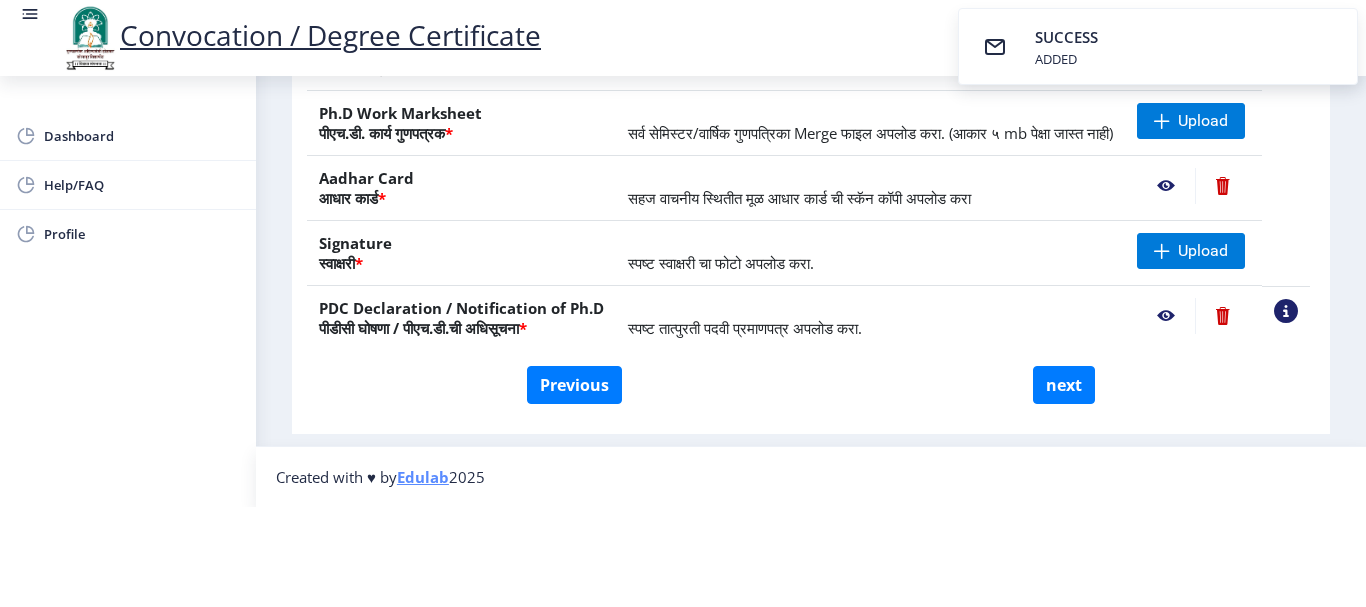 click 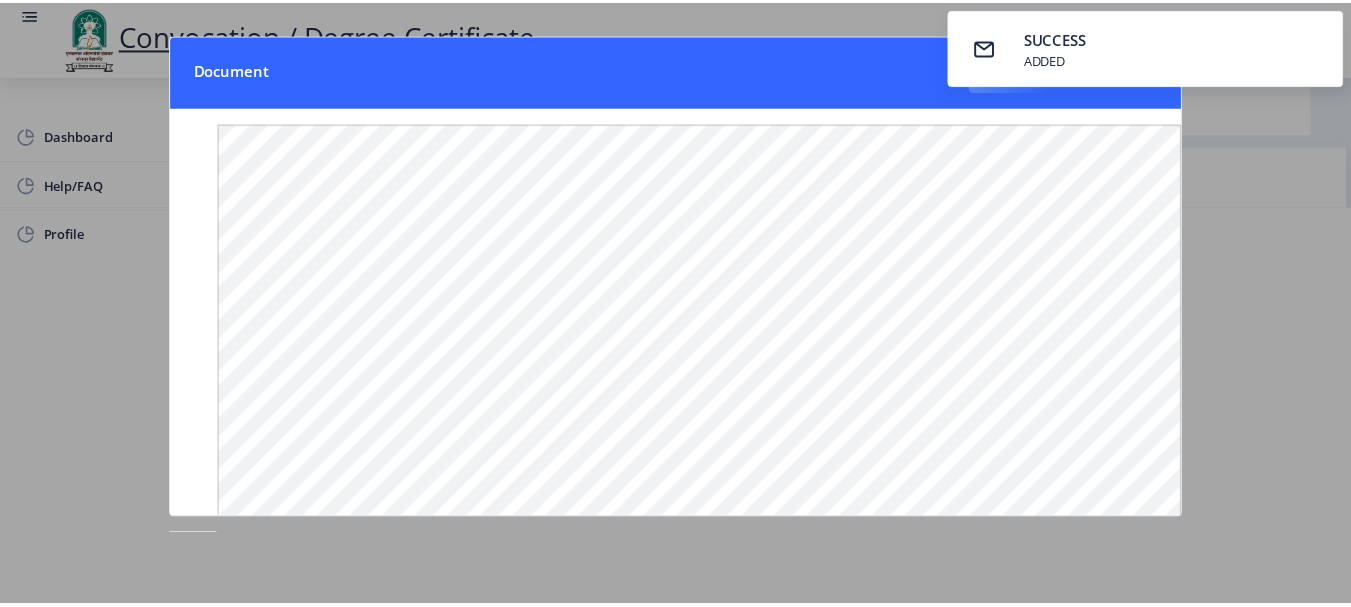 scroll, scrollTop: 0, scrollLeft: 0, axis: both 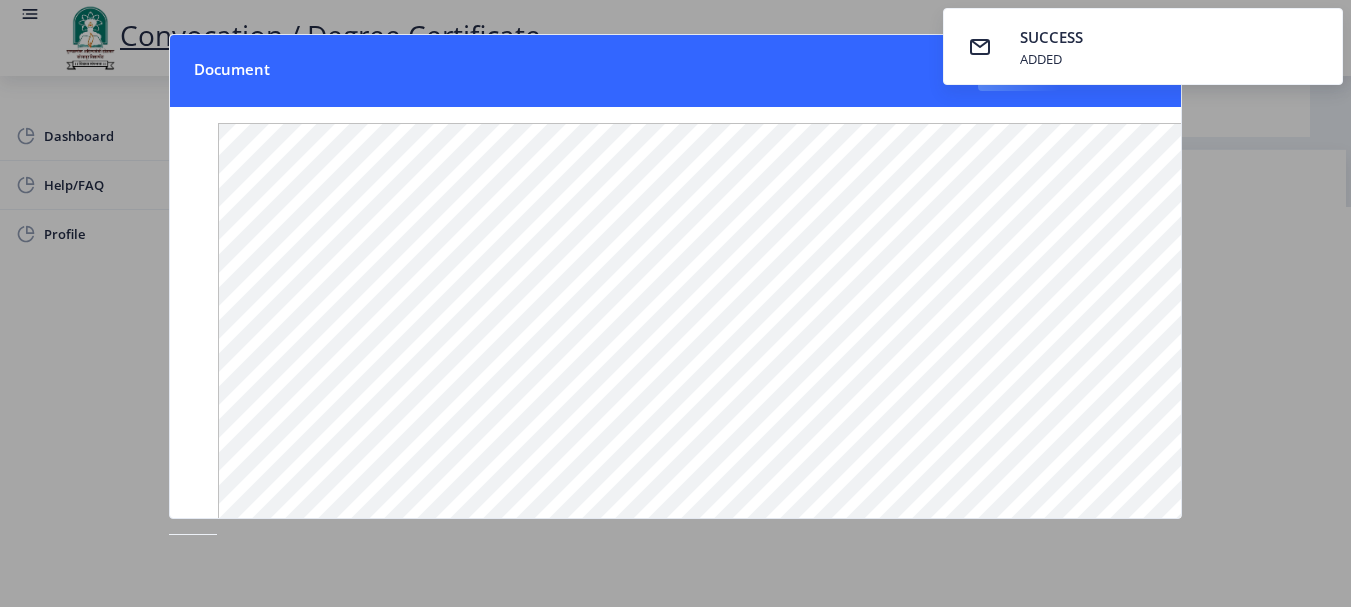 click on "SUCCESS  ADDED" at bounding box center [1143, 46] 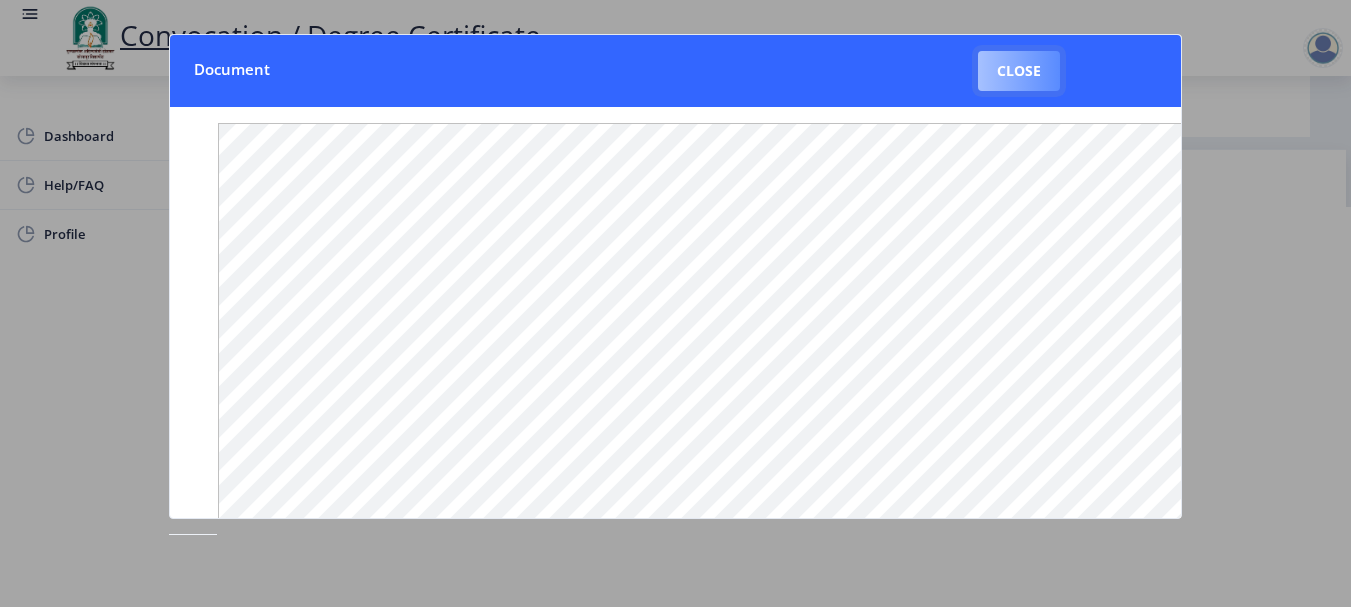 click on "Close" at bounding box center (1019, 71) 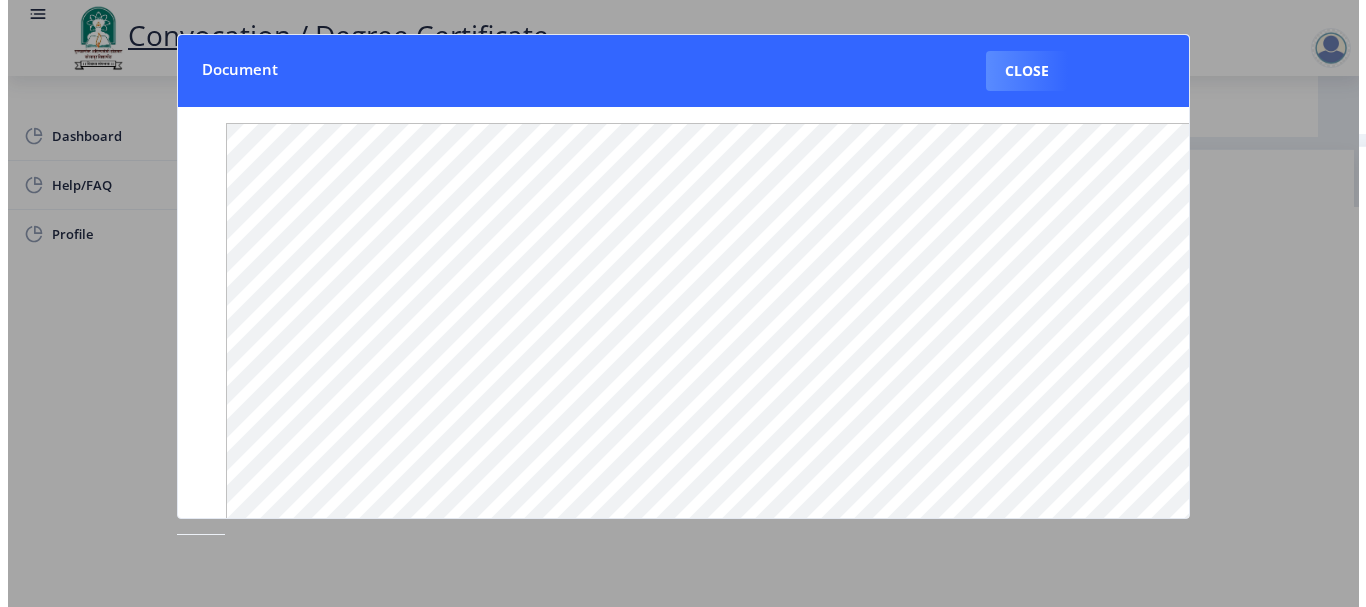 scroll, scrollTop: 207, scrollLeft: 0, axis: vertical 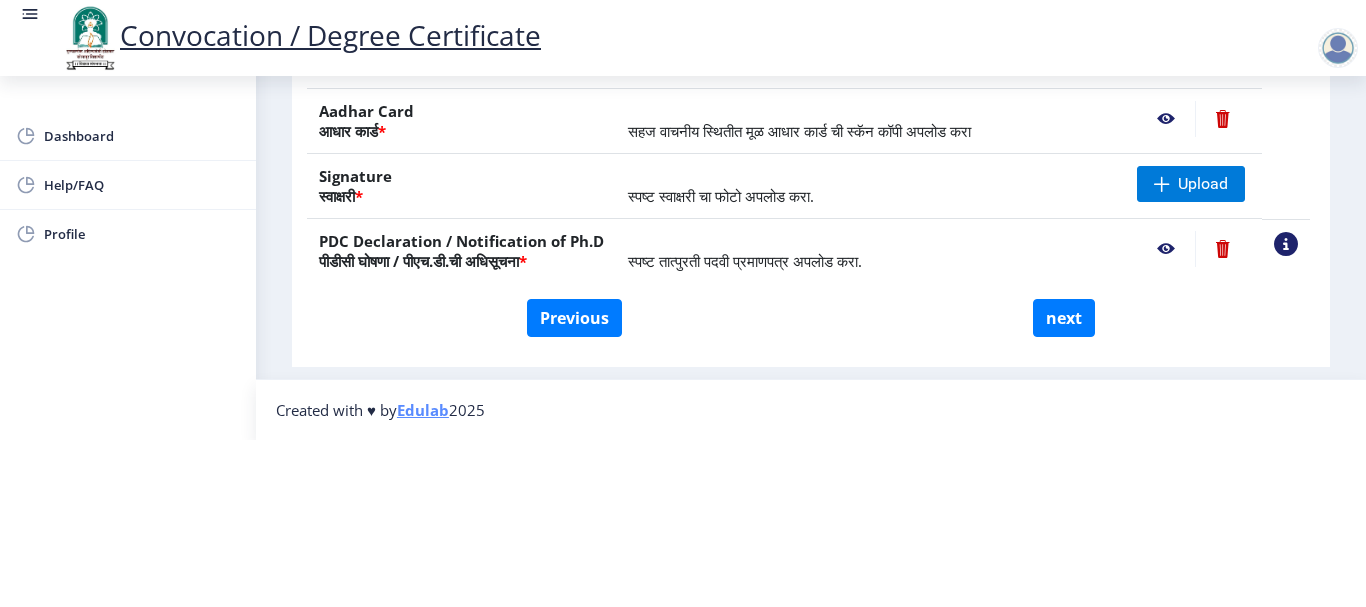 click on "File Name Description Action Passport Size Photograph  पासपोर्ट साइज फोटो  * तुमचा पूर्ण चेहरा दर्शवणारा अलीकडील आणि स्पष्ट पासपोर्ट आकाराचा फोटो अपलोड करा.  Ph.D Work Marksheet   पीएच.डी. कार्य गुणपत्रक  * सर्व सेमिस्टर/वार्षिक गुणपत्रिका Merge फाइल अपलोड करा. (आकार ५ mb पेक्षा जास्त नाही)  Upload Aadhar Card  आधार कार्ड  * सहज वाचनीय स्थितीत मूळ आधार कार्ड ची स्कॅन कॉपी अपलोड करा  Signature  स्वाक्षरी  * स्पष्ट स्वाक्षरी चा फोटो अपलोड करा. Upload PDC Declaration / Notification of Ph.D  * View Sample PDC" 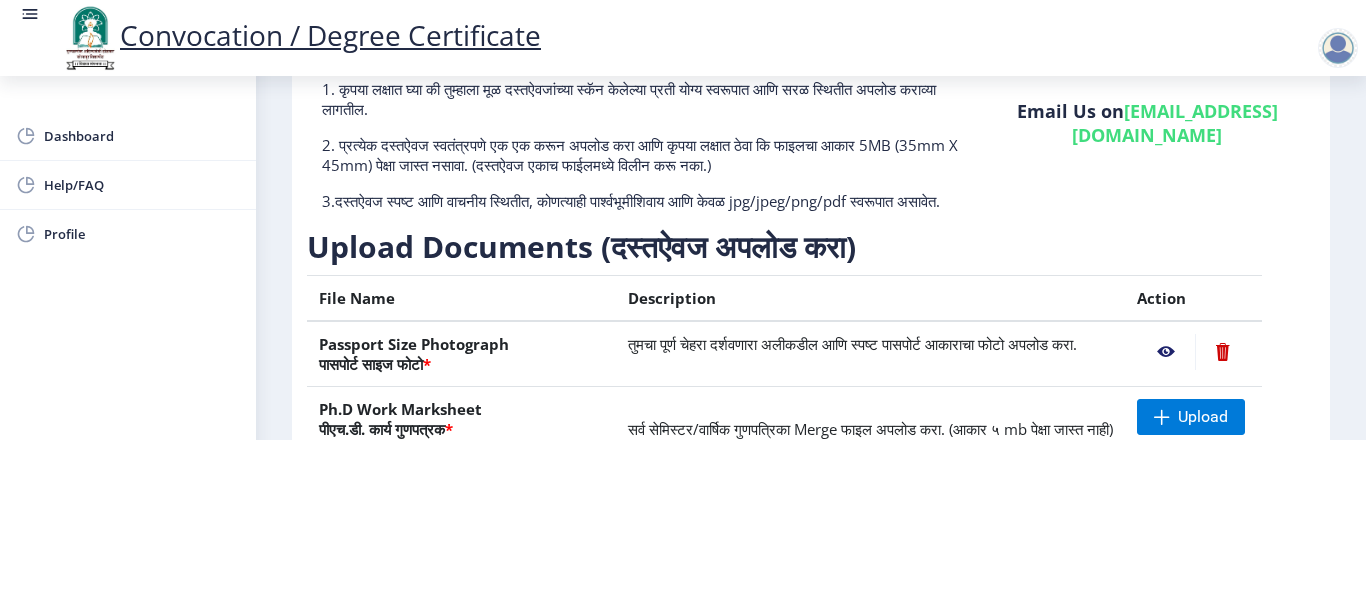 scroll, scrollTop: 100, scrollLeft: 0, axis: vertical 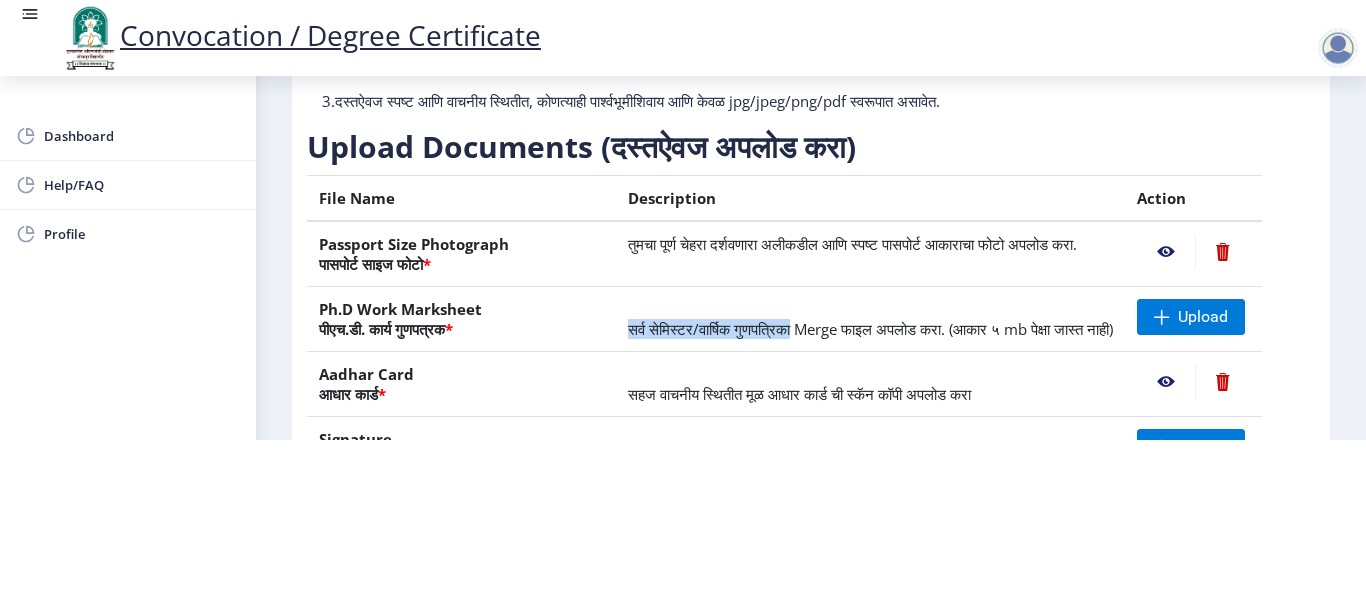 drag, startPoint x: 613, startPoint y: 307, endPoint x: 786, endPoint y: 312, distance: 173.07224 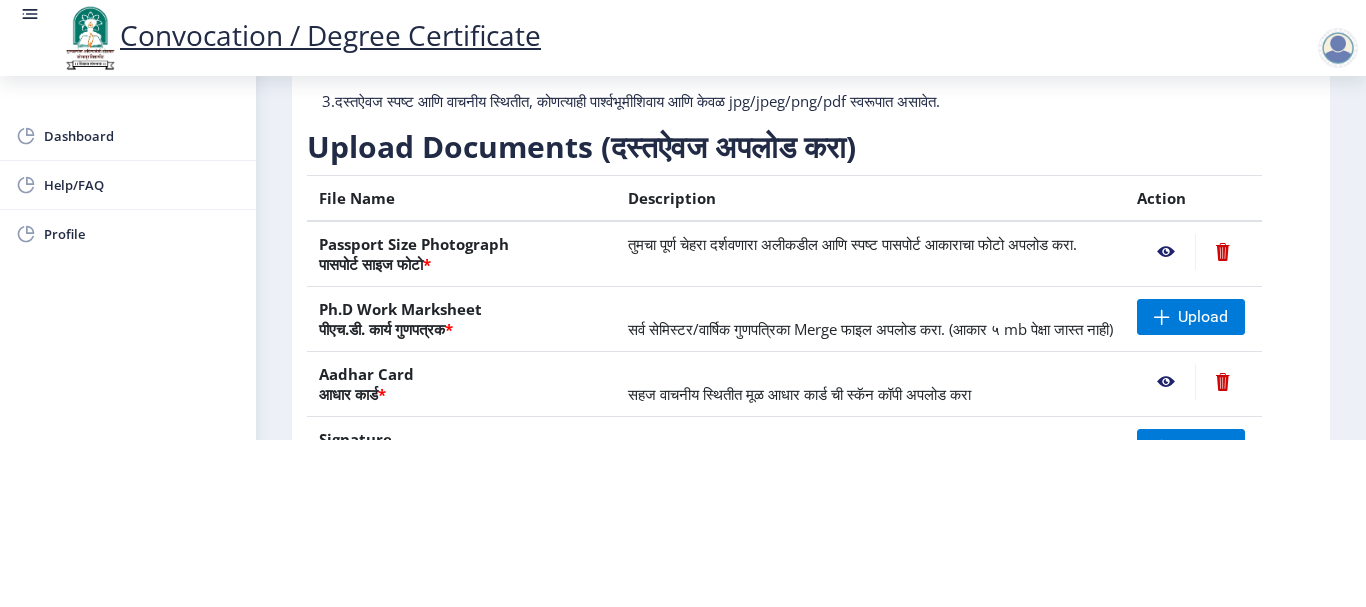 click on "सहज वाचनीय स्थितीत मूळ आधार कार्ड ची स्कॅन कॉपी अपलोड करा" 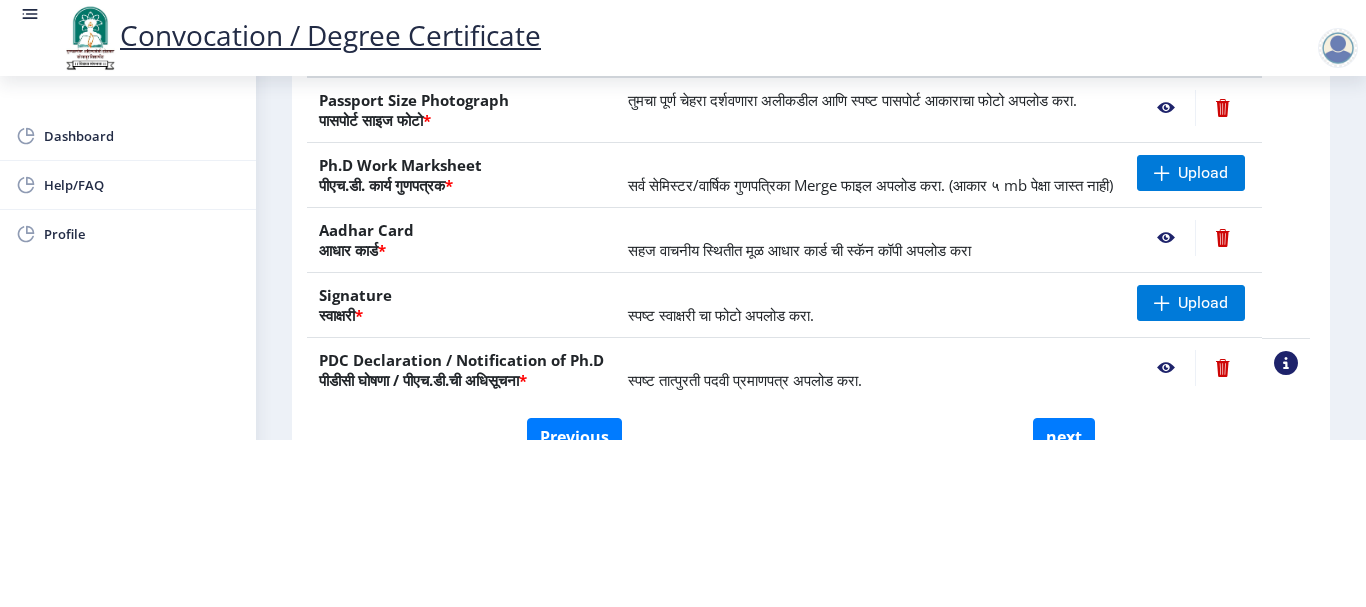 scroll, scrollTop: 200, scrollLeft: 0, axis: vertical 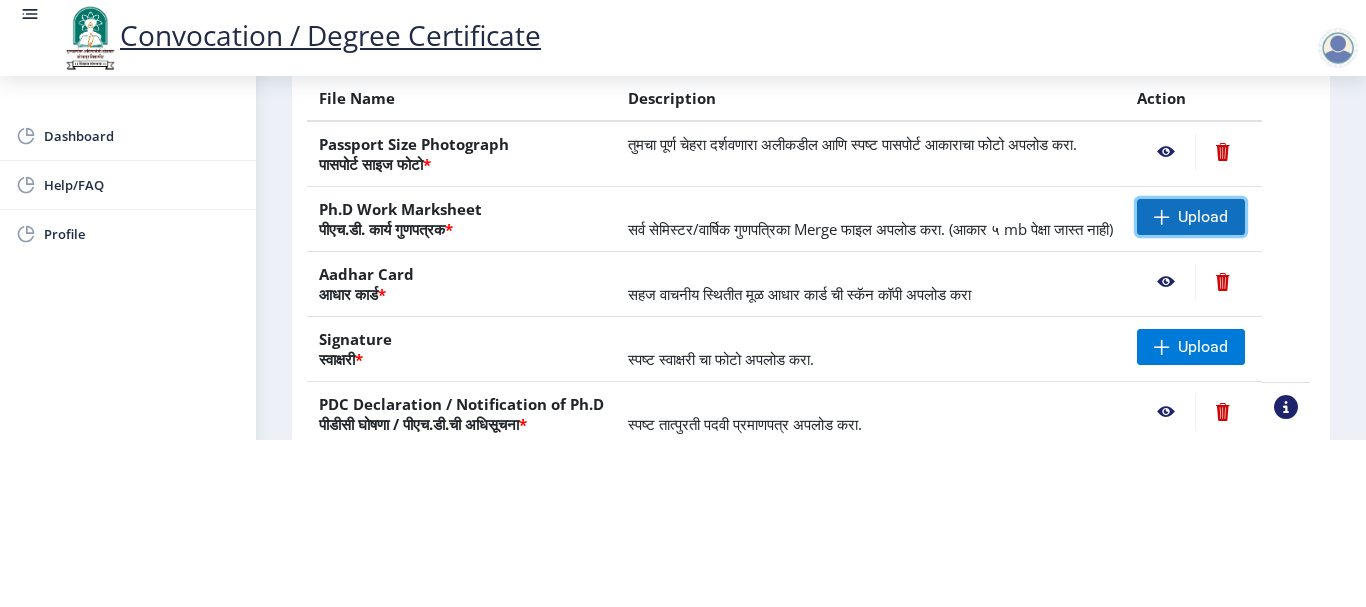 click on "Upload" 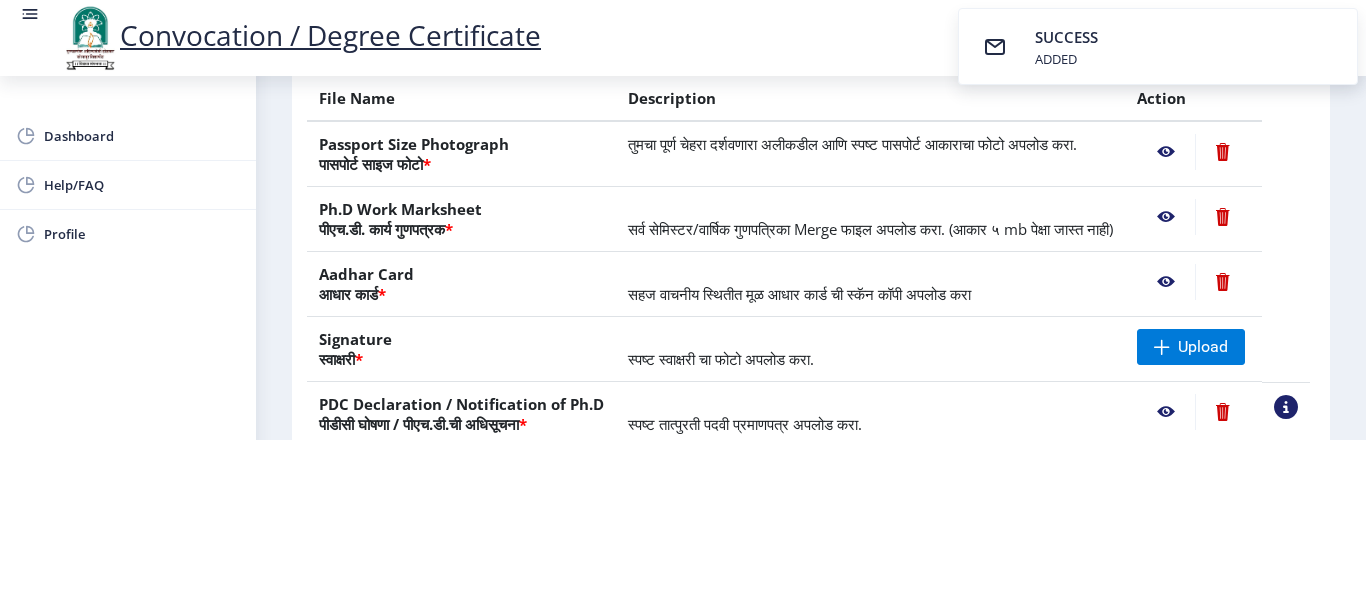 click 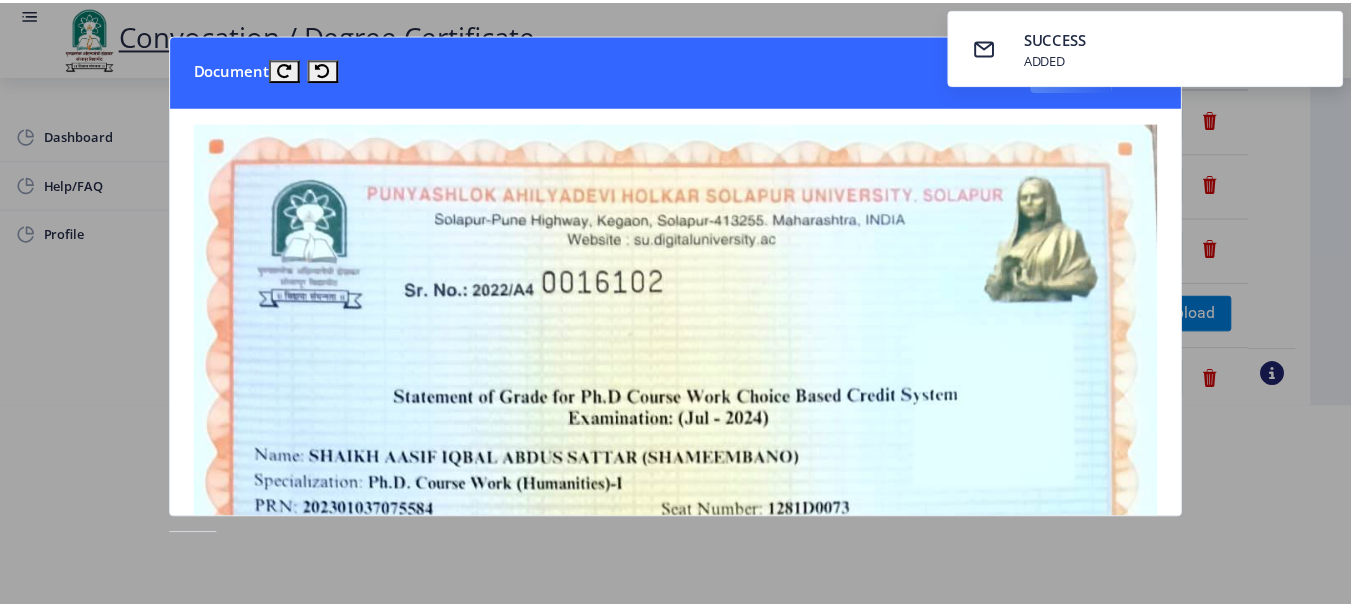 scroll, scrollTop: 0, scrollLeft: 0, axis: both 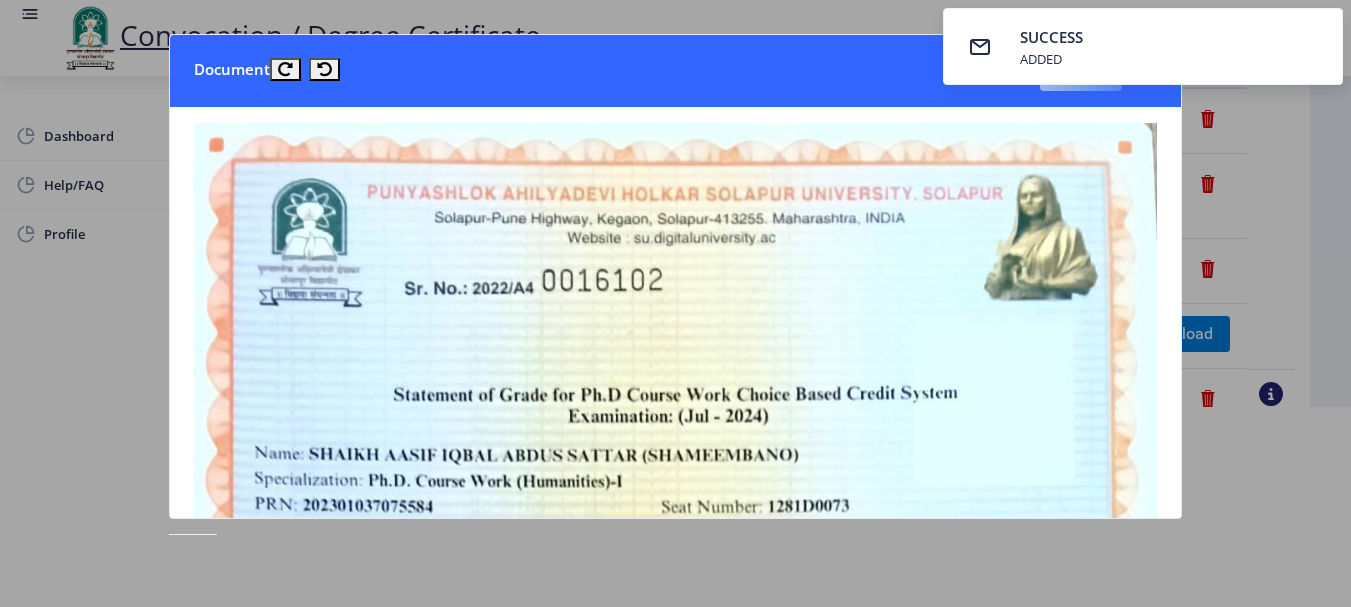 click on "SUCCESS  ADDED" at bounding box center [1143, 46] 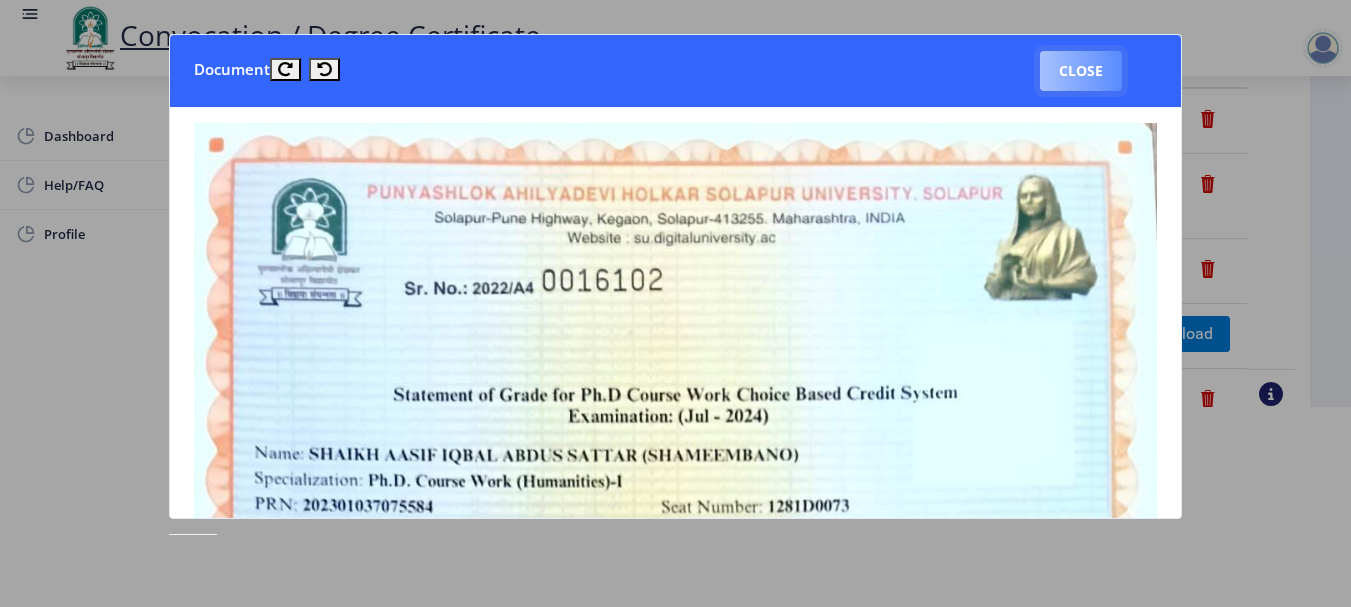 click on "Close" at bounding box center [1081, 71] 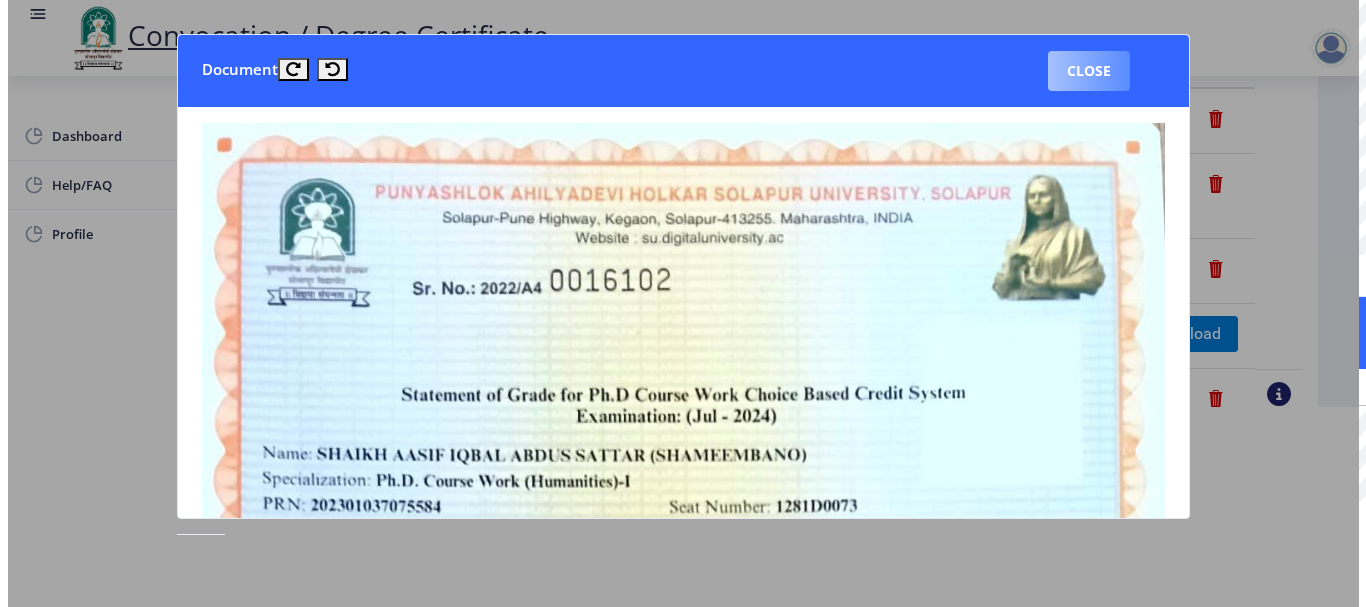 scroll, scrollTop: 200, scrollLeft: 0, axis: vertical 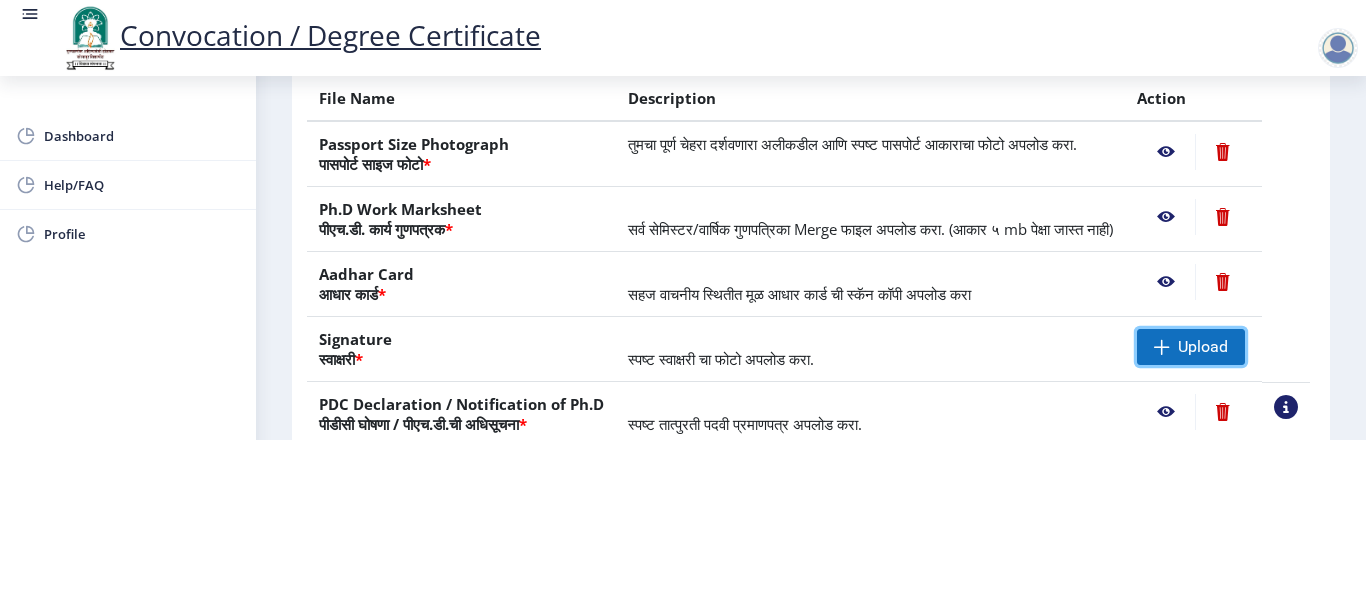 click on "Upload" 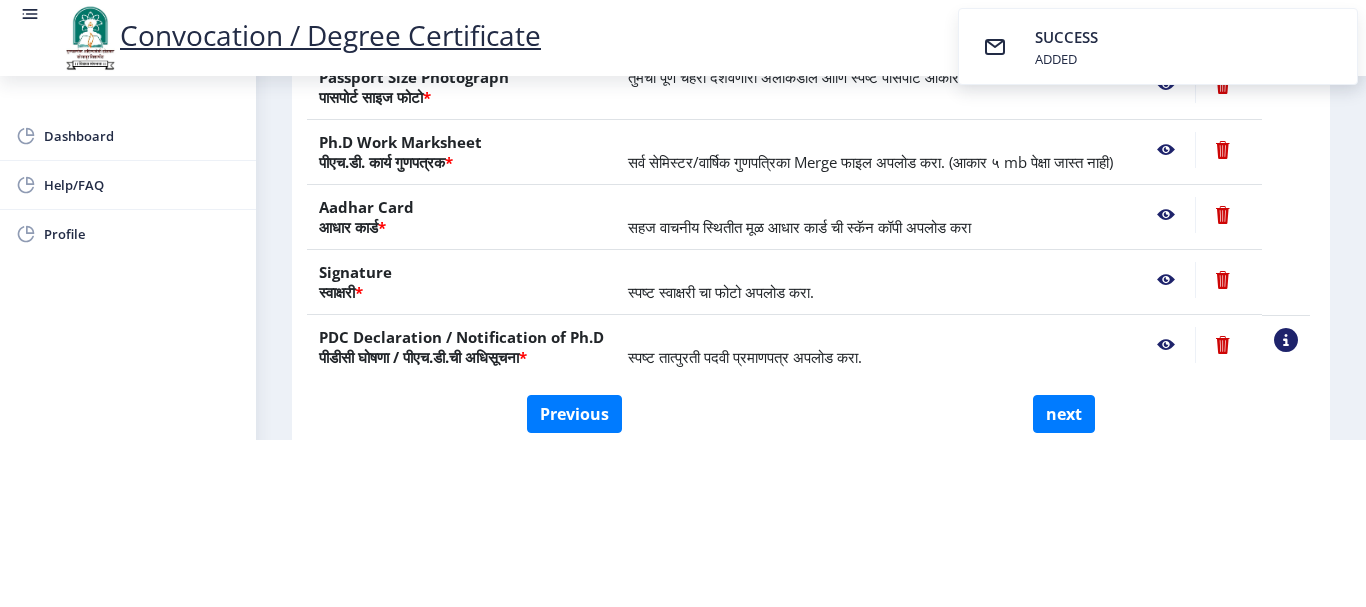 scroll, scrollTop: 300, scrollLeft: 0, axis: vertical 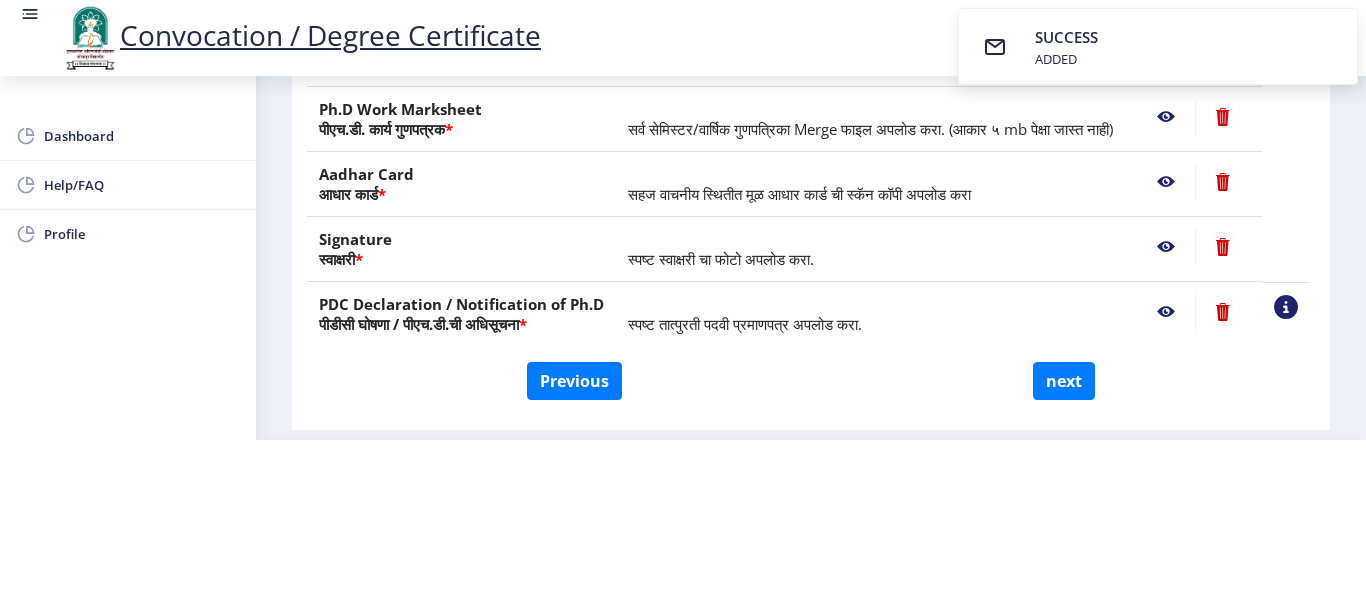 click 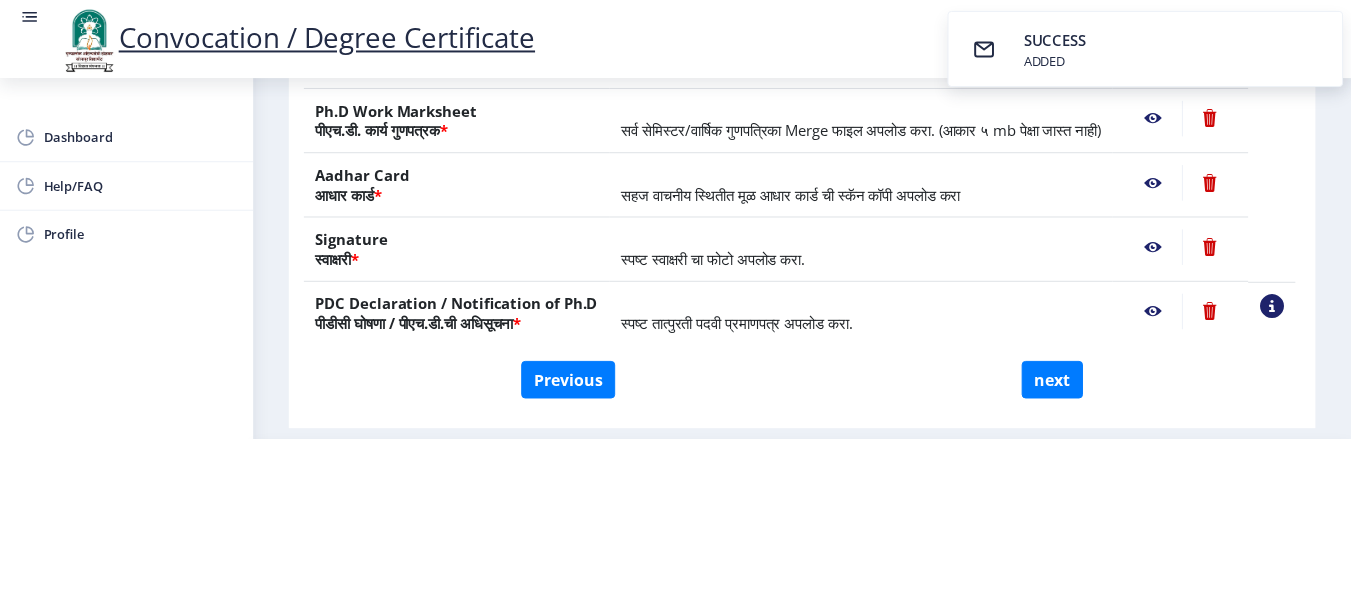 scroll, scrollTop: 0, scrollLeft: 0, axis: both 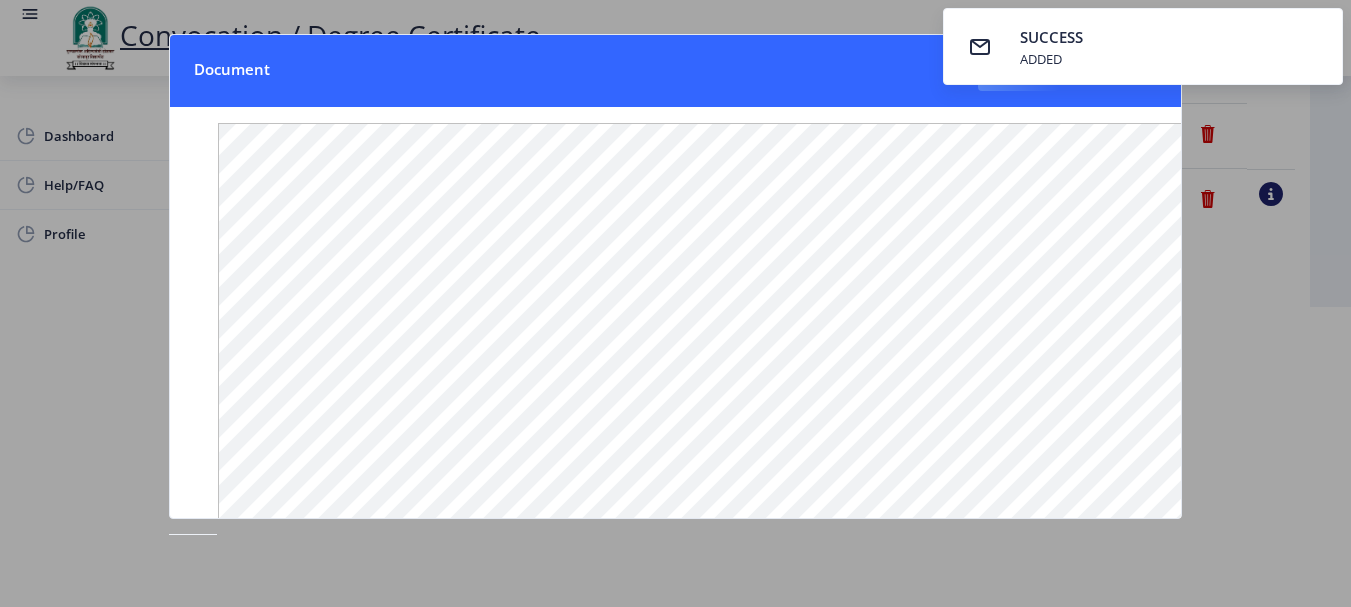 click on "SUCCESS  ADDED" at bounding box center (1143, 46) 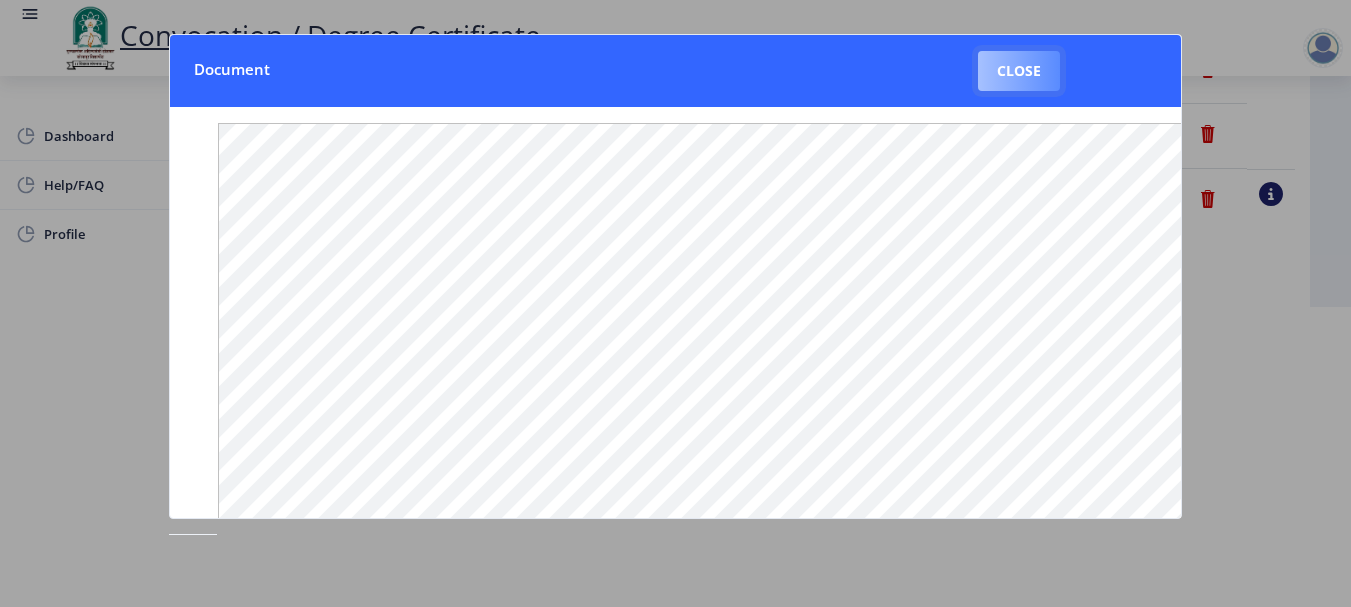 click on "Close" at bounding box center (1019, 71) 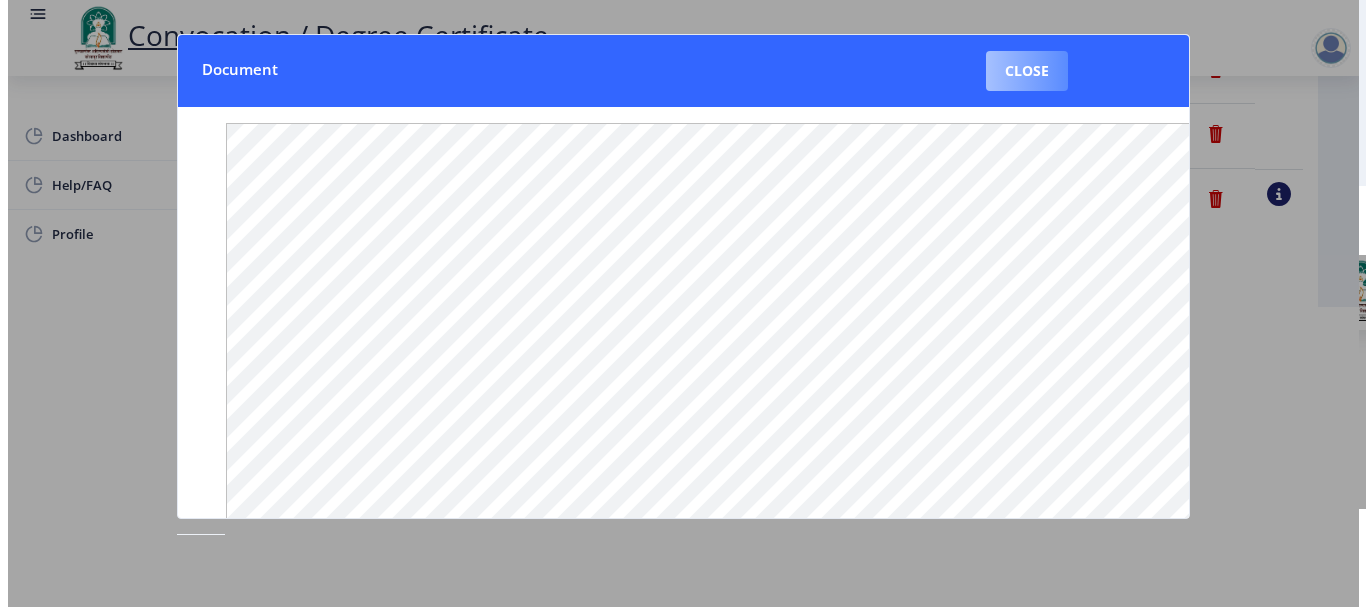 scroll, scrollTop: 207, scrollLeft: 0, axis: vertical 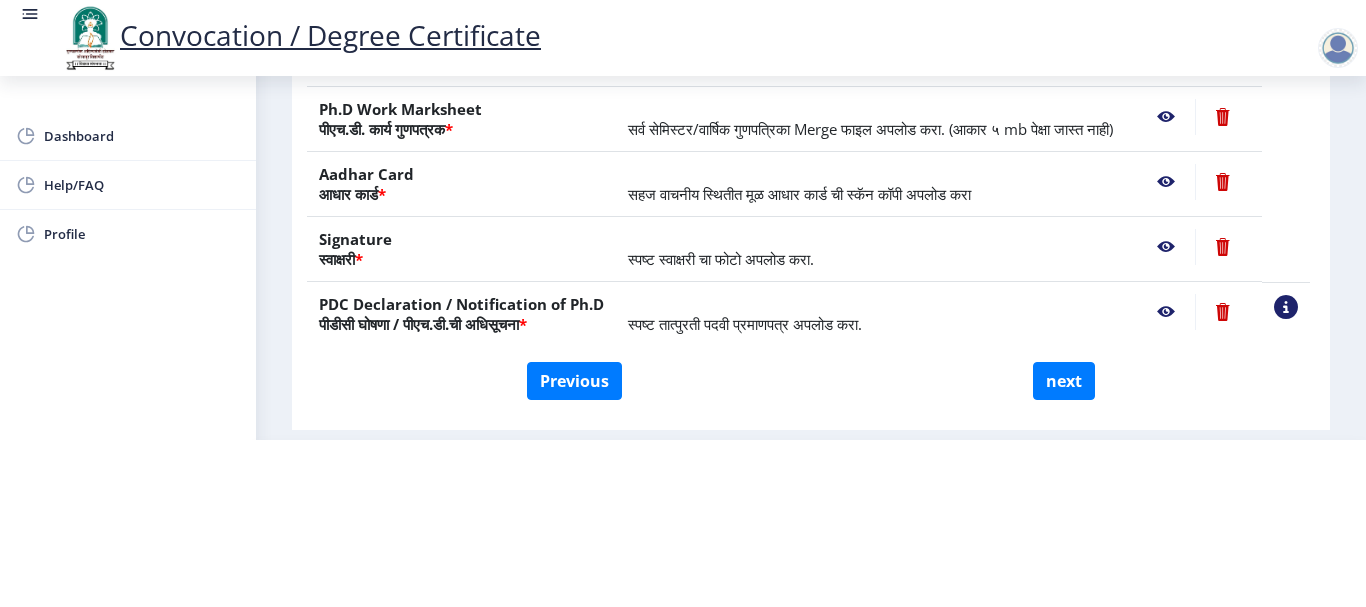 click 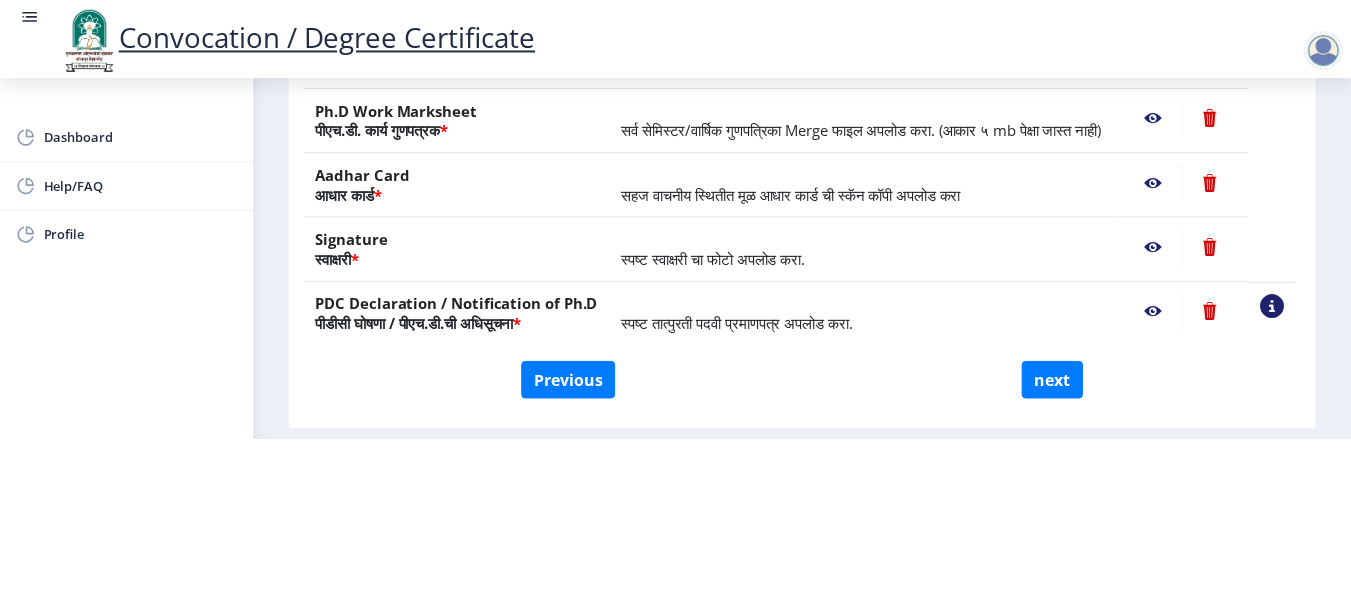 scroll, scrollTop: 0, scrollLeft: 0, axis: both 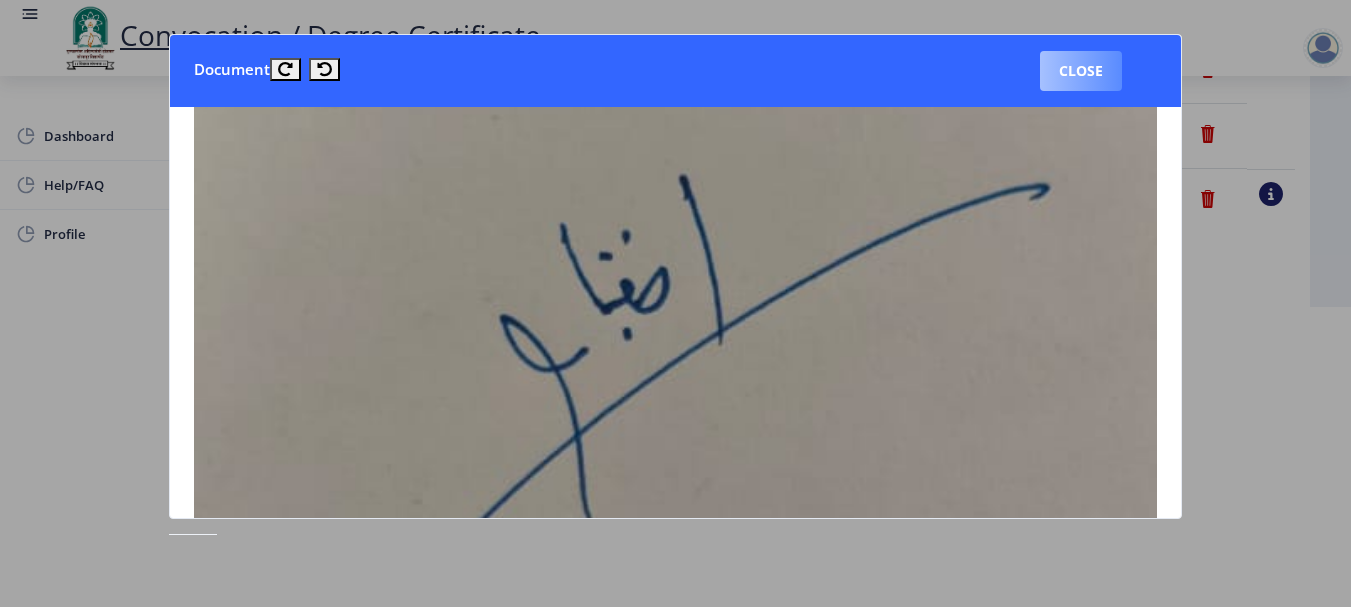 click on "Close" at bounding box center (1081, 71) 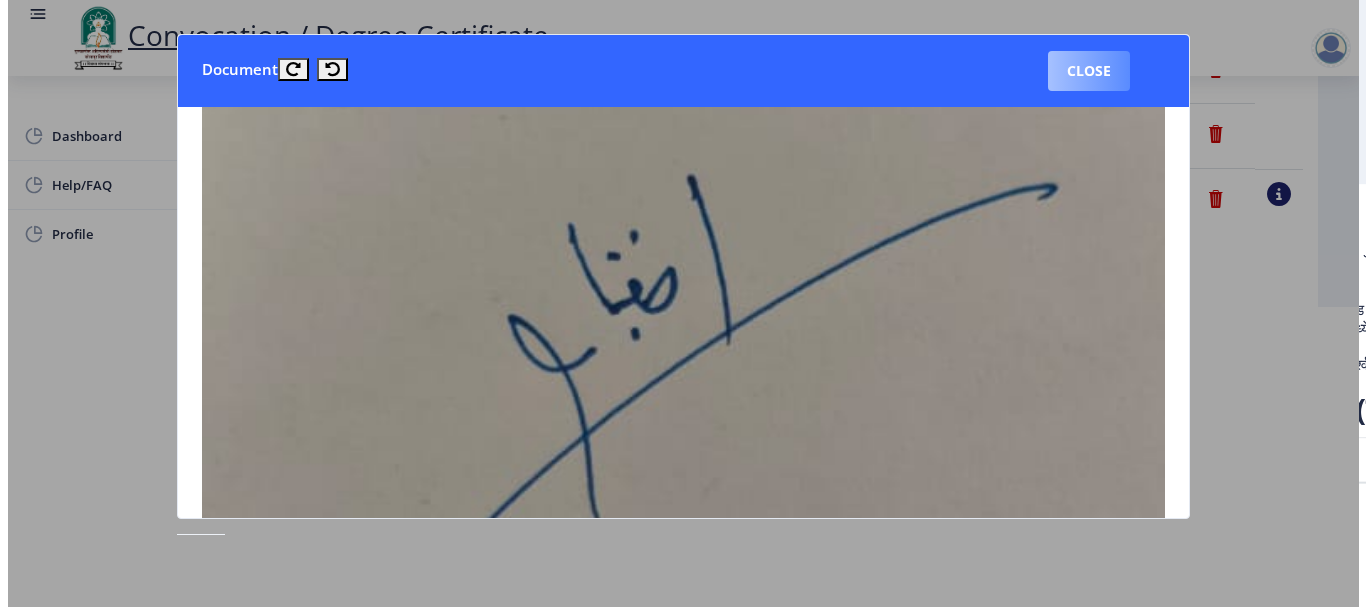 scroll, scrollTop: 207, scrollLeft: 0, axis: vertical 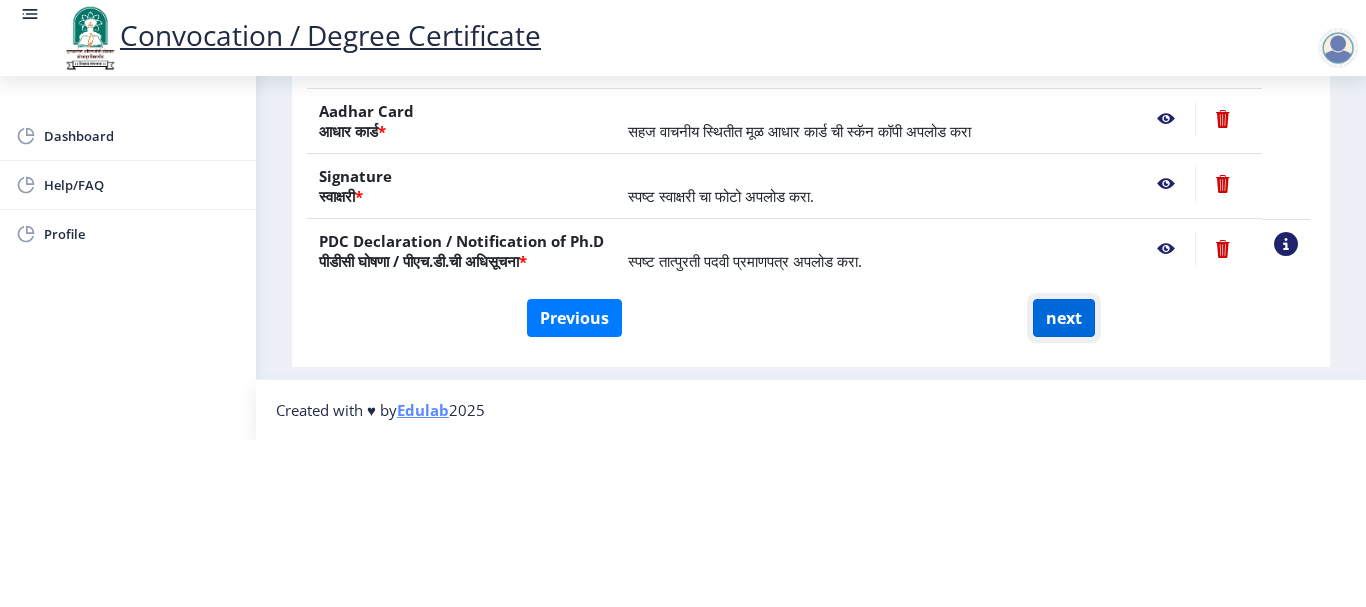 click on "next" 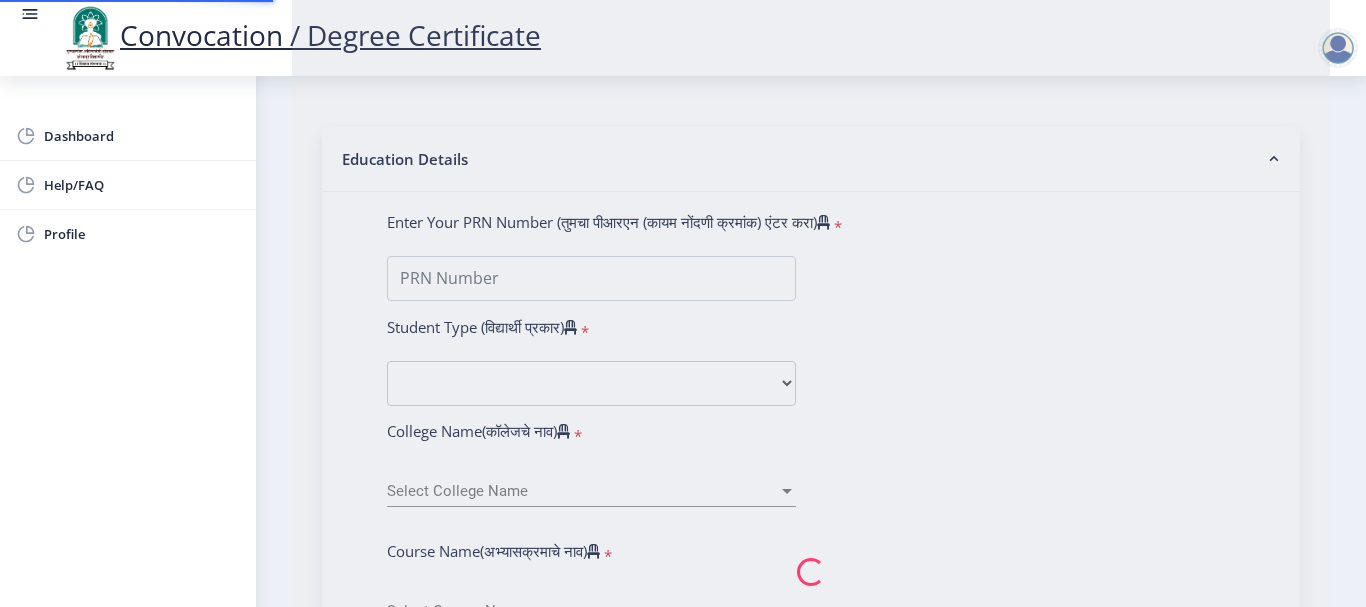 select 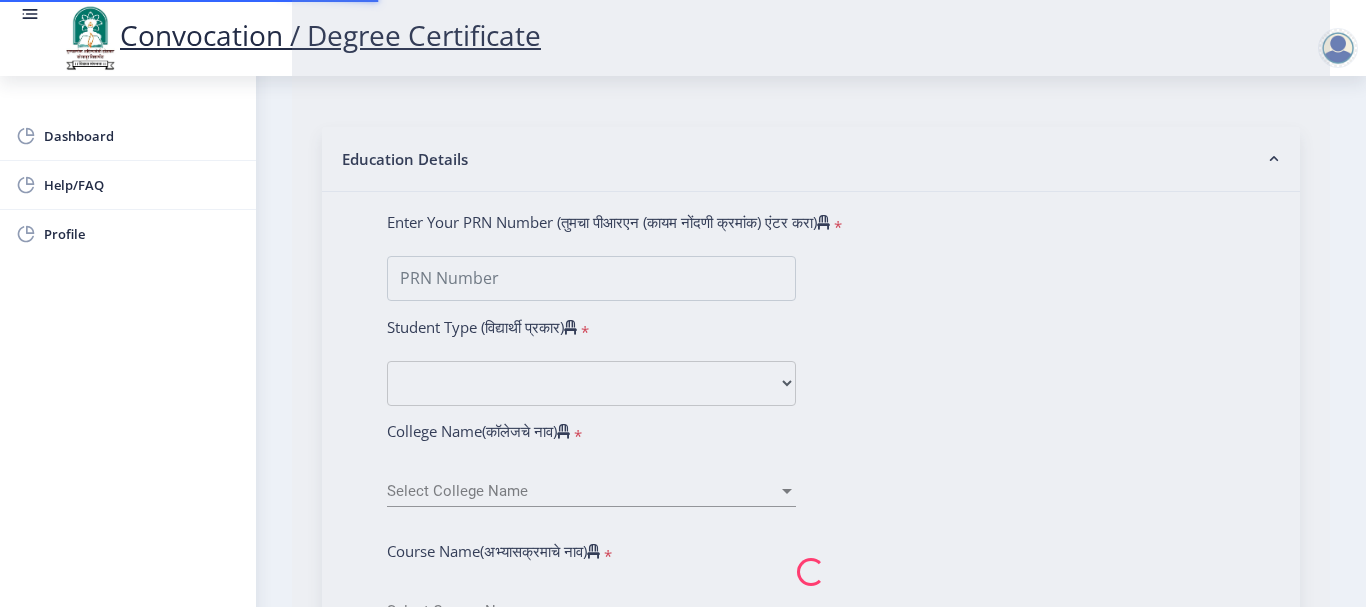 type on "SHAIKH [PERSON_NAME] [PERSON_NAME]" 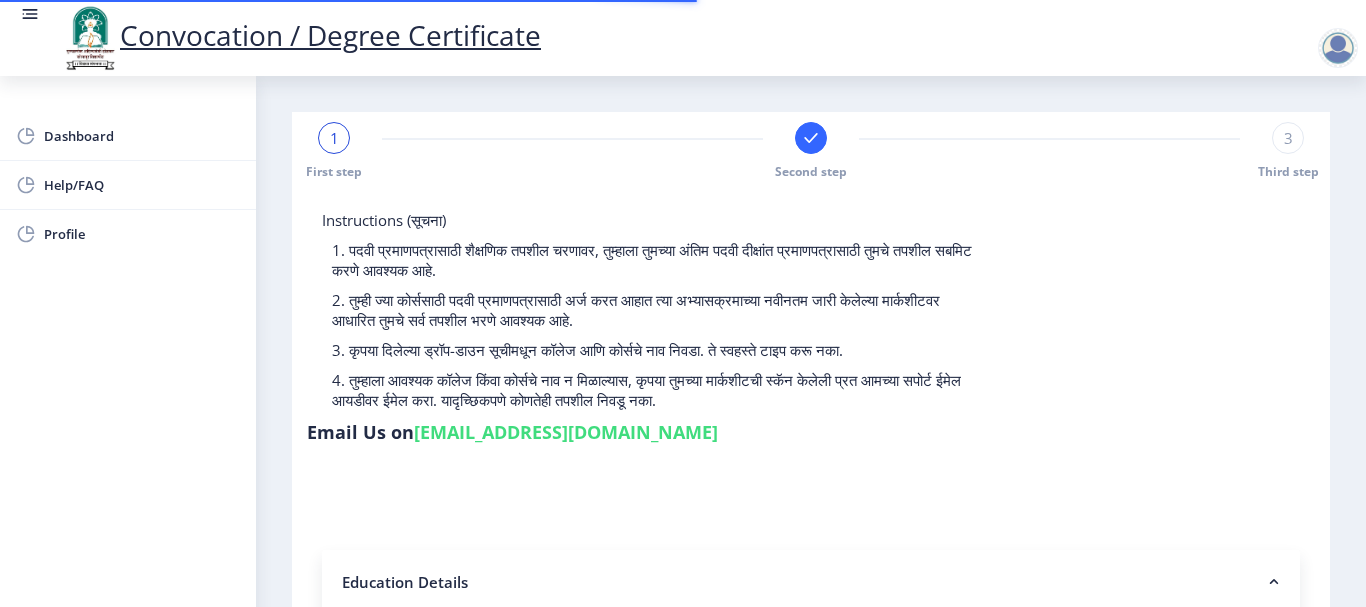 type on "202301037075584" 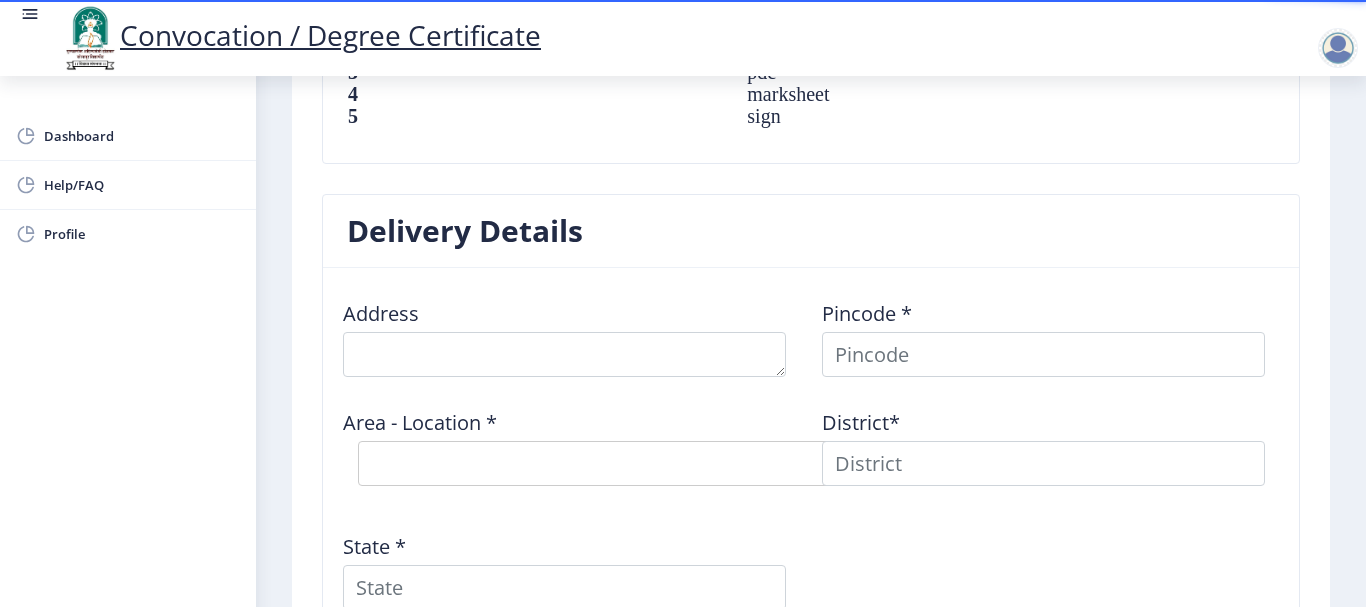 scroll, scrollTop: 1500, scrollLeft: 0, axis: vertical 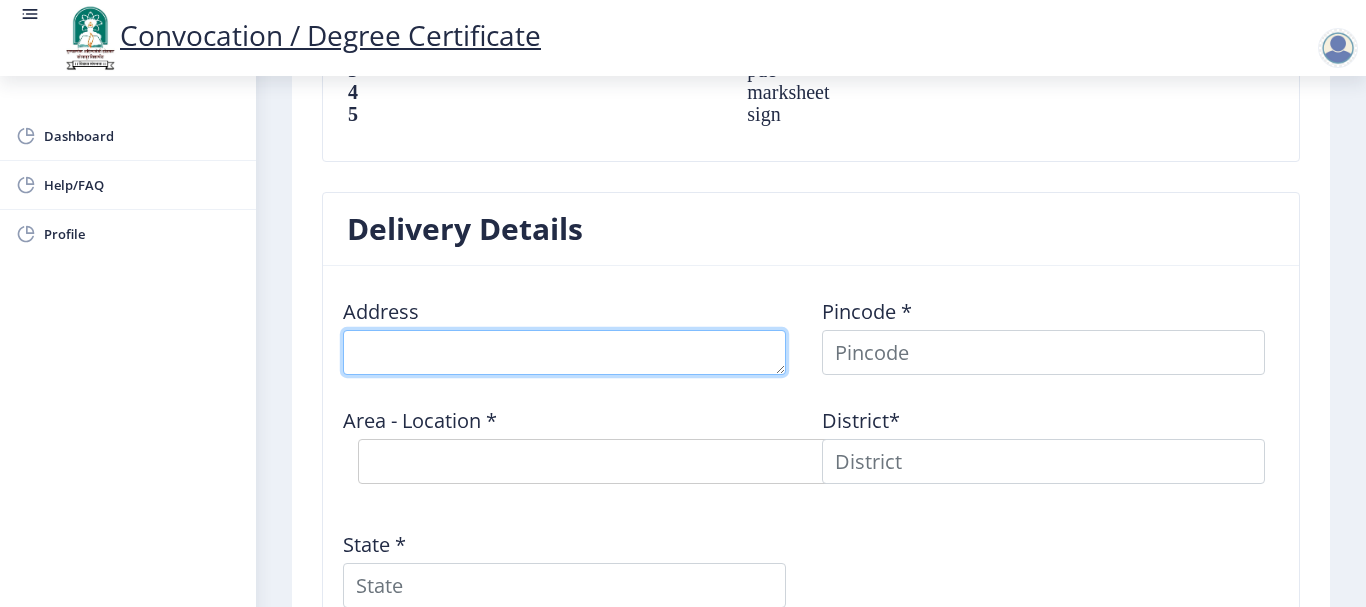 click at bounding box center [564, 352] 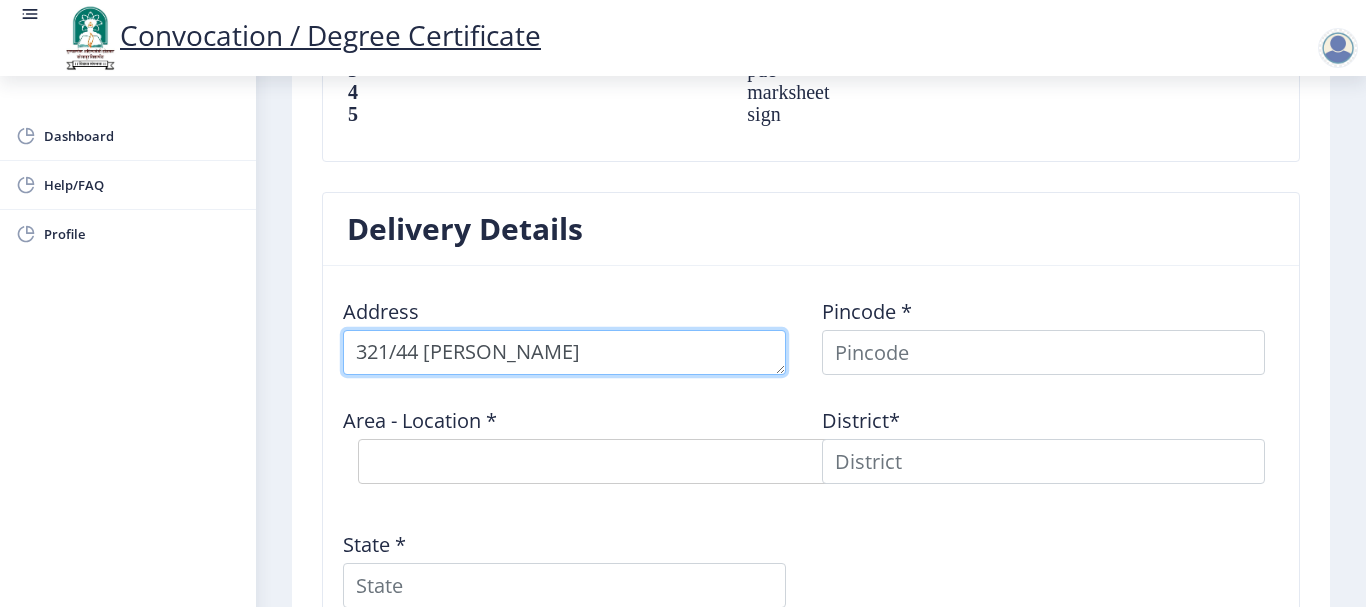 type on "321/44 MAULANA MANZIL" 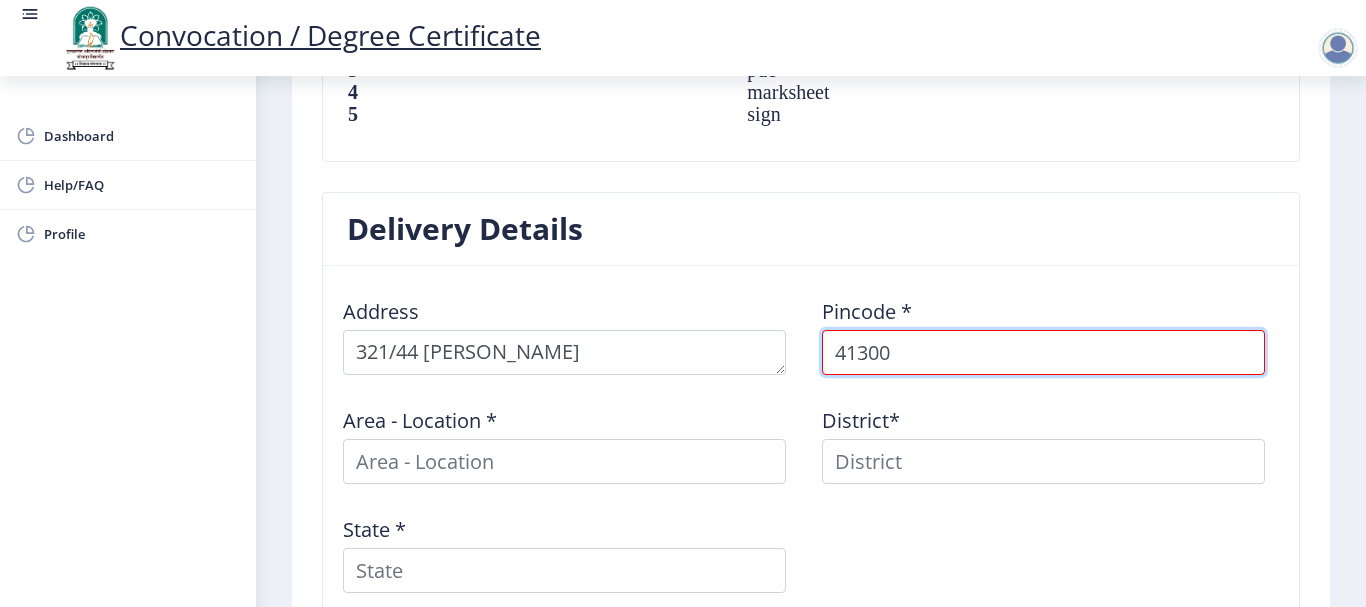 type on "413005" 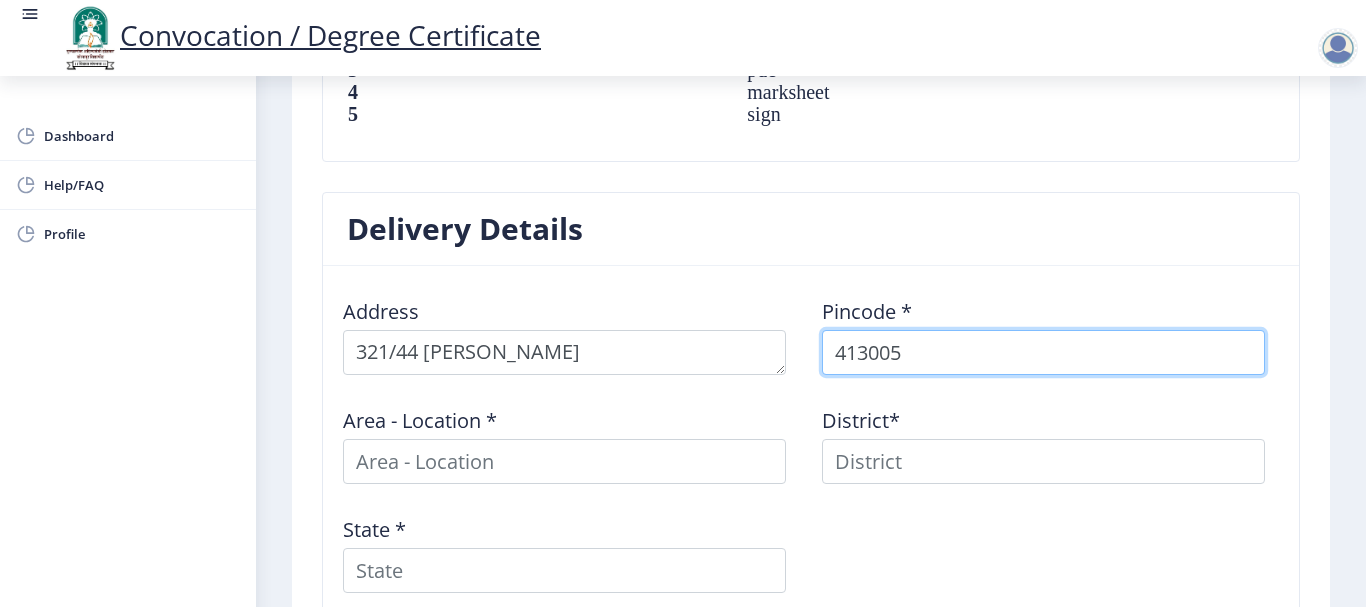 select 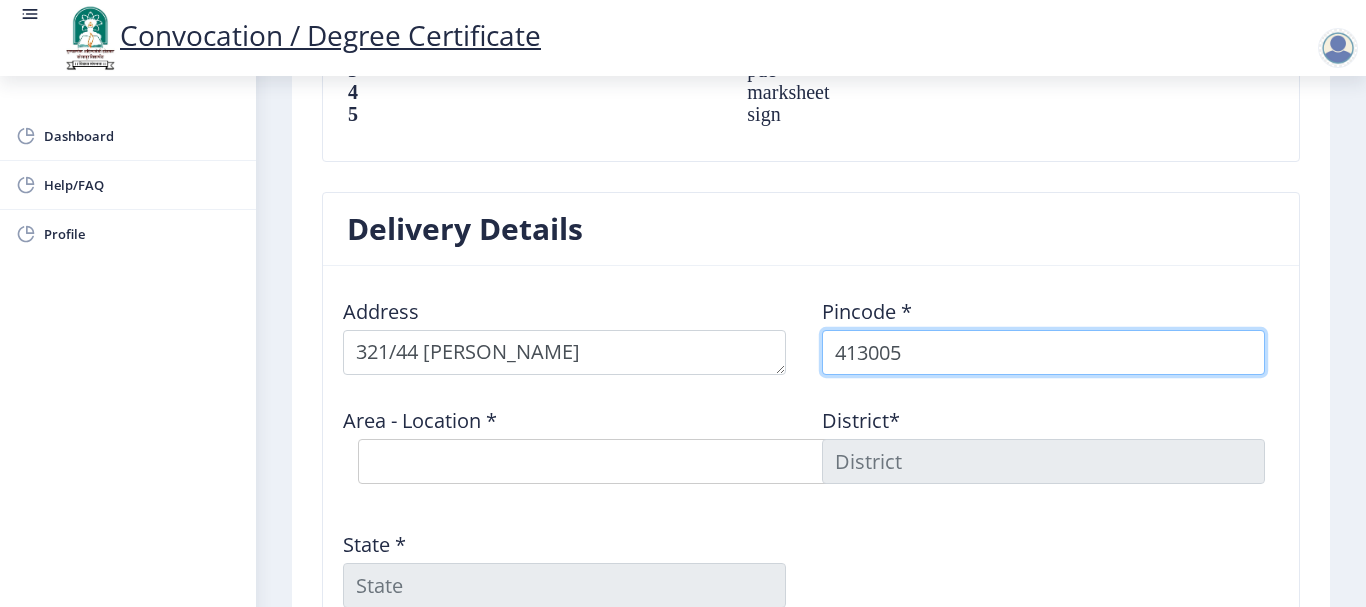 type on "413005" 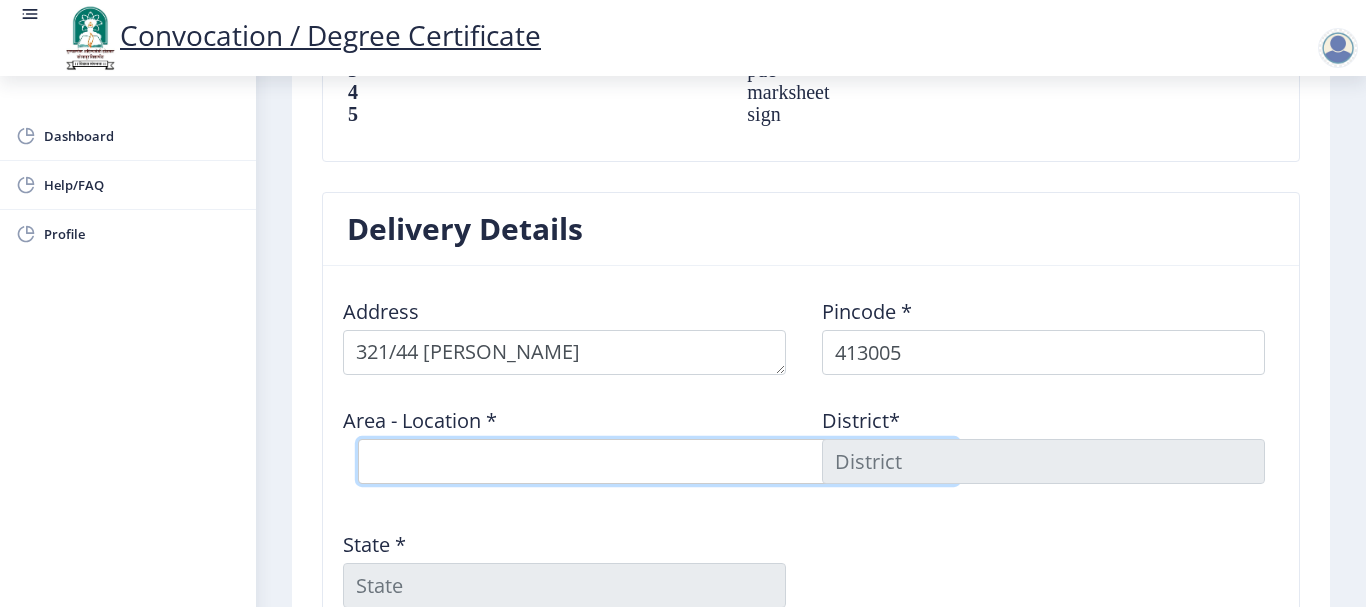 click on "Select Area Location Daji Peth S.O Market Yard Solapur S.O Sakhar Peth S.O" at bounding box center (658, 461) 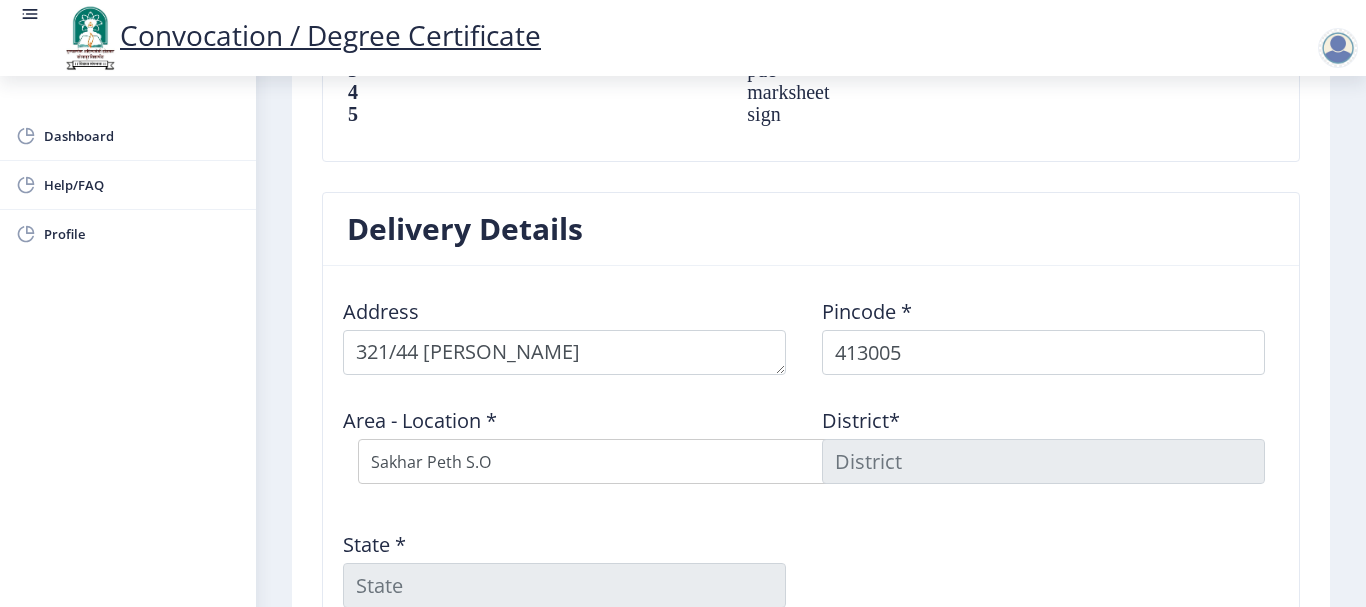 type on "SOLAPUR" 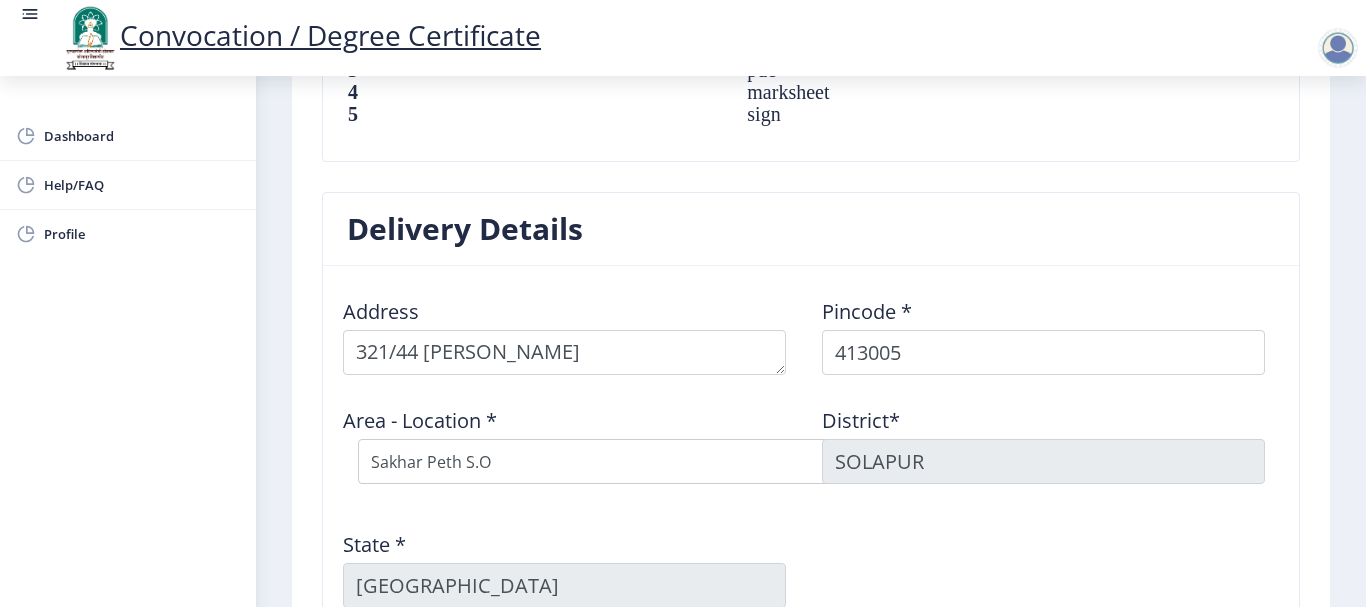 click on "Area - Location *  Select Area Location Daji Peth S.O Market Yard Solapur S.O Sakhar Peth S.O" 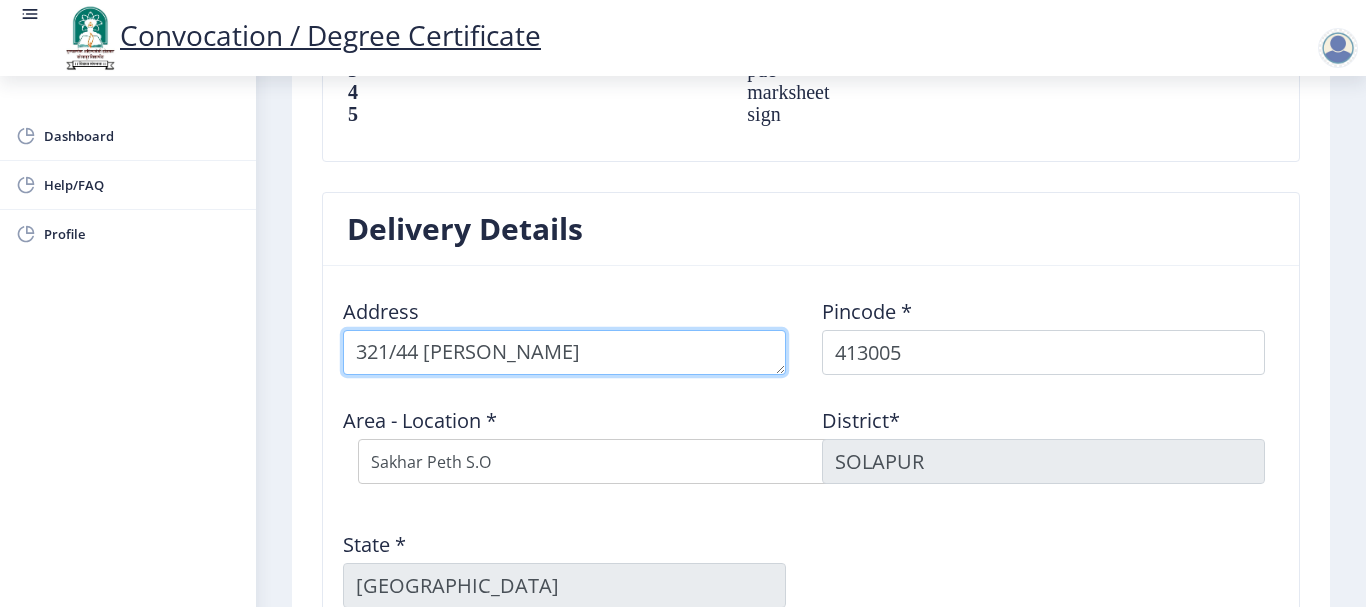 click at bounding box center [564, 352] 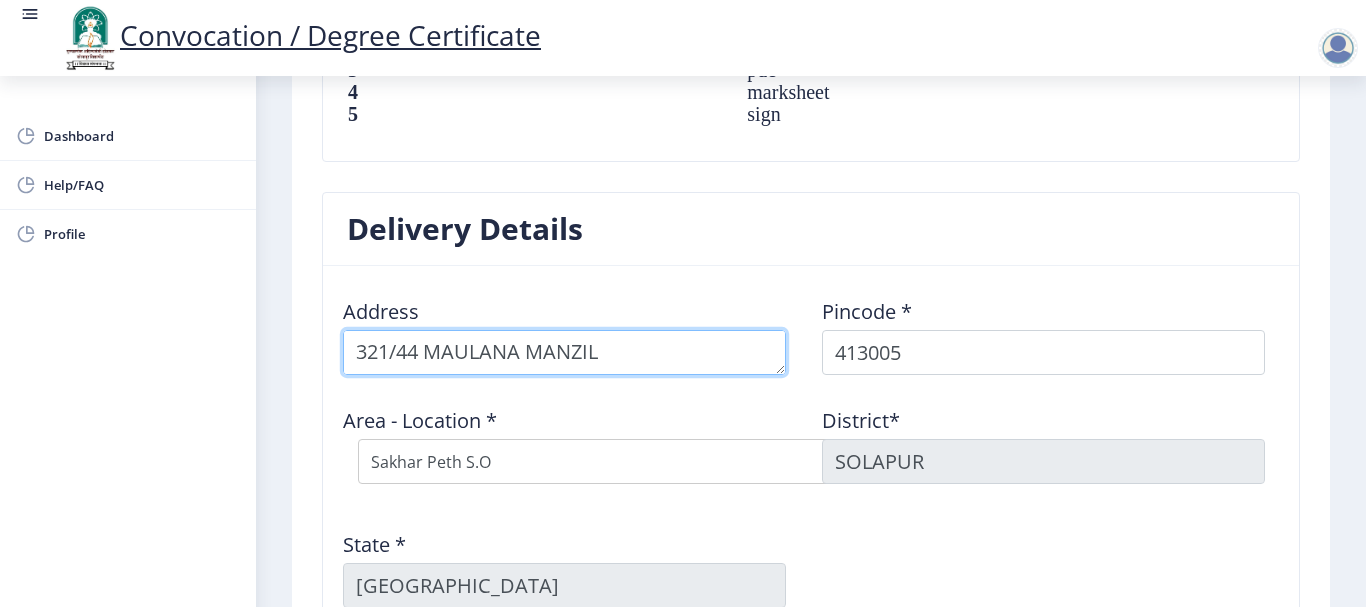 scroll, scrollTop: 21, scrollLeft: 0, axis: vertical 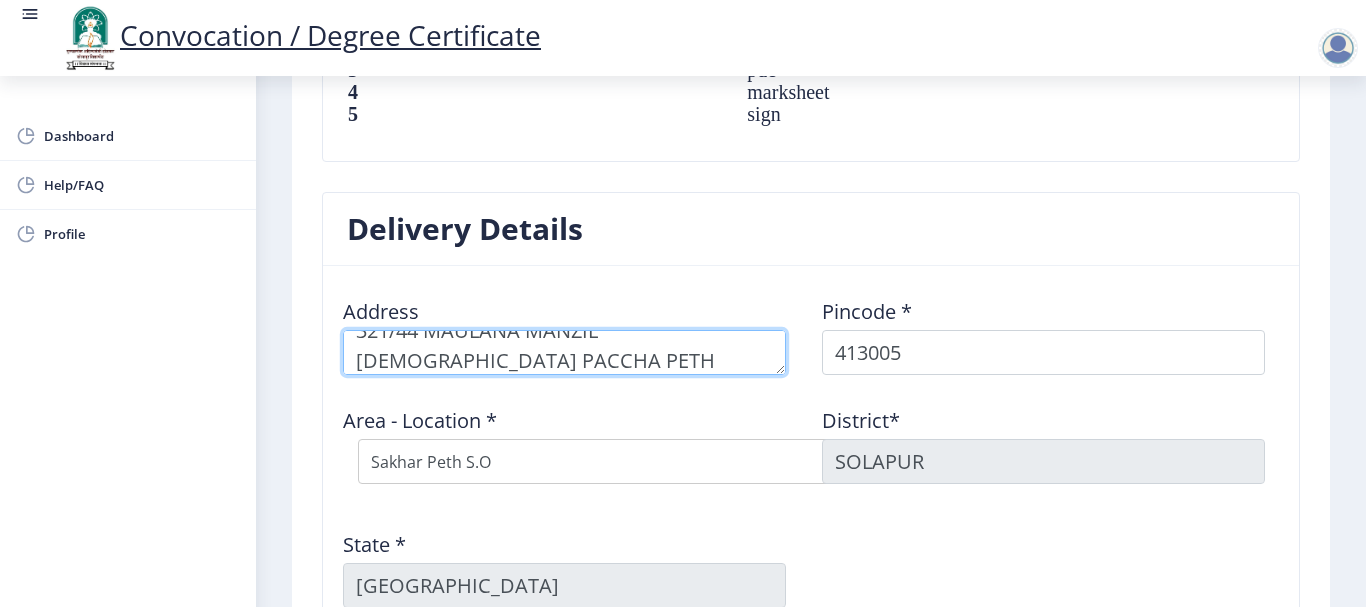 type on "321/44 MAULANA MANZIL [DEMOGRAPHIC_DATA] PACCHA PETH SOLAPUR" 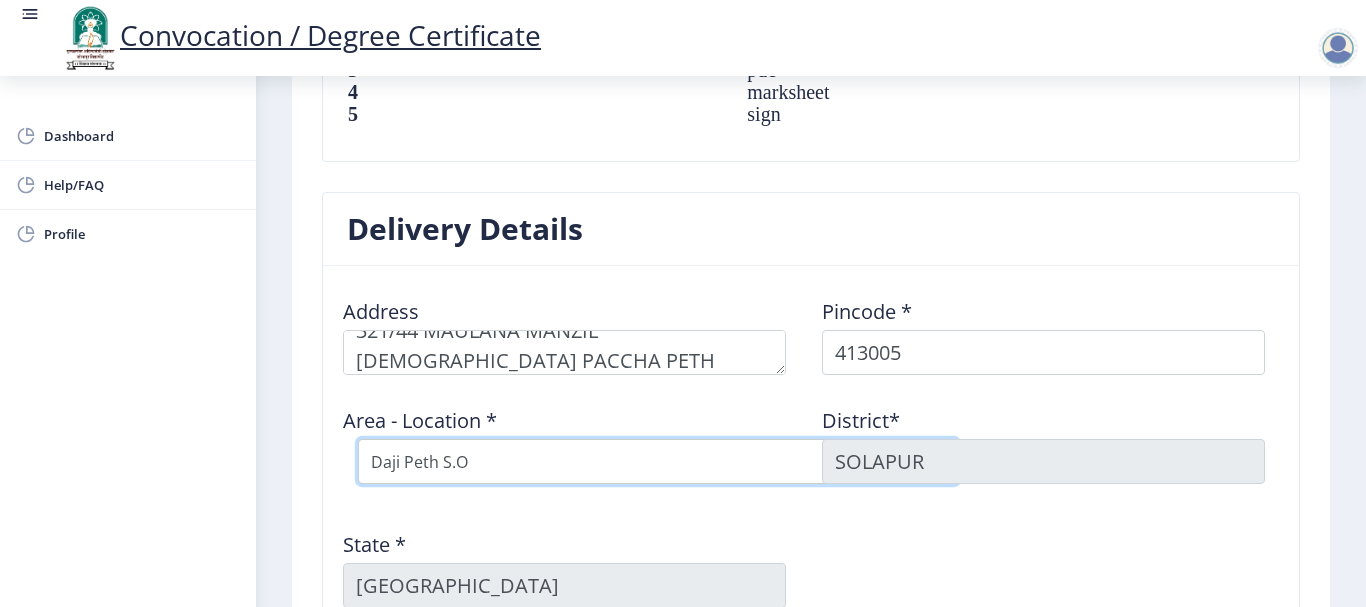 click on "Select Area Location Daji Peth S.O Market Yard Solapur S.O Sakhar Peth S.O" at bounding box center (658, 461) 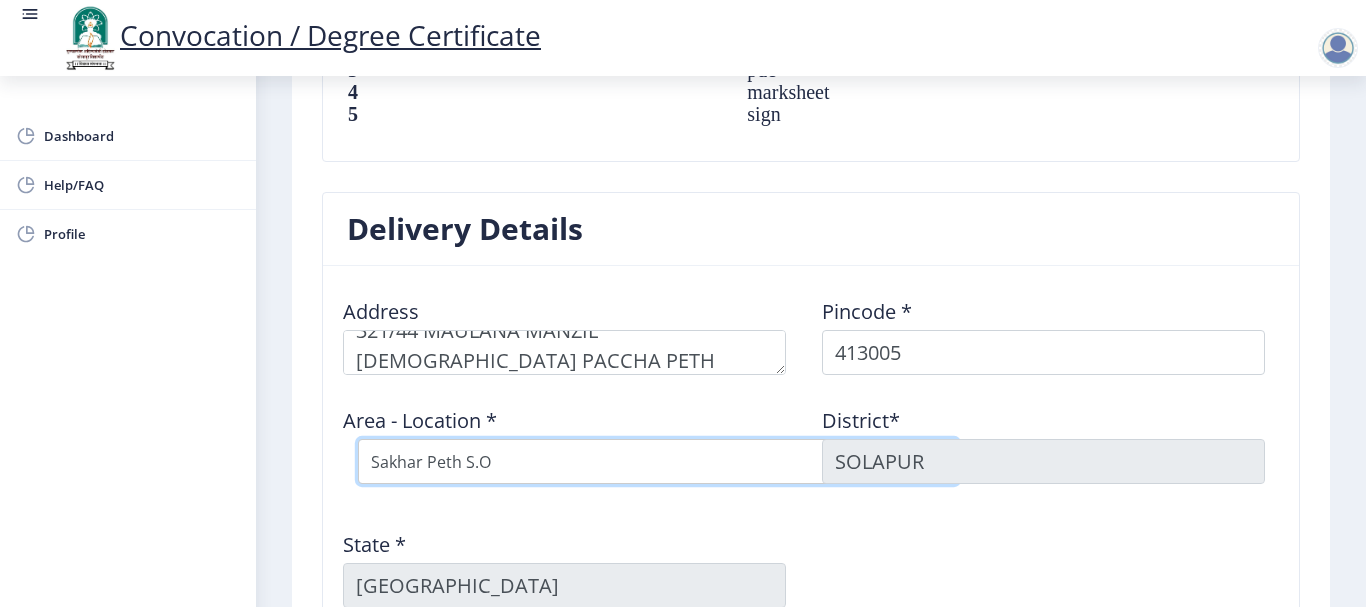 click on "Select Area Location Daji Peth S.O Market Yard Solapur S.O Sakhar Peth S.O" at bounding box center [658, 461] 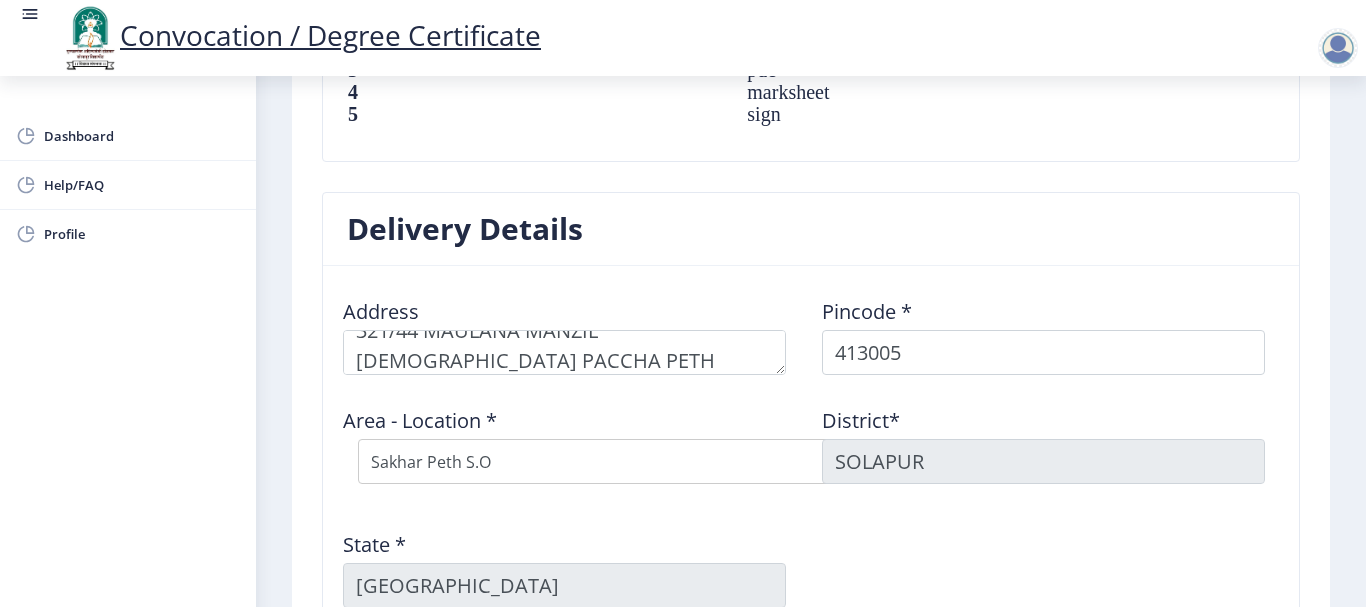 click on "Address    Pincode *  413005 Area - Location *  Select Area Location Daji Peth S.O Market Yard Solapur S.O Sakhar Peth S.O District*  SOLAPUR State *  Maharashtra" 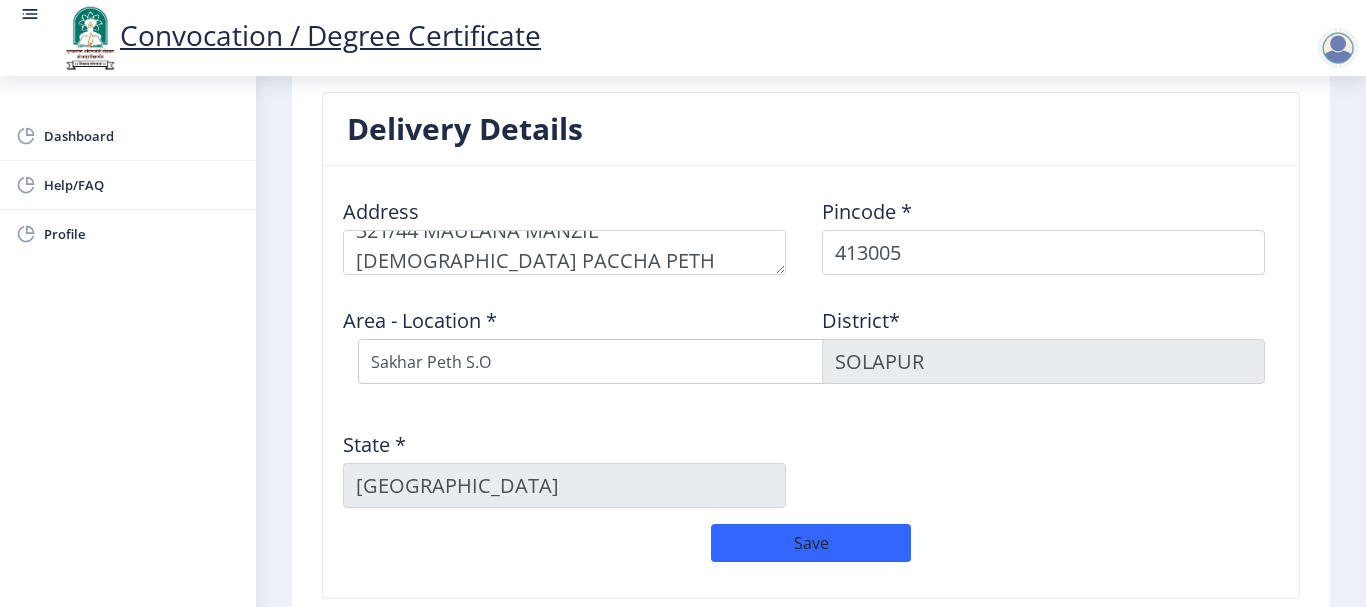 scroll, scrollTop: 1700, scrollLeft: 0, axis: vertical 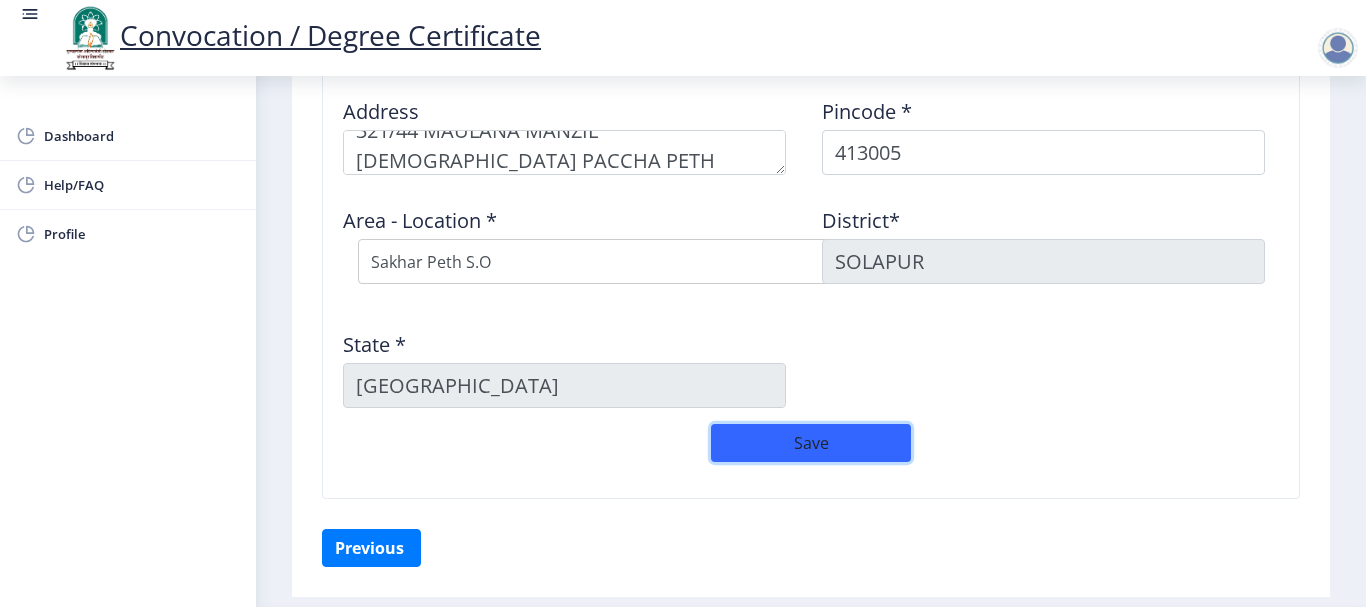 click on "Save" 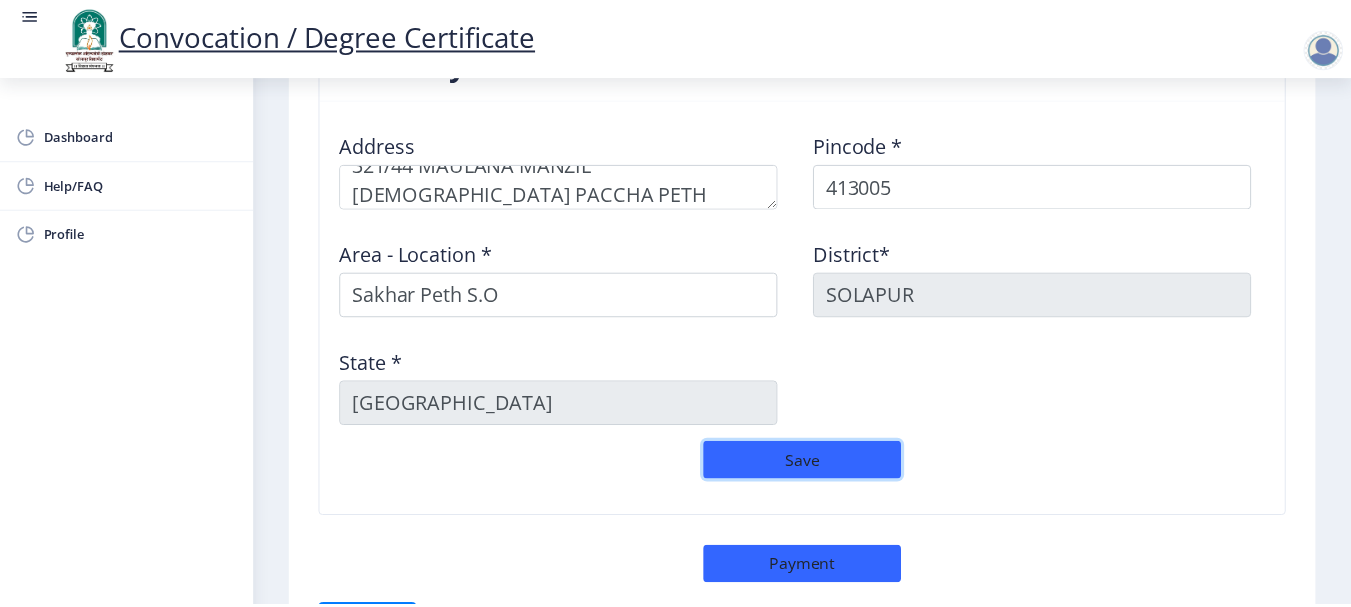 scroll, scrollTop: 1700, scrollLeft: 0, axis: vertical 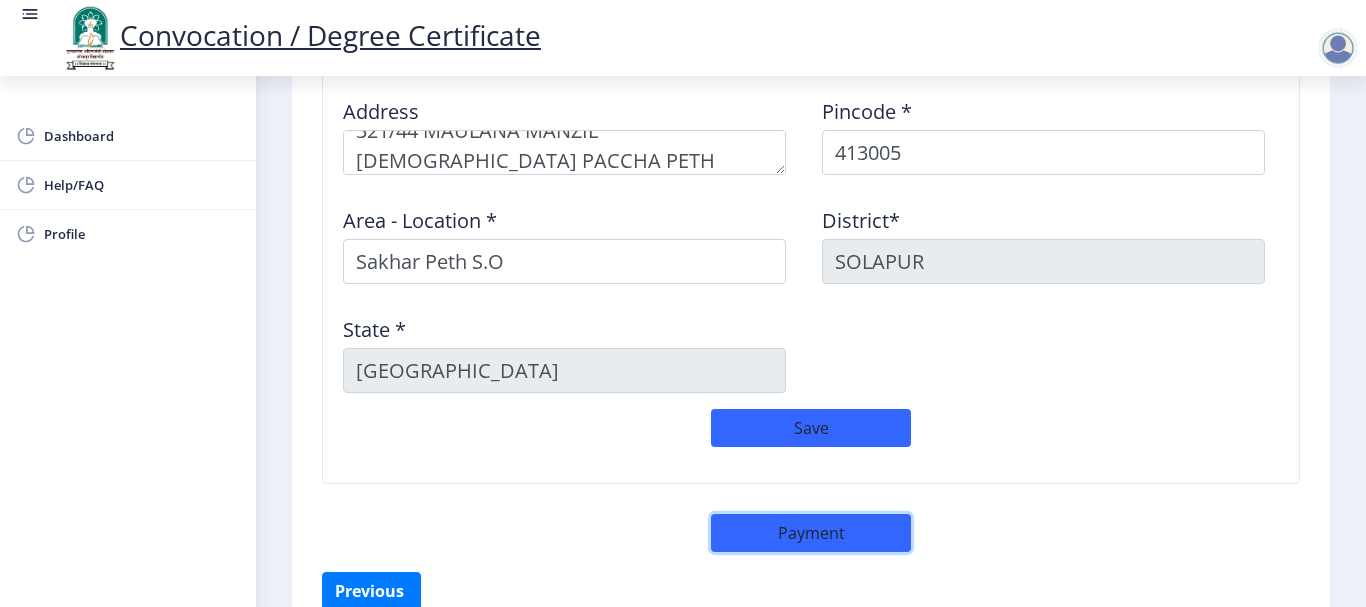 click on "Payment" 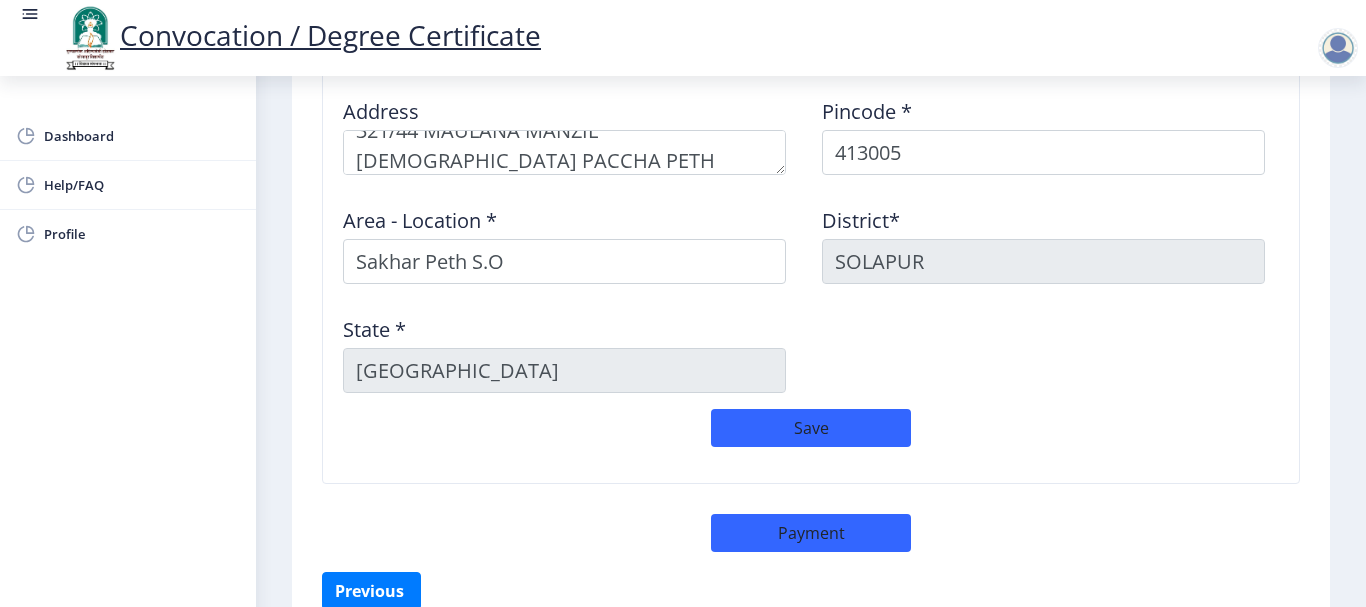 select on "sealed" 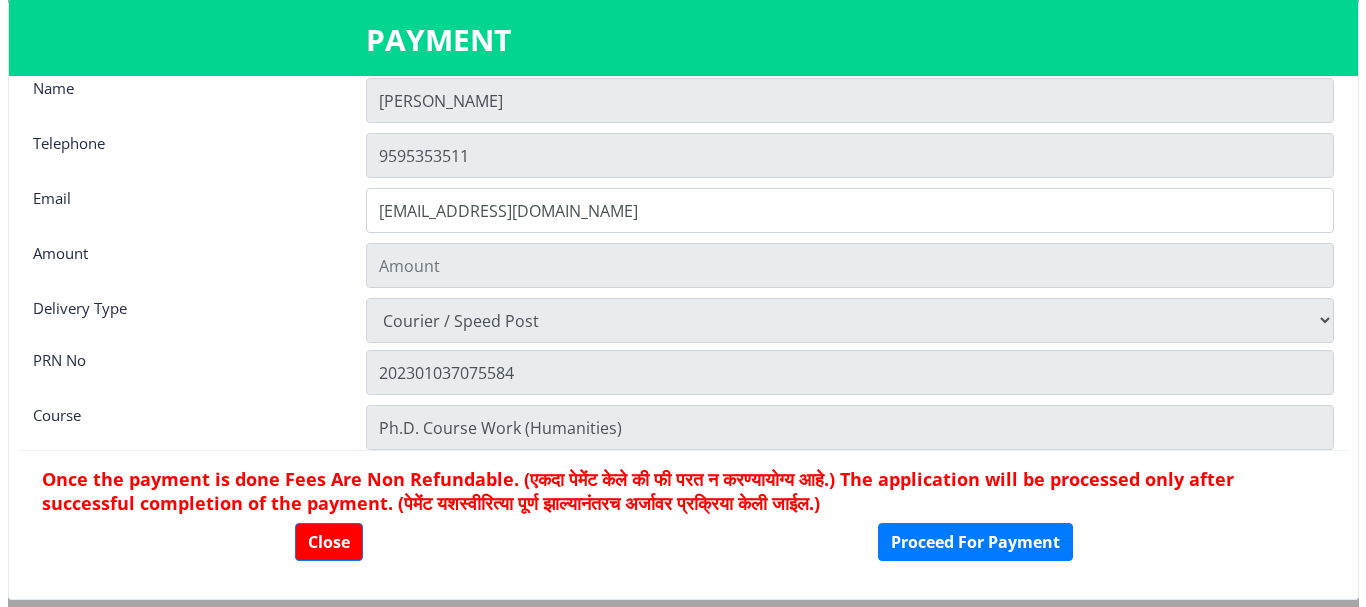 scroll, scrollTop: 28, scrollLeft: 0, axis: vertical 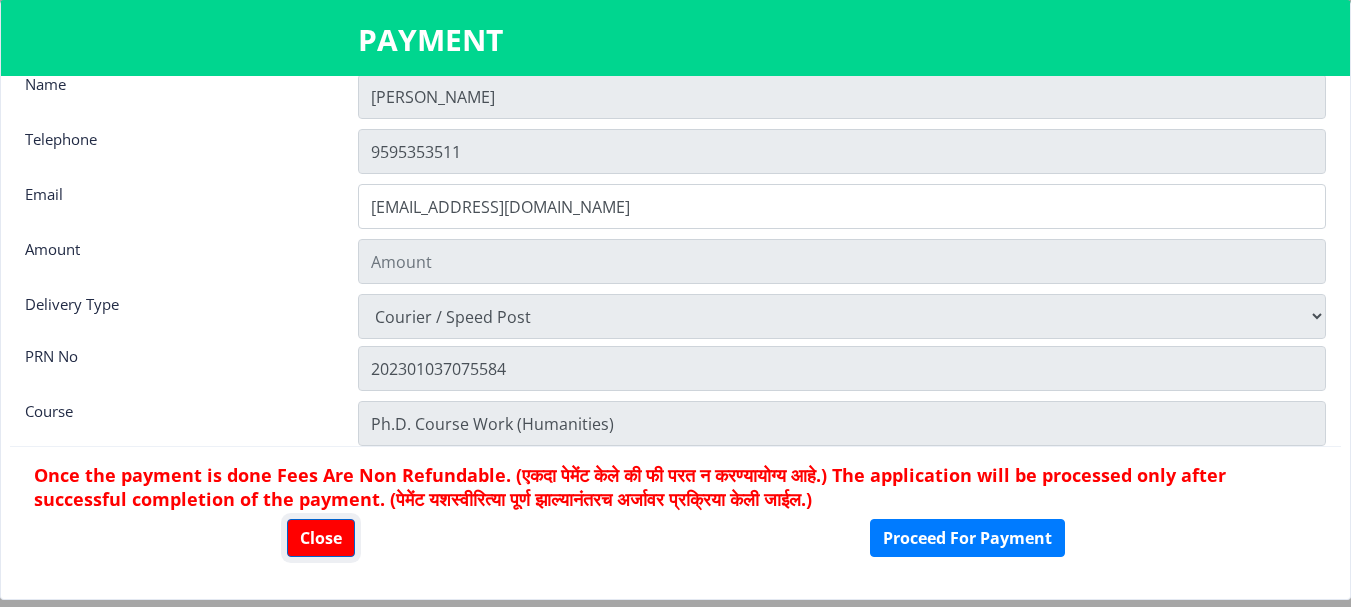 click on "Close" 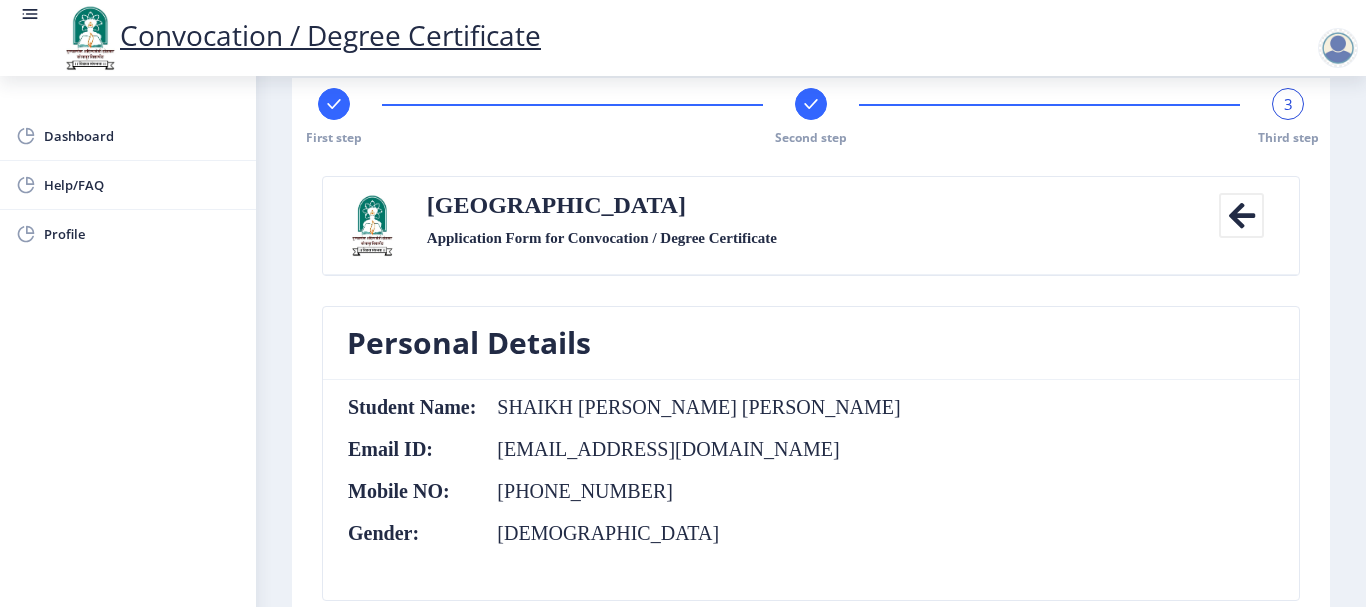scroll, scrollTop: 0, scrollLeft: 0, axis: both 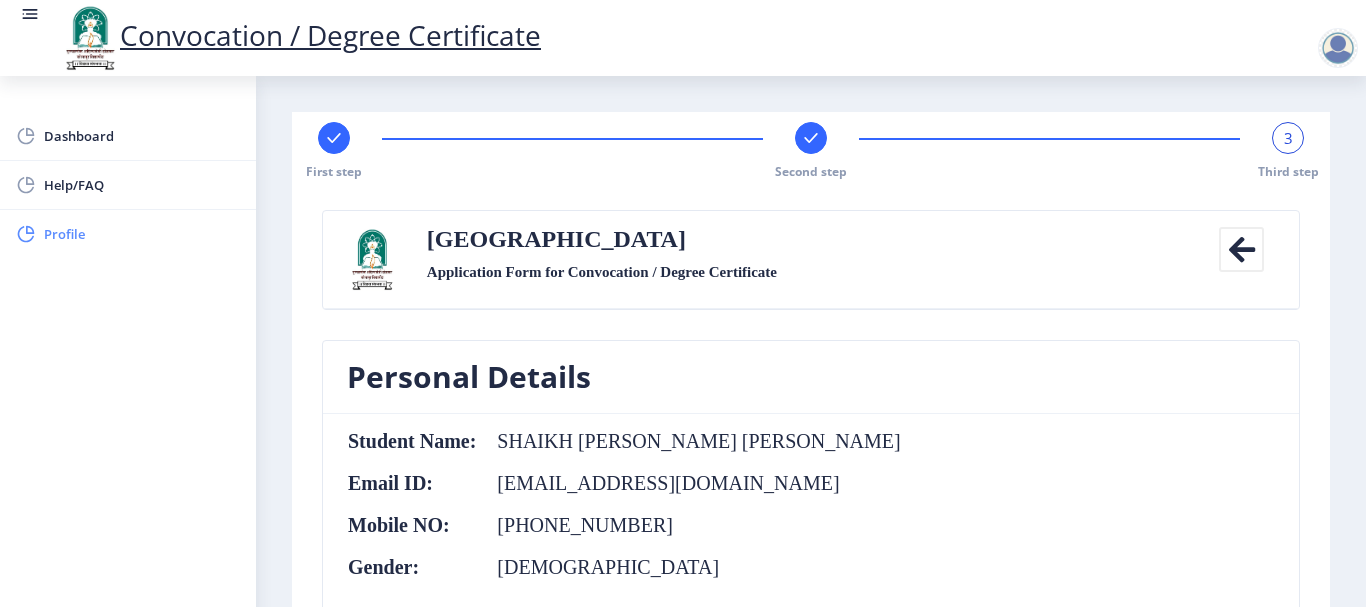 click on "Profile" 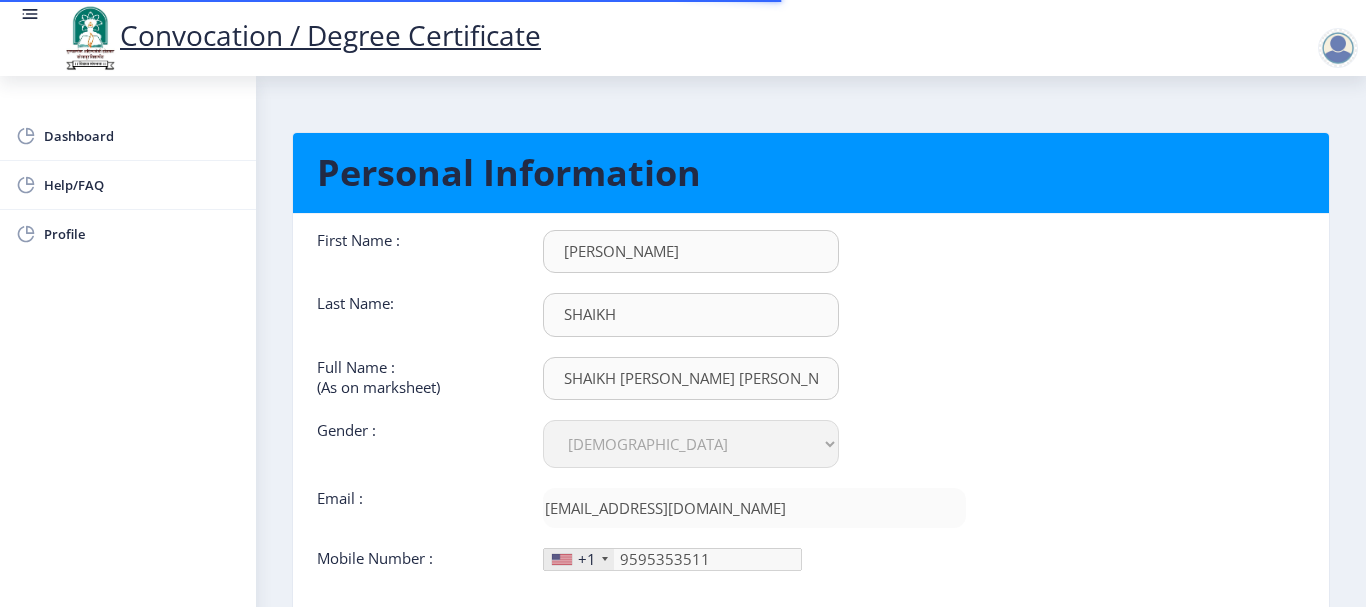 scroll, scrollTop: 1, scrollLeft: 0, axis: vertical 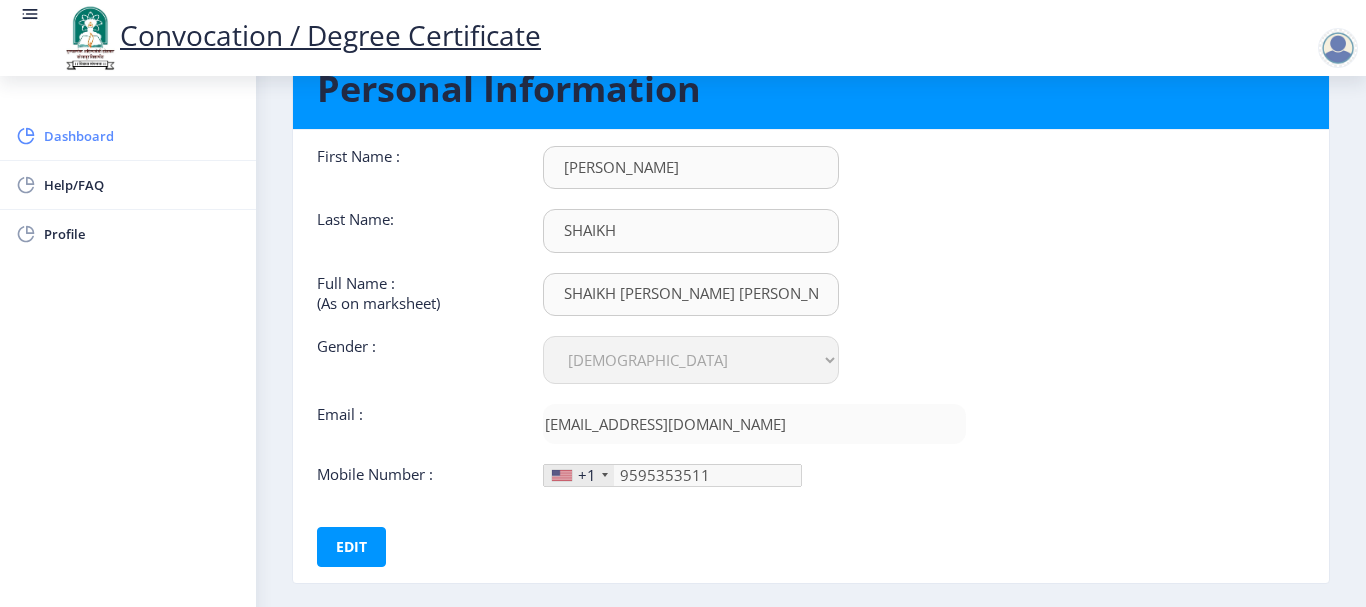 click on "Dashboard" 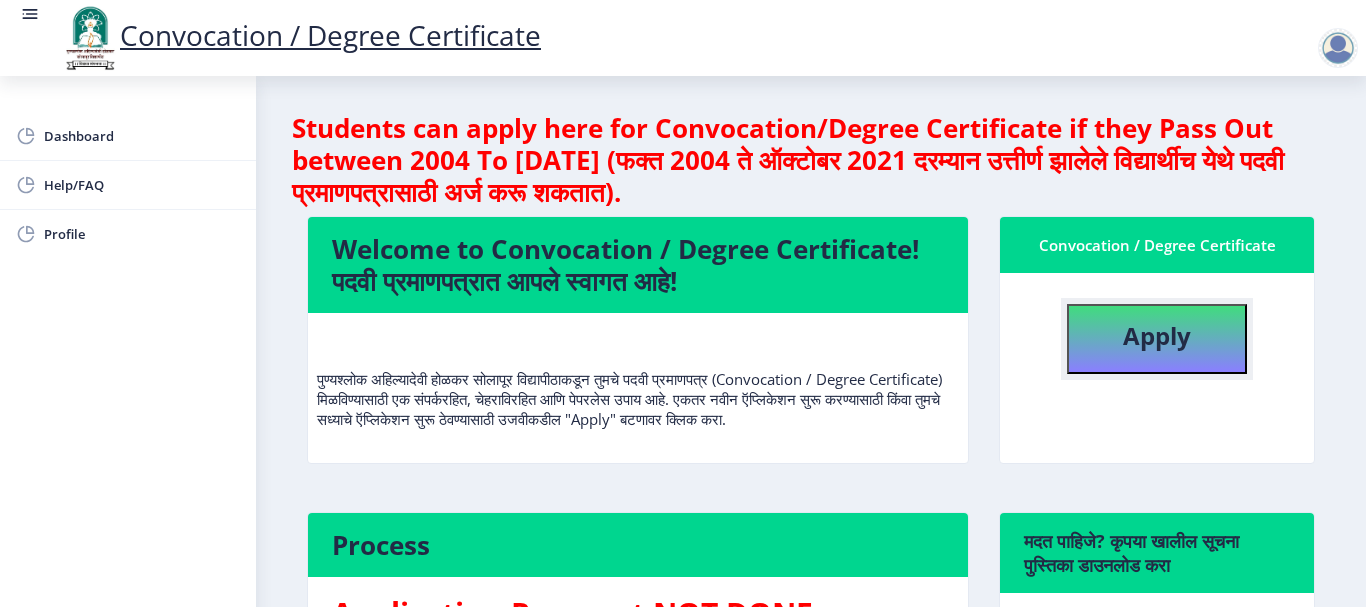 click on "Apply" 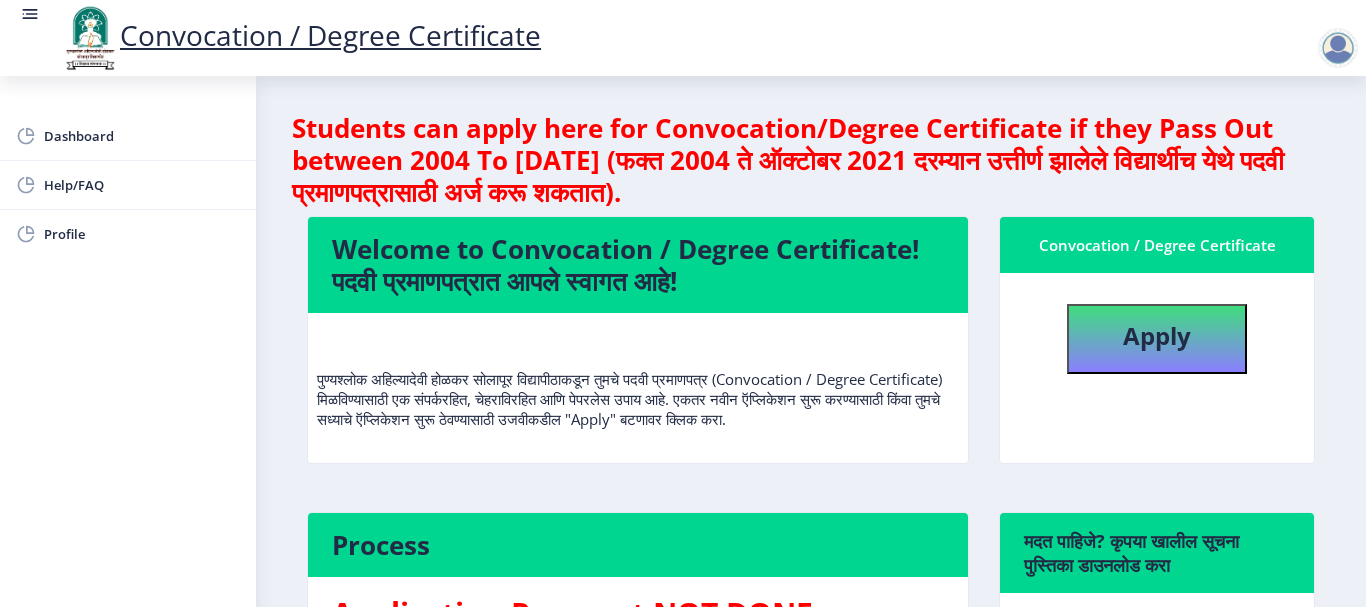 select 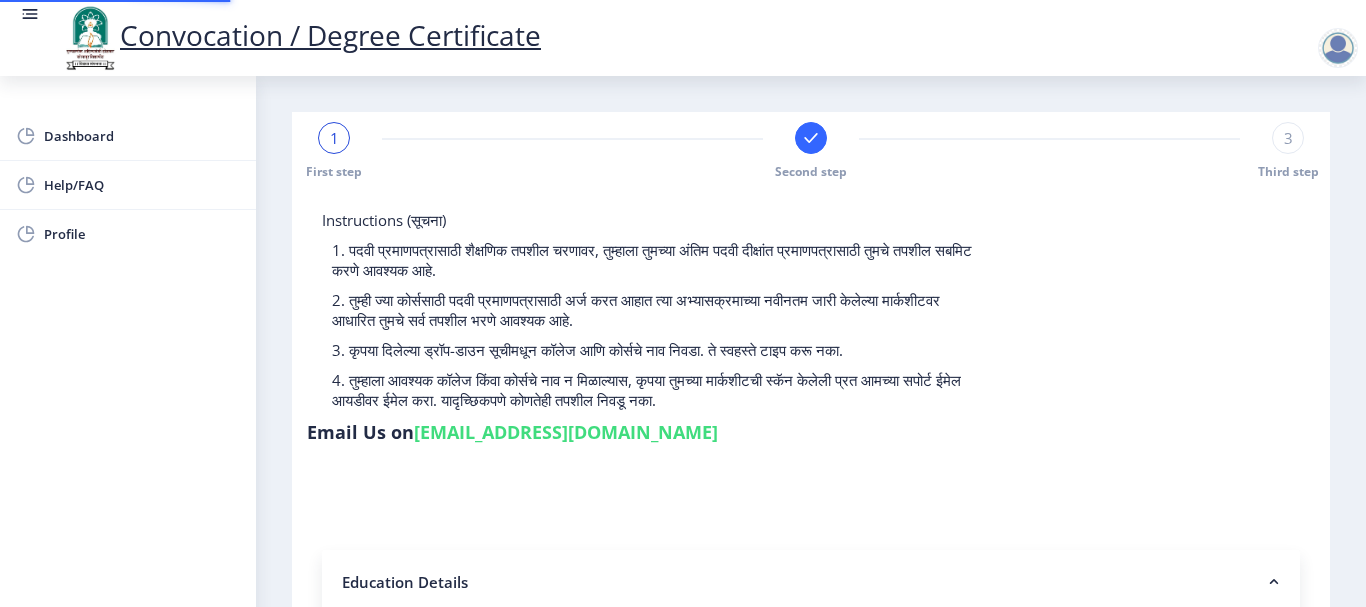 type on "202301037075584" 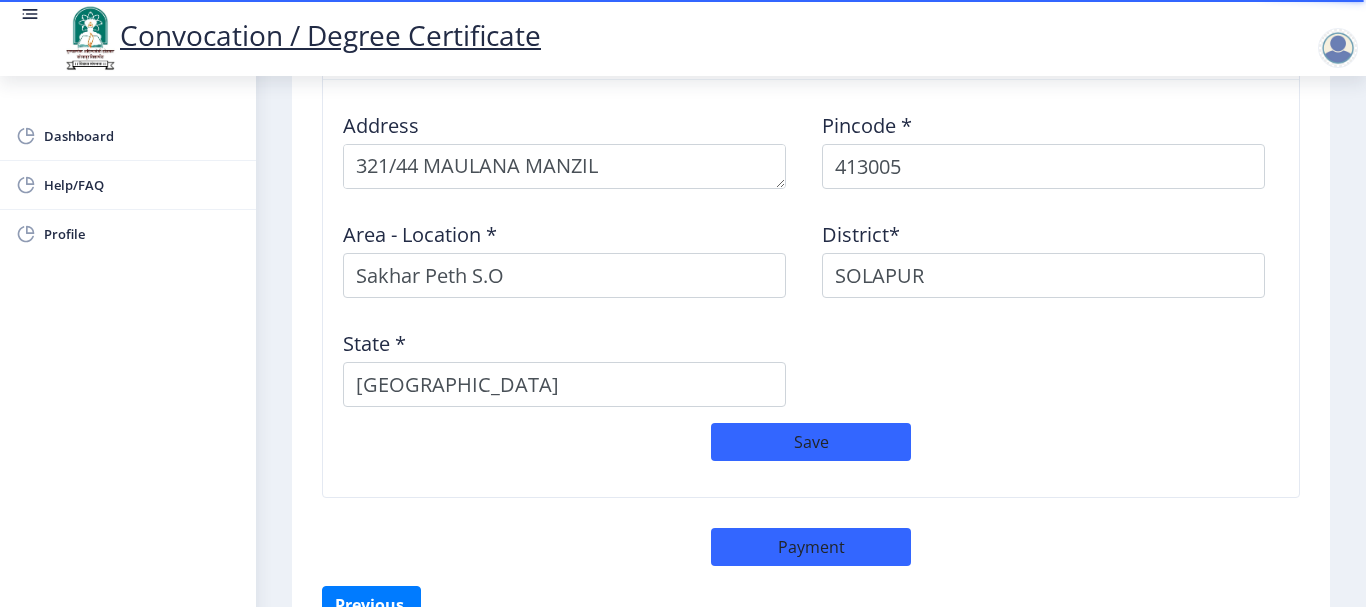 scroll, scrollTop: 1586, scrollLeft: 0, axis: vertical 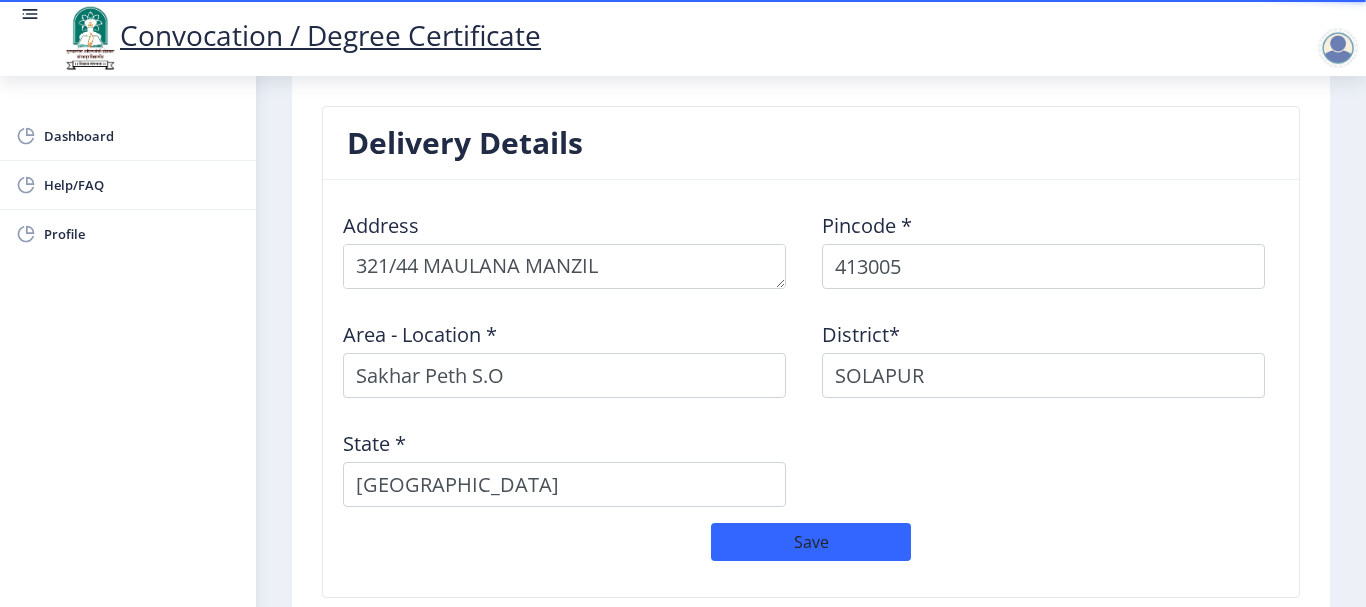 click on "Dashboard Help/FAQ Profile" 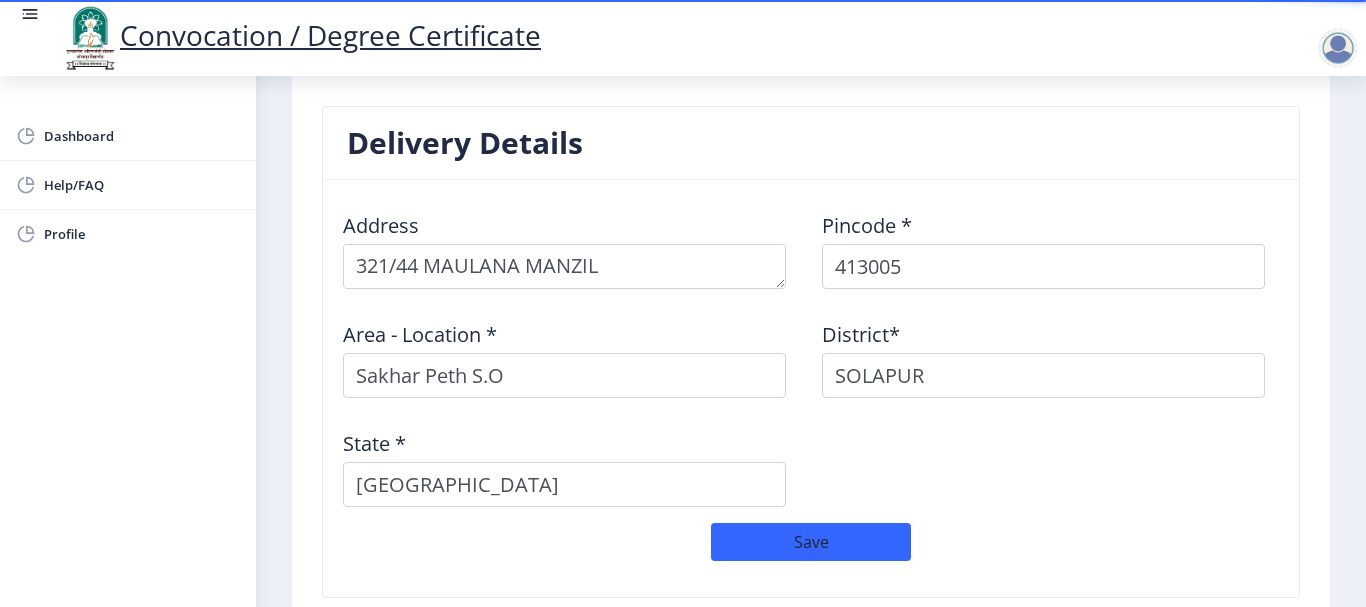 click 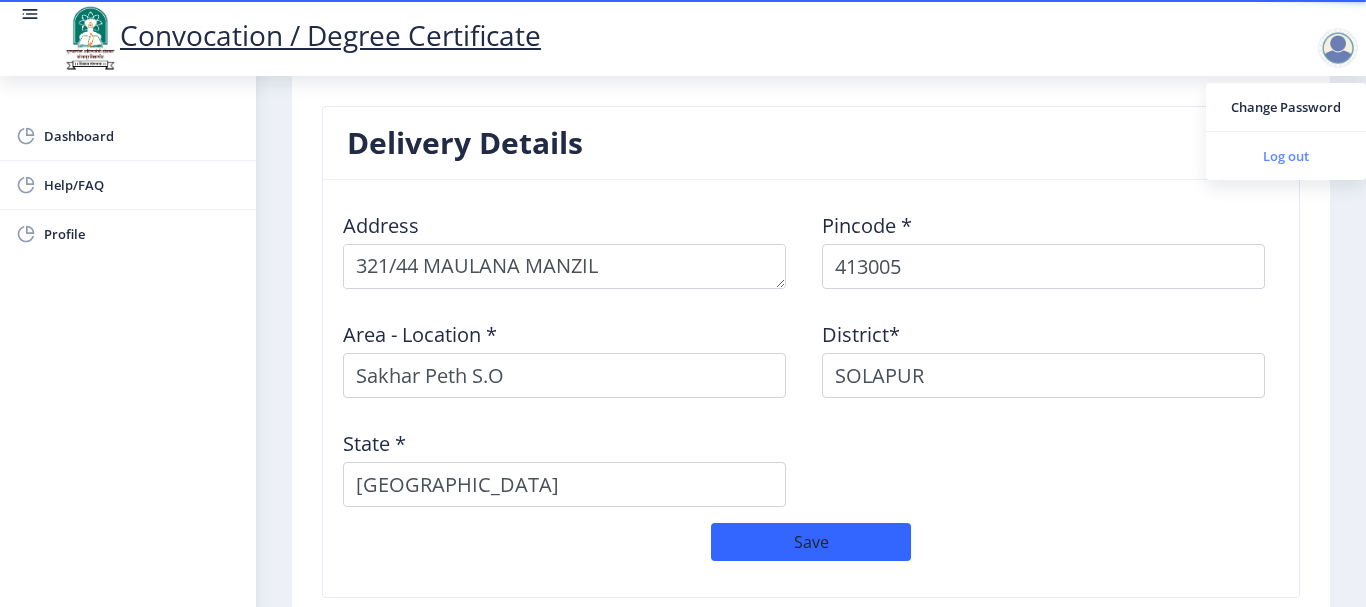 click on "Log out" at bounding box center (1286, 156) 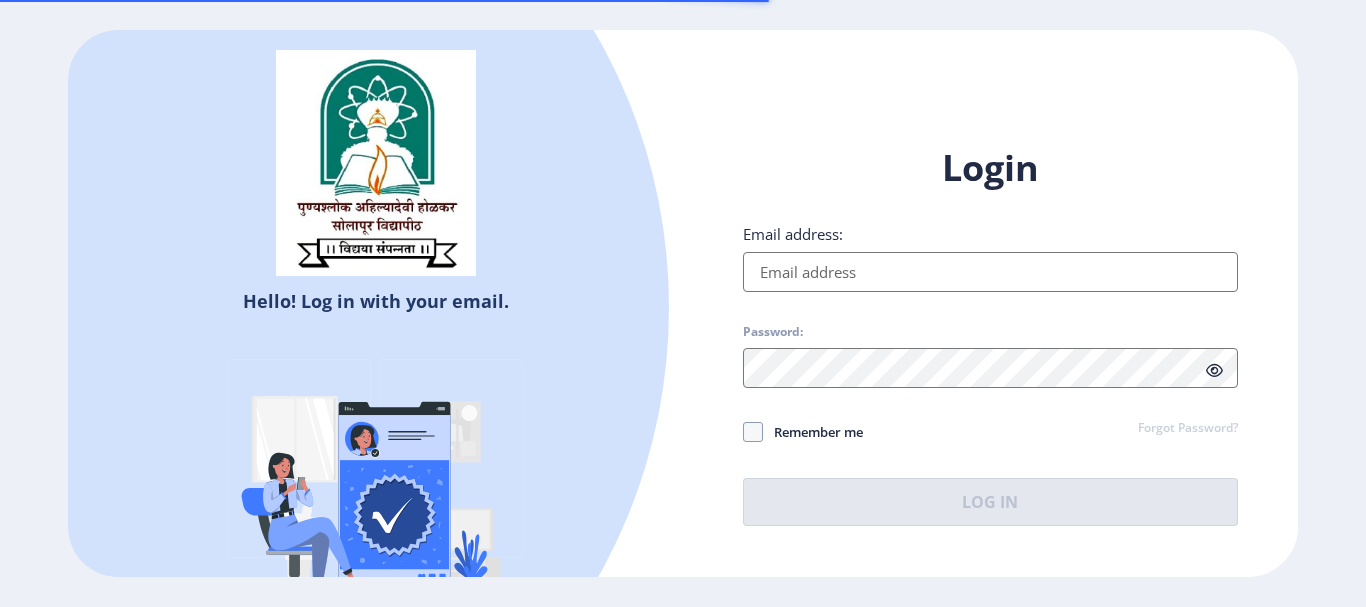 scroll, scrollTop: 0, scrollLeft: 0, axis: both 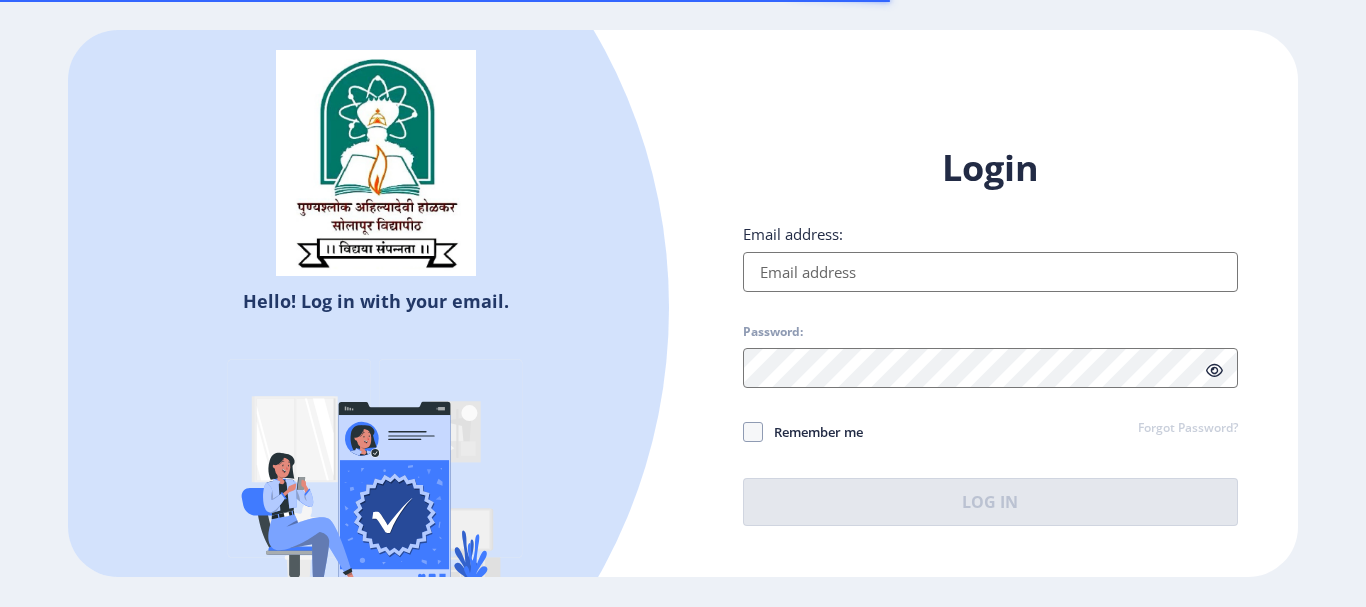 drag, startPoint x: 0, startPoint y: 0, endPoint x: 762, endPoint y: 283, distance: 812.85486 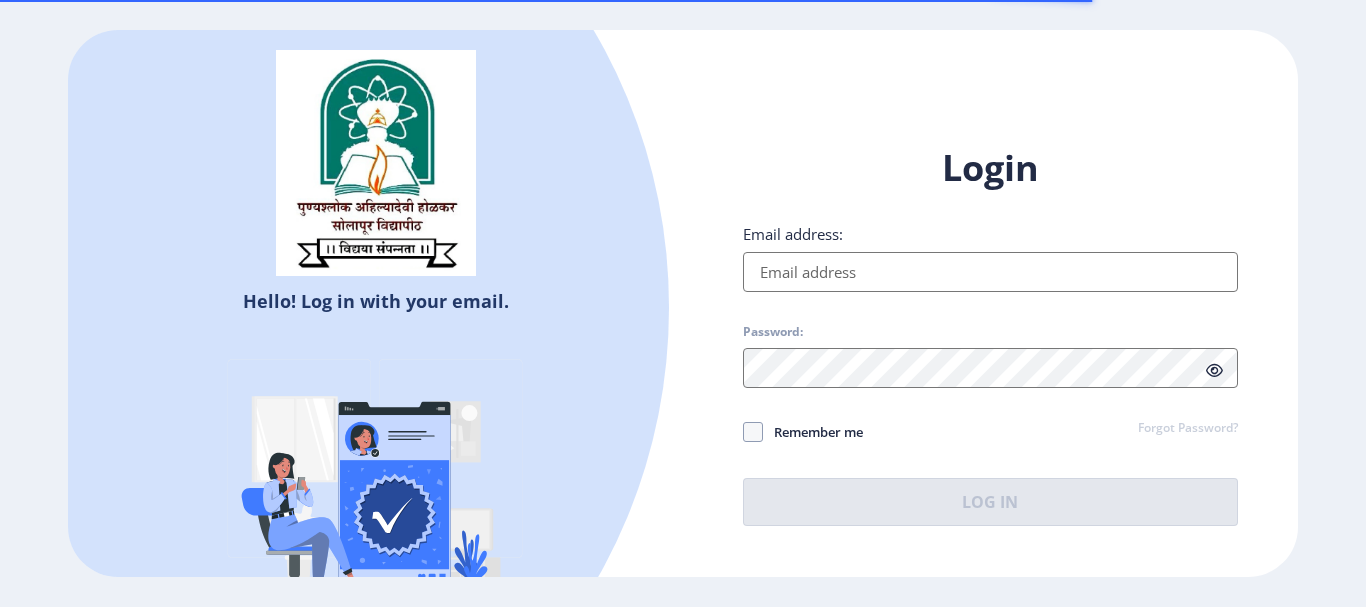 type on "[EMAIL_ADDRESS][DOMAIN_NAME]" 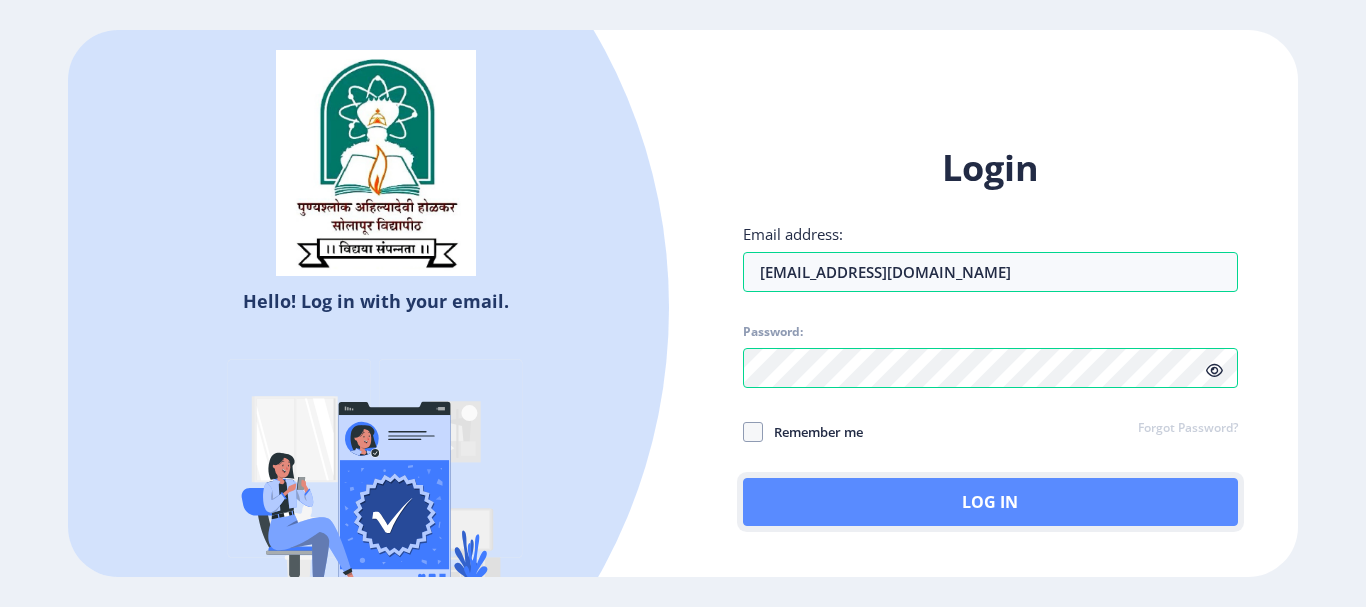 click on "Log In" 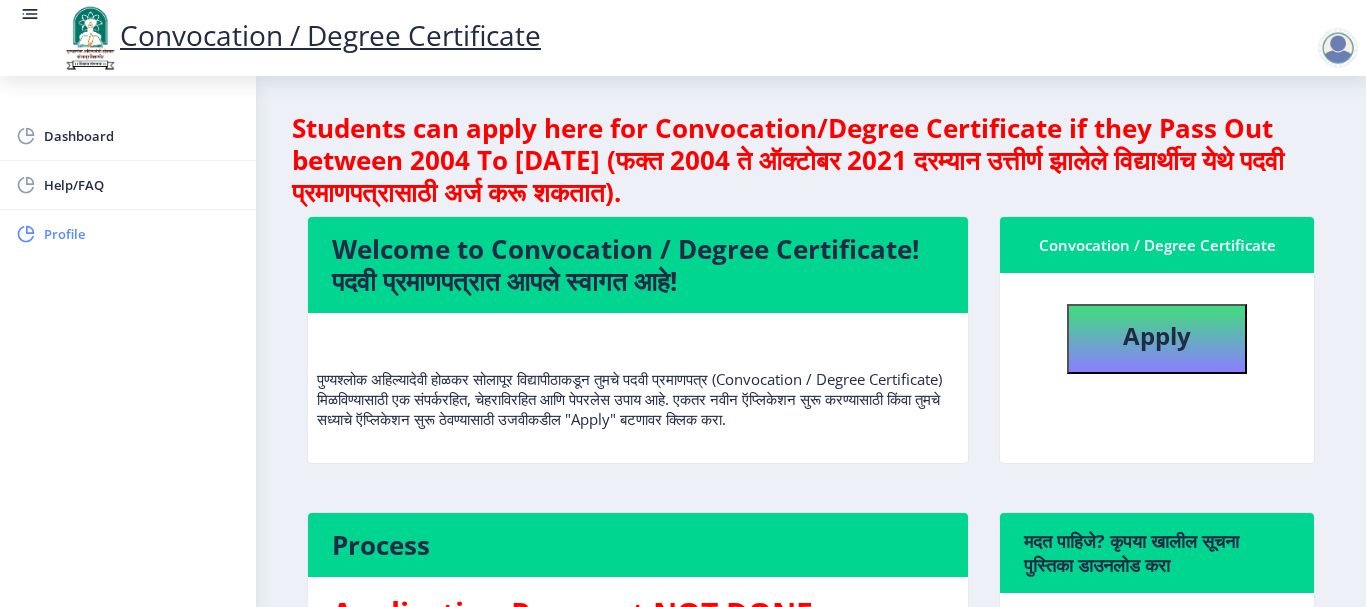 click on "Profile" 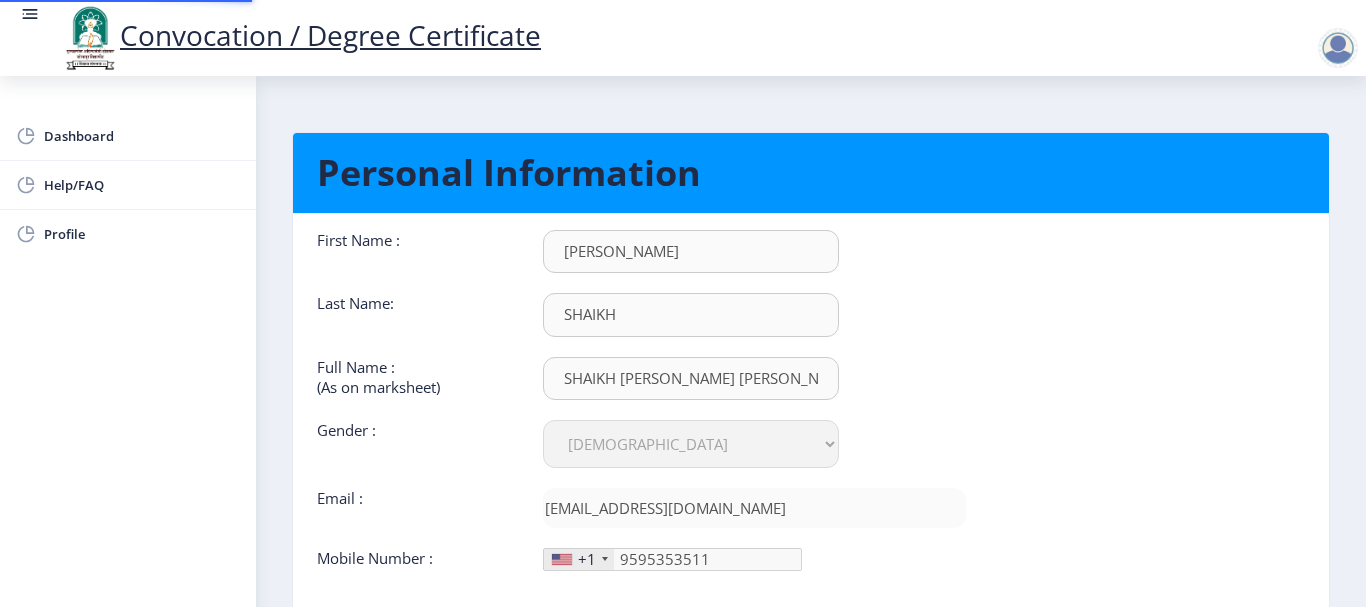 type on "[PHONE_NUMBER]" 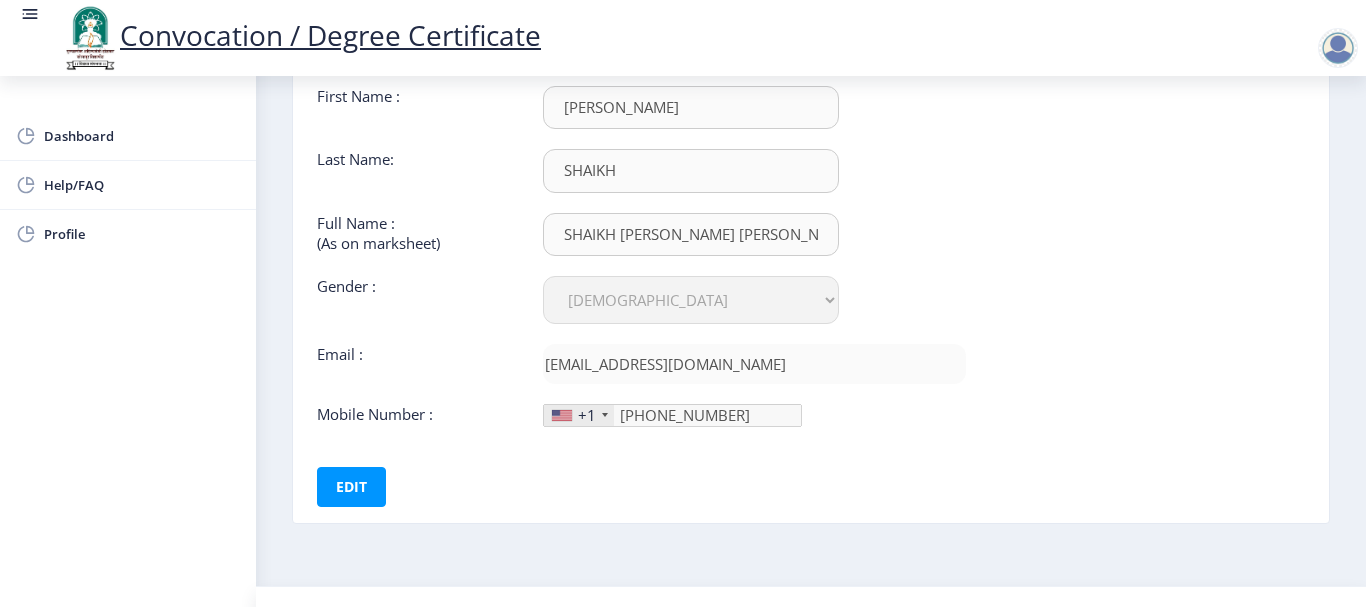 scroll, scrollTop: 184, scrollLeft: 0, axis: vertical 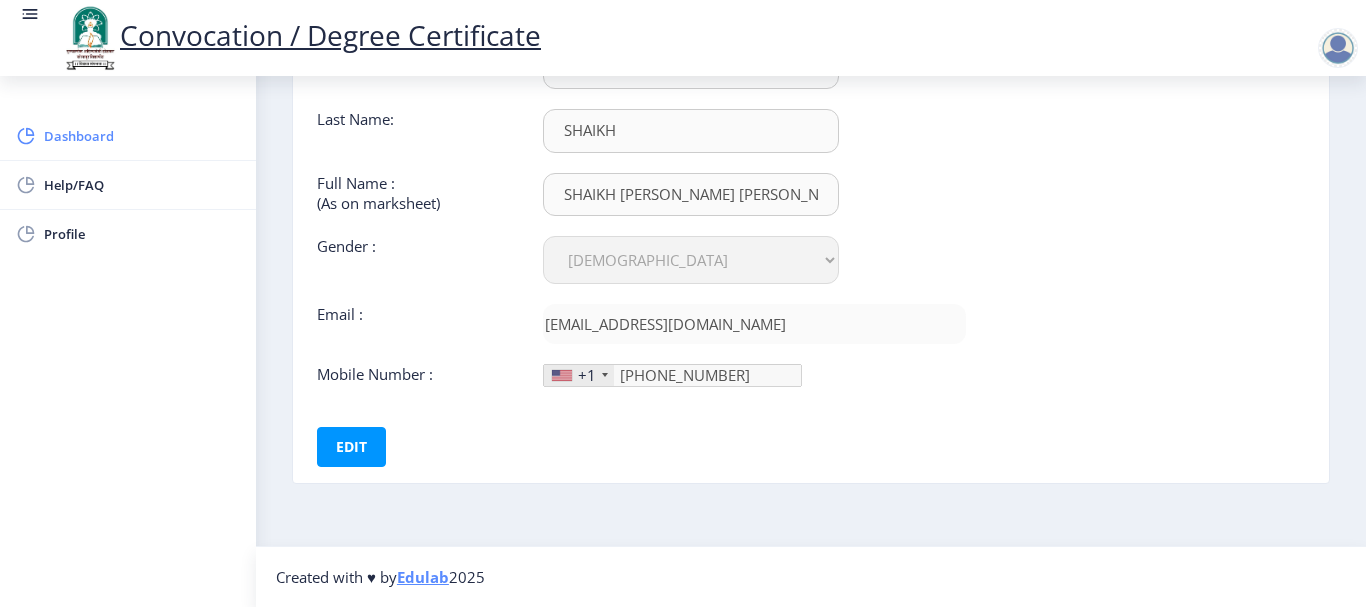 click on "Dashboard" 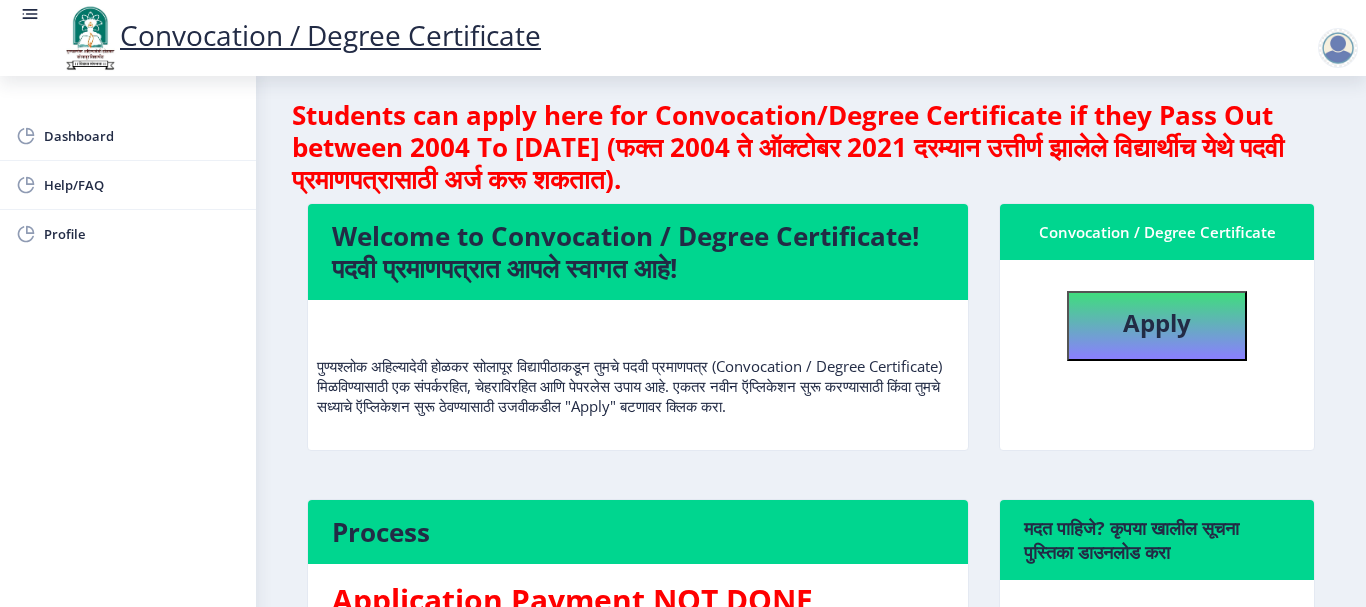 scroll, scrollTop: 0, scrollLeft: 0, axis: both 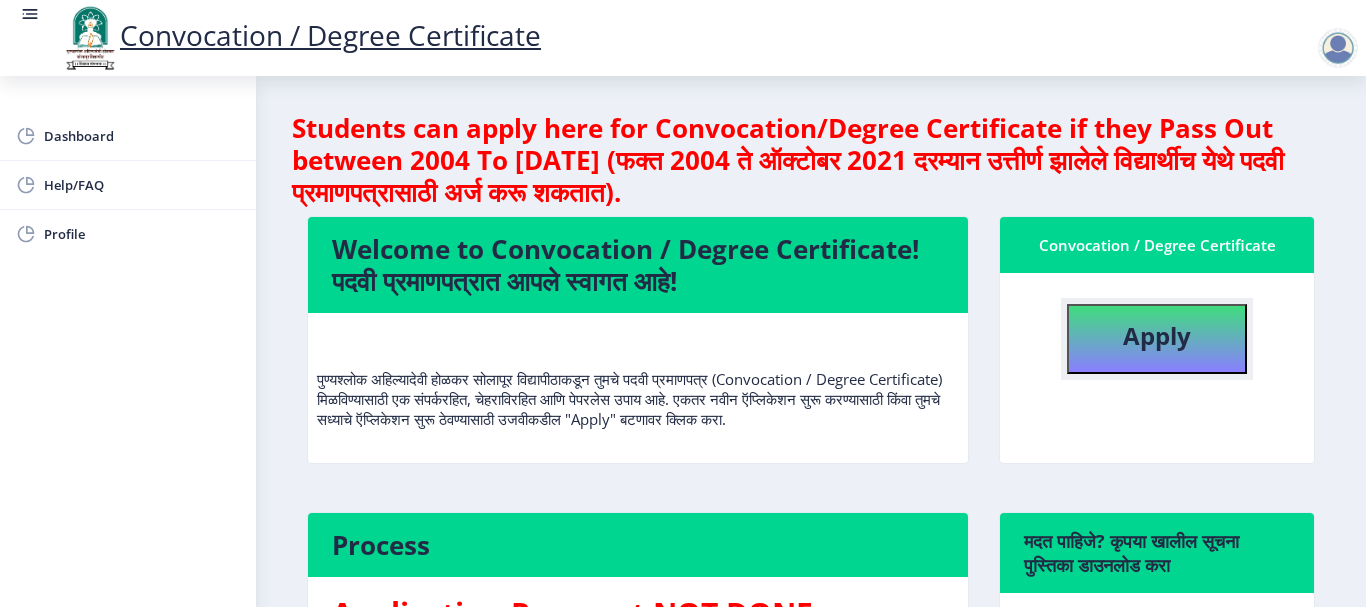 click on "Apply" 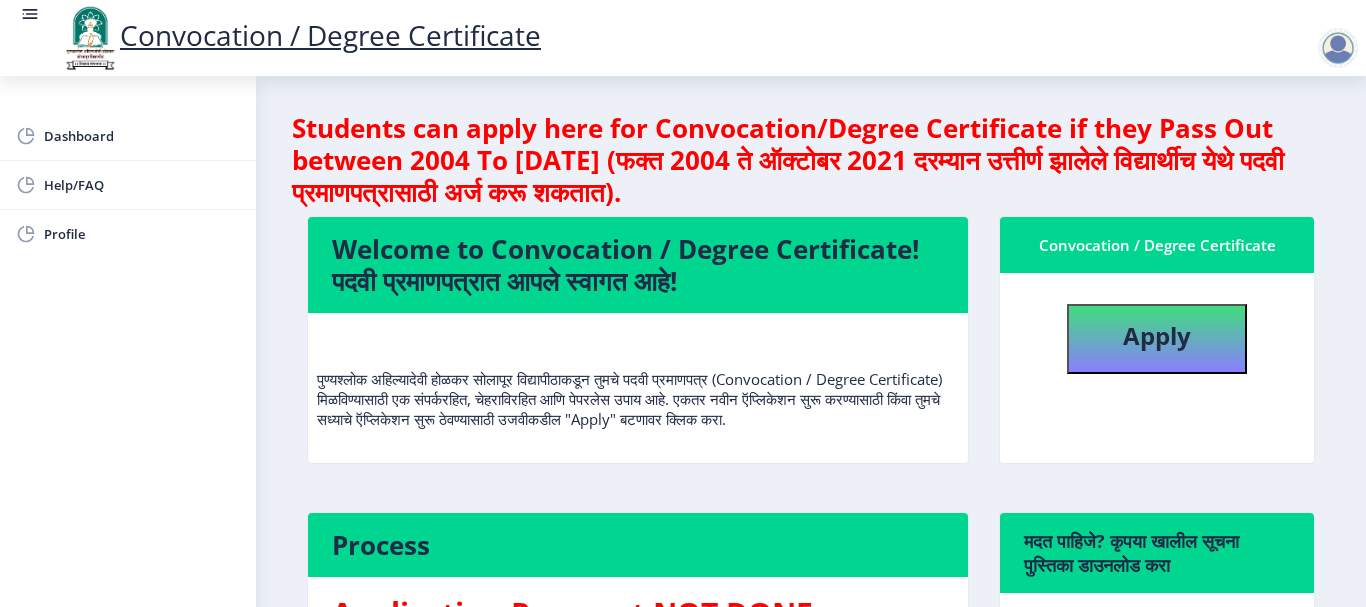 select 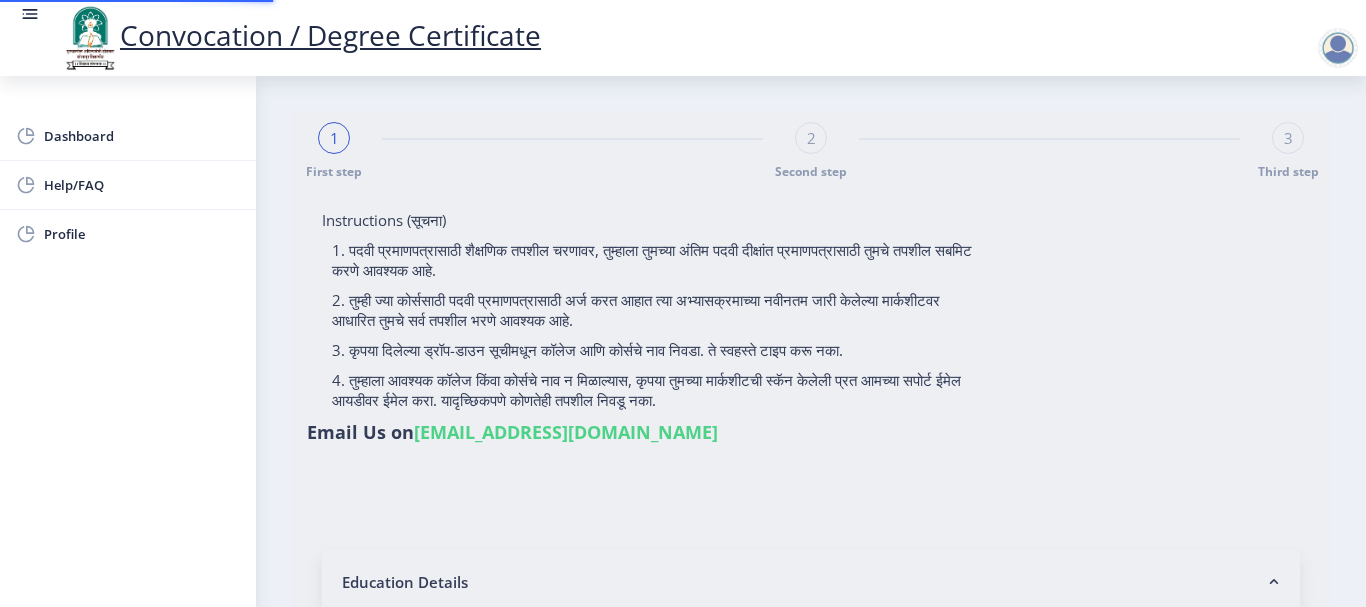 type on "202301037075584" 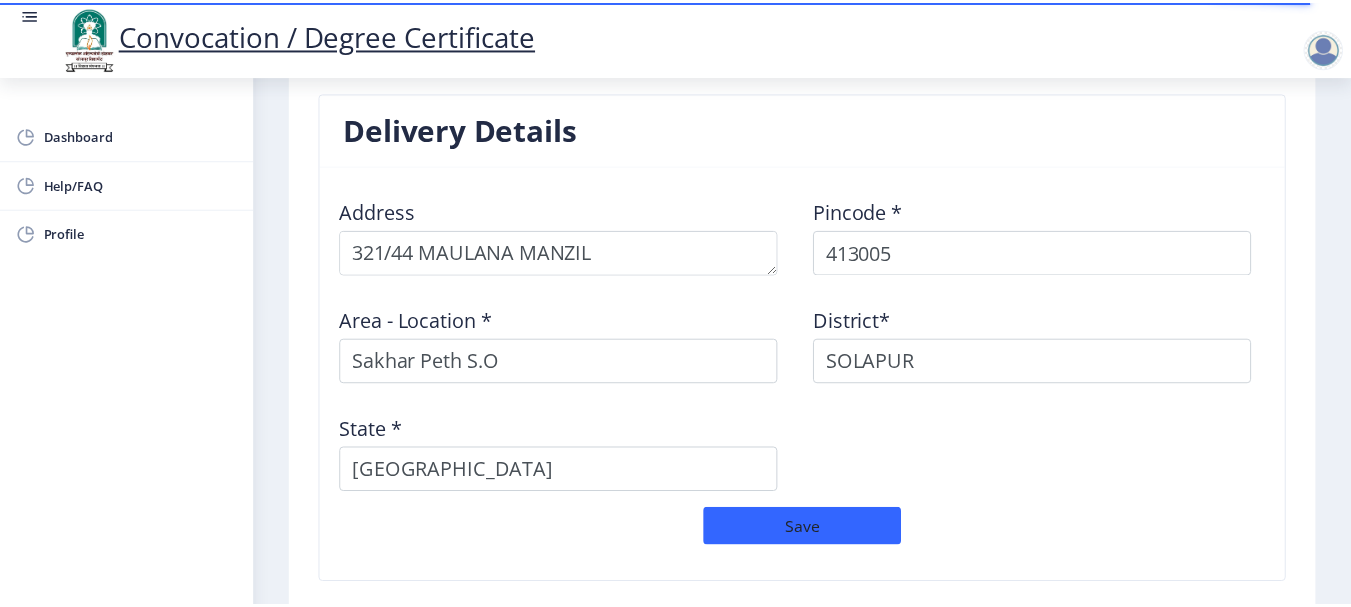 scroll, scrollTop: 1700, scrollLeft: 0, axis: vertical 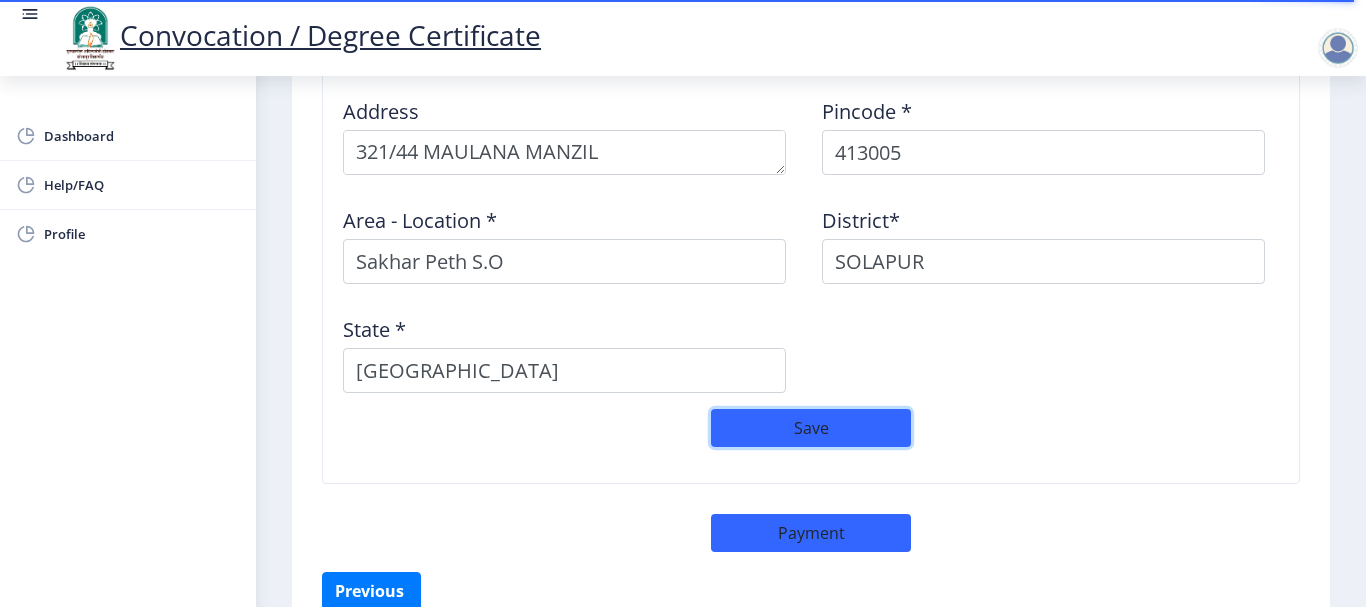 click on "Save" 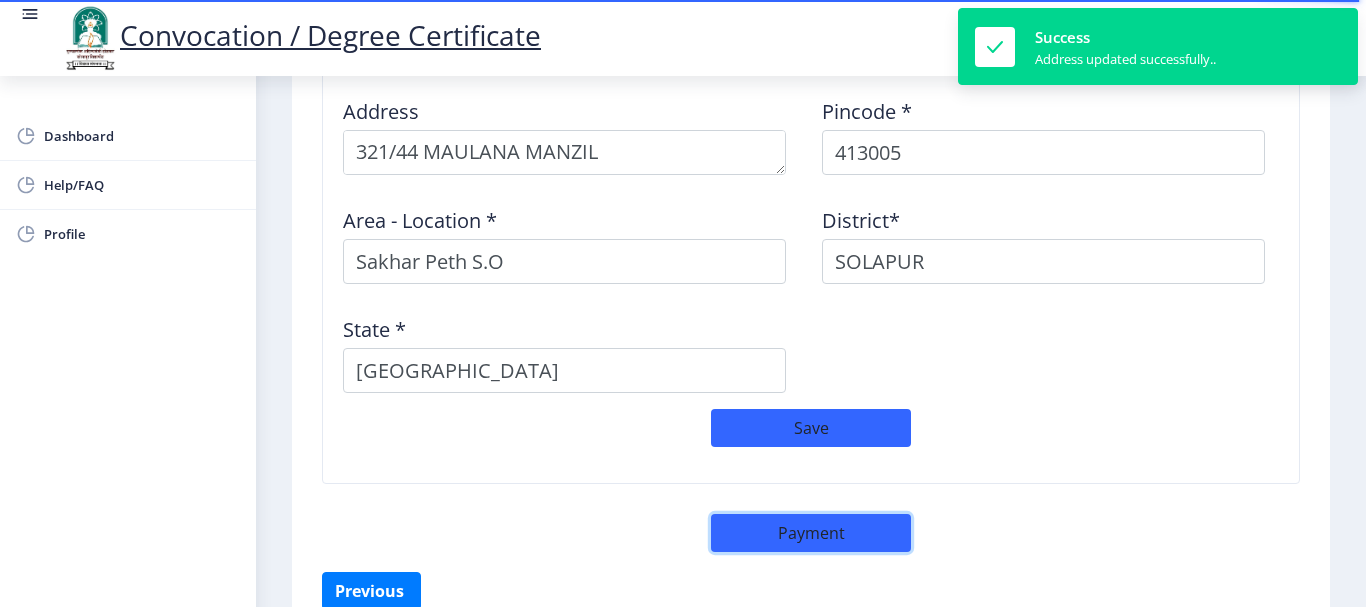 click on "Payment" 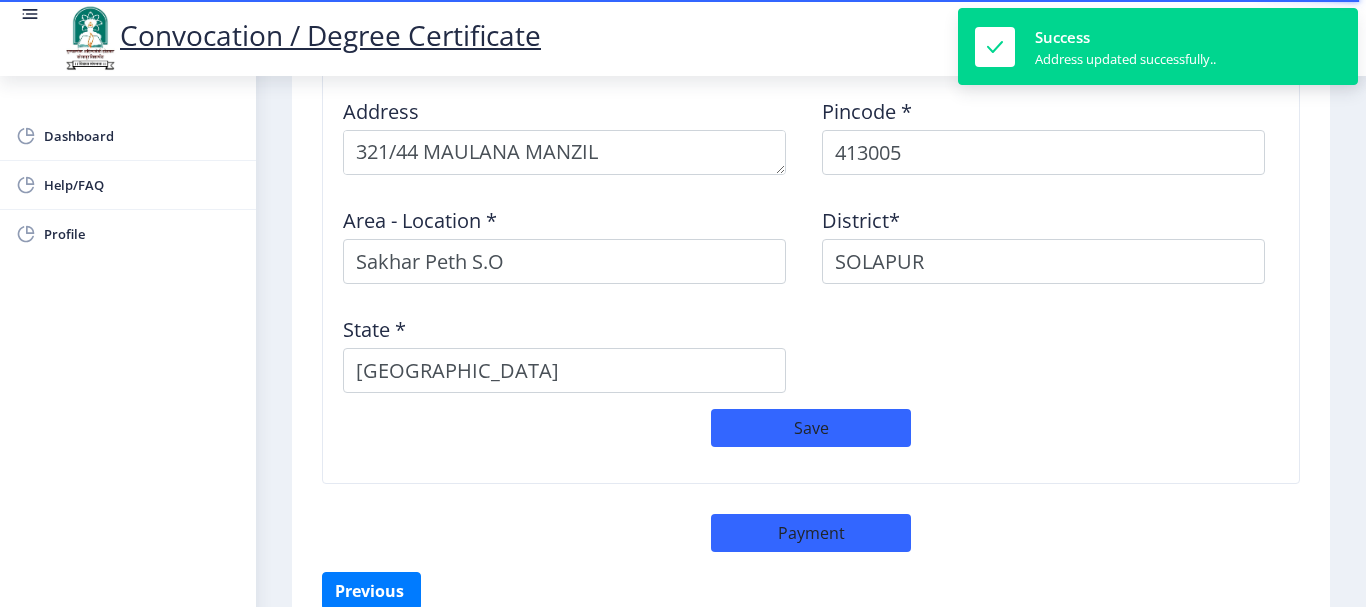select on "sealed" 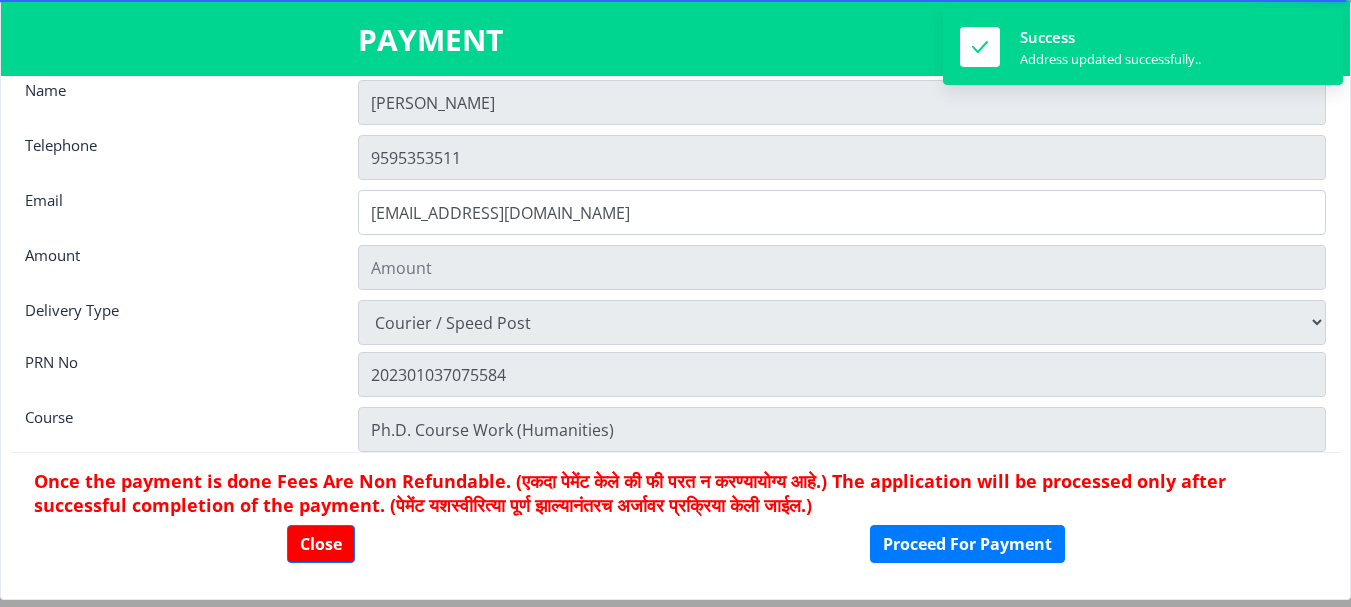 scroll, scrollTop: 28, scrollLeft: 0, axis: vertical 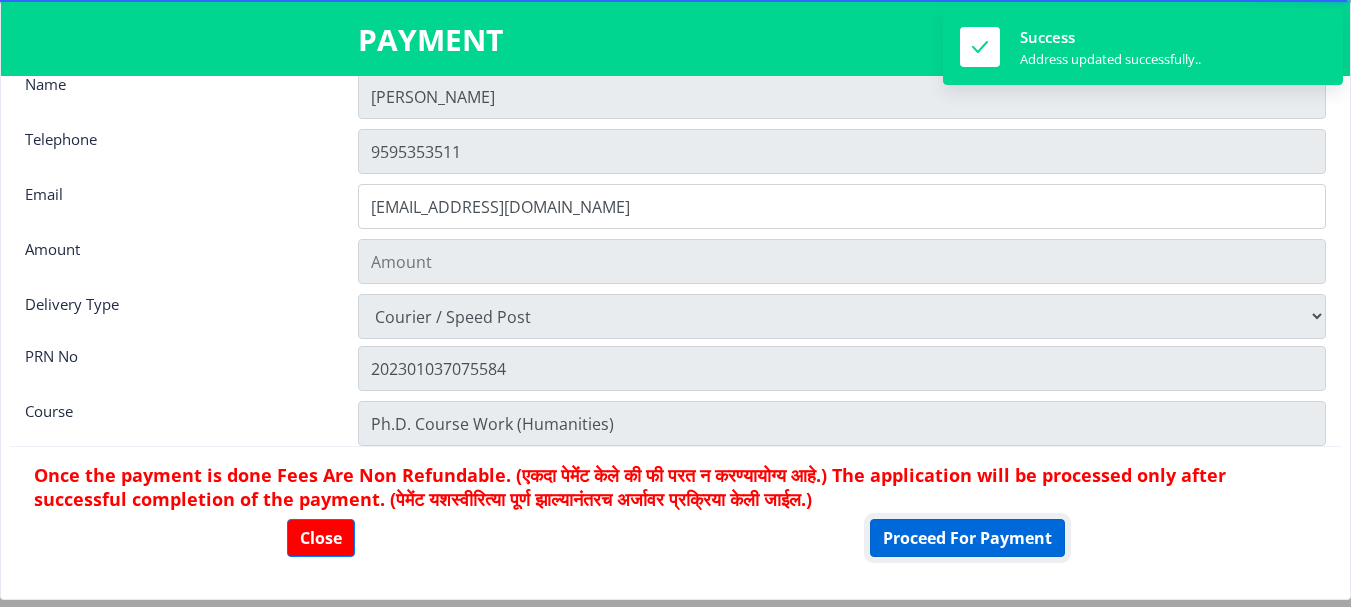 click on "Proceed For Payment" 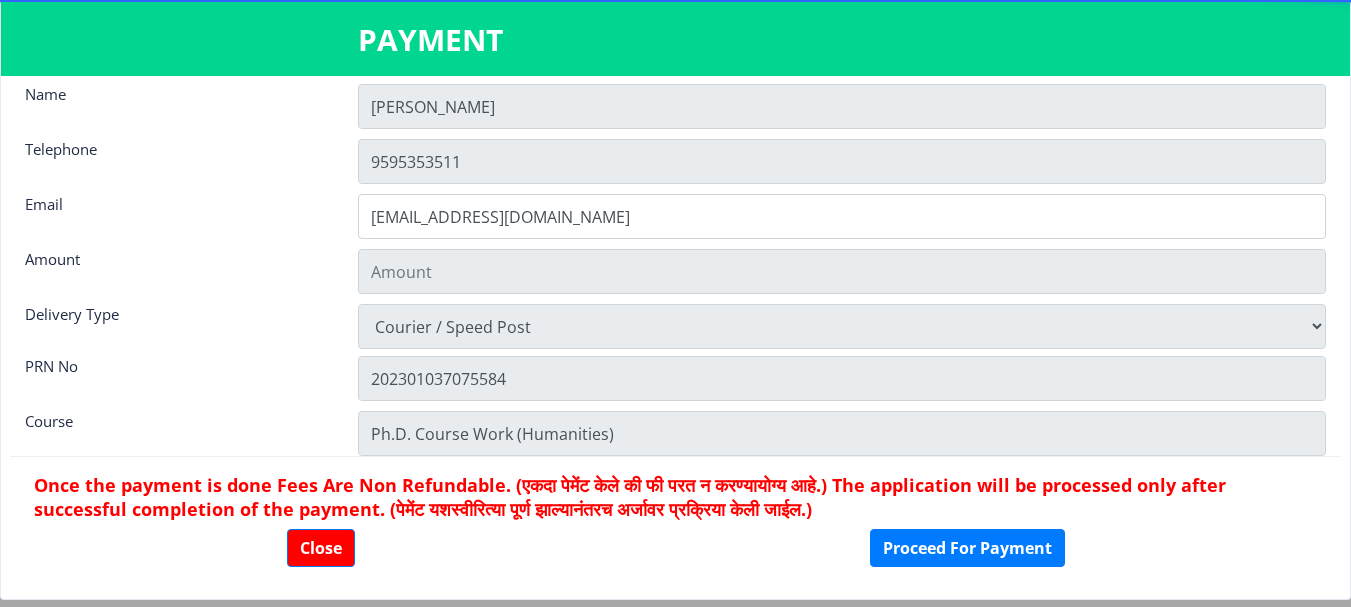 scroll, scrollTop: 28, scrollLeft: 0, axis: vertical 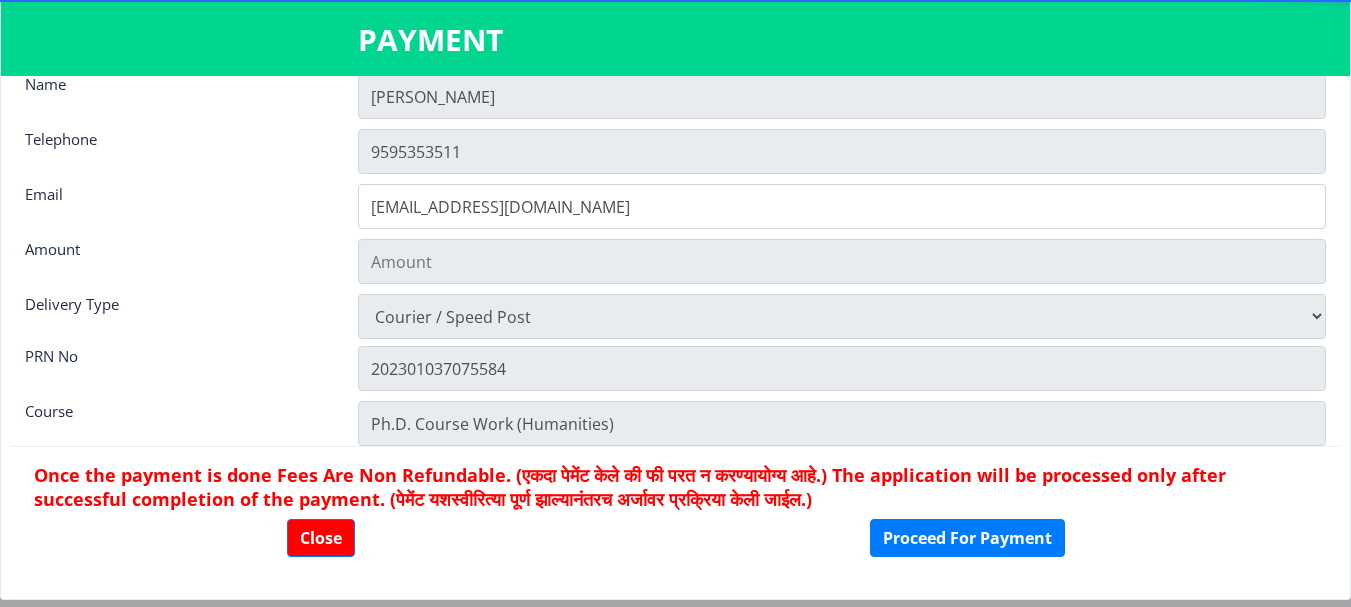 click on "Close Proceed For Payment" 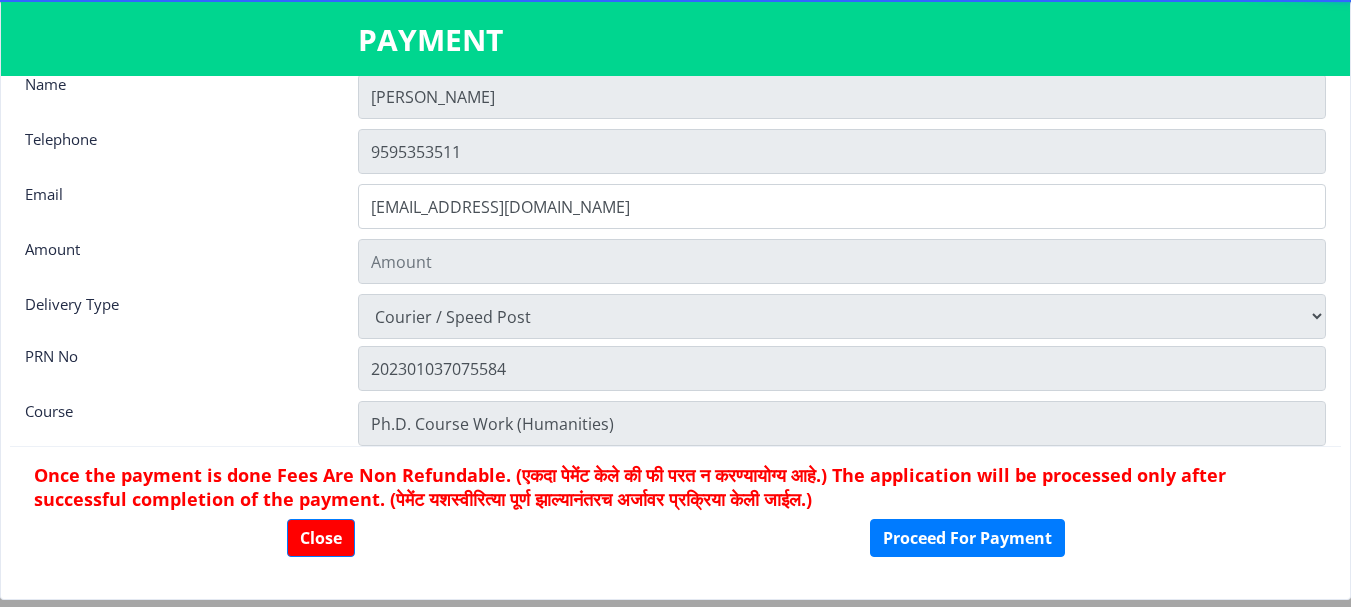 click on "Once the payment is done Fees Are Non Refundable. (एकदा पेमेंट केले की फी परत न करण्यायोग्य आहे.) The application will be processed only after successful completion of the payment. (पेमेंट यशस्वीरित्या पूर्ण झाल्यानंतरच अर्जावर प्रक्रिया केली जाईल.)  Close Proceed For Payment" 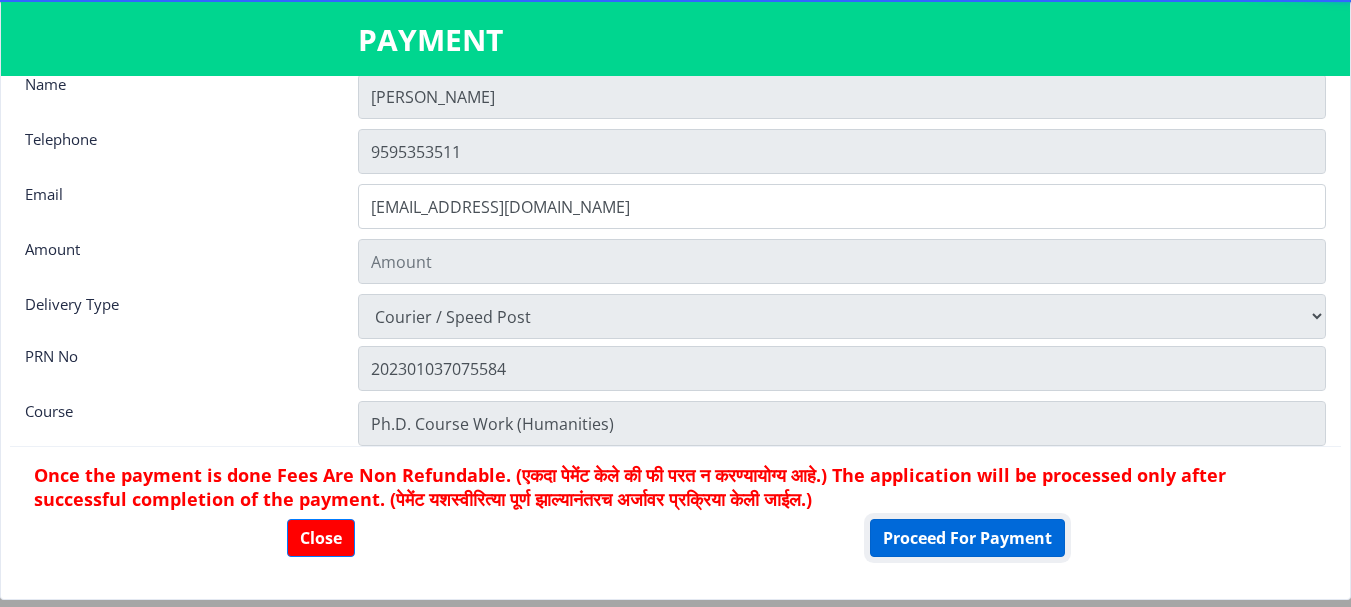 click on "Proceed For Payment" 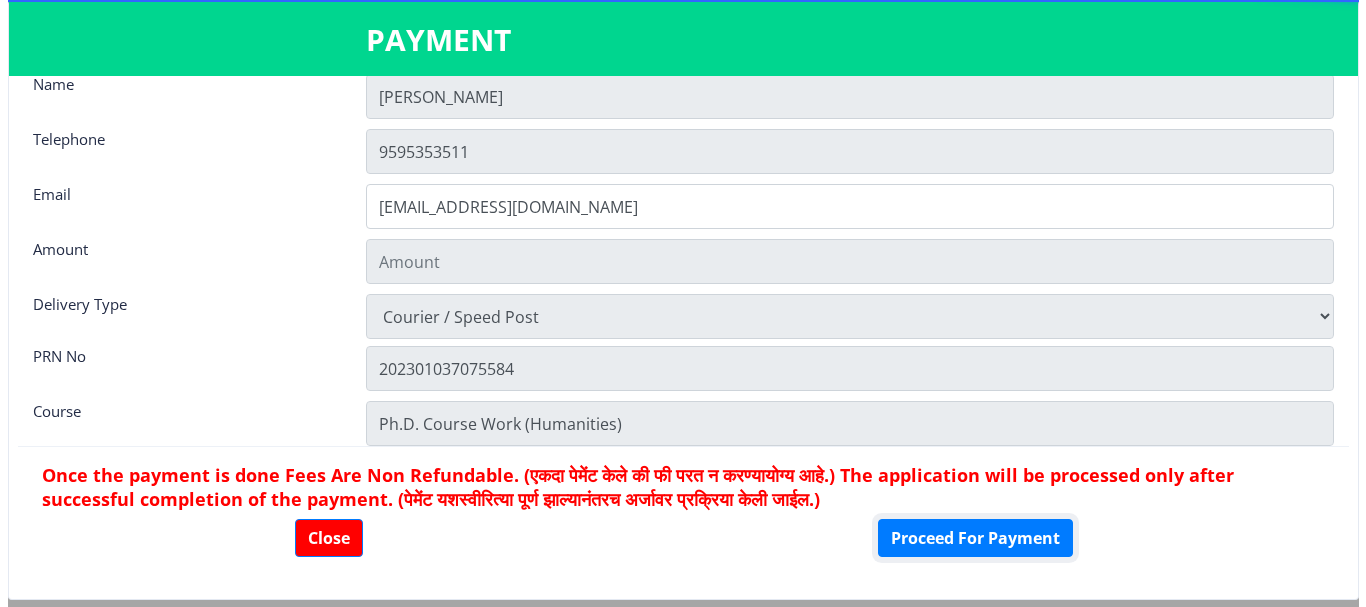 scroll, scrollTop: 0, scrollLeft: 0, axis: both 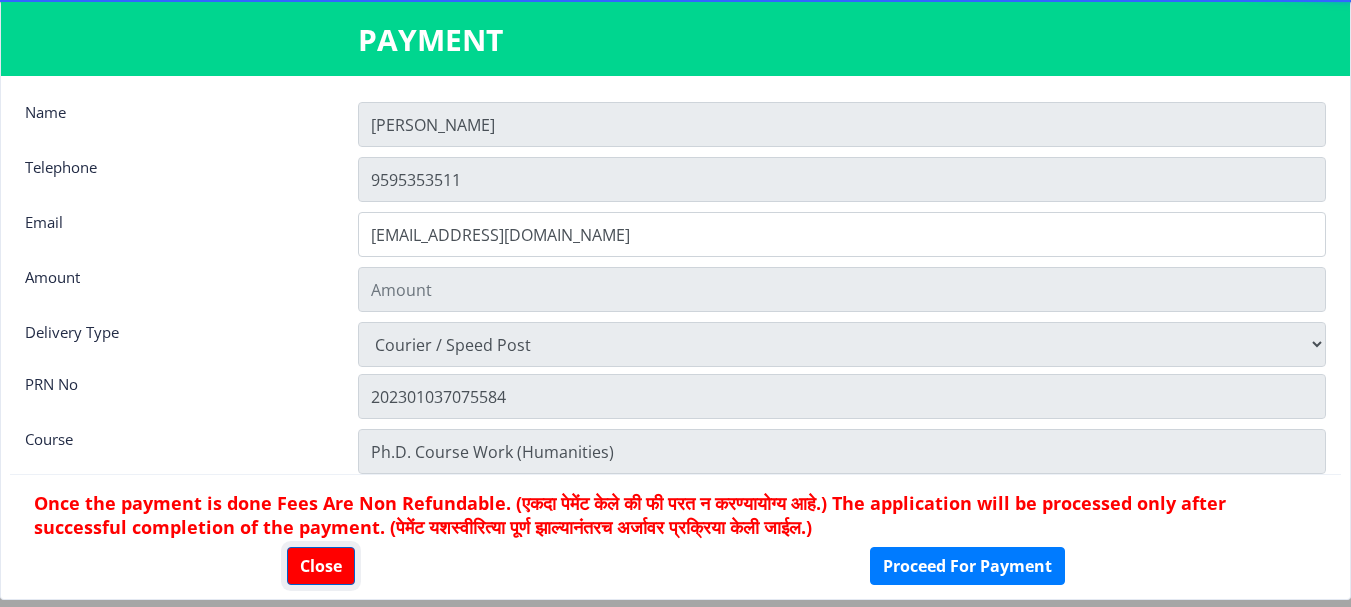 click on "Close" 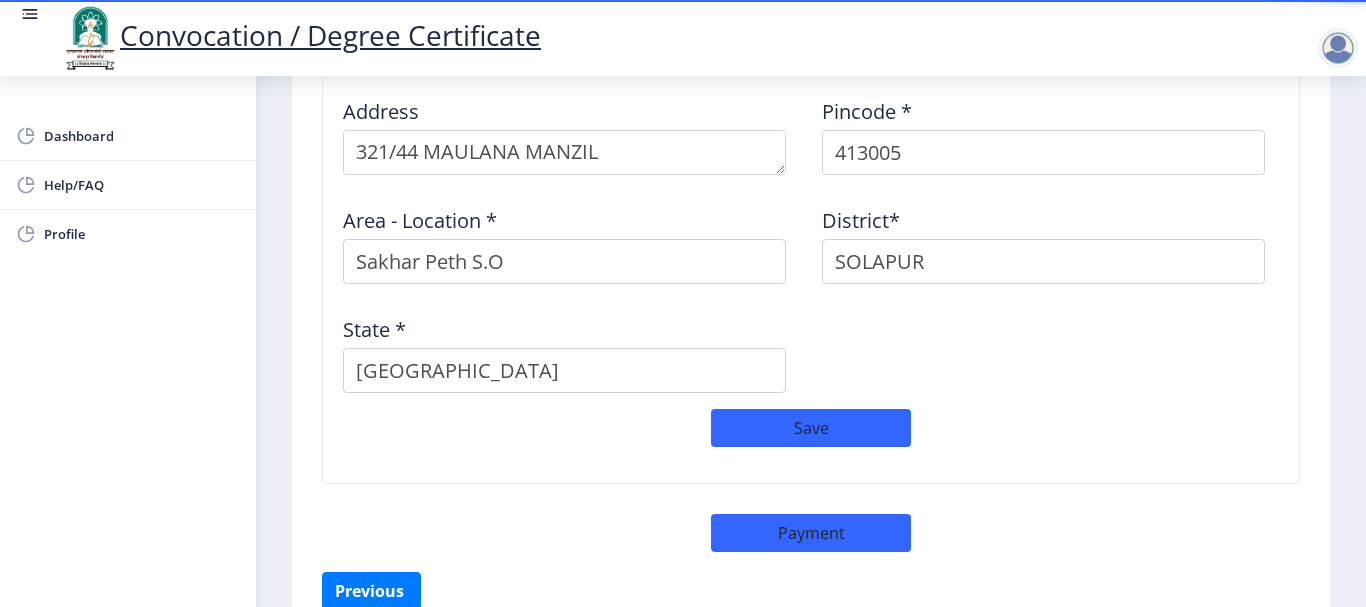 click on "Delivery Details Address    Pincode *  413005 Area - Location * [GEOGRAPHIC_DATA]*  [GEOGRAPHIC_DATA] *  [GEOGRAPHIC_DATA]  Save" 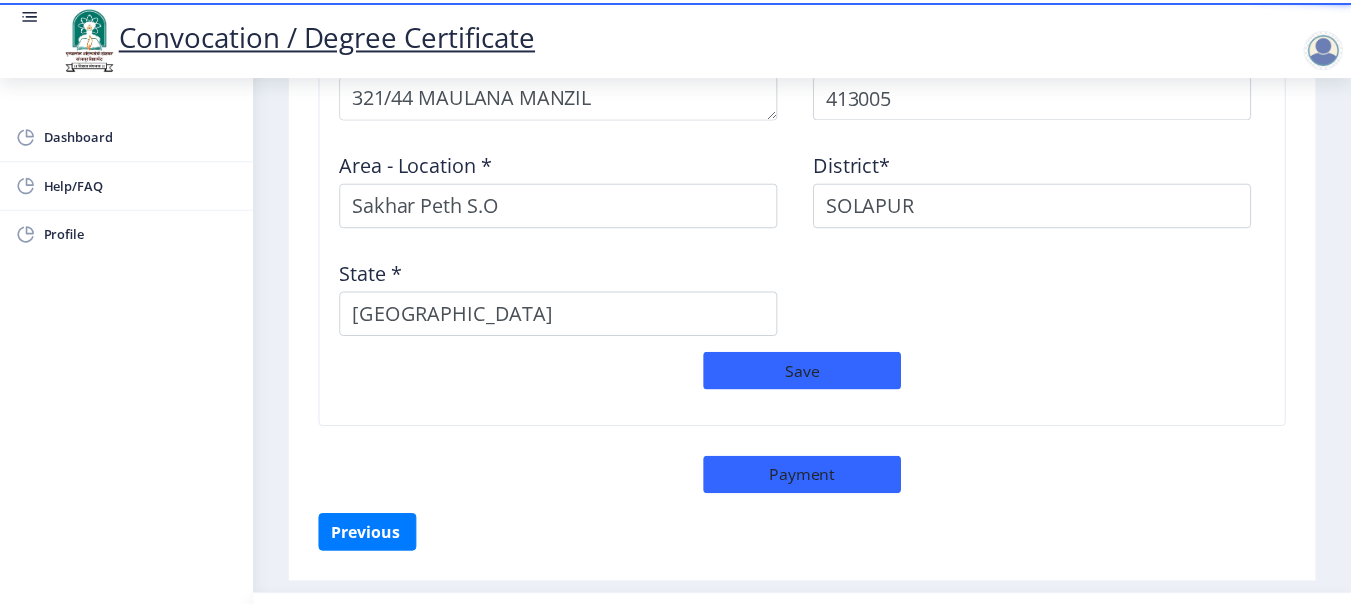 scroll, scrollTop: 1786, scrollLeft: 0, axis: vertical 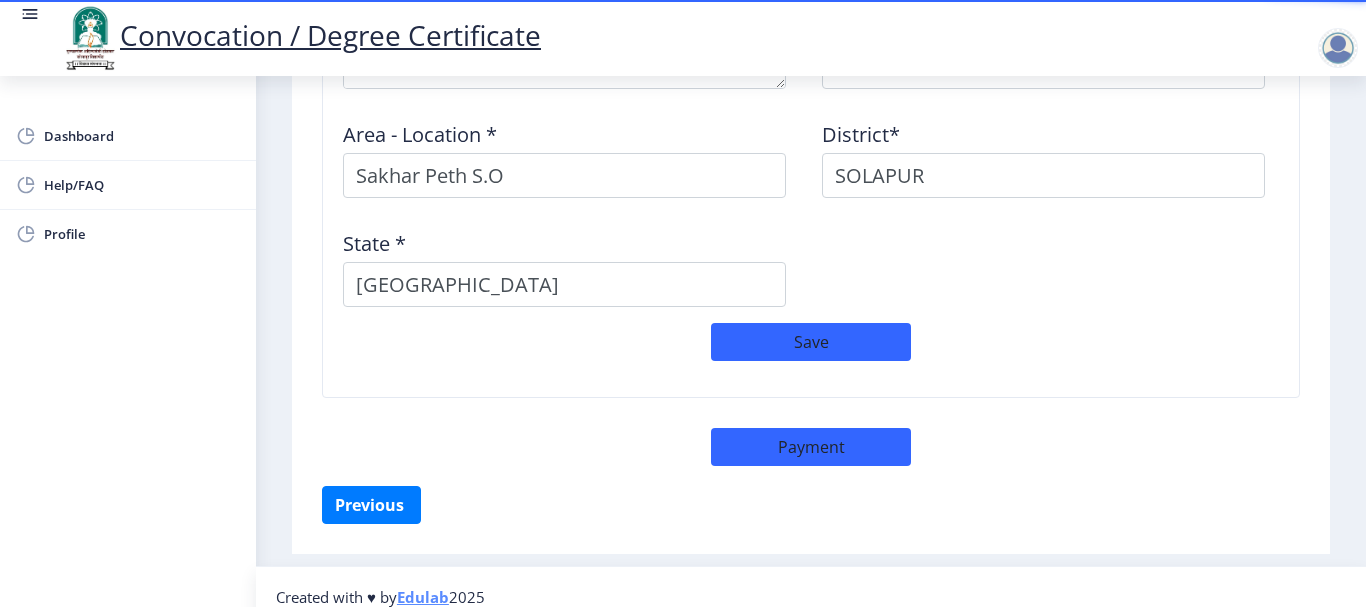click on "Previous ‍" 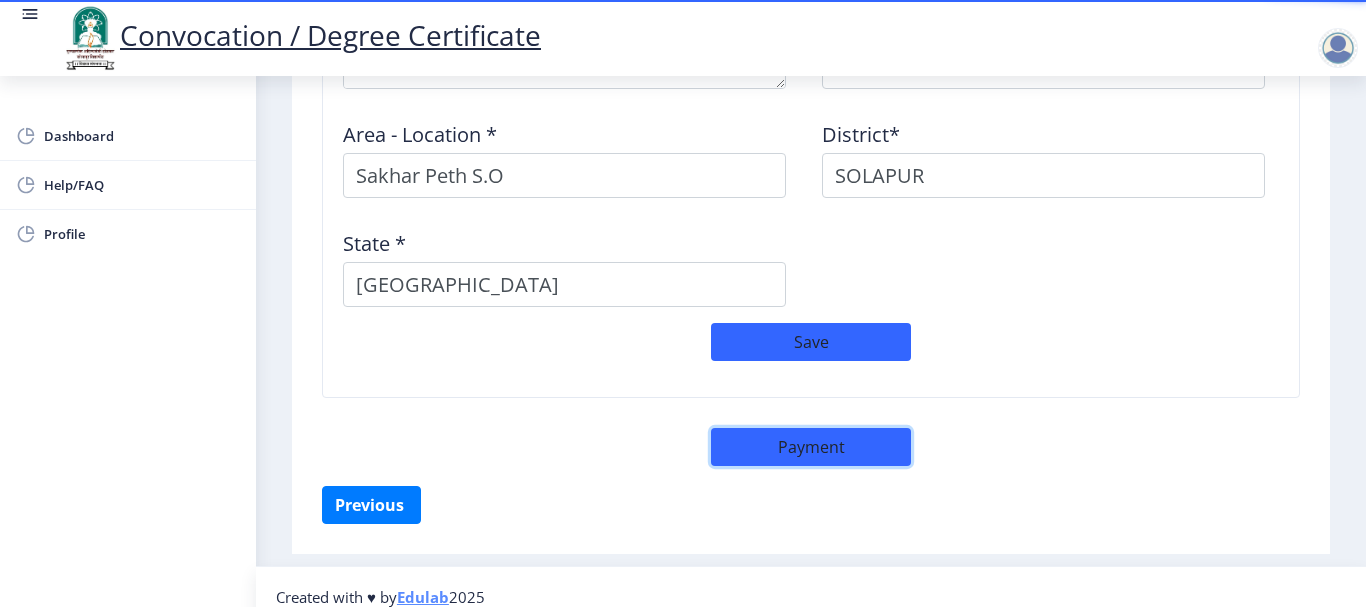 click on "Payment" 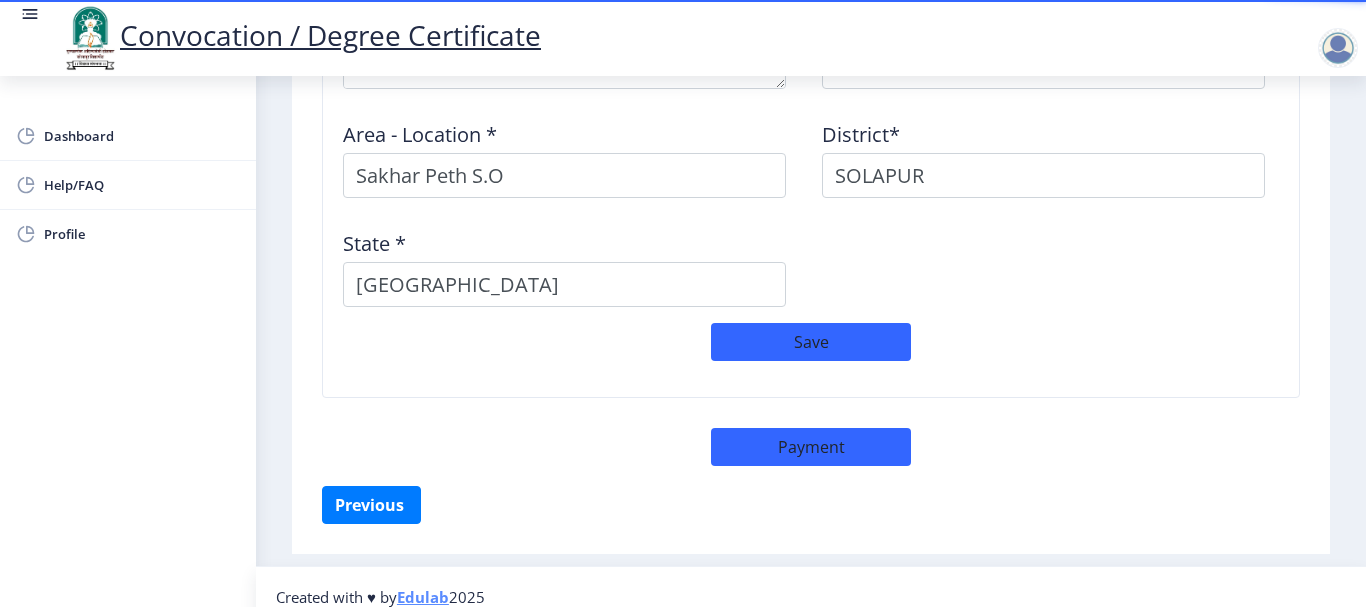 select on "sealed" 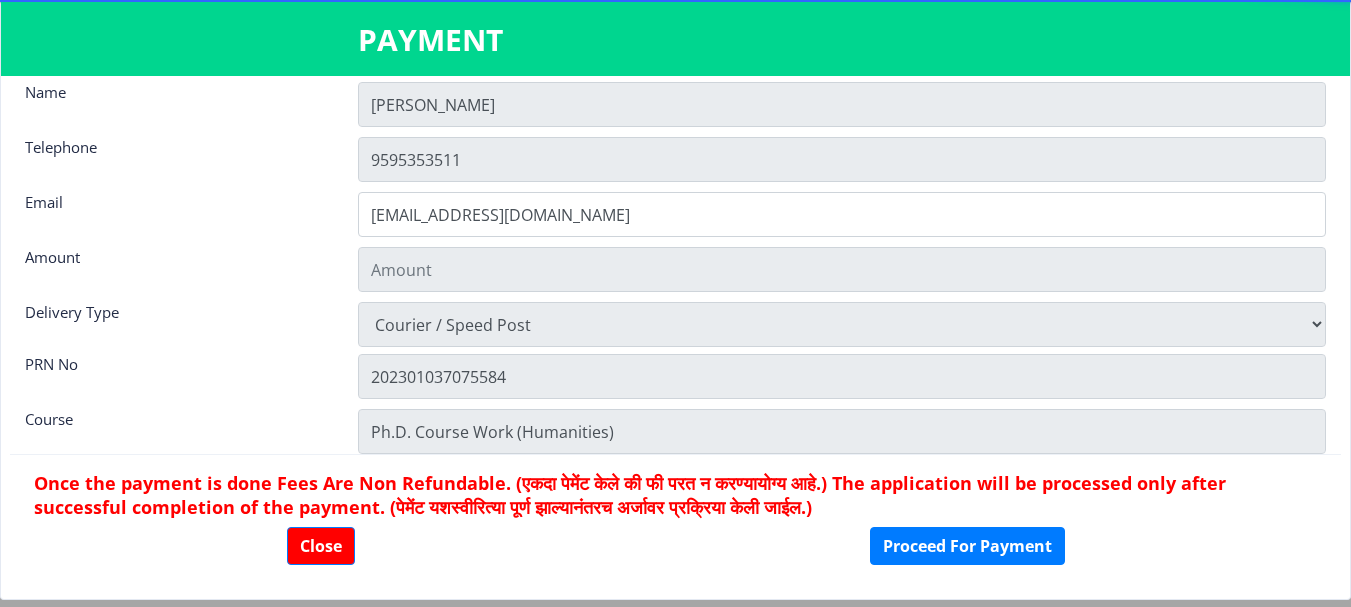 scroll, scrollTop: 28, scrollLeft: 0, axis: vertical 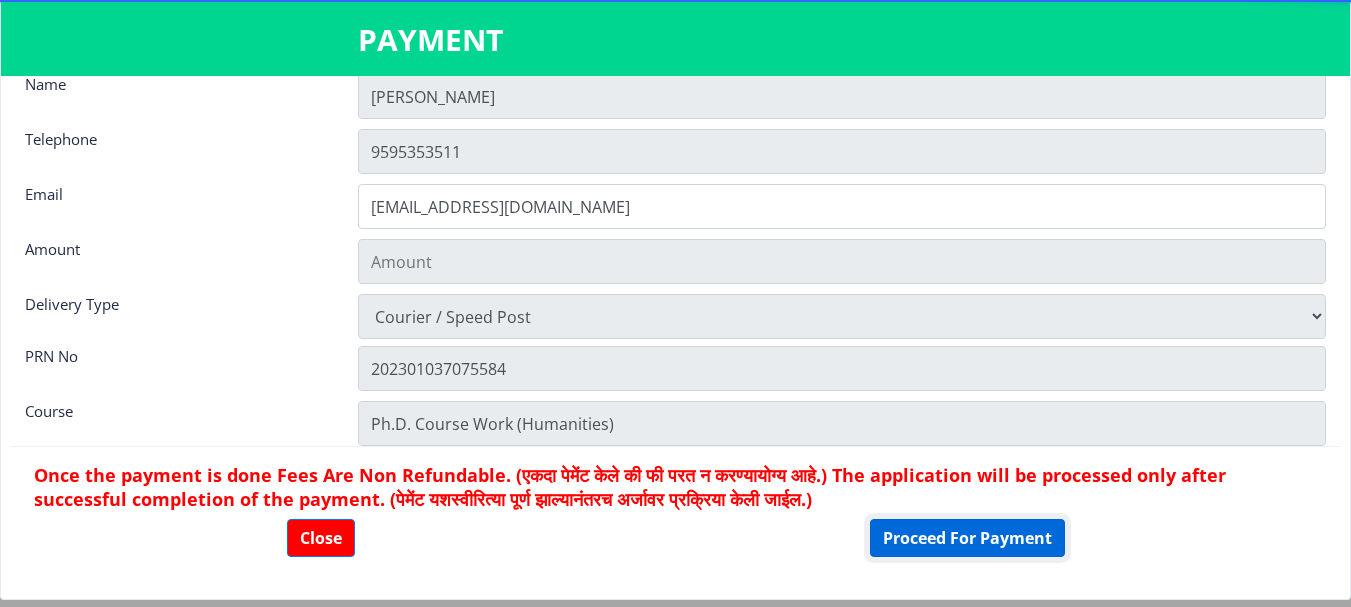 click on "Proceed For Payment" 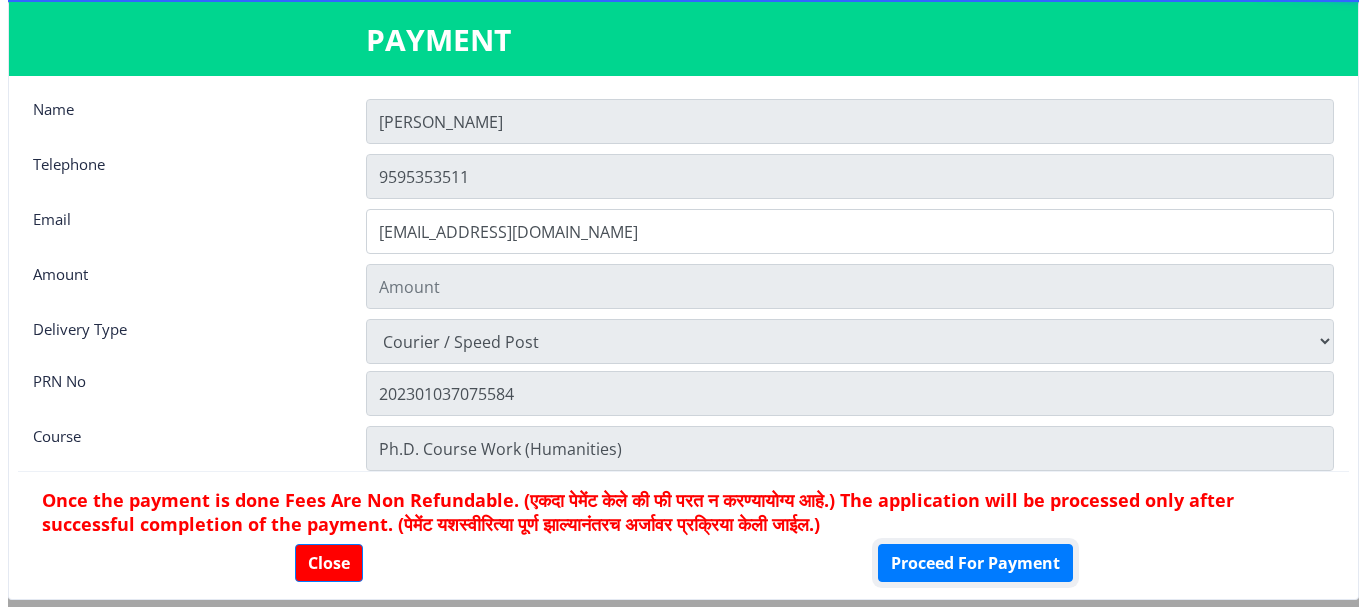 scroll, scrollTop: 0, scrollLeft: 0, axis: both 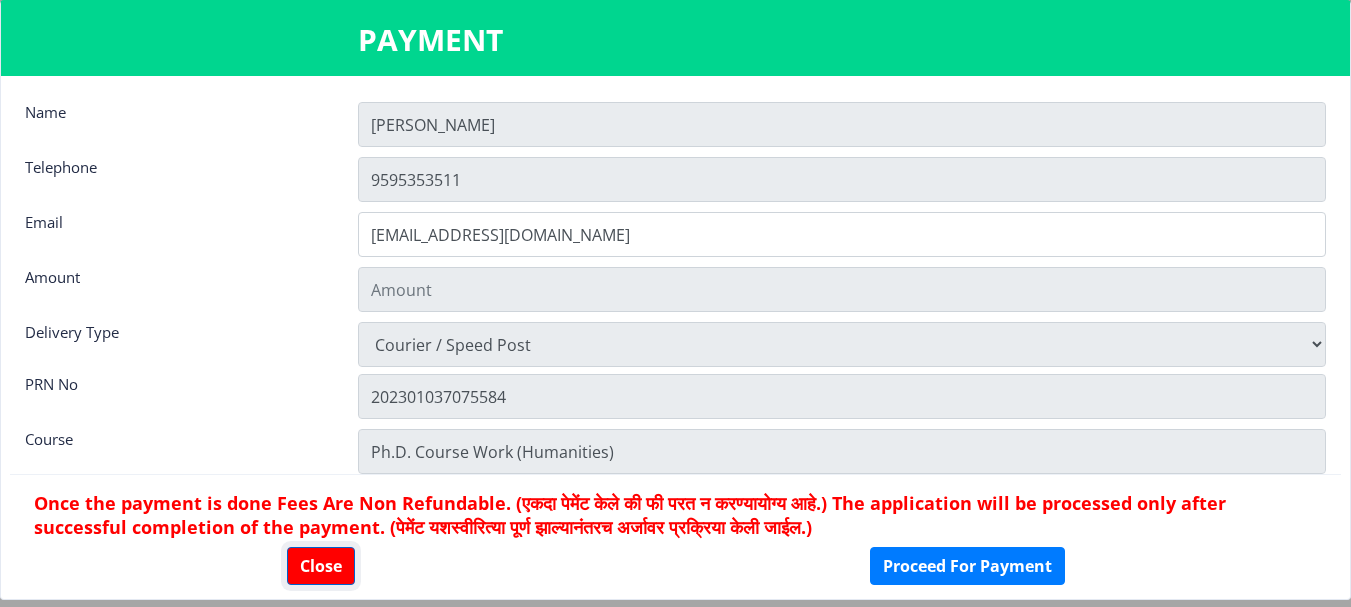 click on "Close" 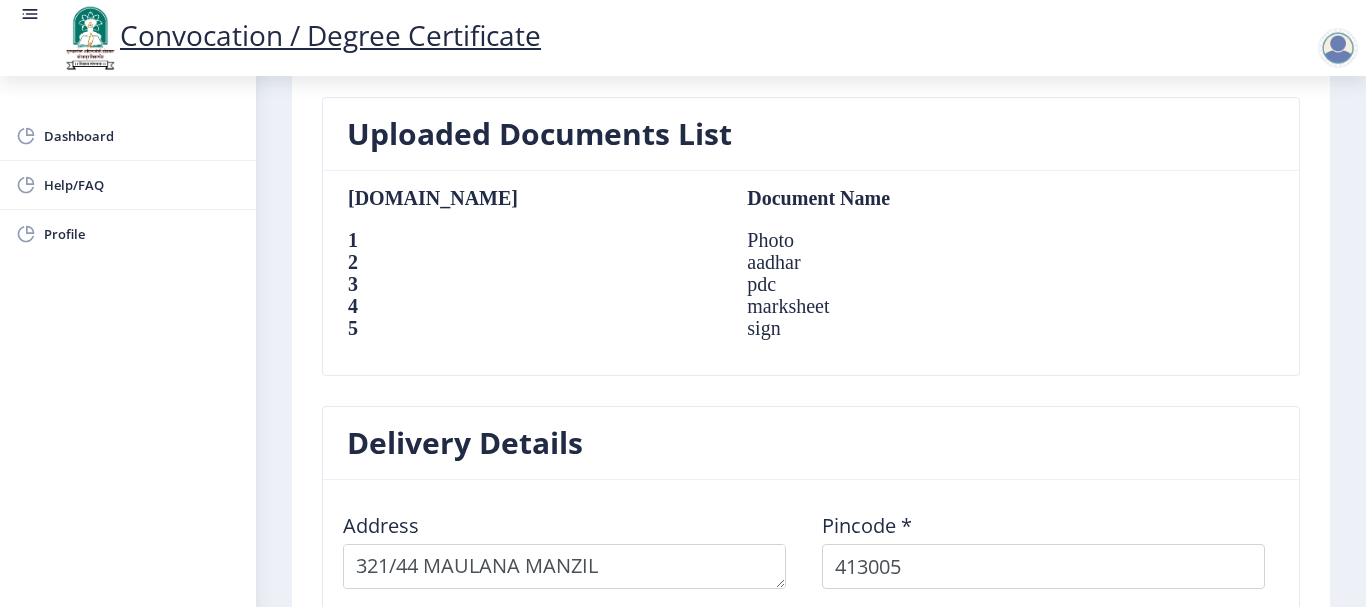 scroll, scrollTop: 786, scrollLeft: 0, axis: vertical 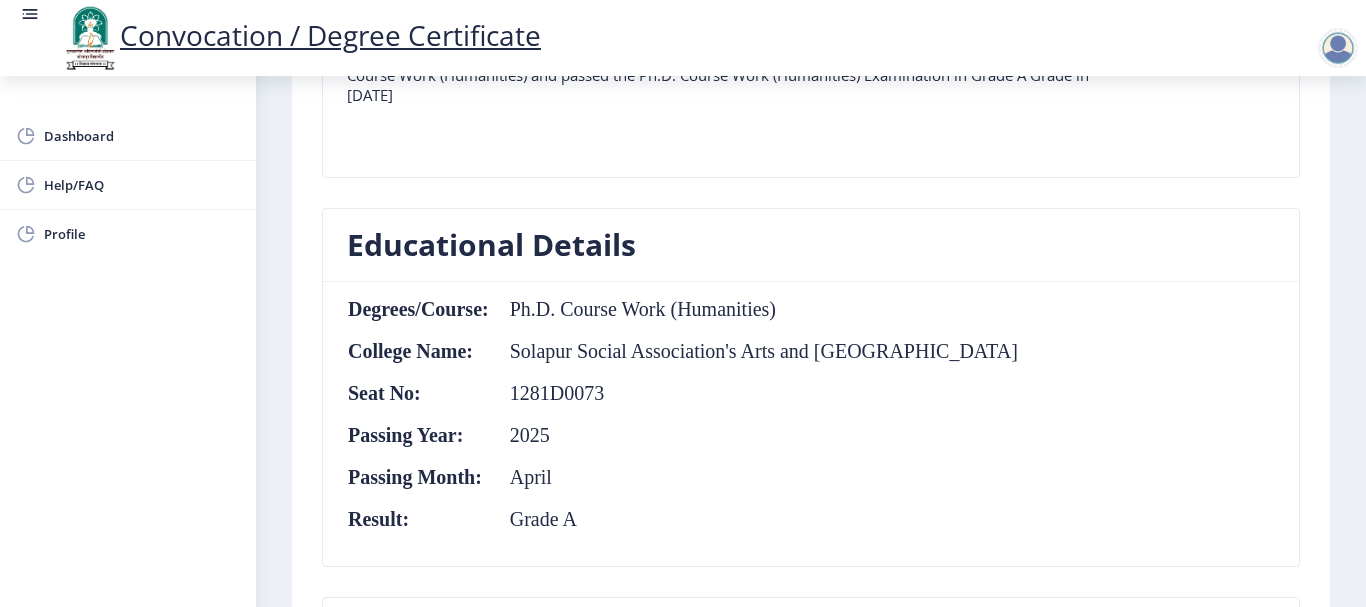 click 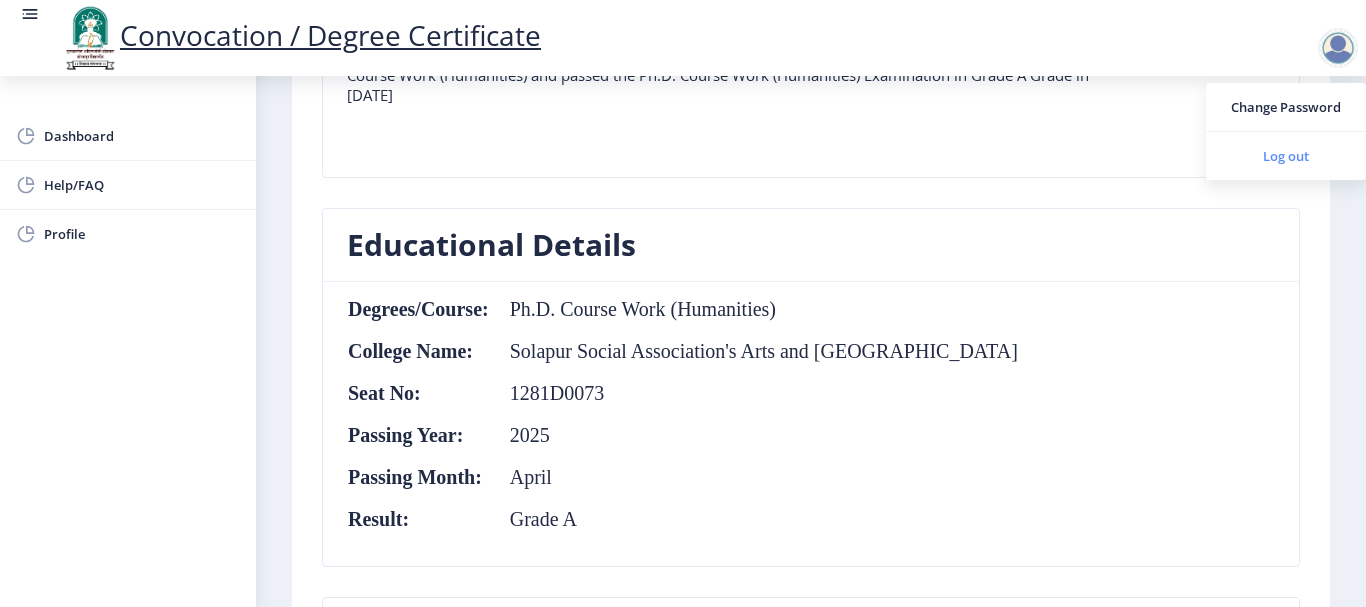 click on "Log out" at bounding box center [1286, 156] 